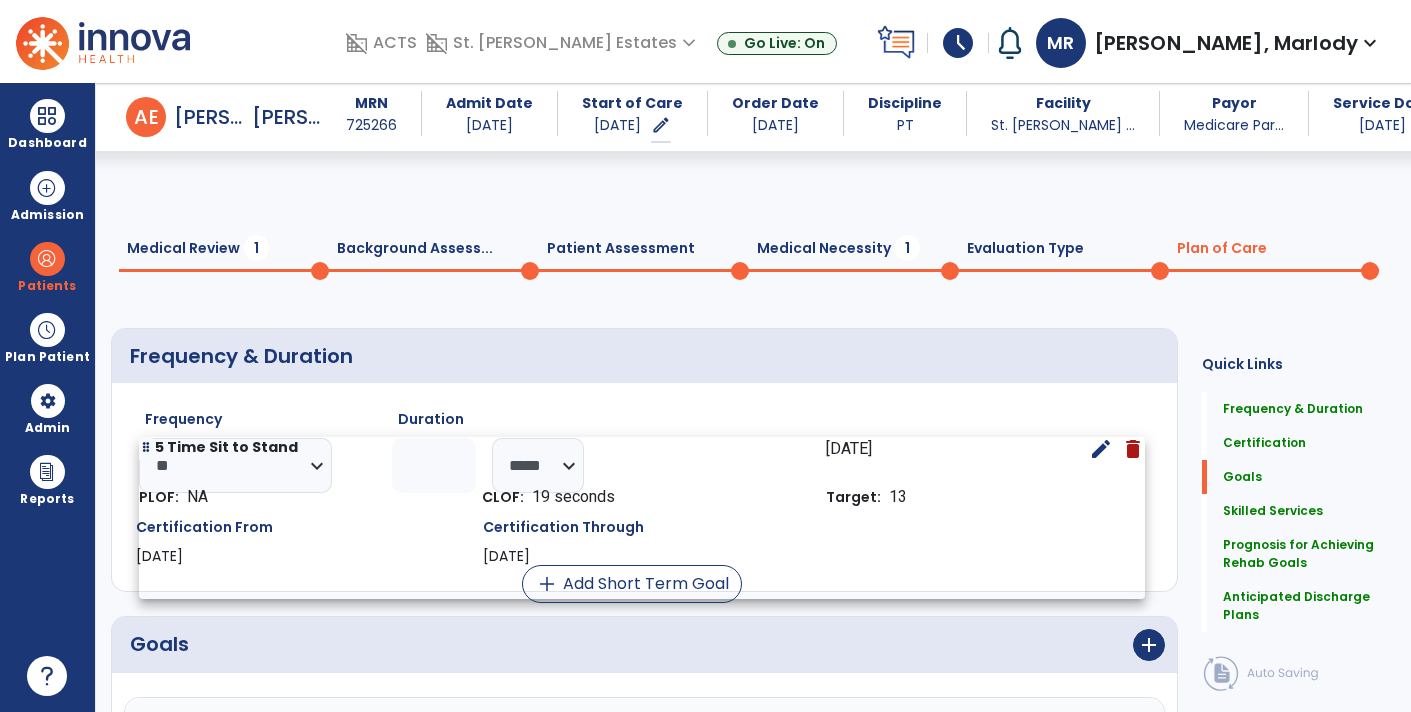 select on "**" 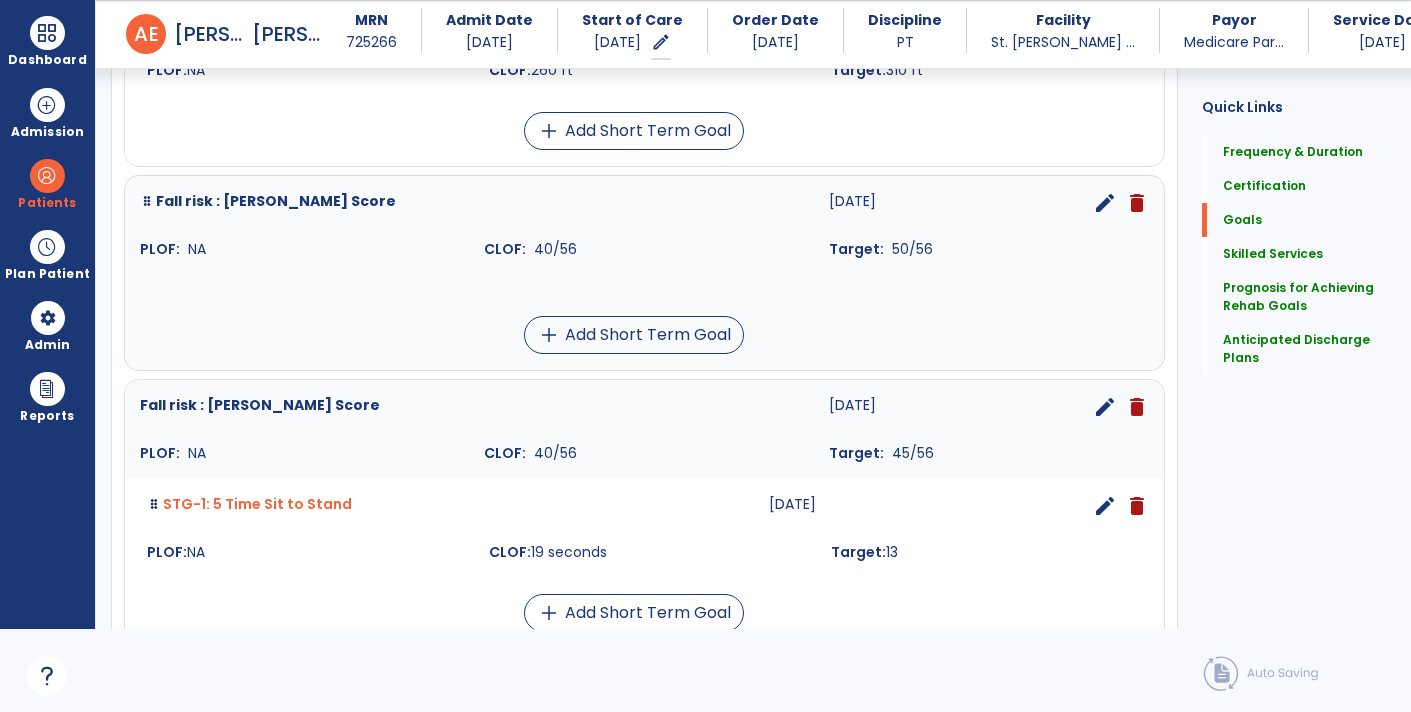 scroll, scrollTop: 715, scrollLeft: 0, axis: vertical 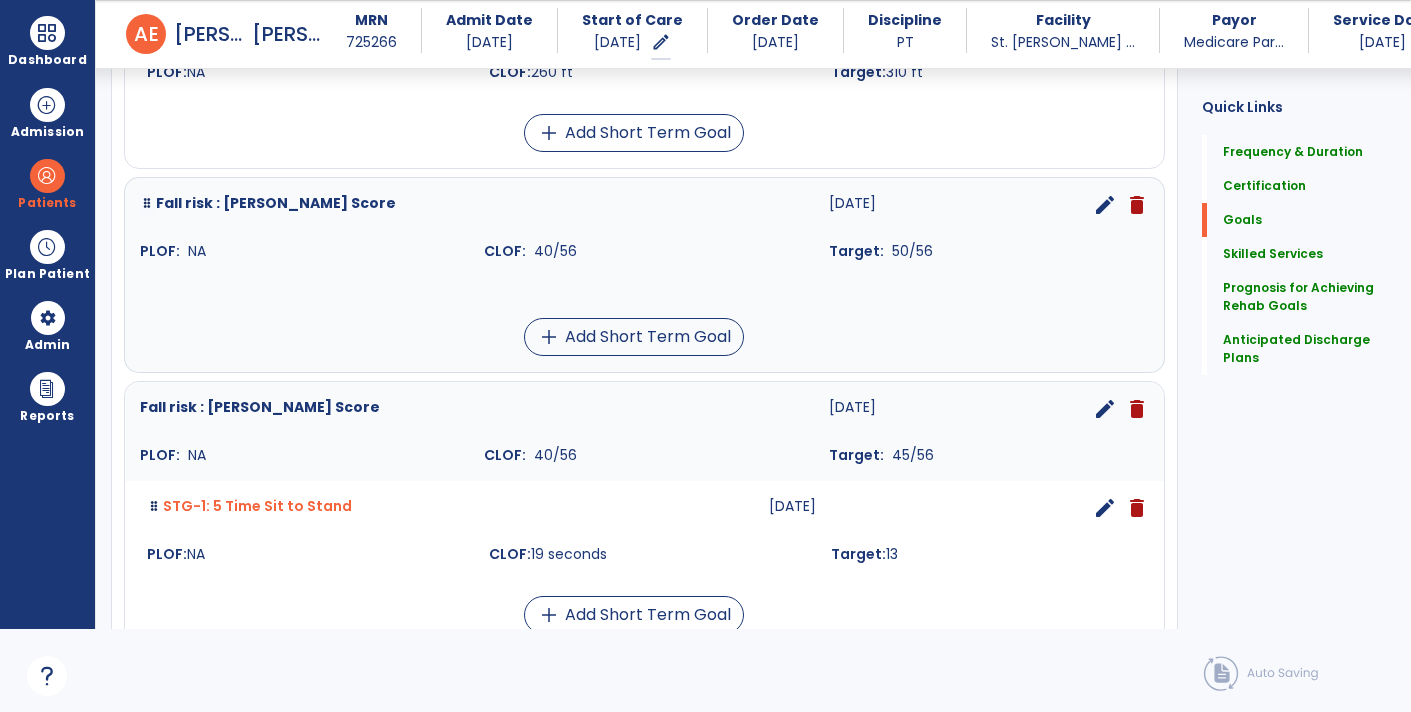 click on "delete" at bounding box center [1137, 205] 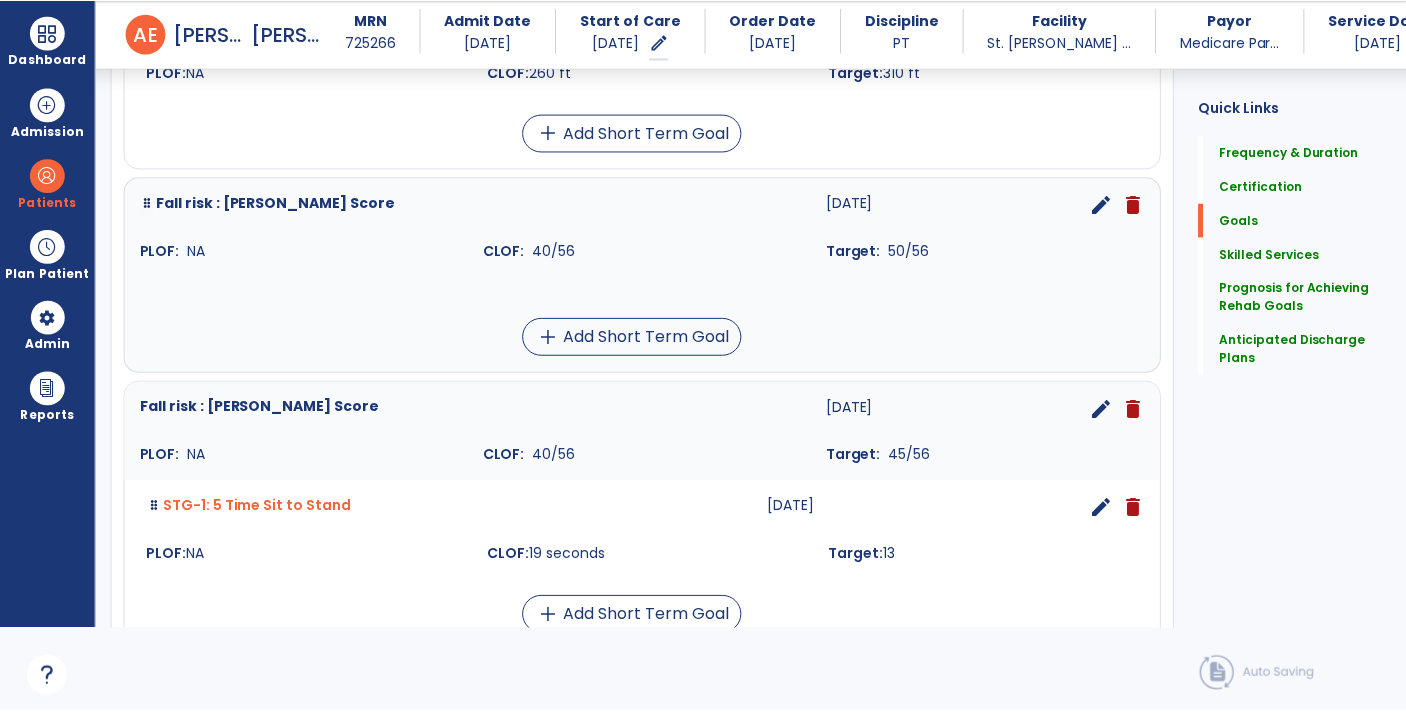 scroll, scrollTop: 0, scrollLeft: 0, axis: both 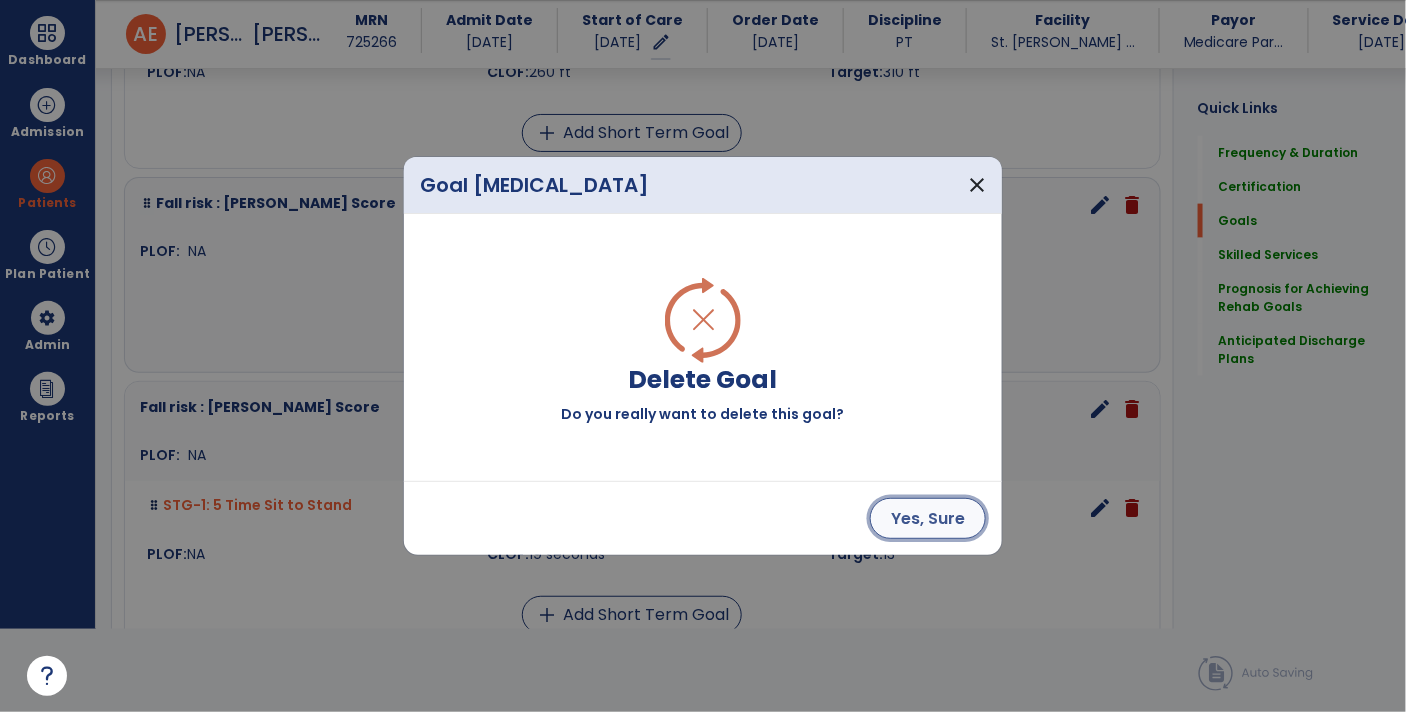 click on "Yes, Sure" at bounding box center (928, 518) 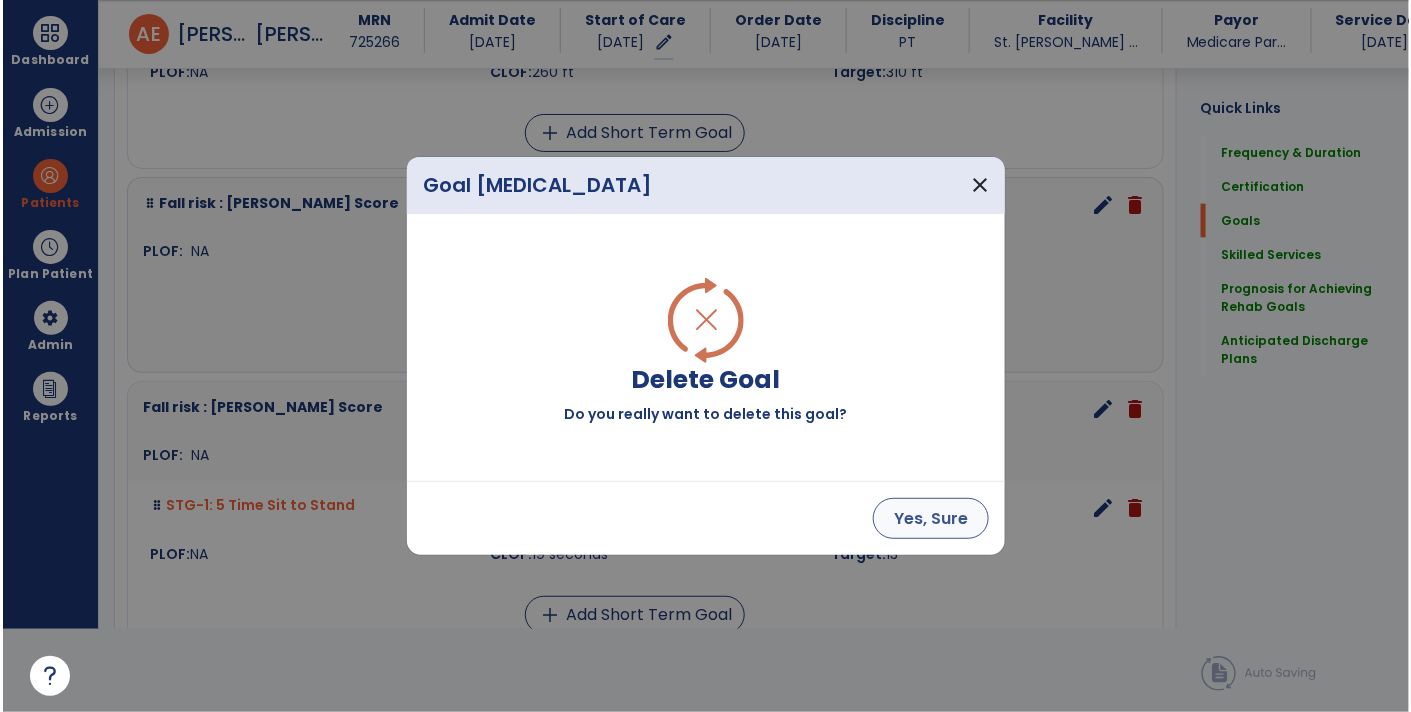 scroll, scrollTop: 83, scrollLeft: 0, axis: vertical 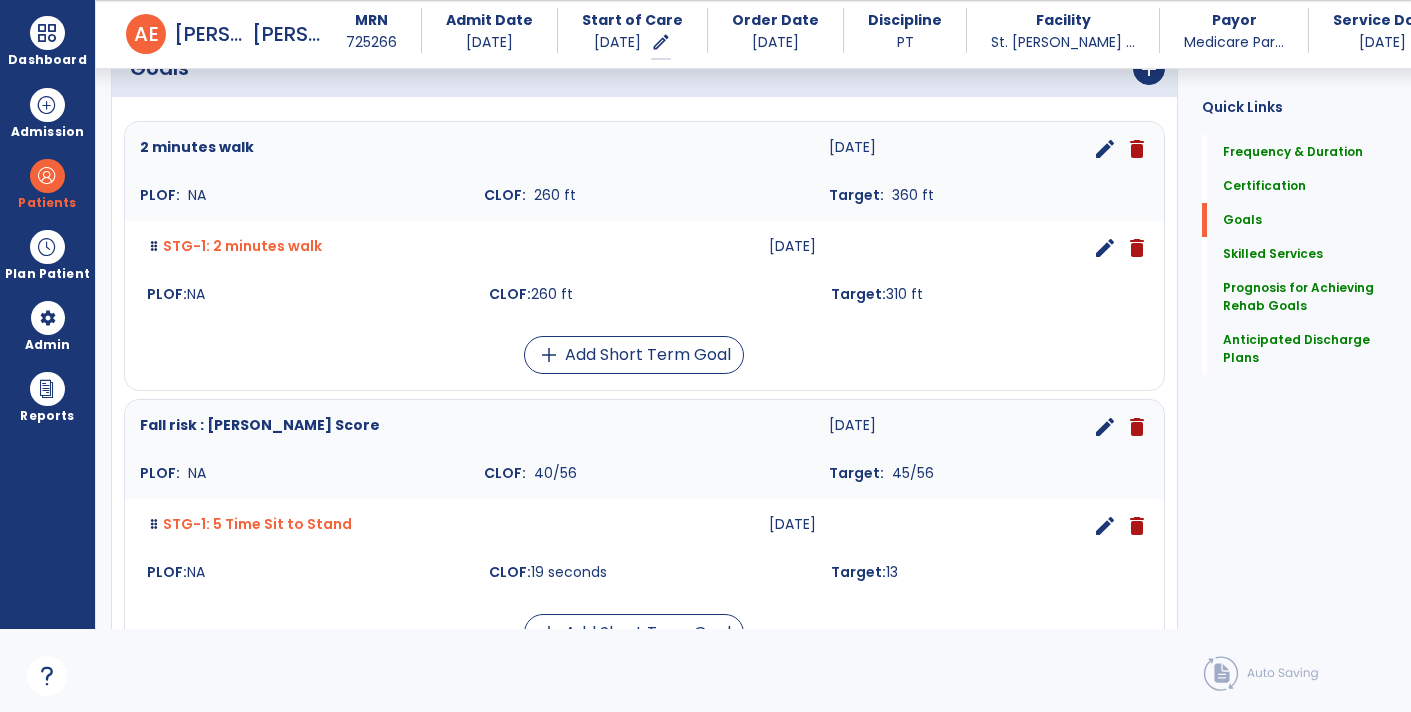 click on "Quick Links  Frequency & Duration   Frequency & Duration   Certification   Certification   Goals   Goals   Skilled Services   Skilled Services   Prognosis for Achieving Rehab Goals   Prognosis for Achieving Rehab Goals   Anticipated Discharge Plans   Anticipated Discharge Plans" 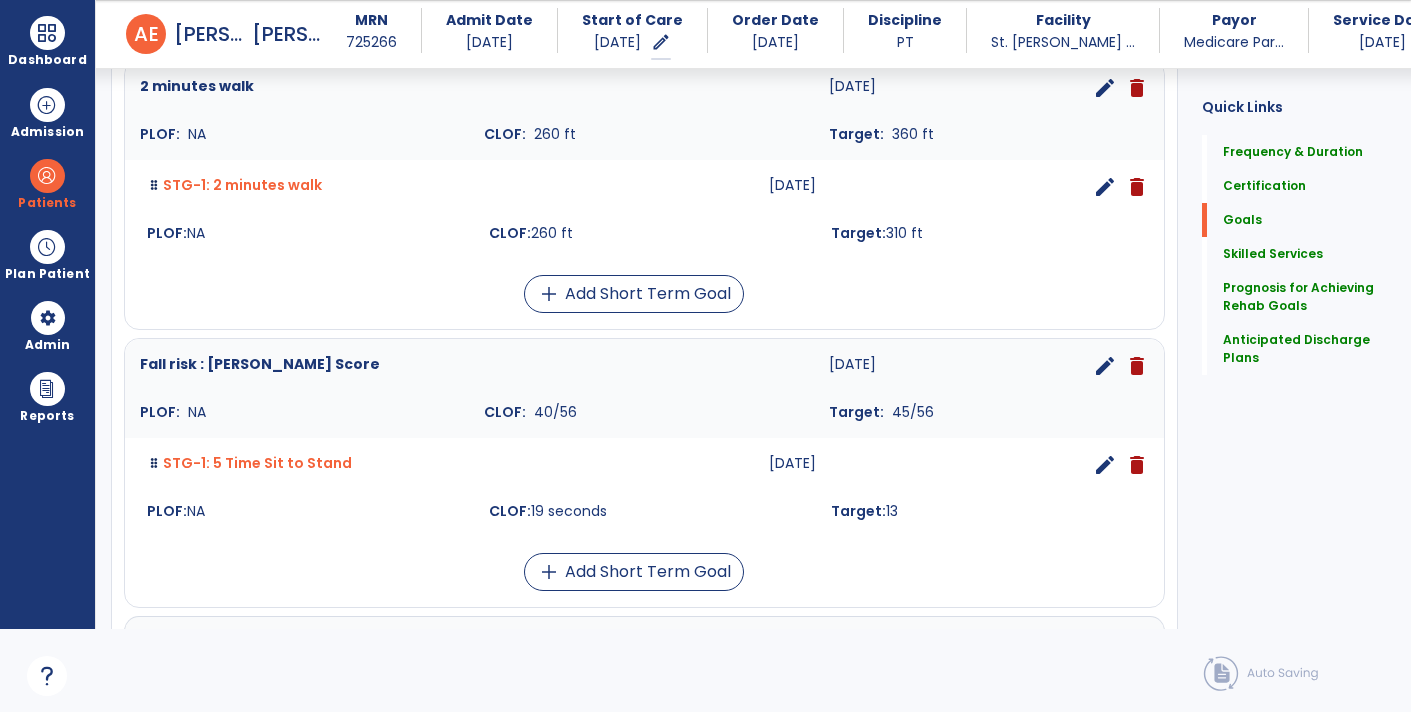 scroll, scrollTop: 565, scrollLeft: 0, axis: vertical 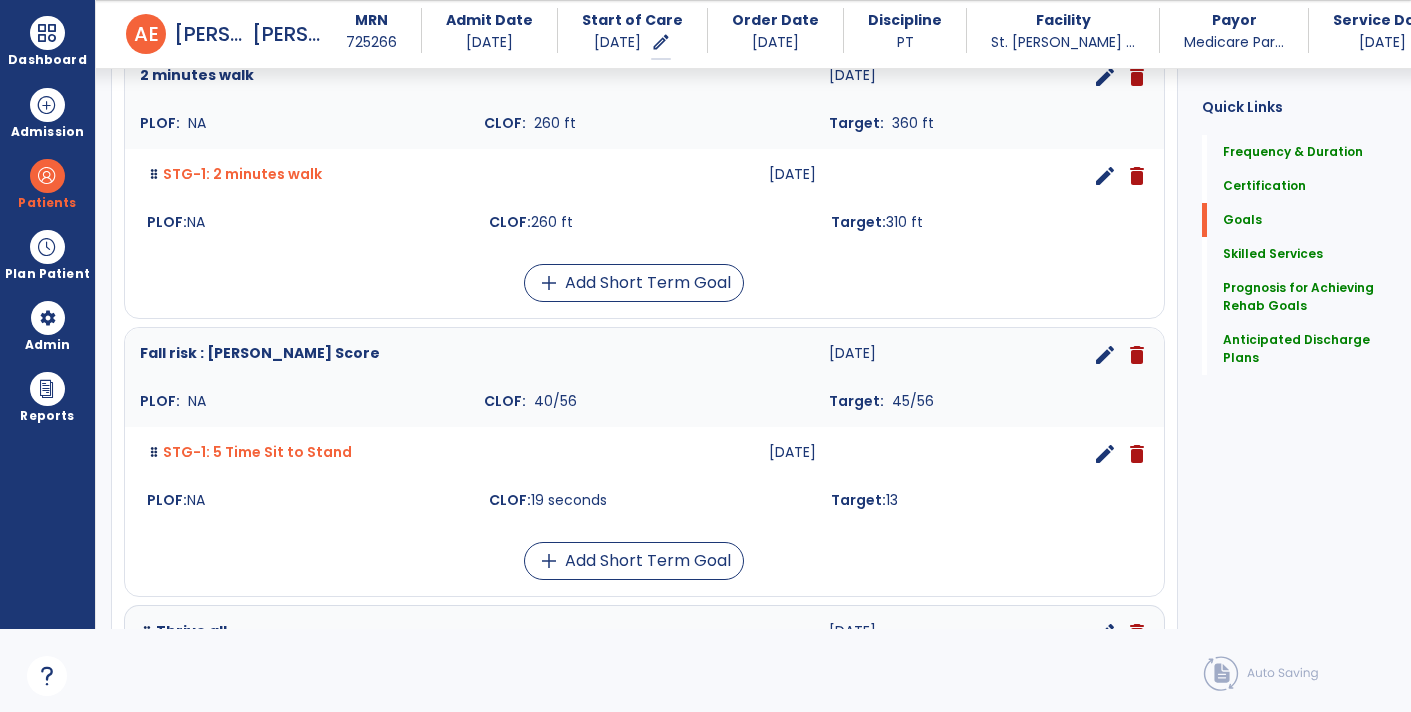 click on "edit" at bounding box center (1105, 355) 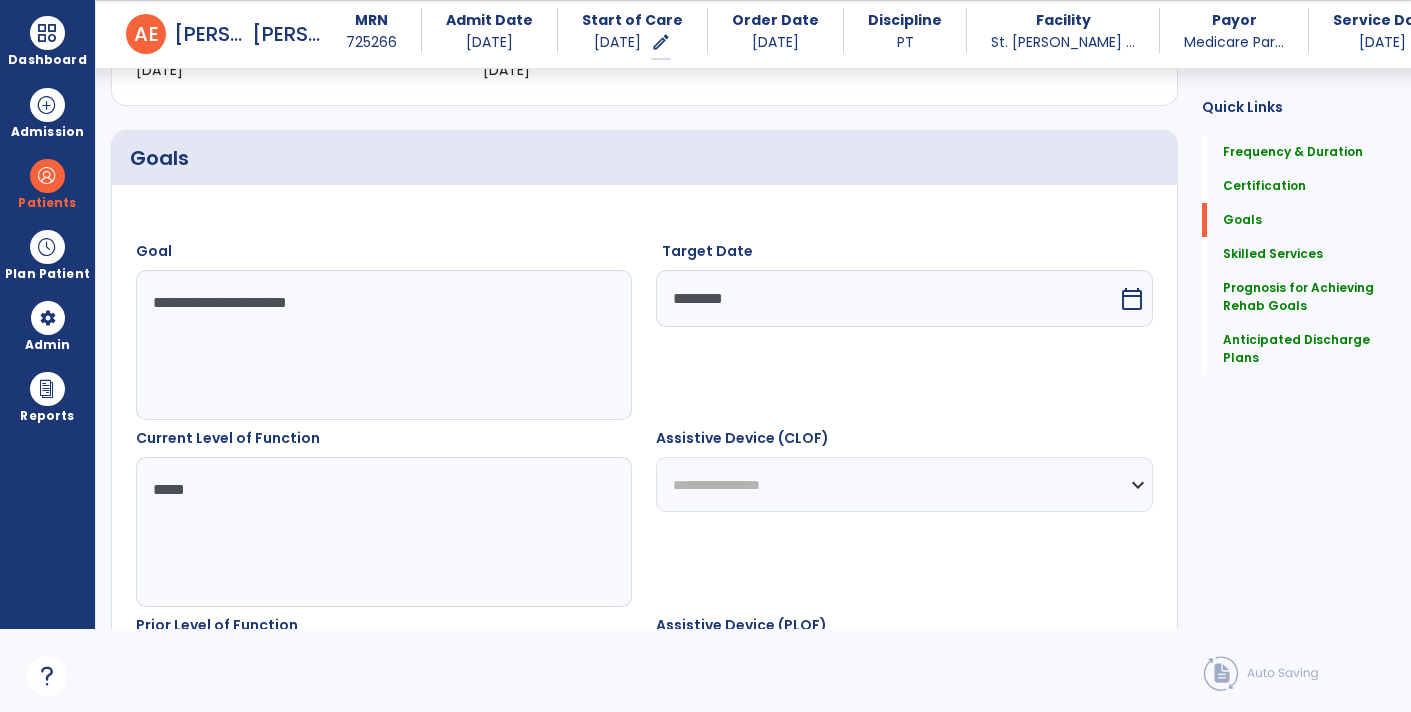 scroll, scrollTop: 404, scrollLeft: 0, axis: vertical 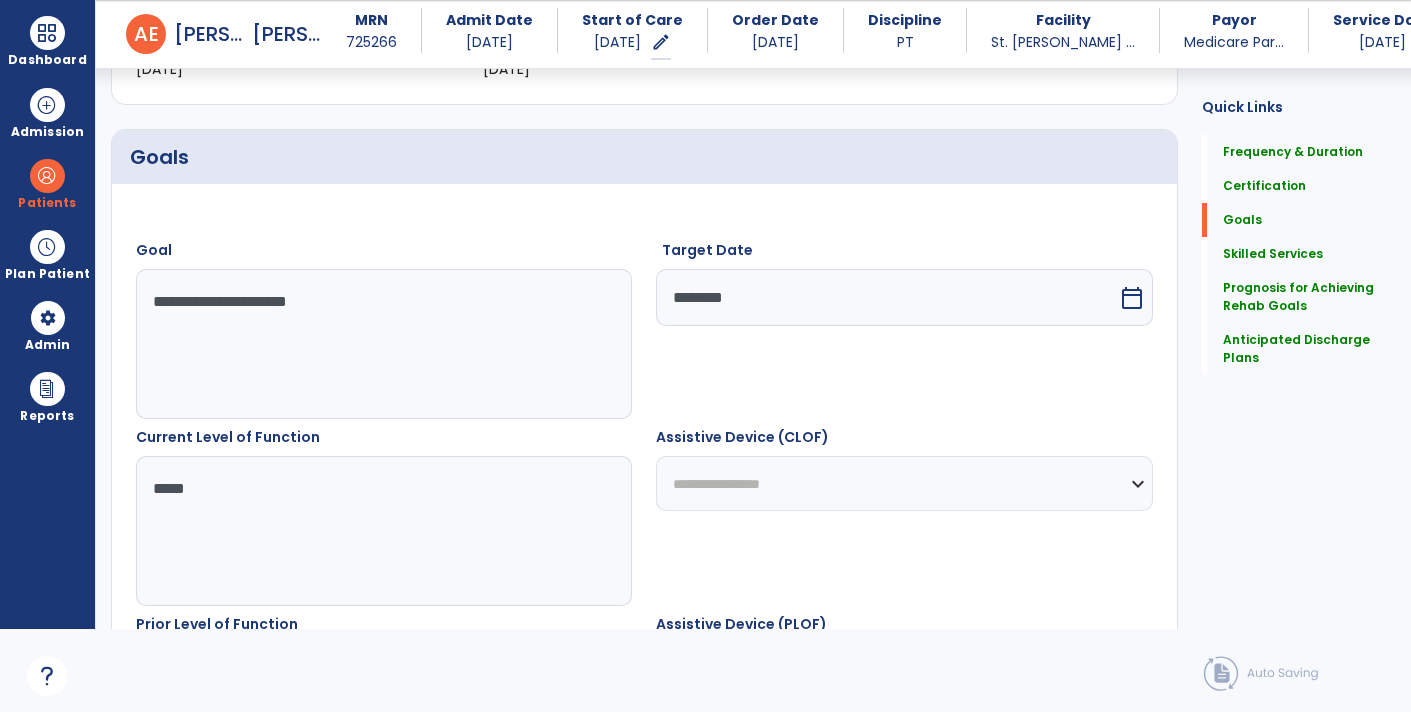 click on "calendar_today" at bounding box center [1132, 298] 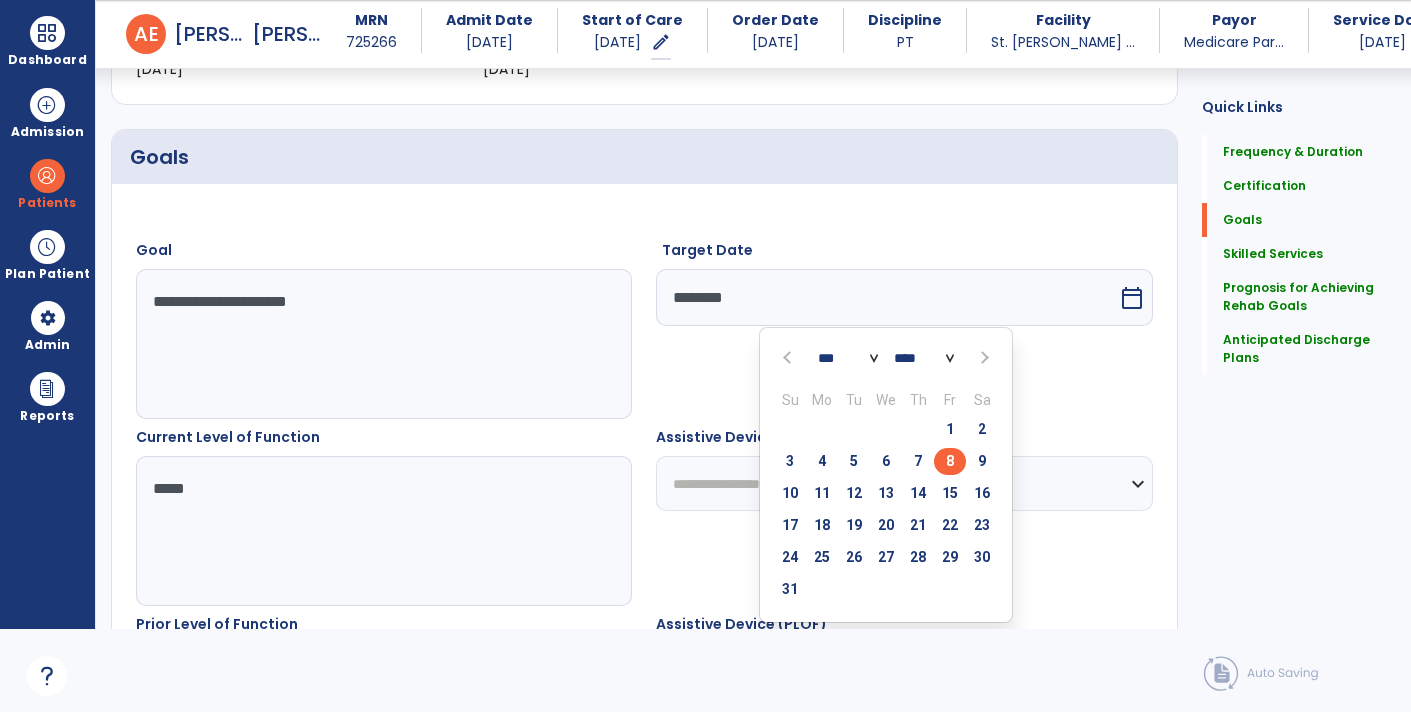 click at bounding box center (983, 358) 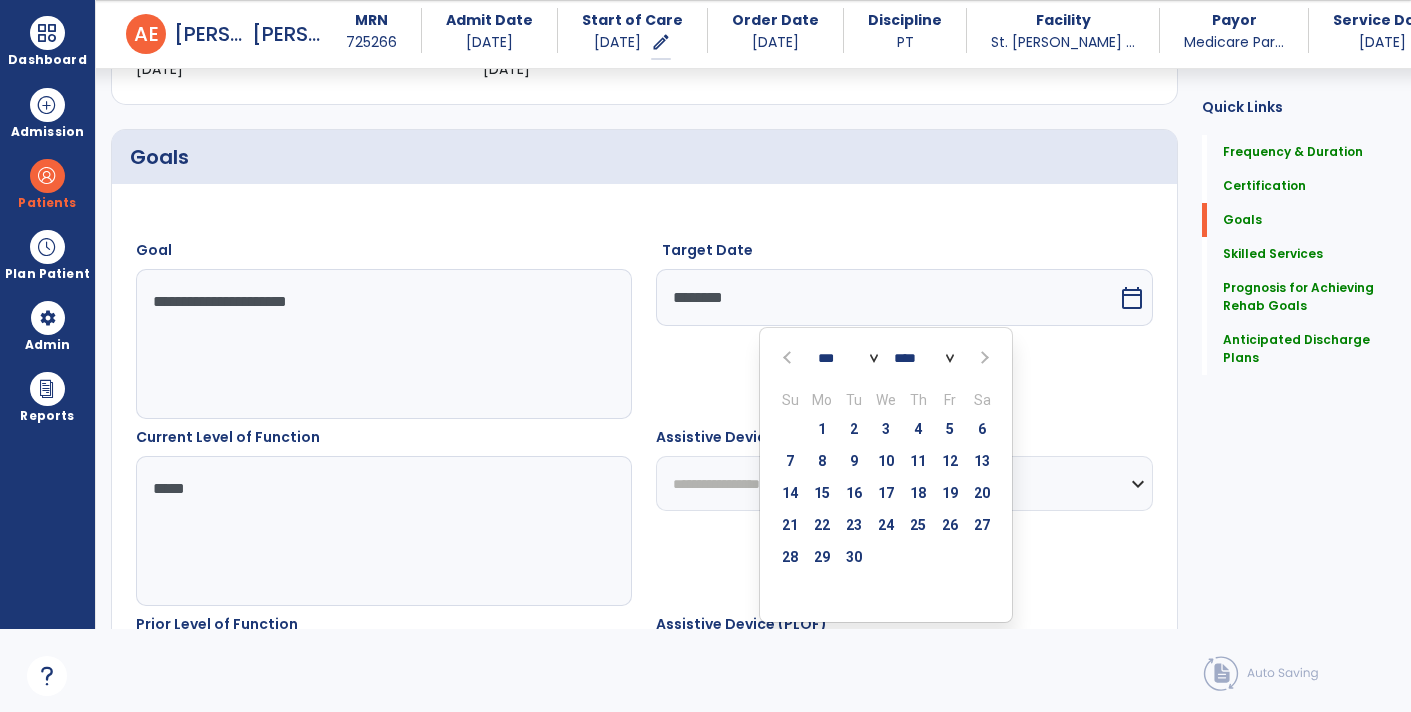 click at bounding box center [983, 358] 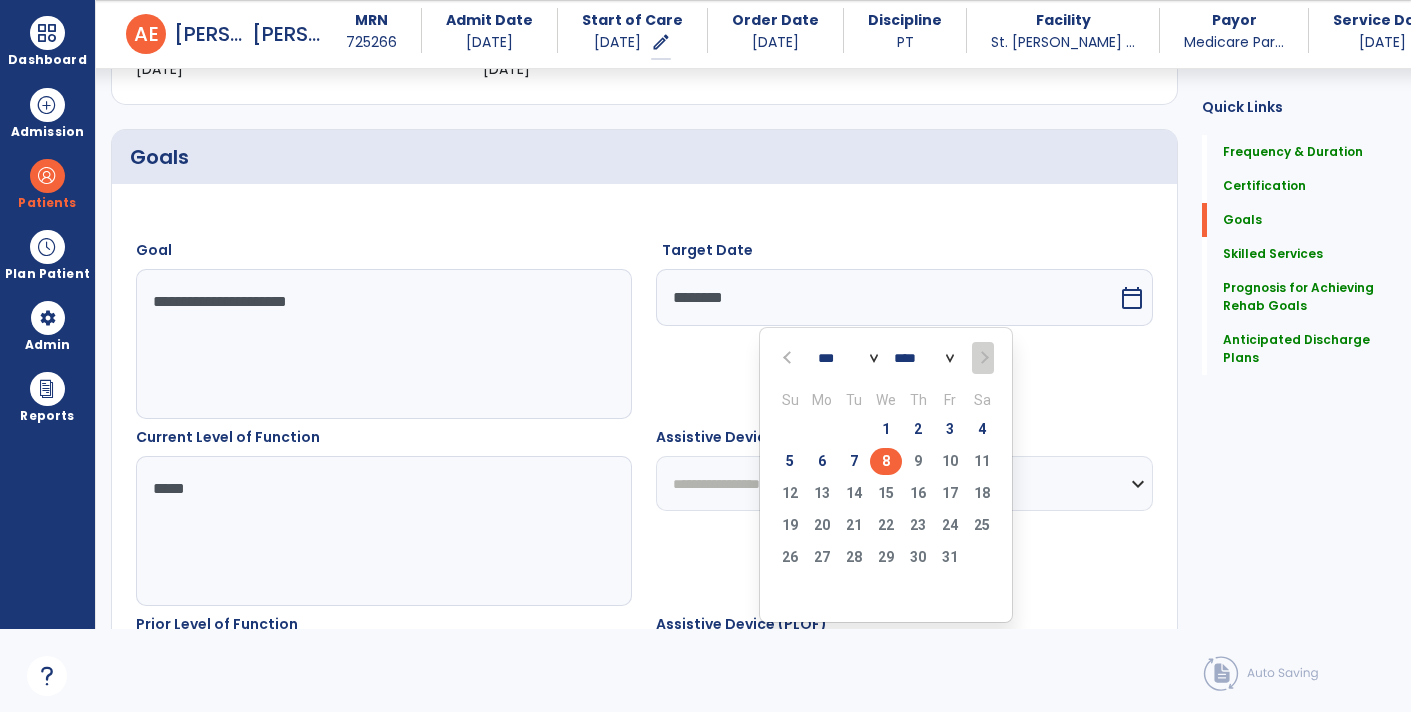 click on "8" at bounding box center [886, 461] 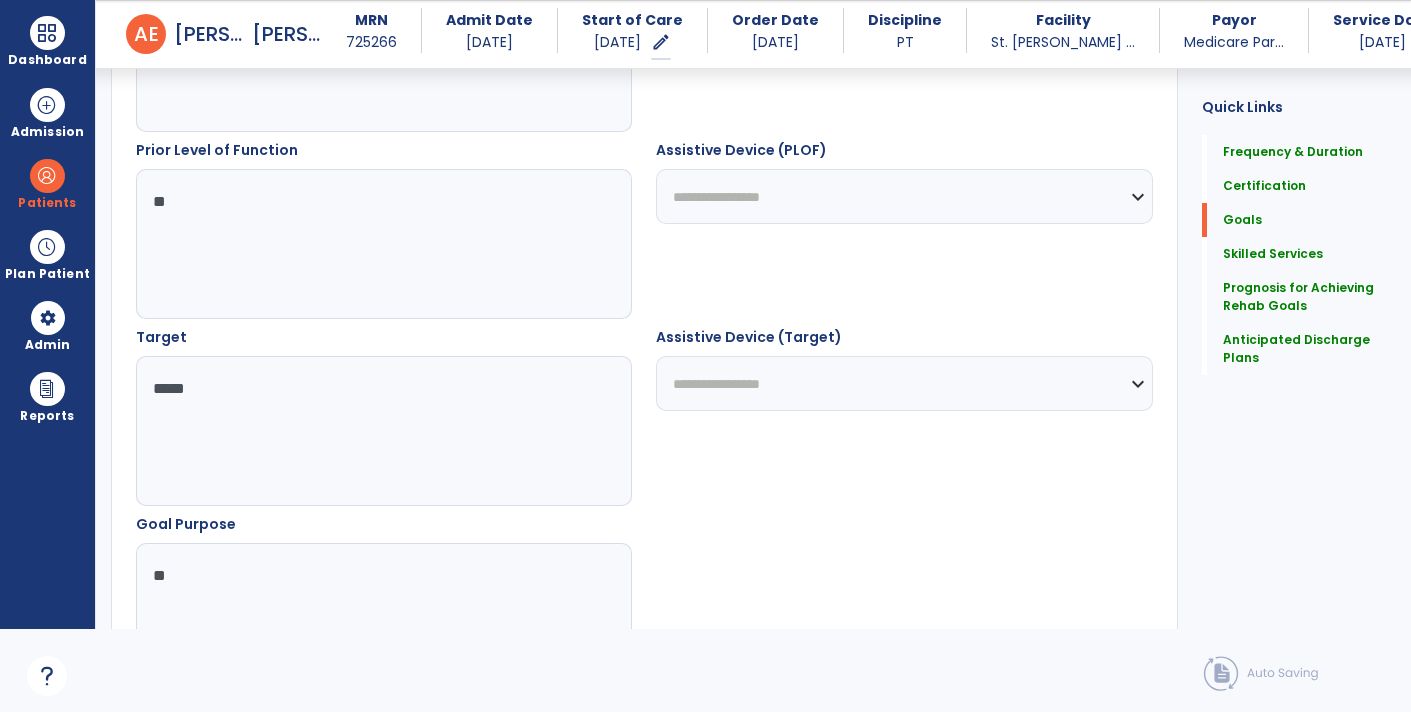 scroll, scrollTop: 877, scrollLeft: 0, axis: vertical 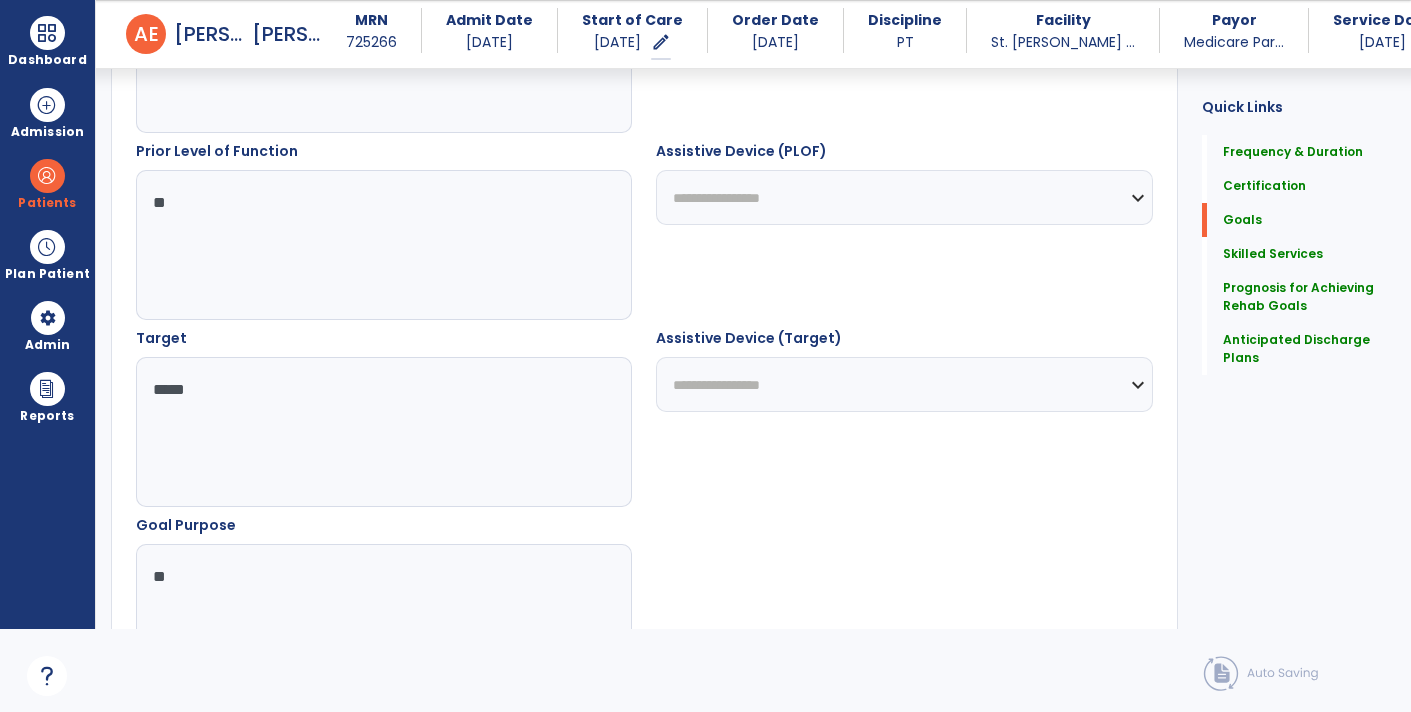 click on "*****" at bounding box center (383, 432) 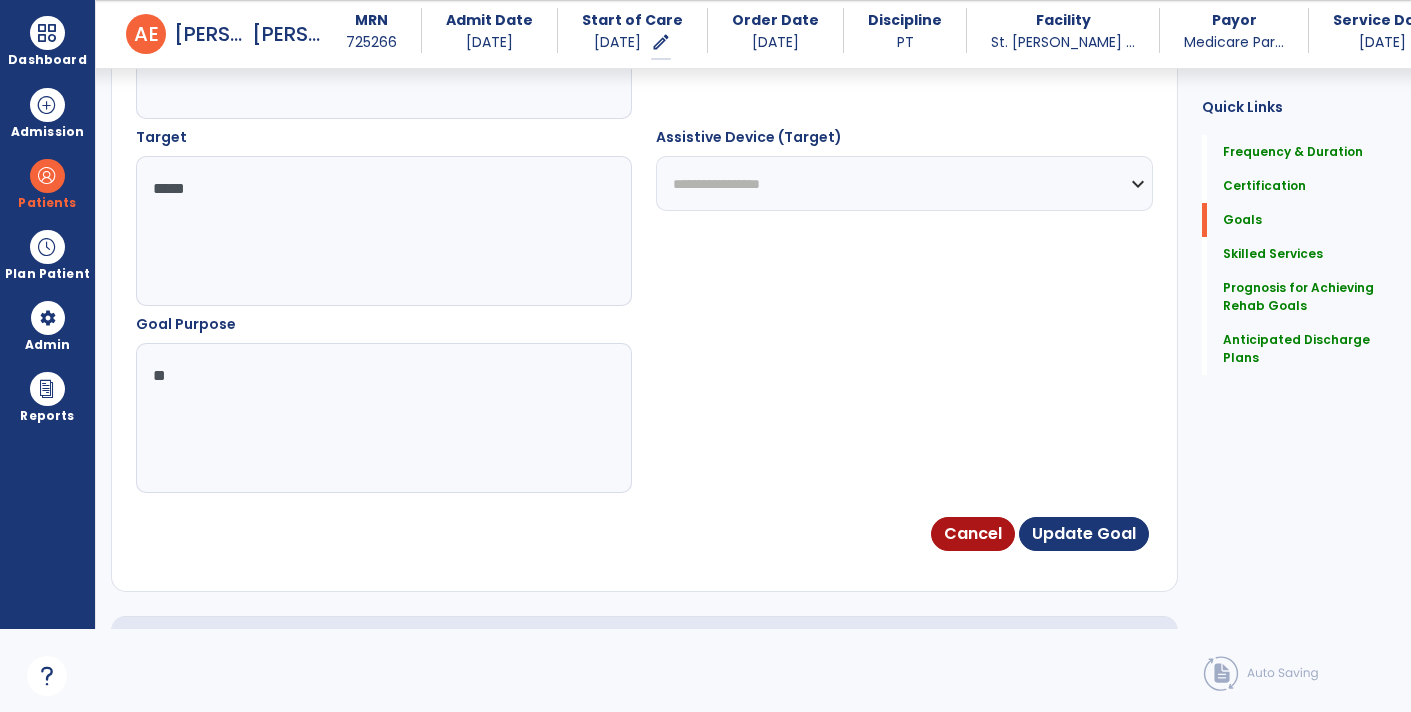 scroll, scrollTop: 1084, scrollLeft: 0, axis: vertical 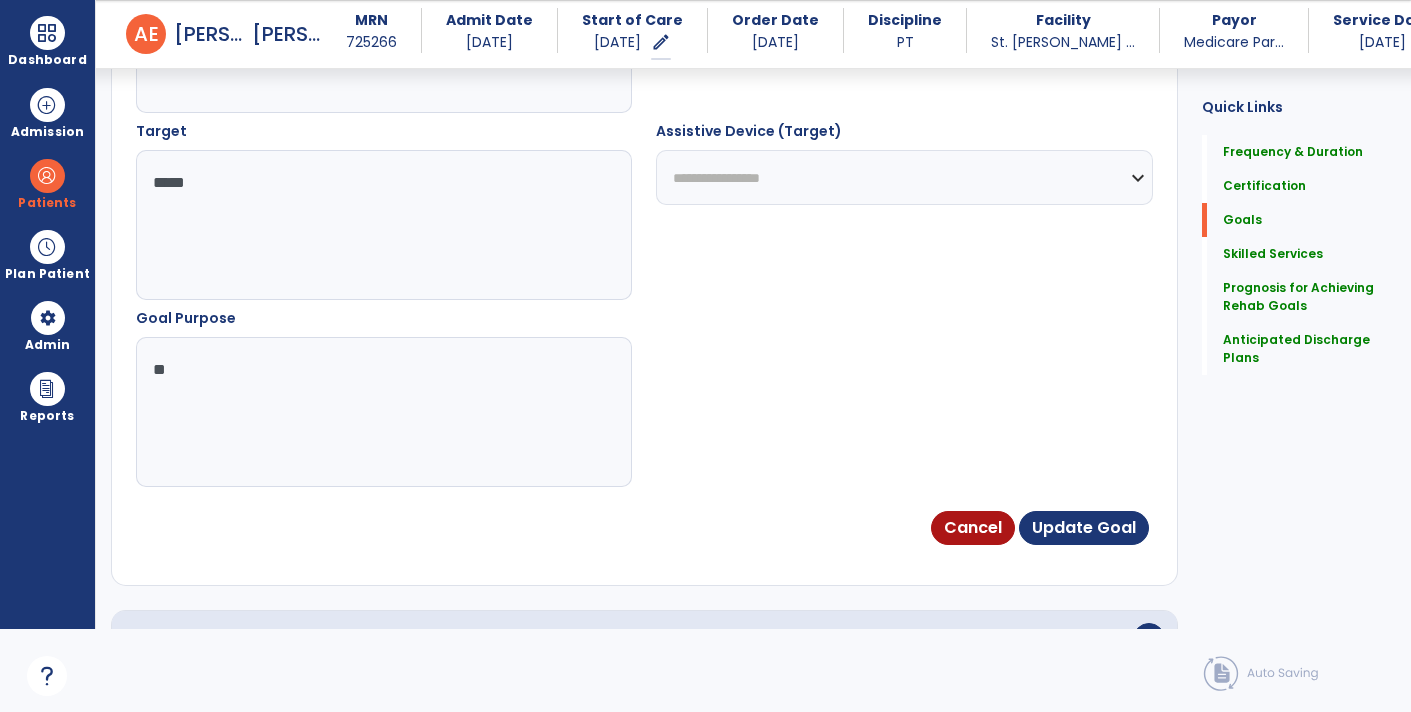 type on "*****" 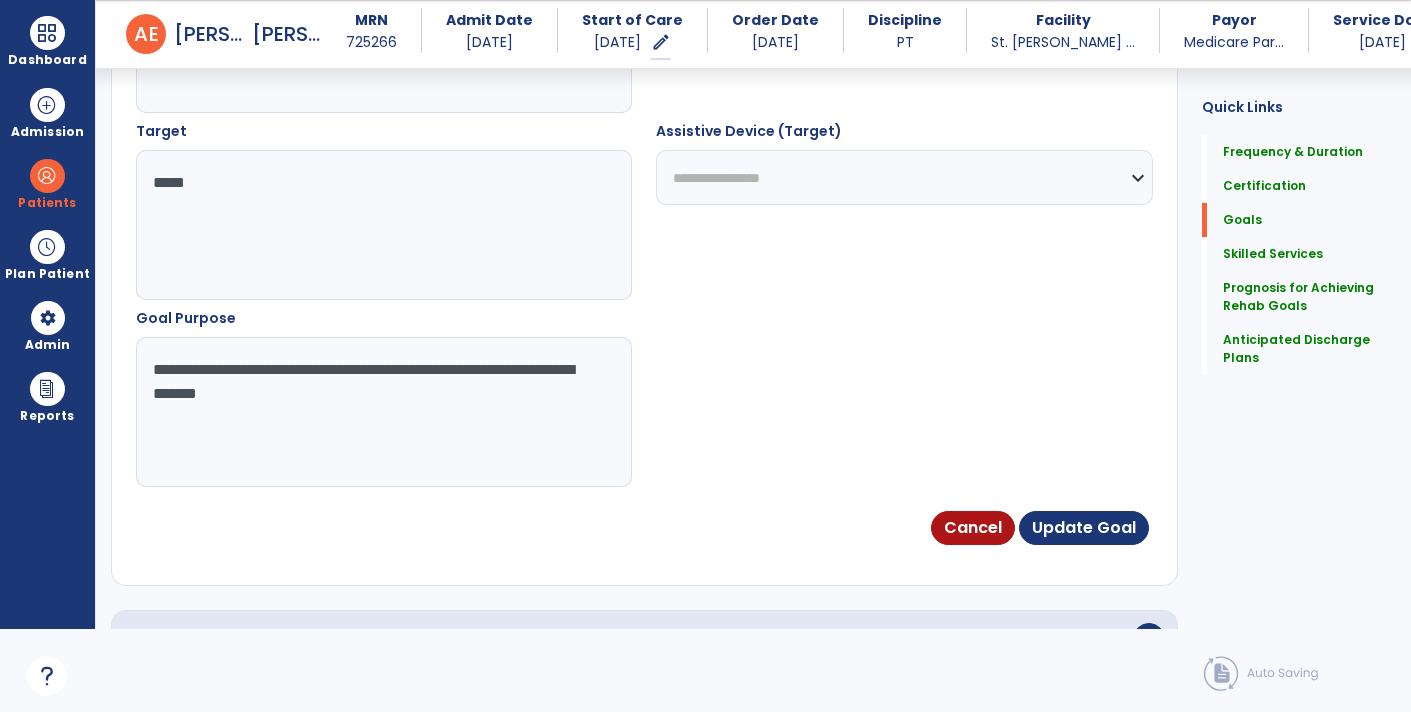 type on "**********" 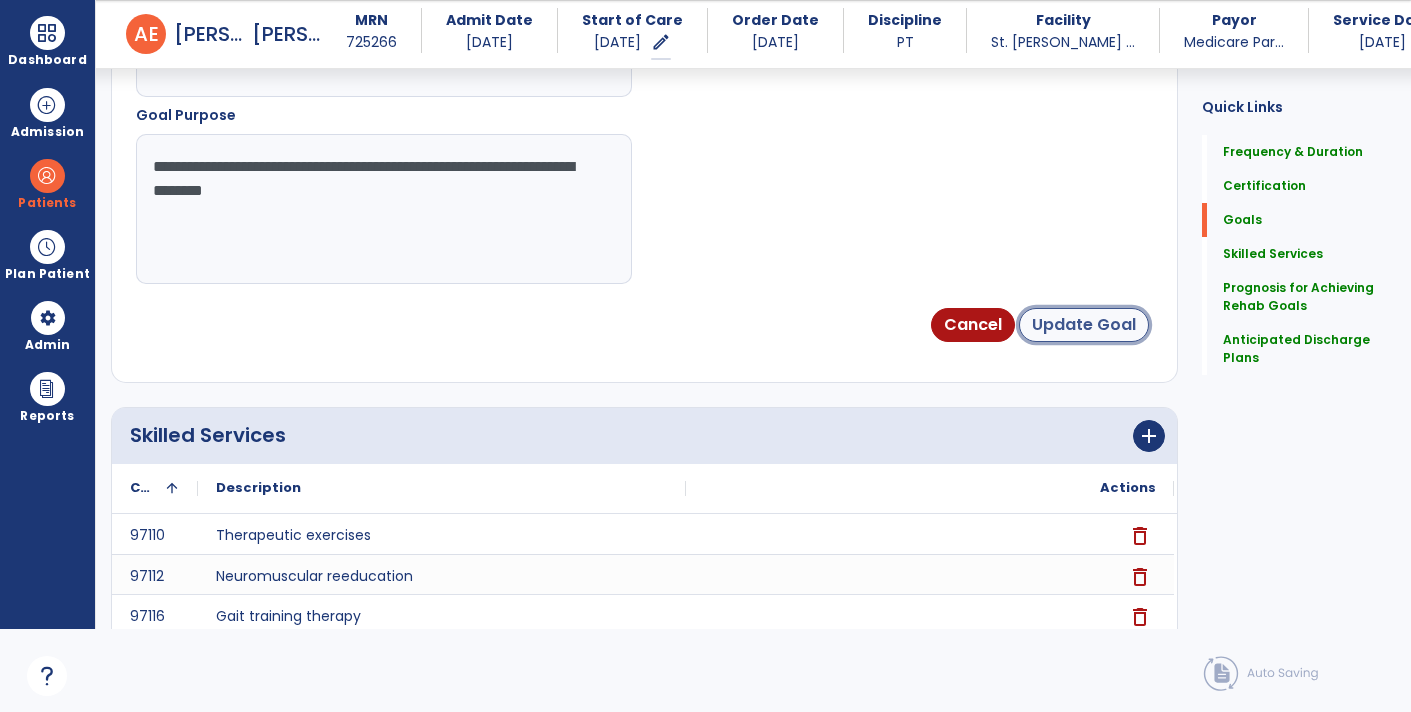 click on "Update Goal" at bounding box center [1084, 325] 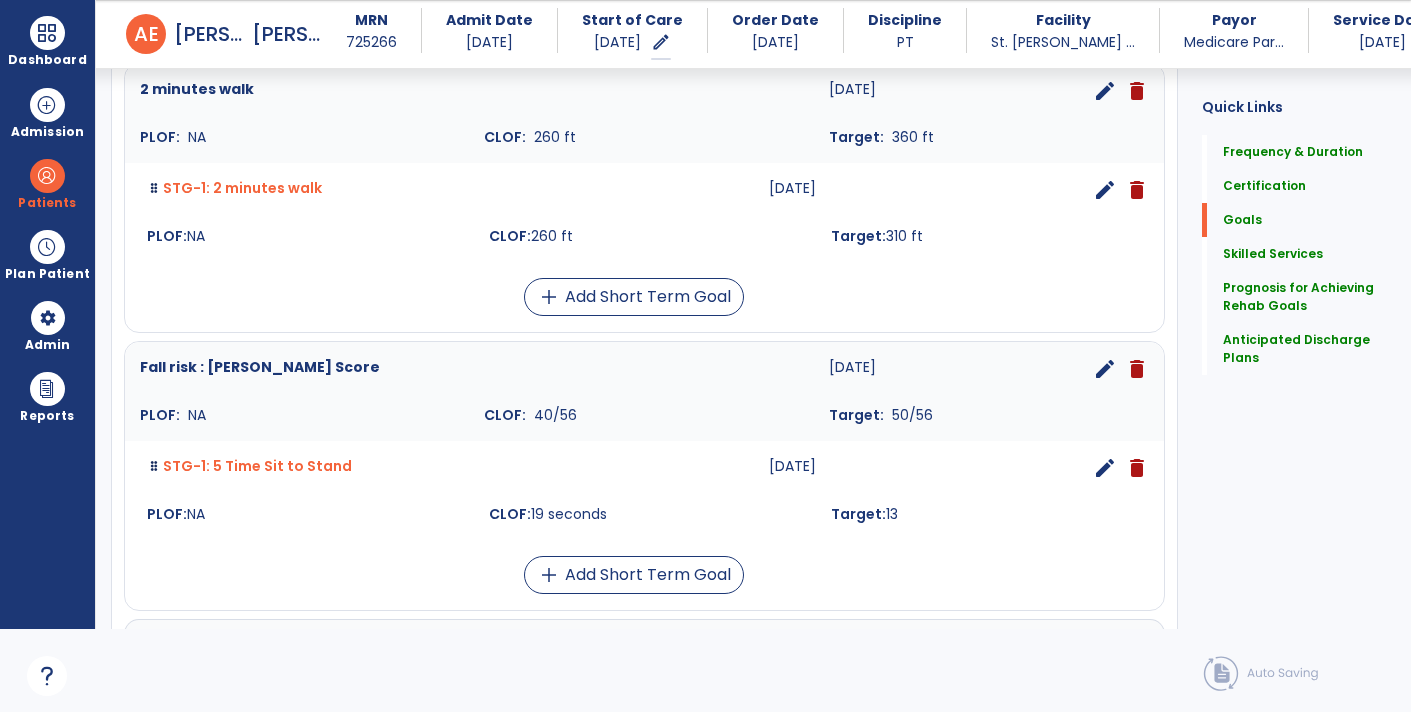 scroll, scrollTop: 551, scrollLeft: 0, axis: vertical 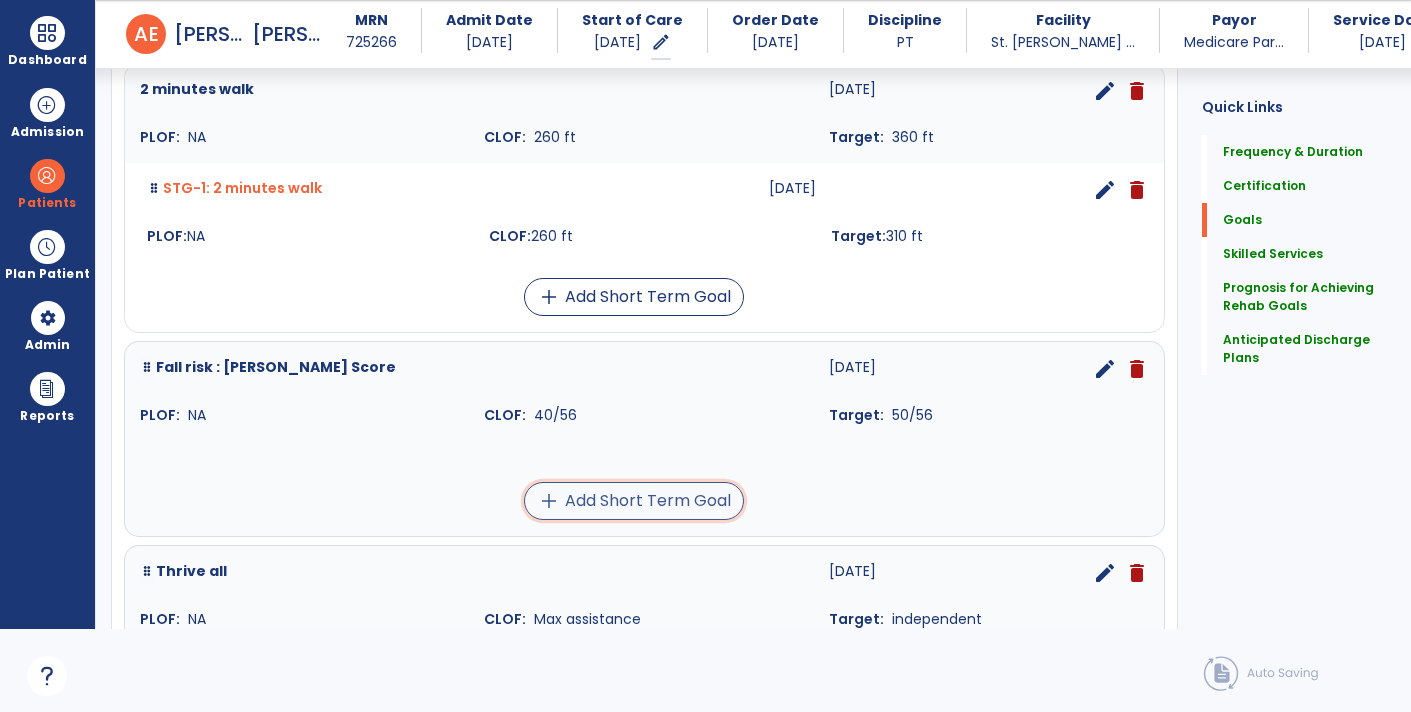 click on "add  Add Short Term Goal" at bounding box center [634, 501] 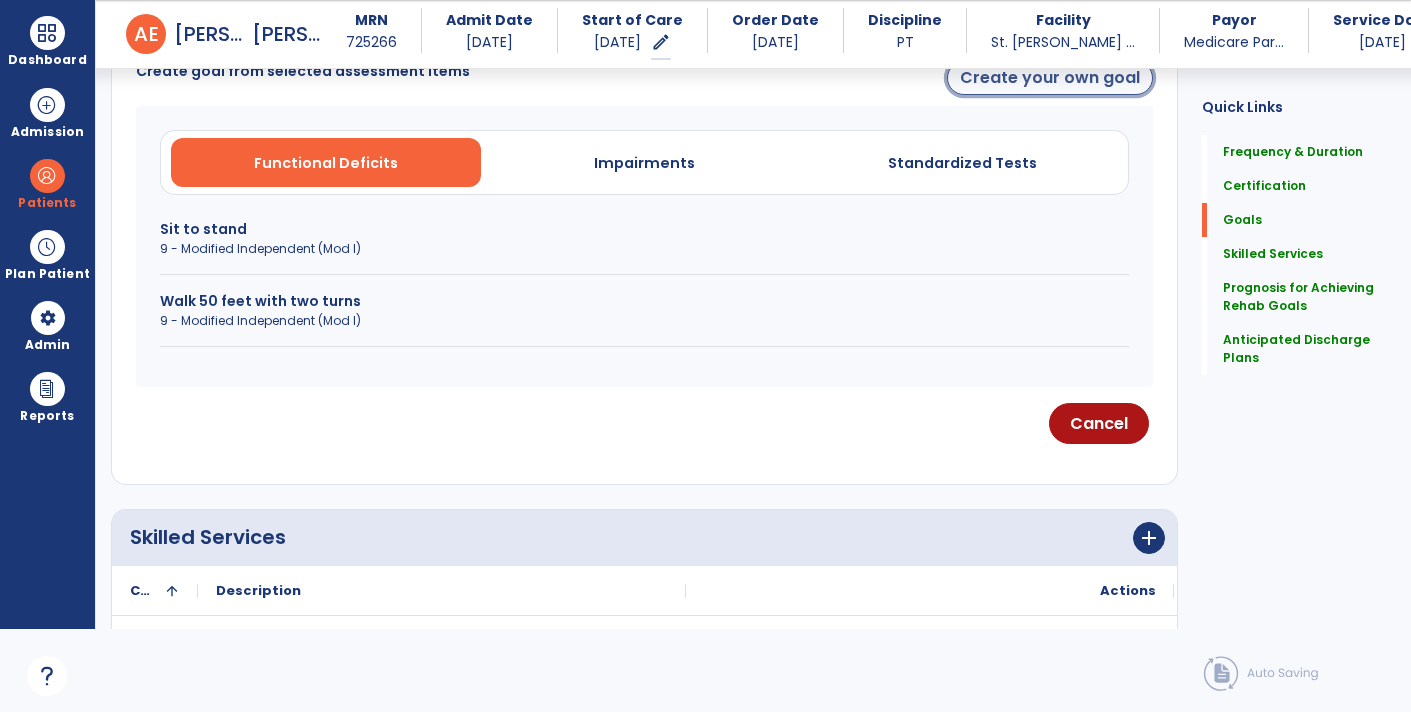 click on "Create your own goal" at bounding box center (1050, 78) 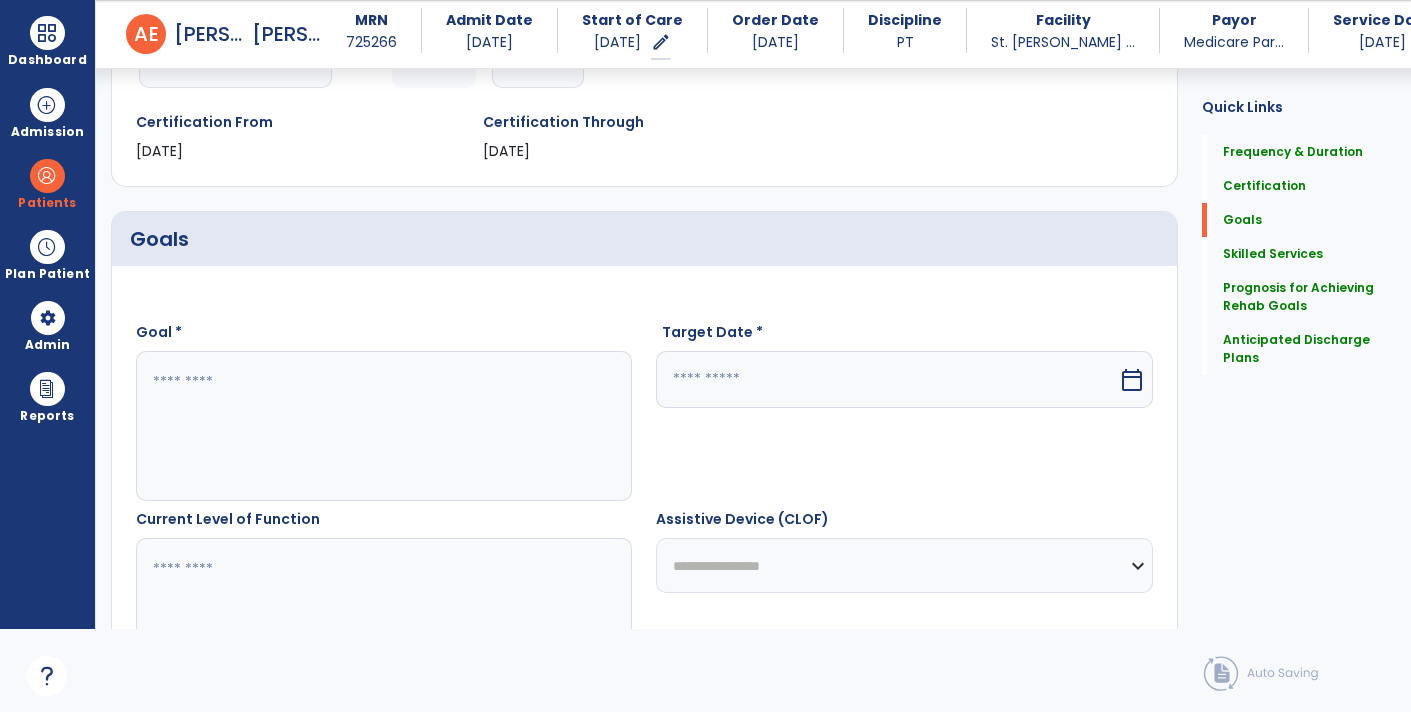 scroll, scrollTop: 335, scrollLeft: 0, axis: vertical 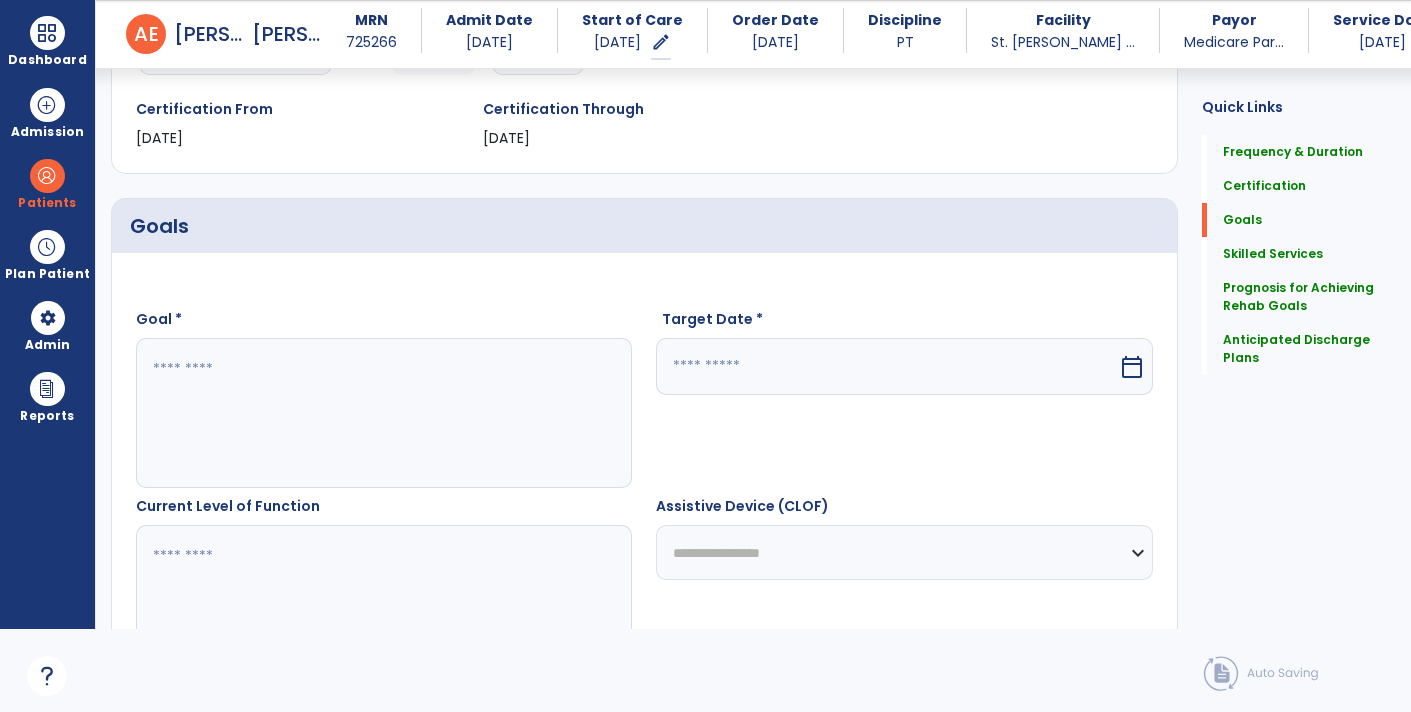 click at bounding box center (383, 413) 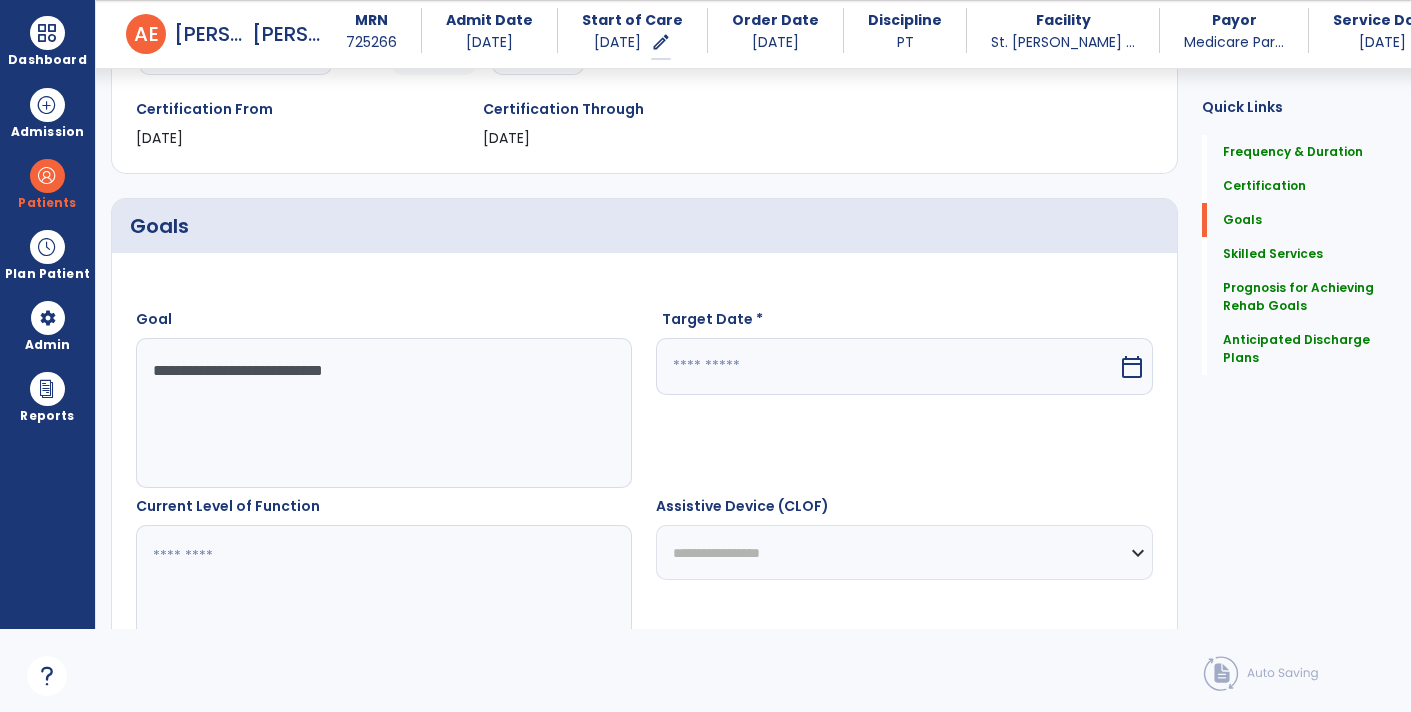type on "**********" 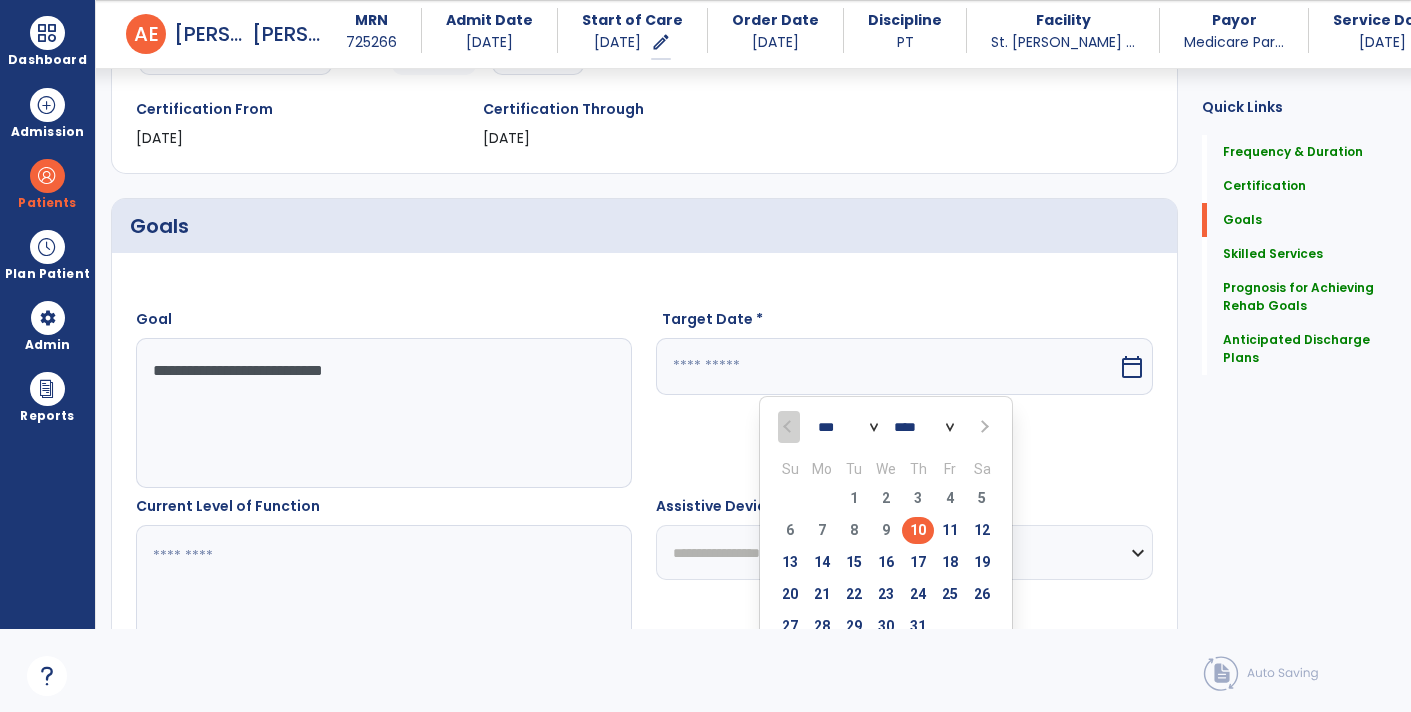 click at bounding box center (983, 427) 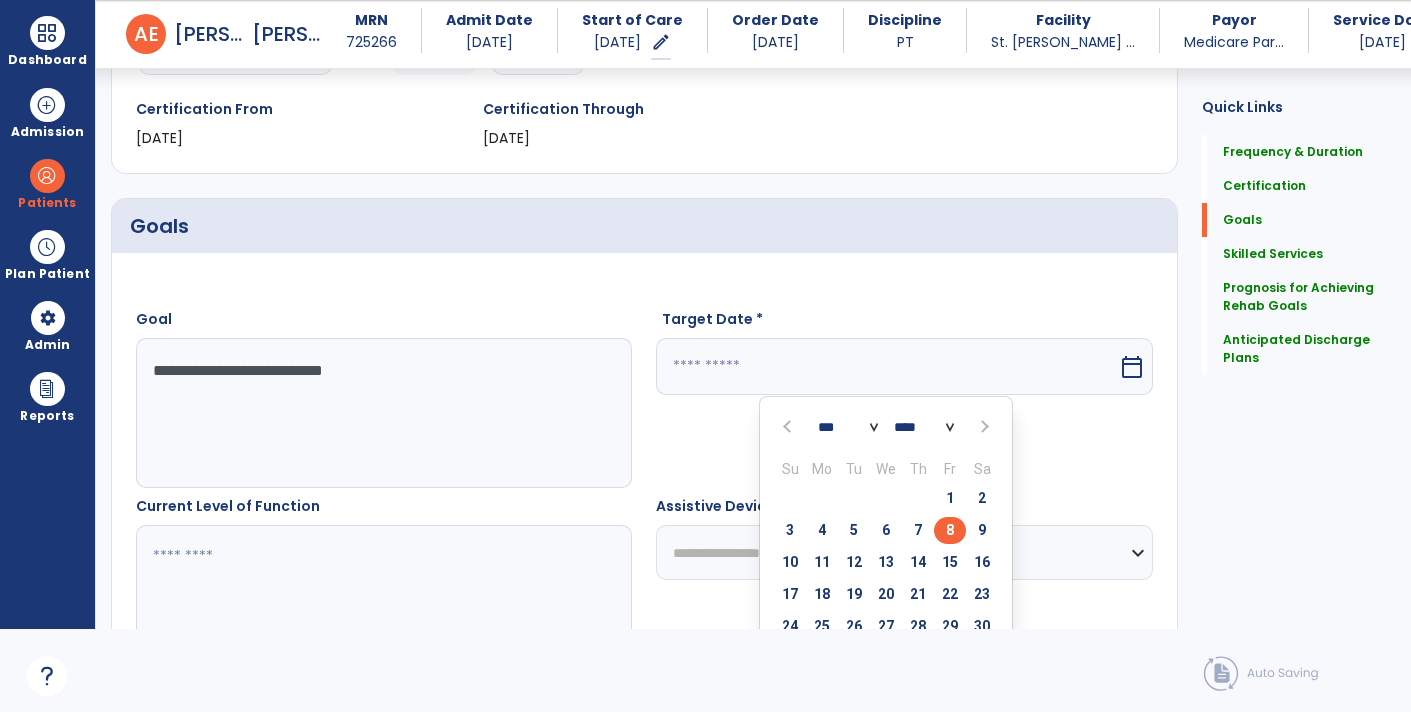 click on "8" at bounding box center [950, 530] 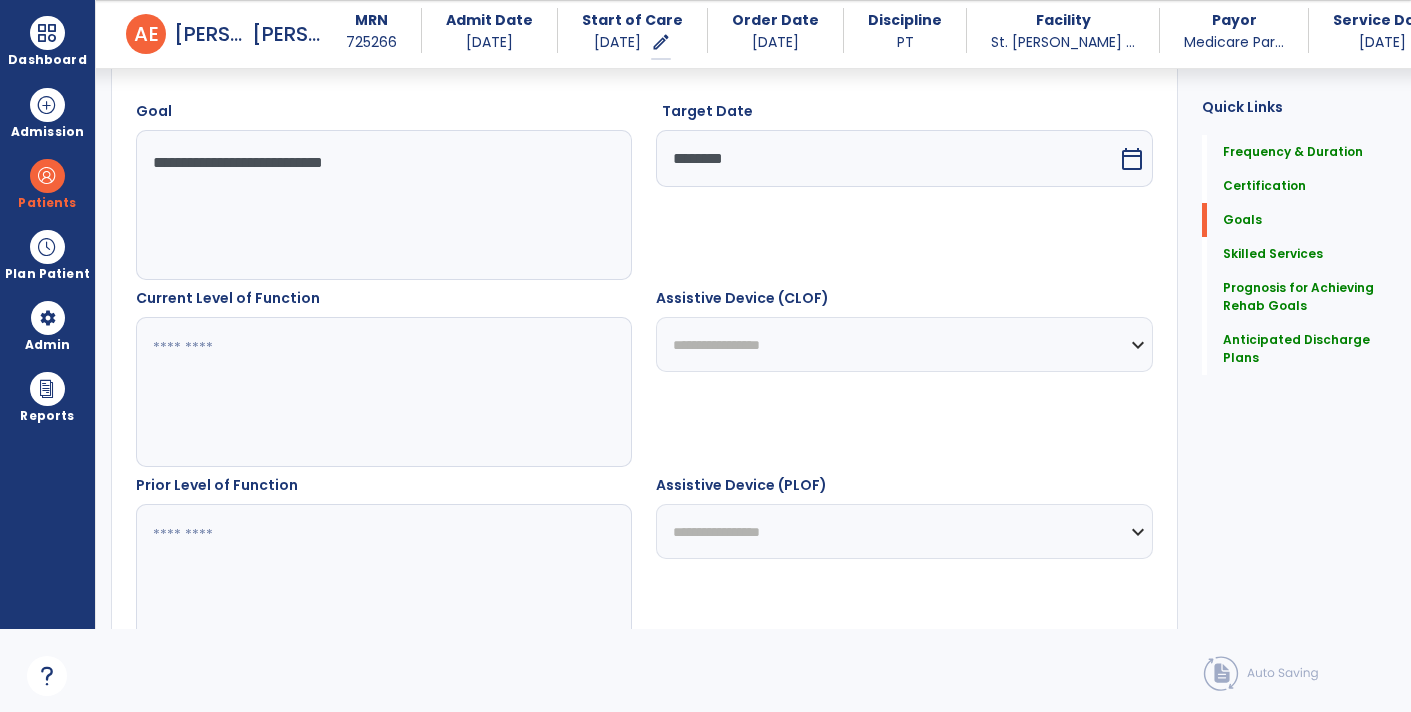 scroll, scrollTop: 543, scrollLeft: 0, axis: vertical 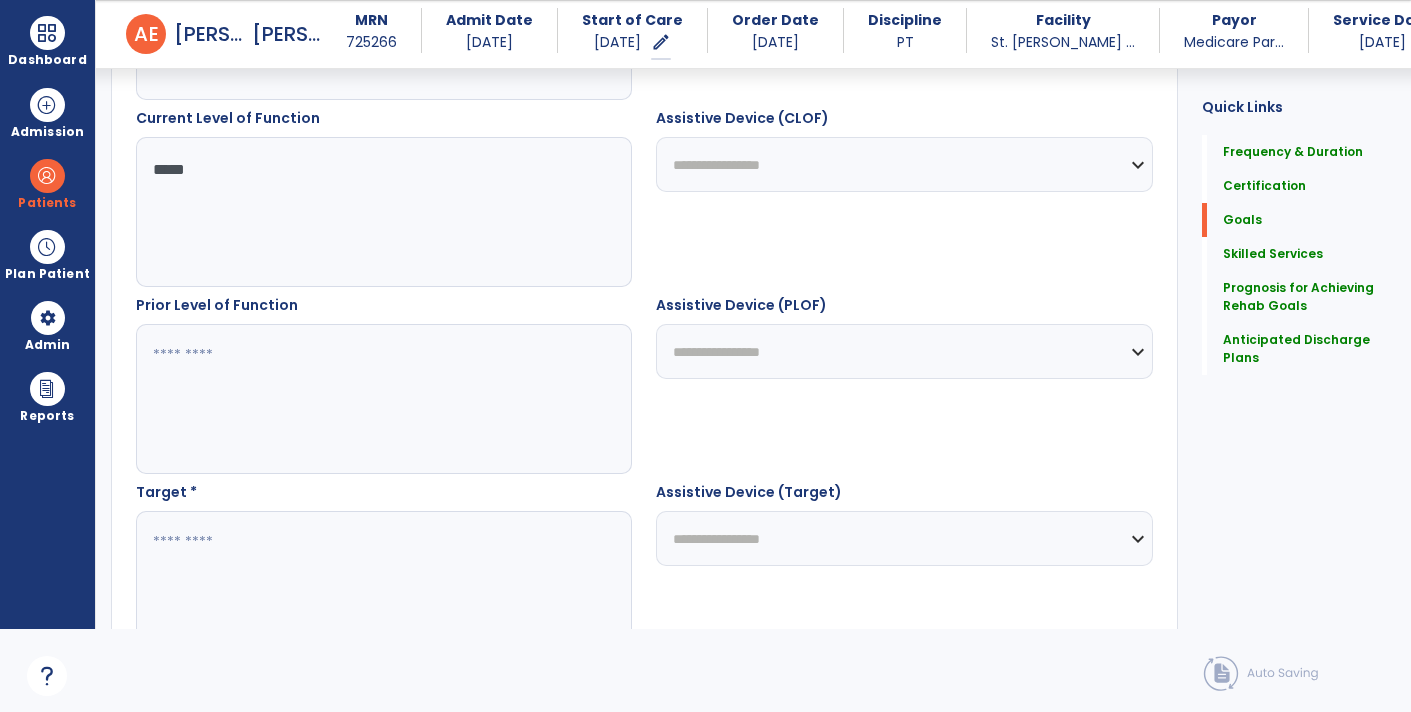 type on "*****" 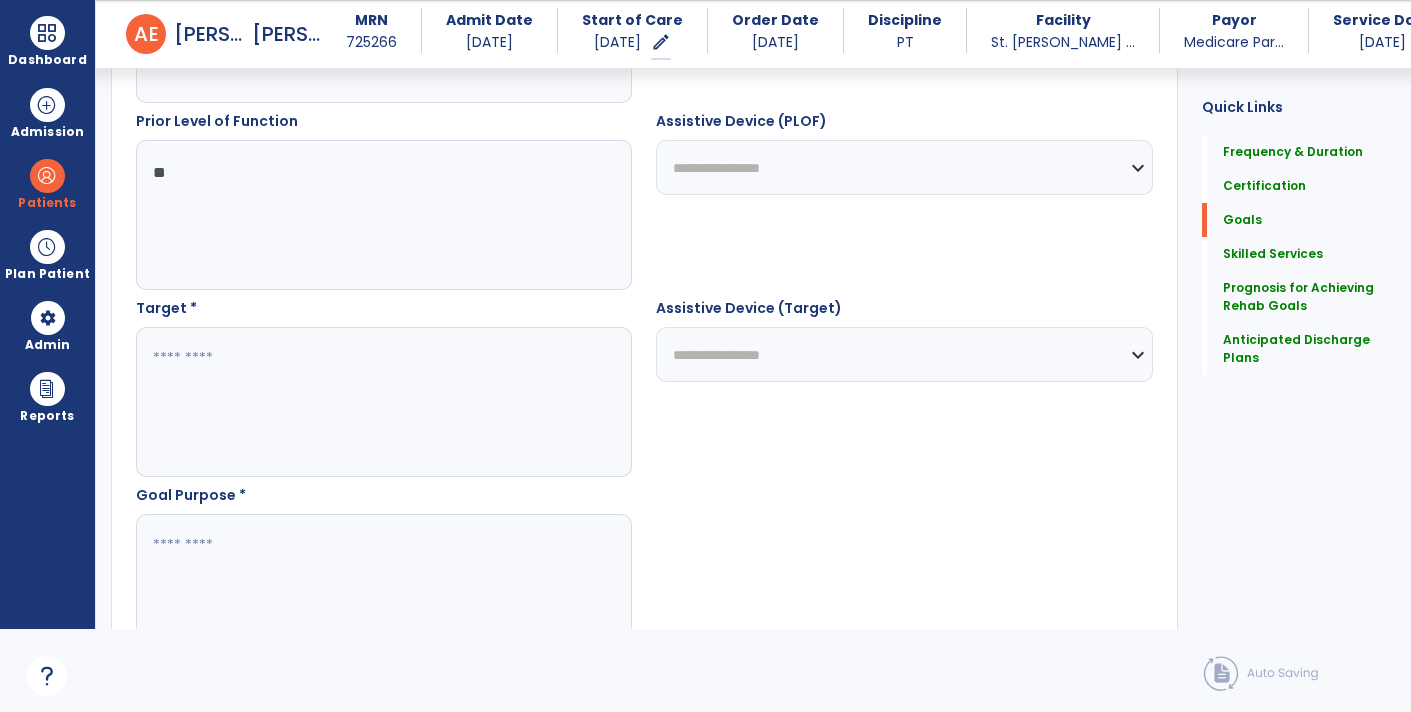scroll, scrollTop: 898, scrollLeft: 0, axis: vertical 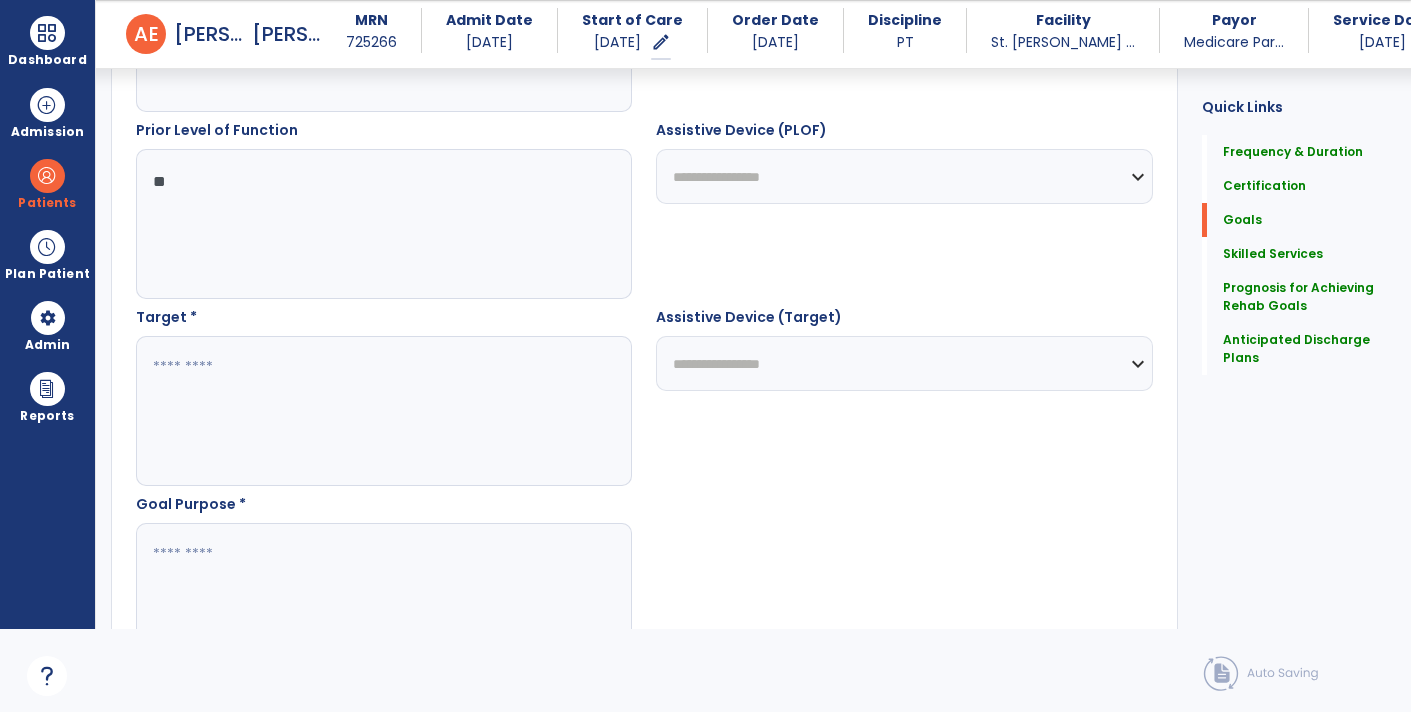 type on "**" 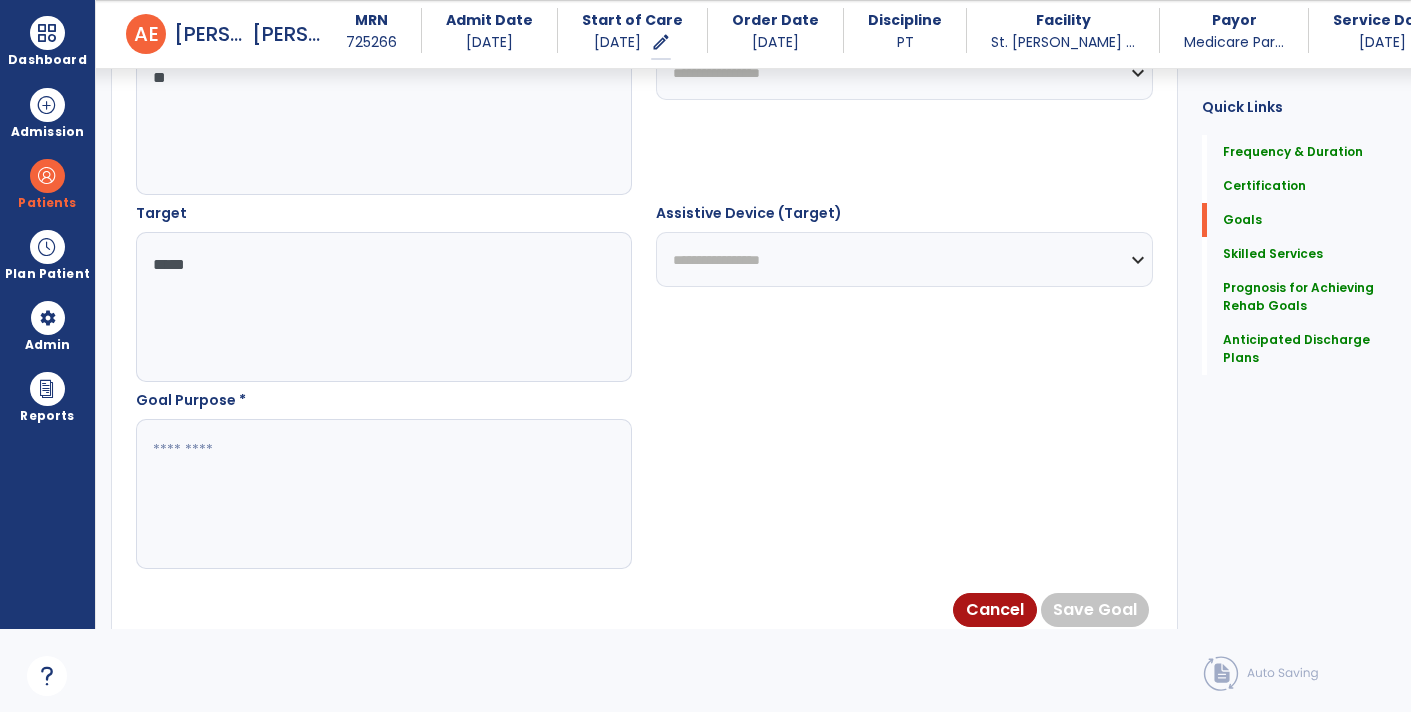 scroll, scrollTop: 1093, scrollLeft: 0, axis: vertical 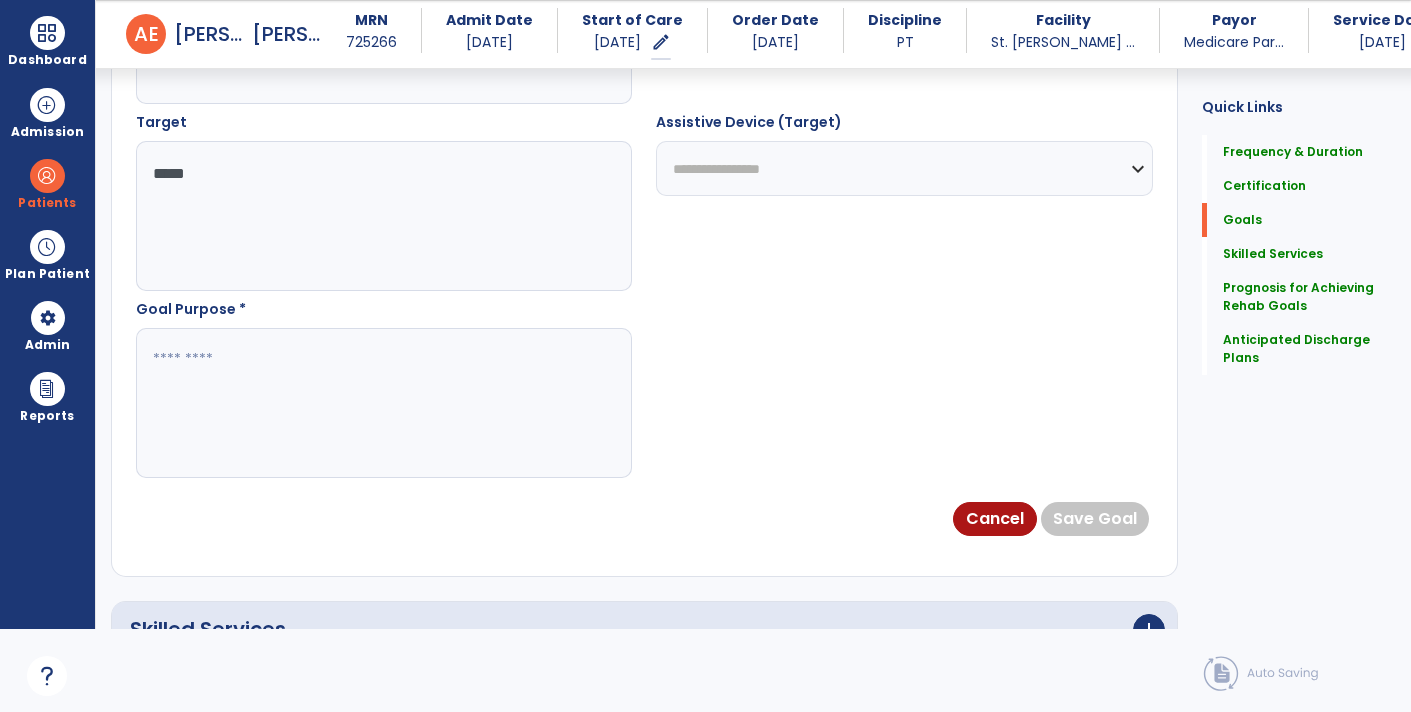 type on "*****" 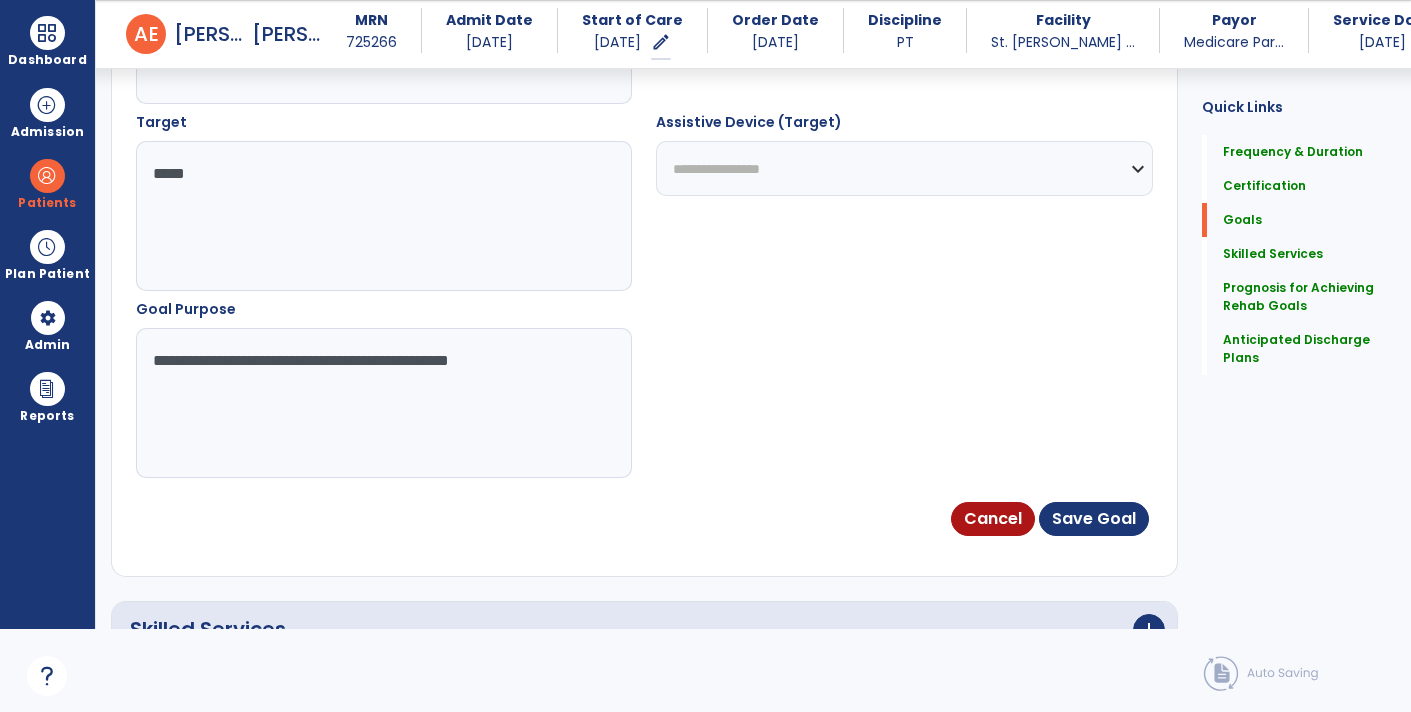 type on "**********" 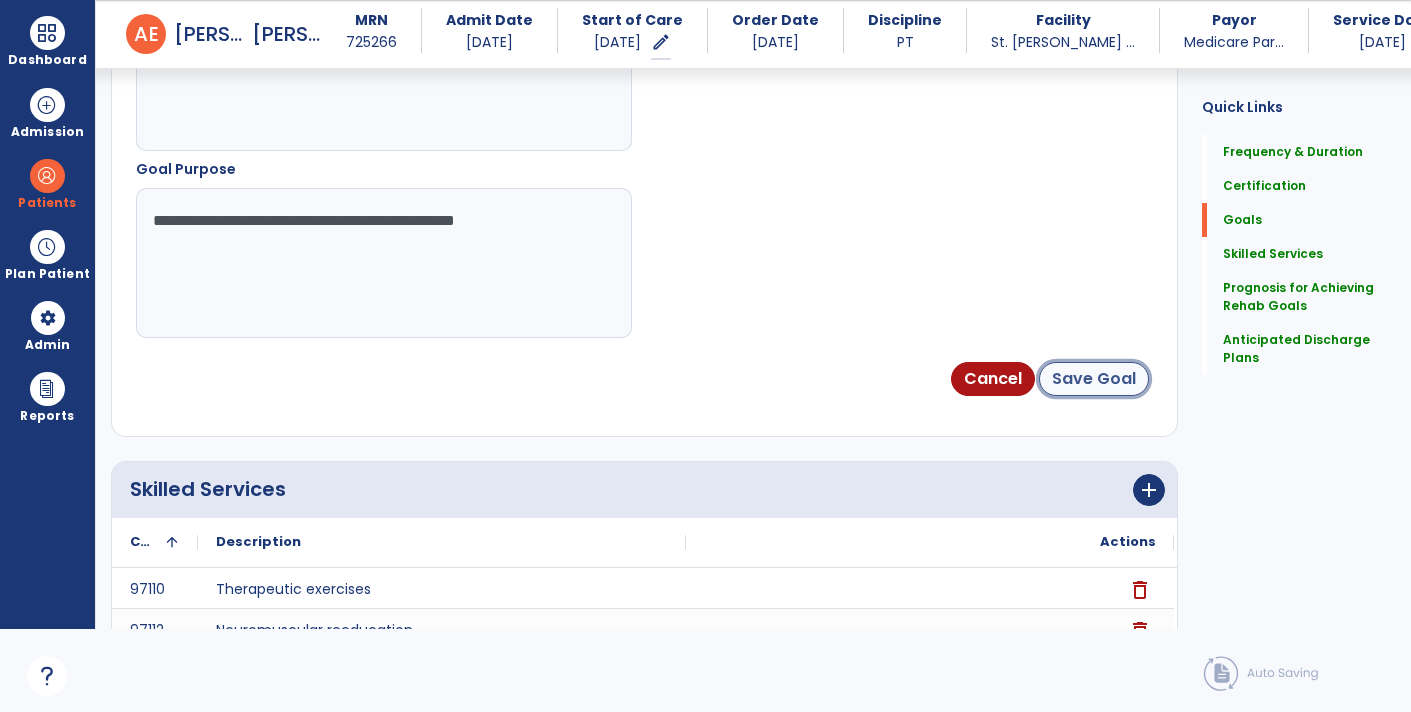 click on "Save Goal" at bounding box center (1094, 379) 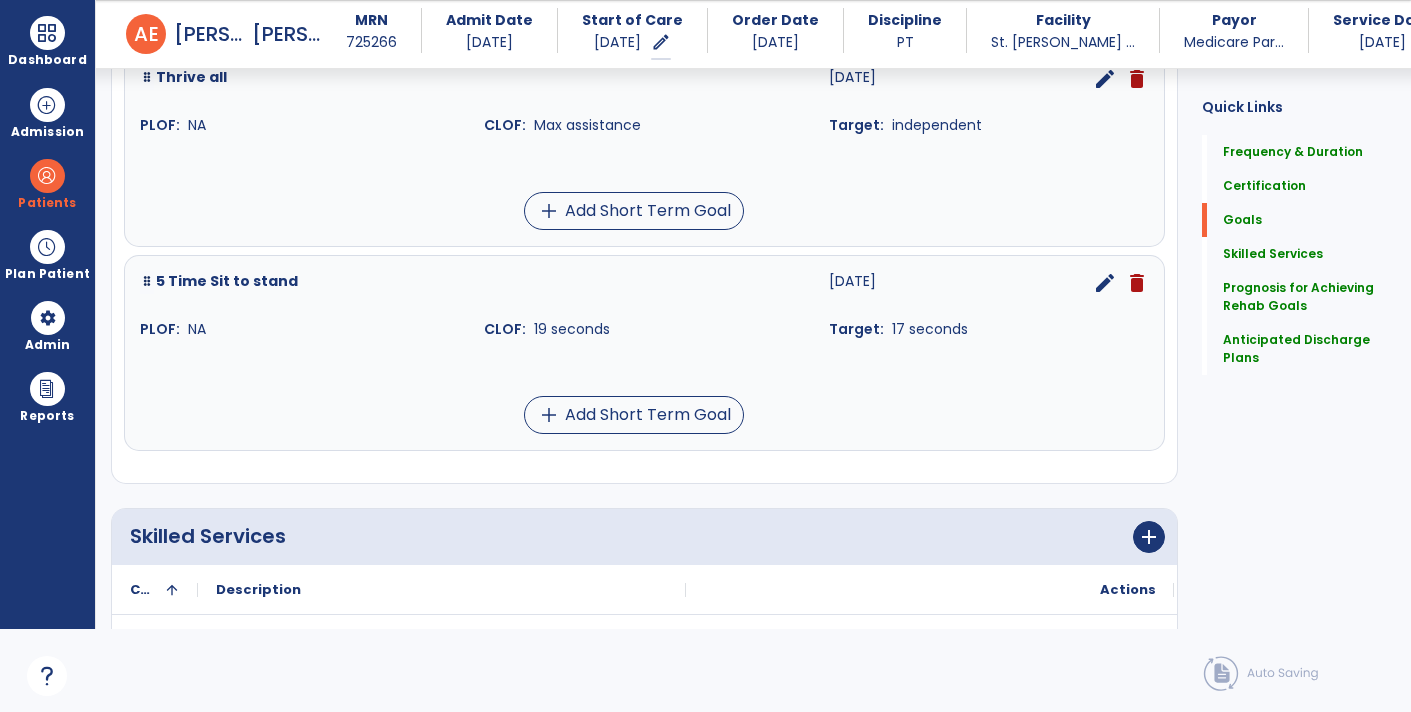 scroll, scrollTop: 1143, scrollLeft: 0, axis: vertical 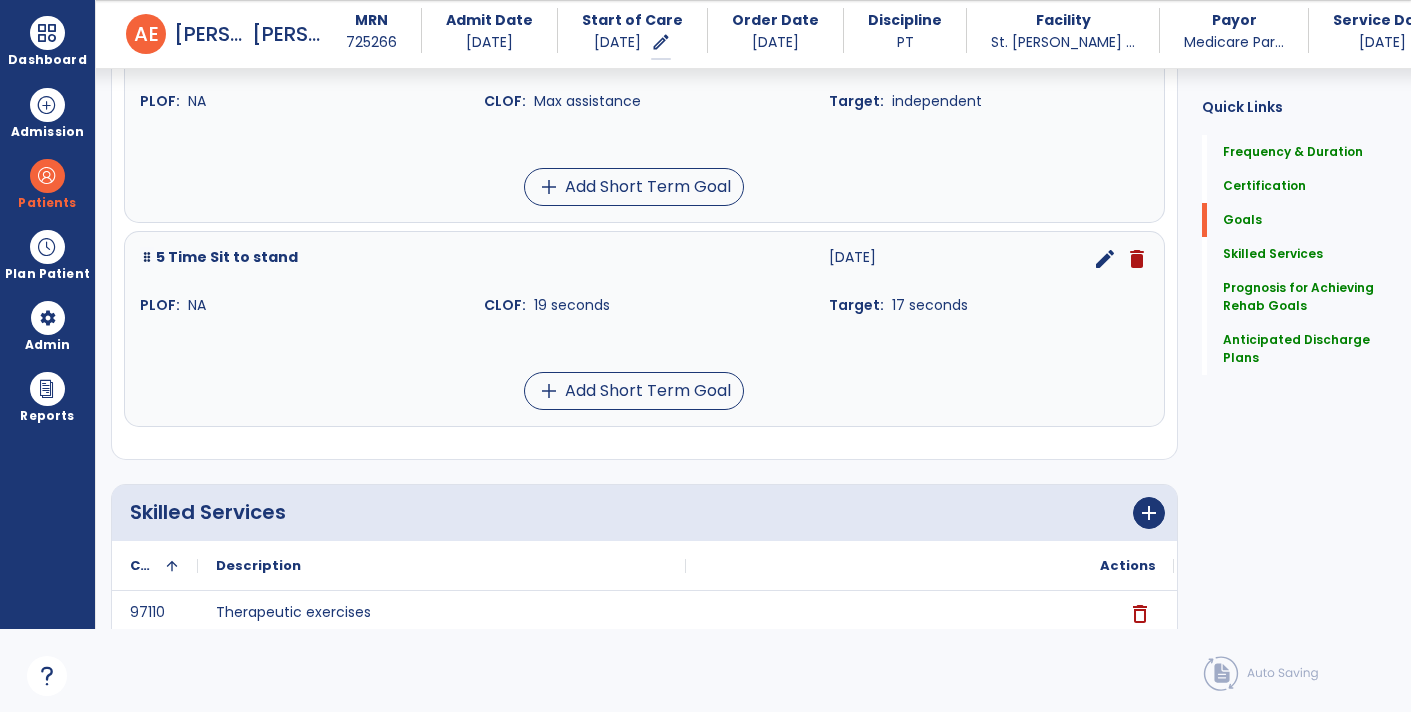 click on "edit" at bounding box center [1105, 259] 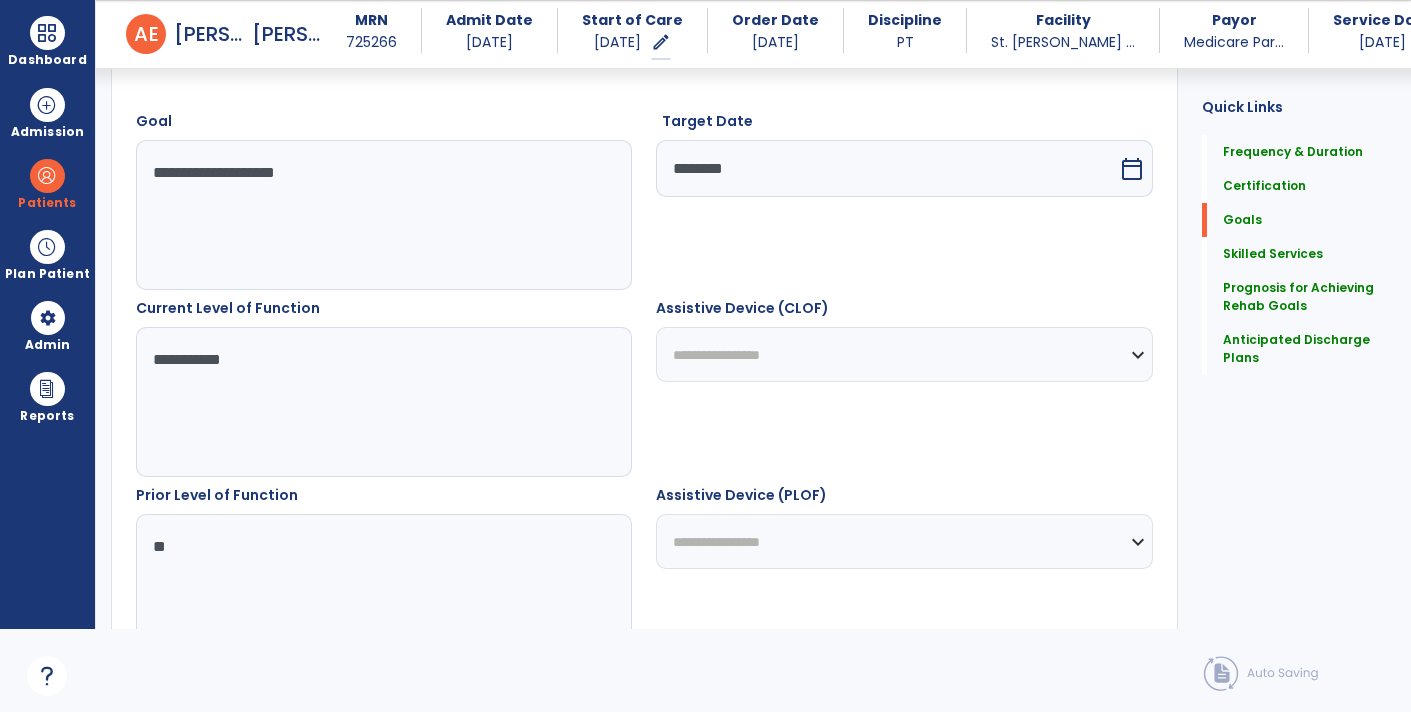 scroll, scrollTop: 532, scrollLeft: 0, axis: vertical 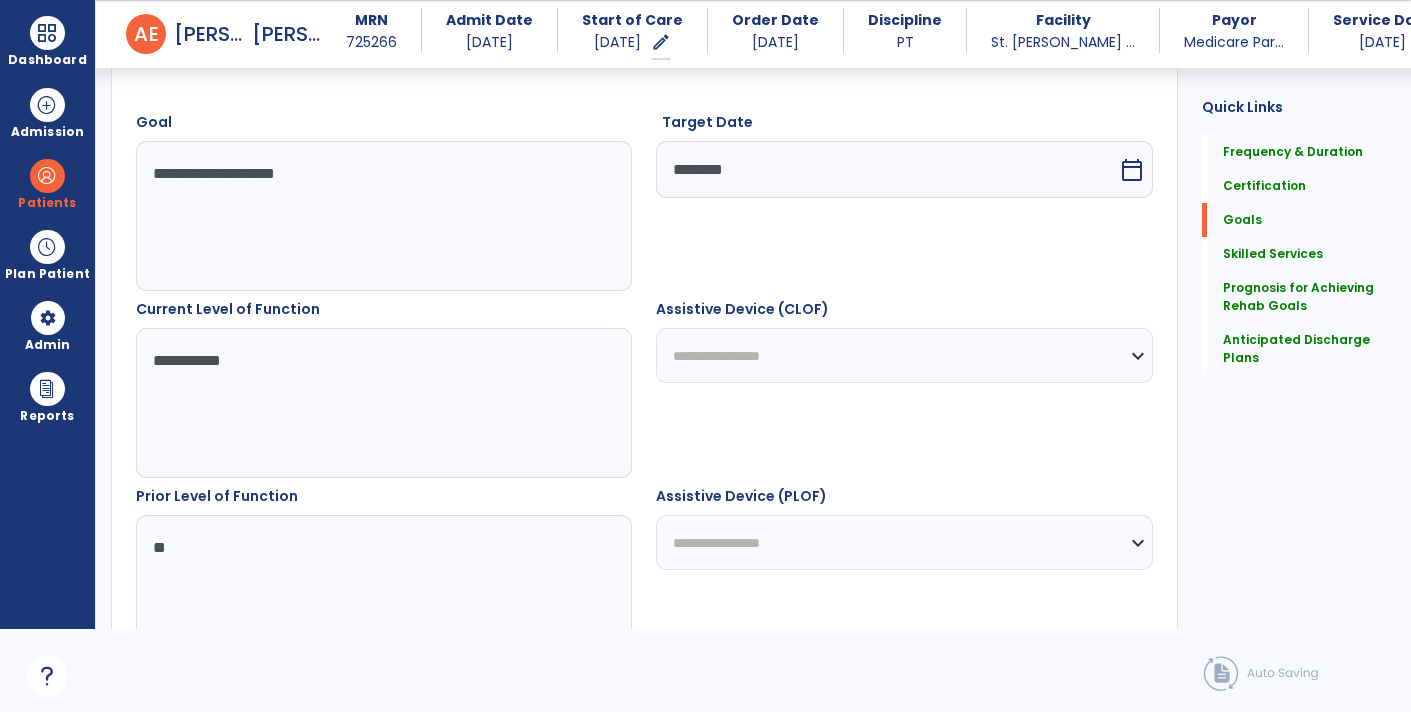 click on "calendar_today" at bounding box center [1132, 170] 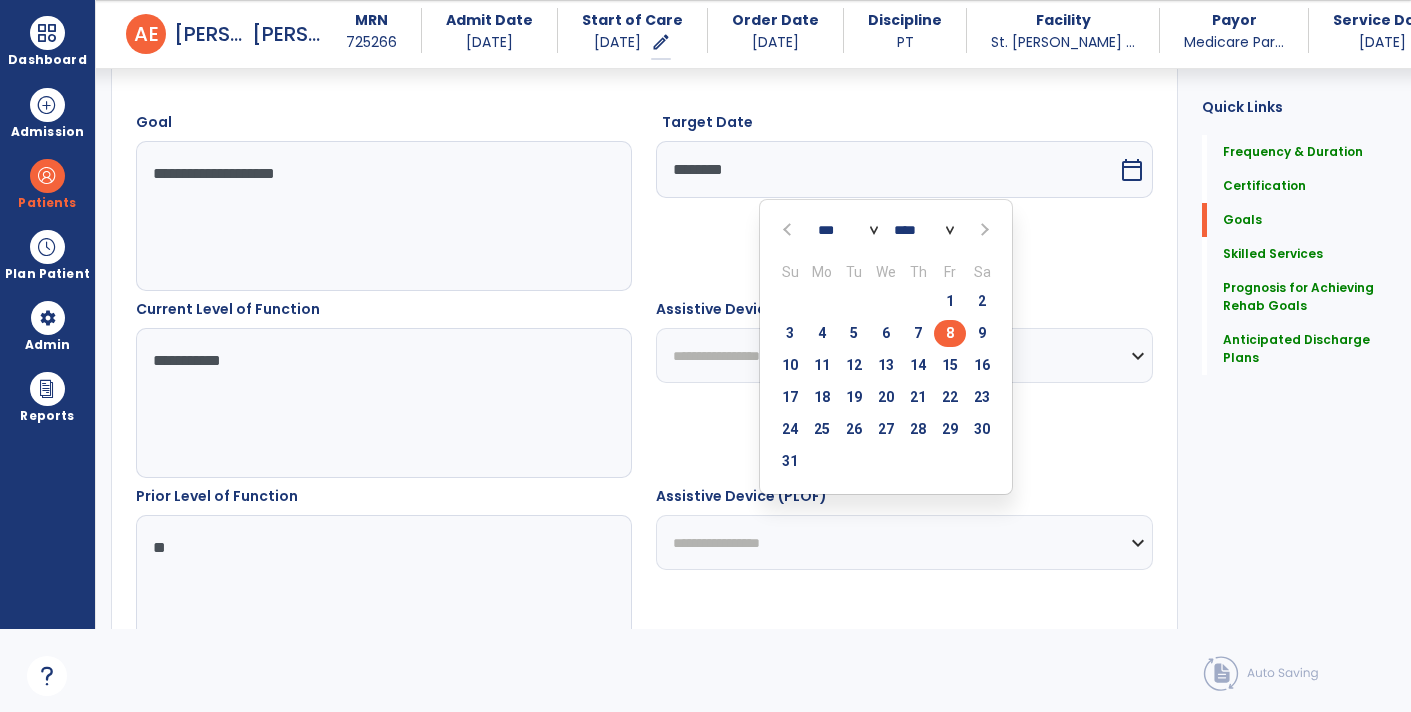 click at bounding box center (983, 230) 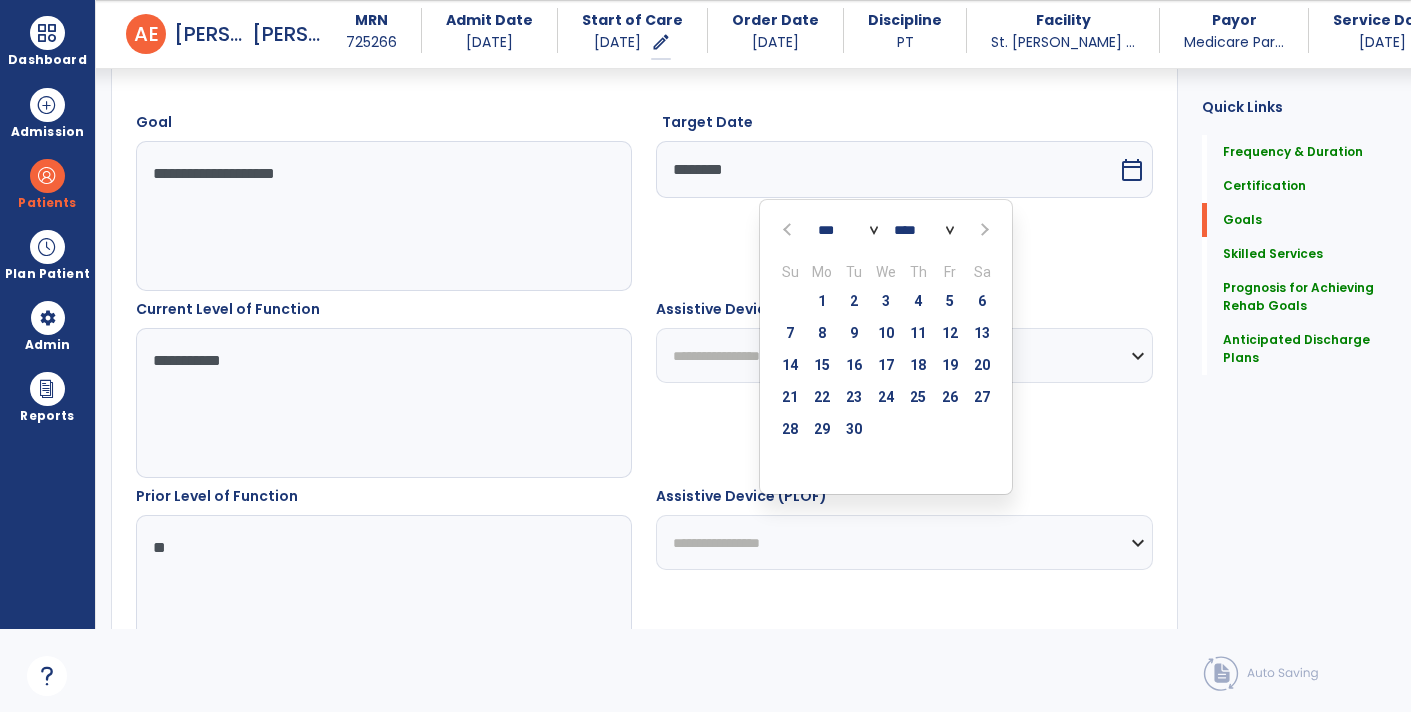 click at bounding box center [983, 230] 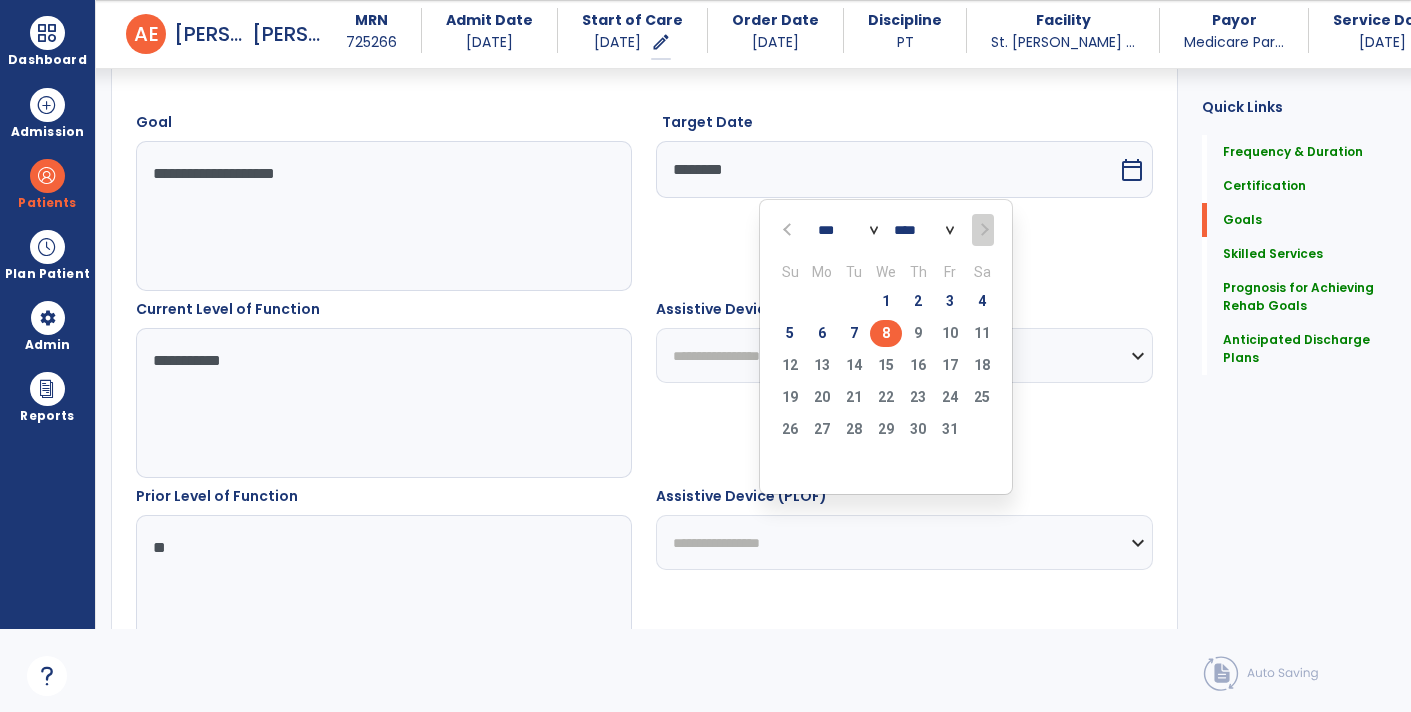 click on "8" at bounding box center [886, 333] 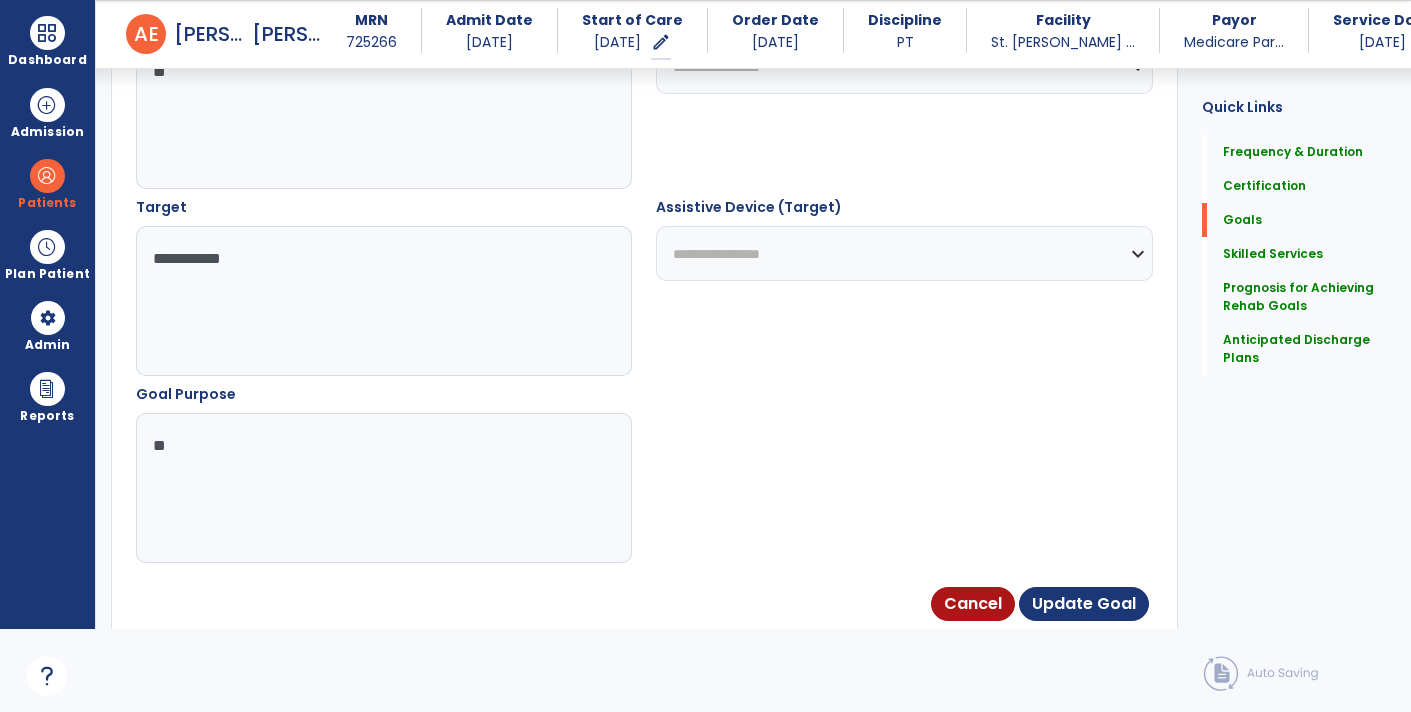 scroll, scrollTop: 1006, scrollLeft: 0, axis: vertical 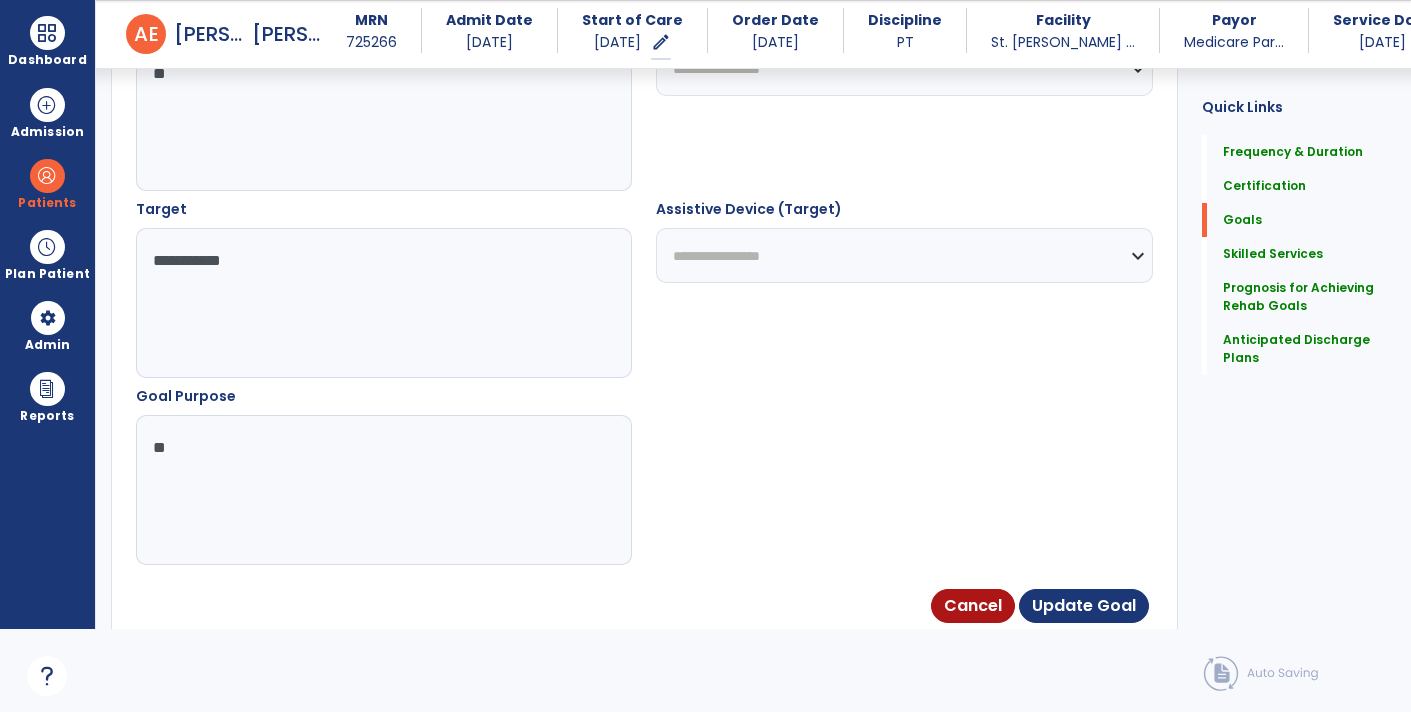 click on "**********" at bounding box center (383, 303) 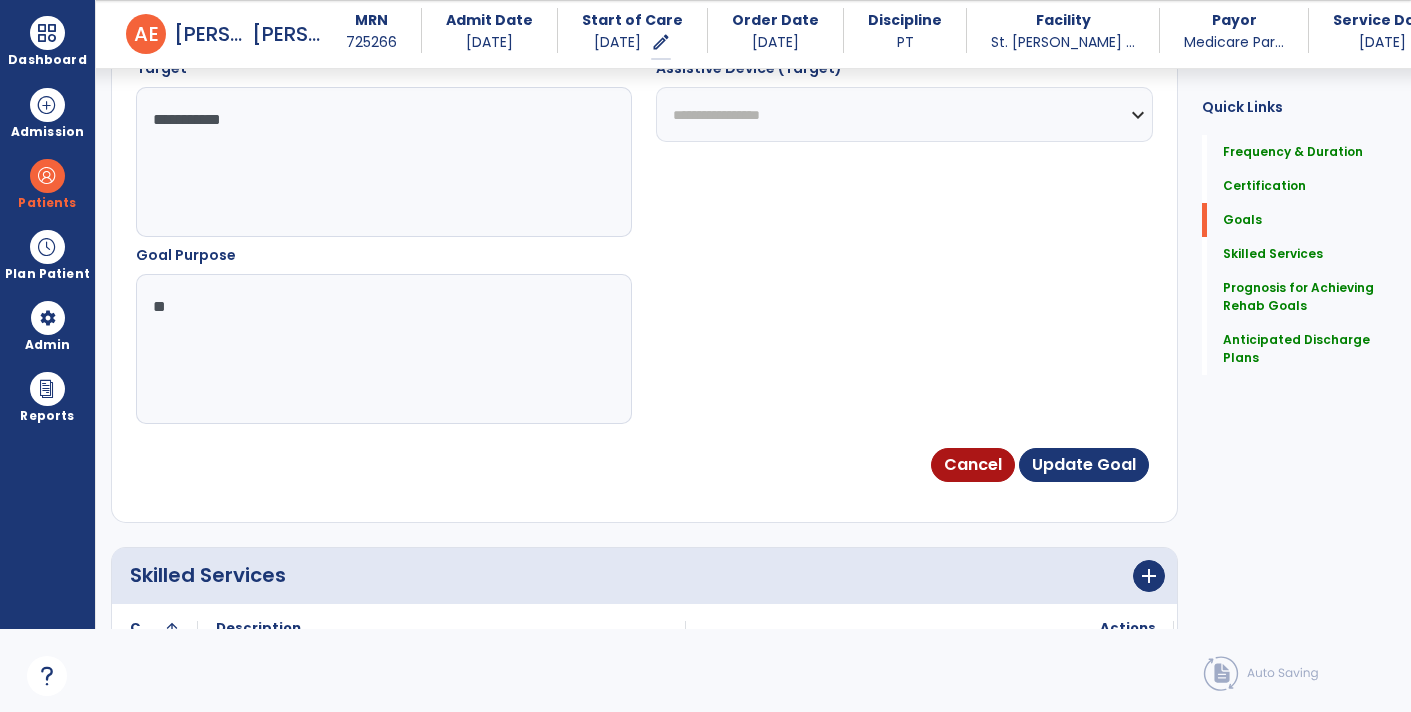 scroll, scrollTop: 1140, scrollLeft: 0, axis: vertical 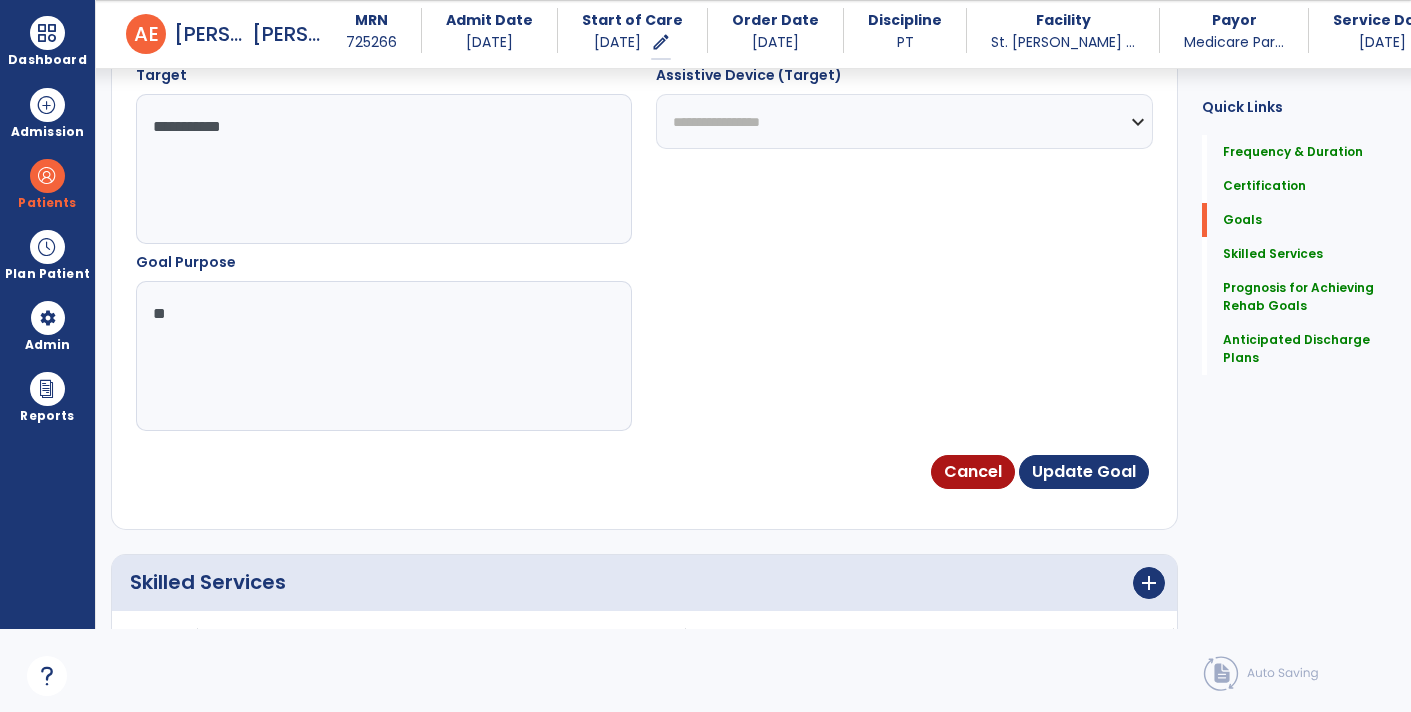 type on "**********" 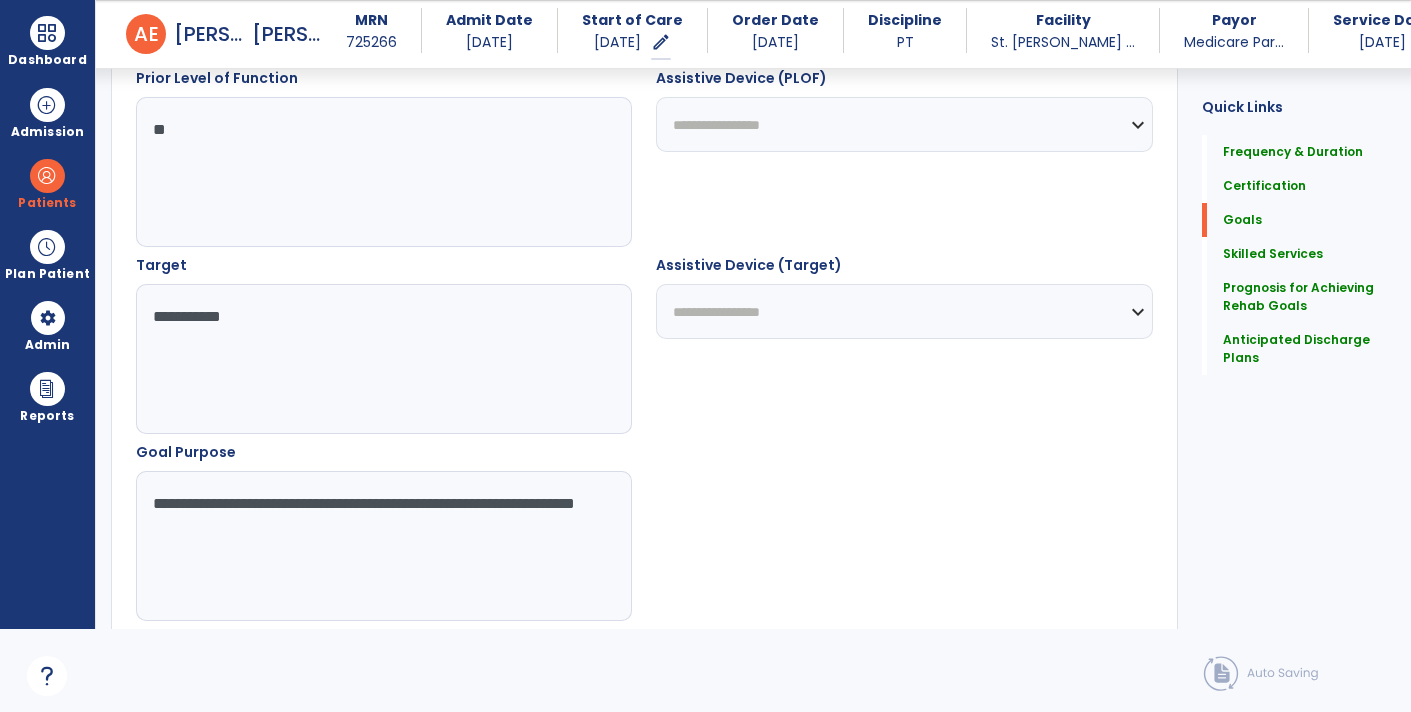 scroll, scrollTop: 950, scrollLeft: 0, axis: vertical 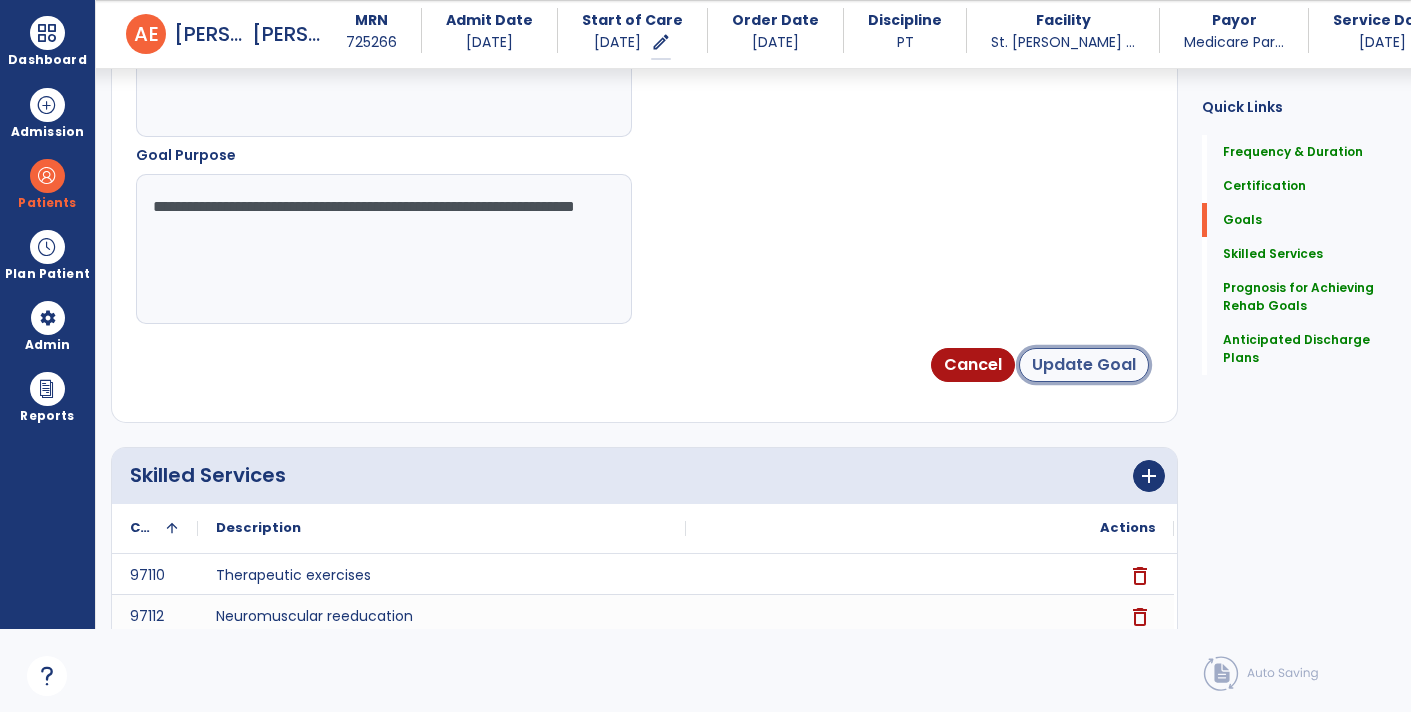 click on "Update Goal" at bounding box center (1084, 365) 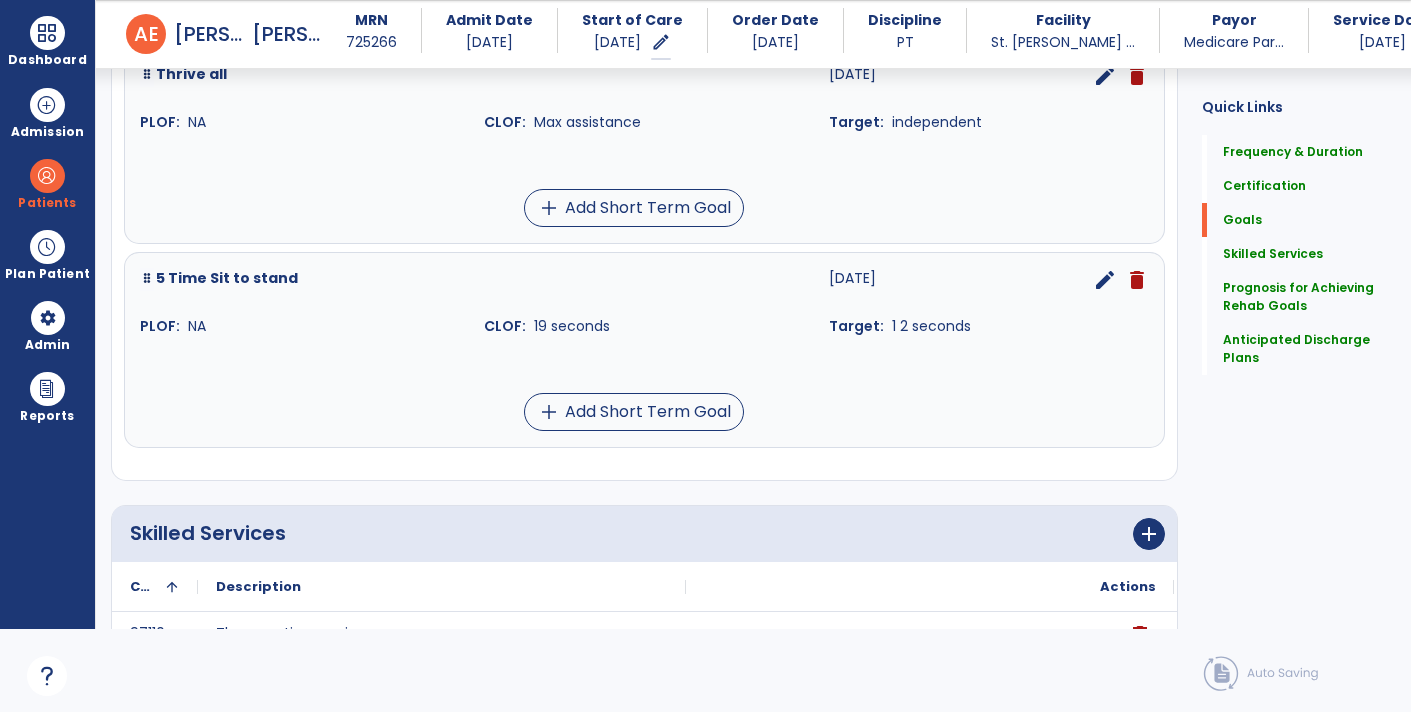 scroll, scrollTop: 1125, scrollLeft: 0, axis: vertical 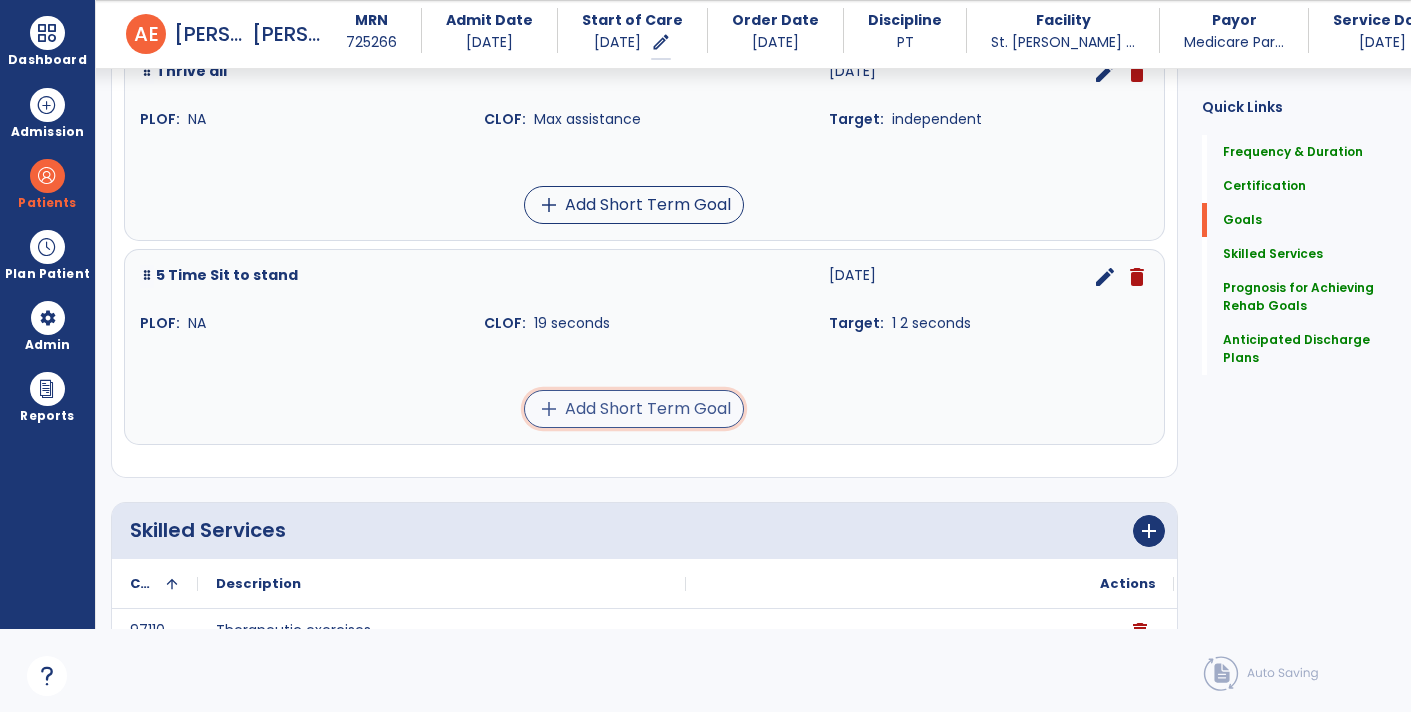 click on "add  Add Short Term Goal" at bounding box center [634, 409] 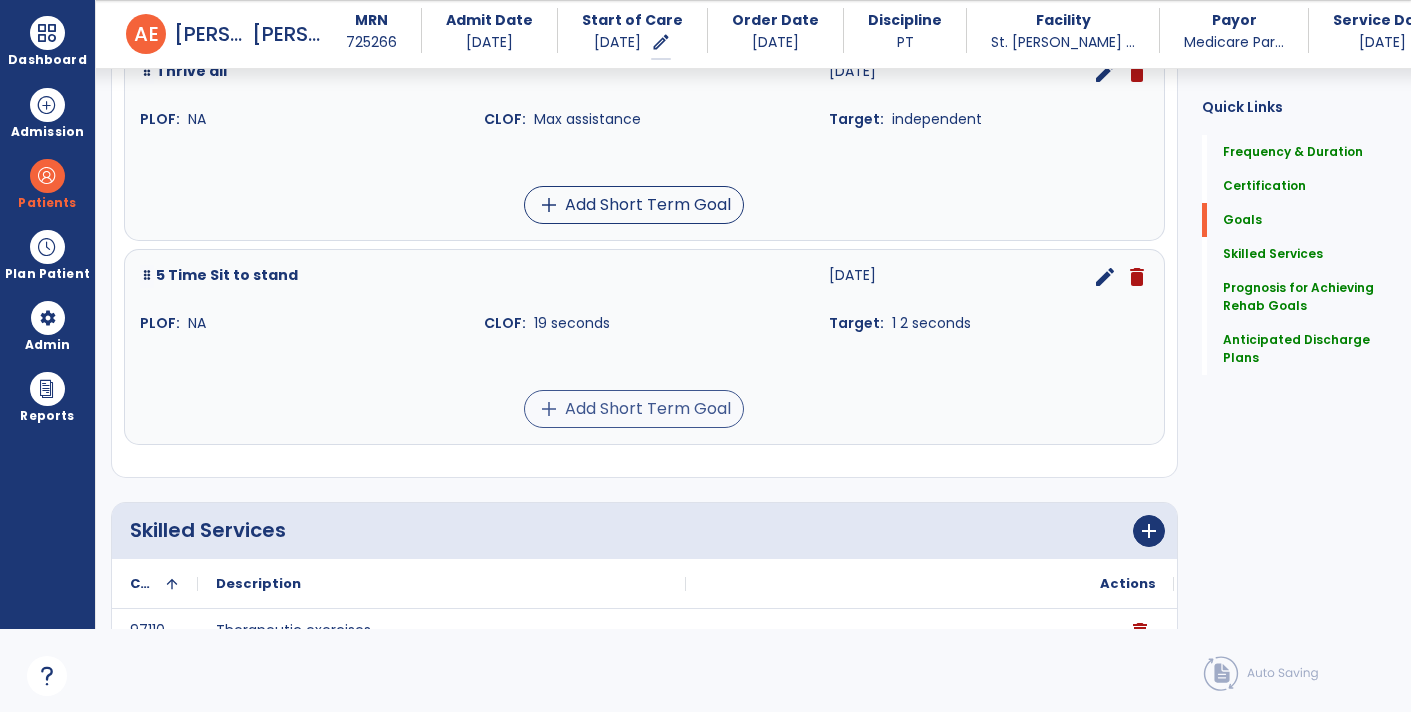 scroll, scrollTop: 0, scrollLeft: 0, axis: both 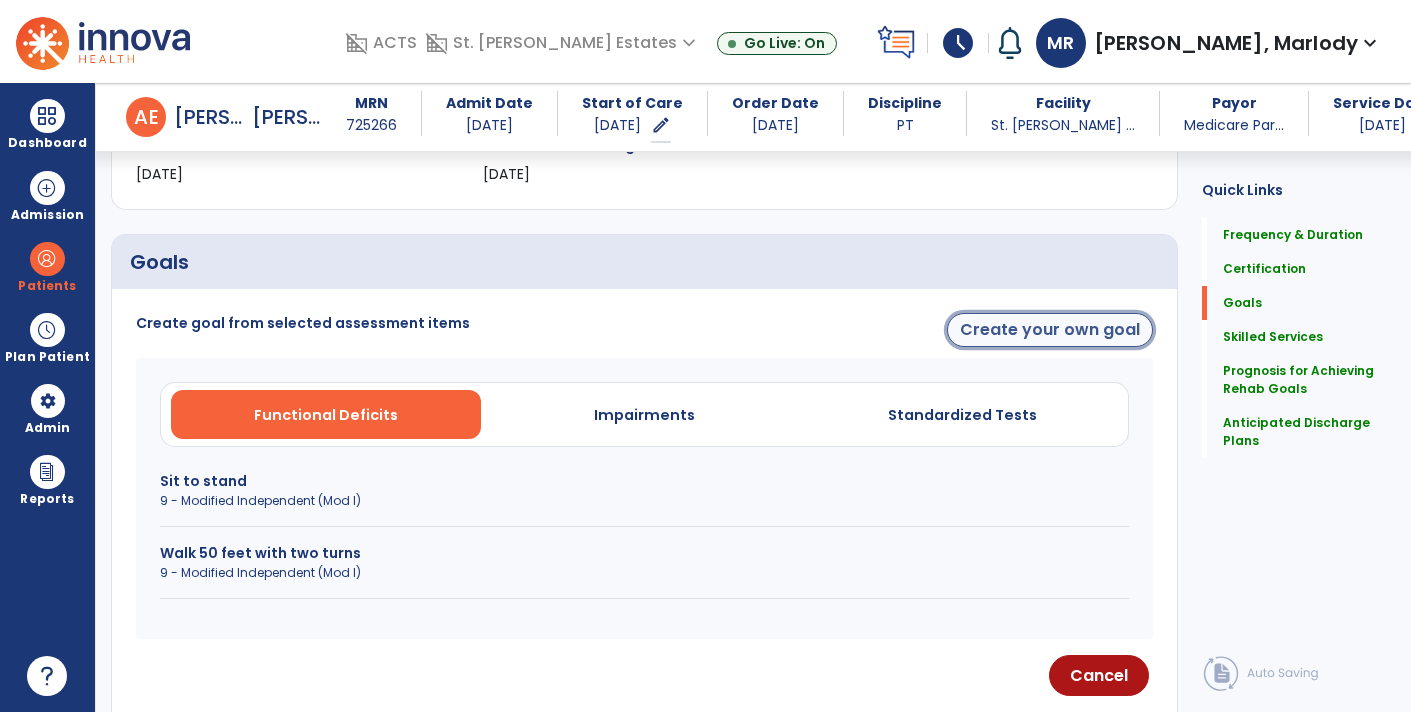 click on "Create your own goal" at bounding box center (1050, 330) 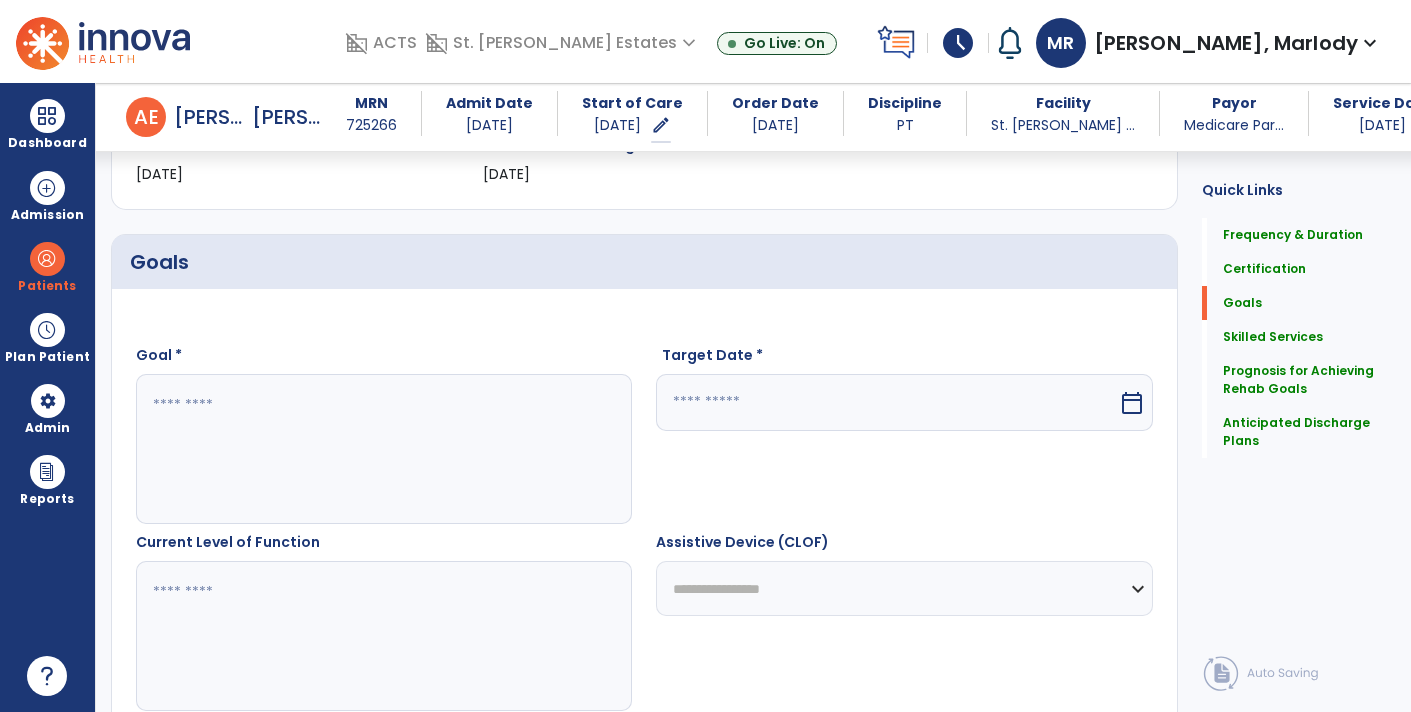 click at bounding box center (383, 449) 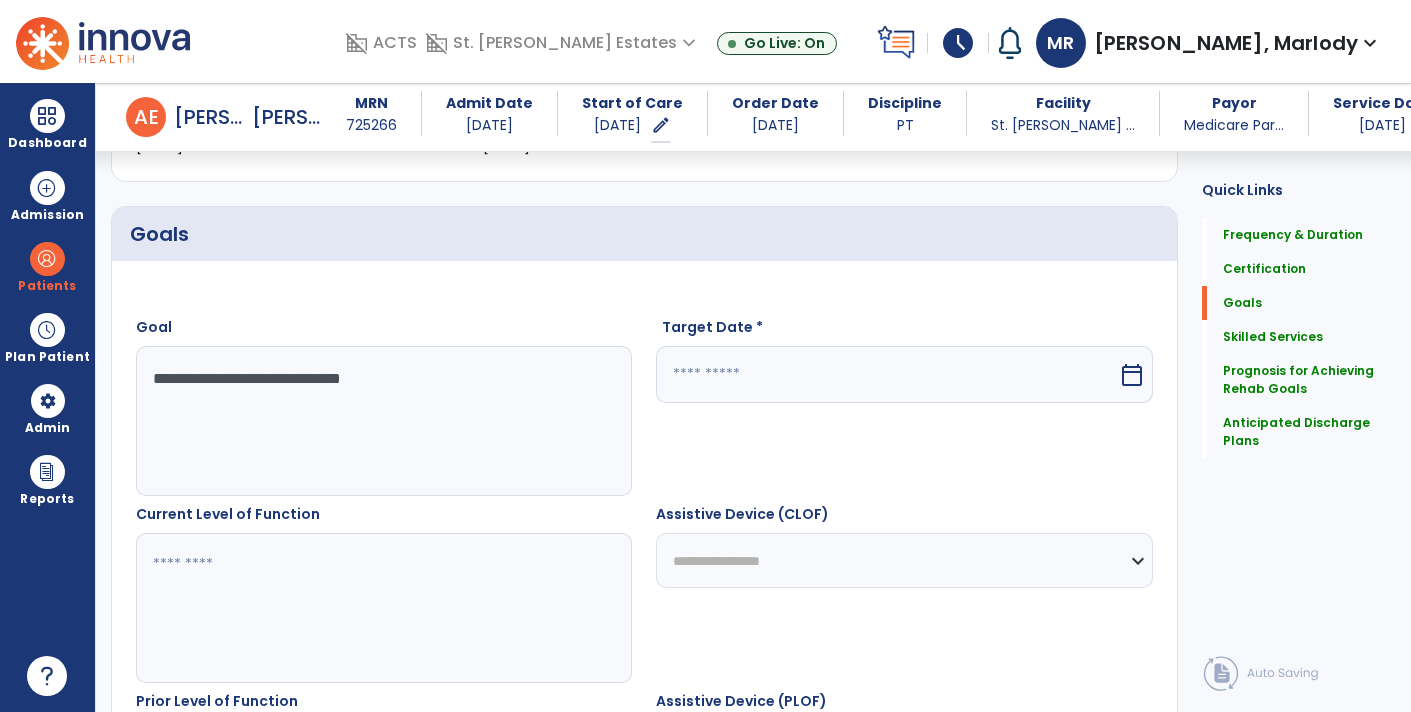 scroll, scrollTop: 410, scrollLeft: 0, axis: vertical 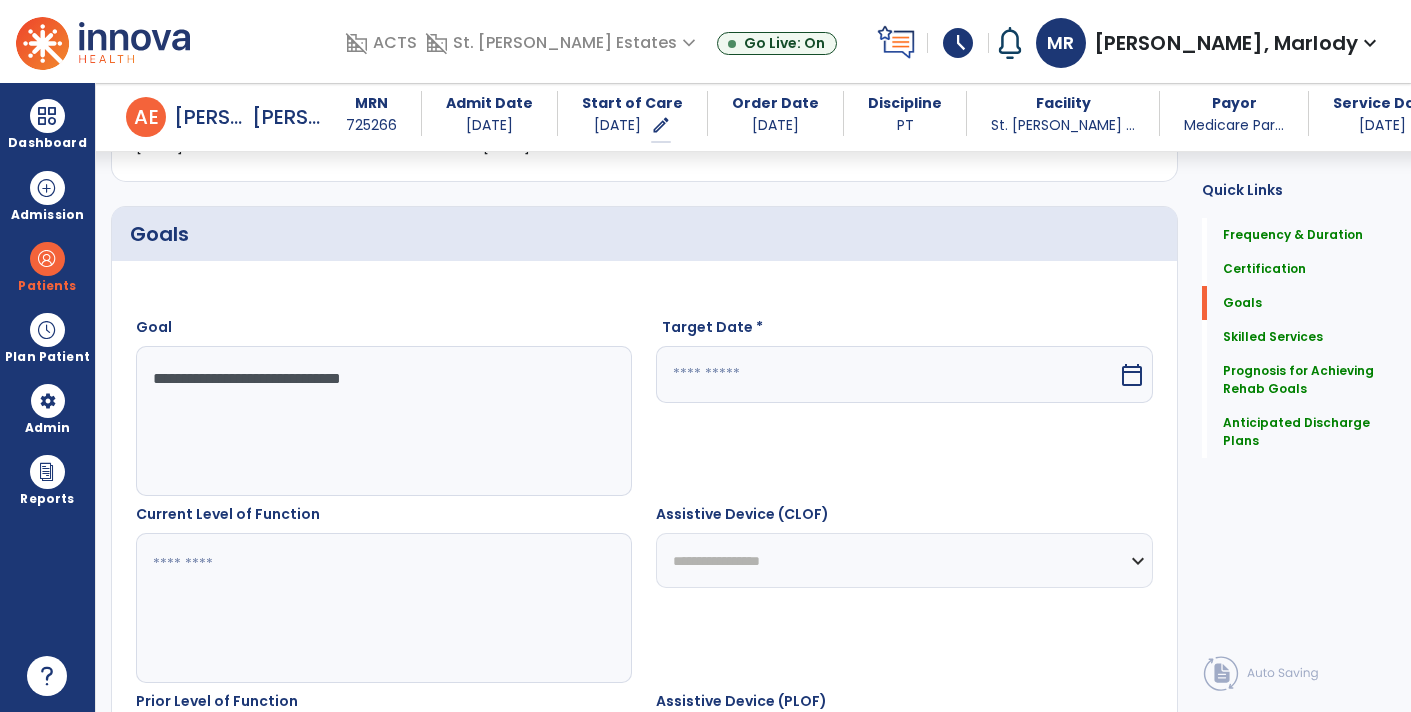 type on "**********" 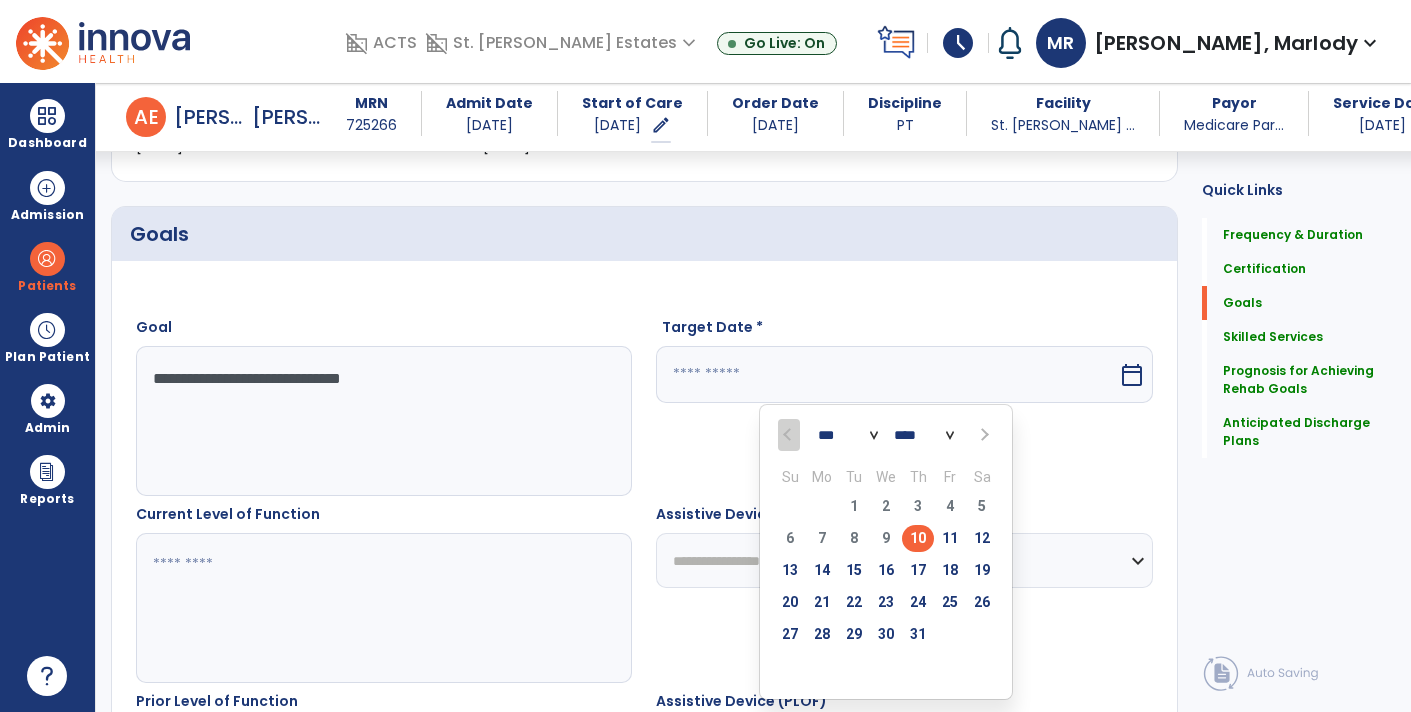 click at bounding box center (983, 435) 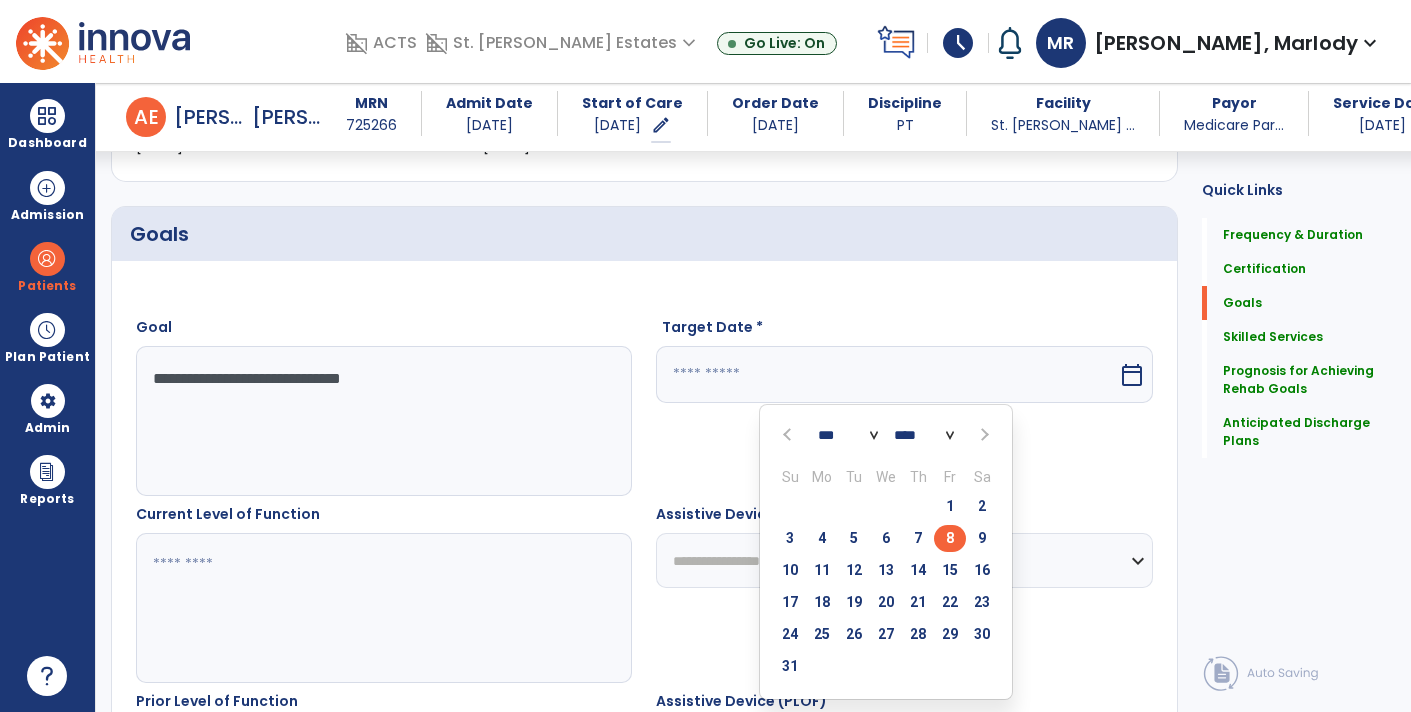 click on "8" at bounding box center [950, 538] 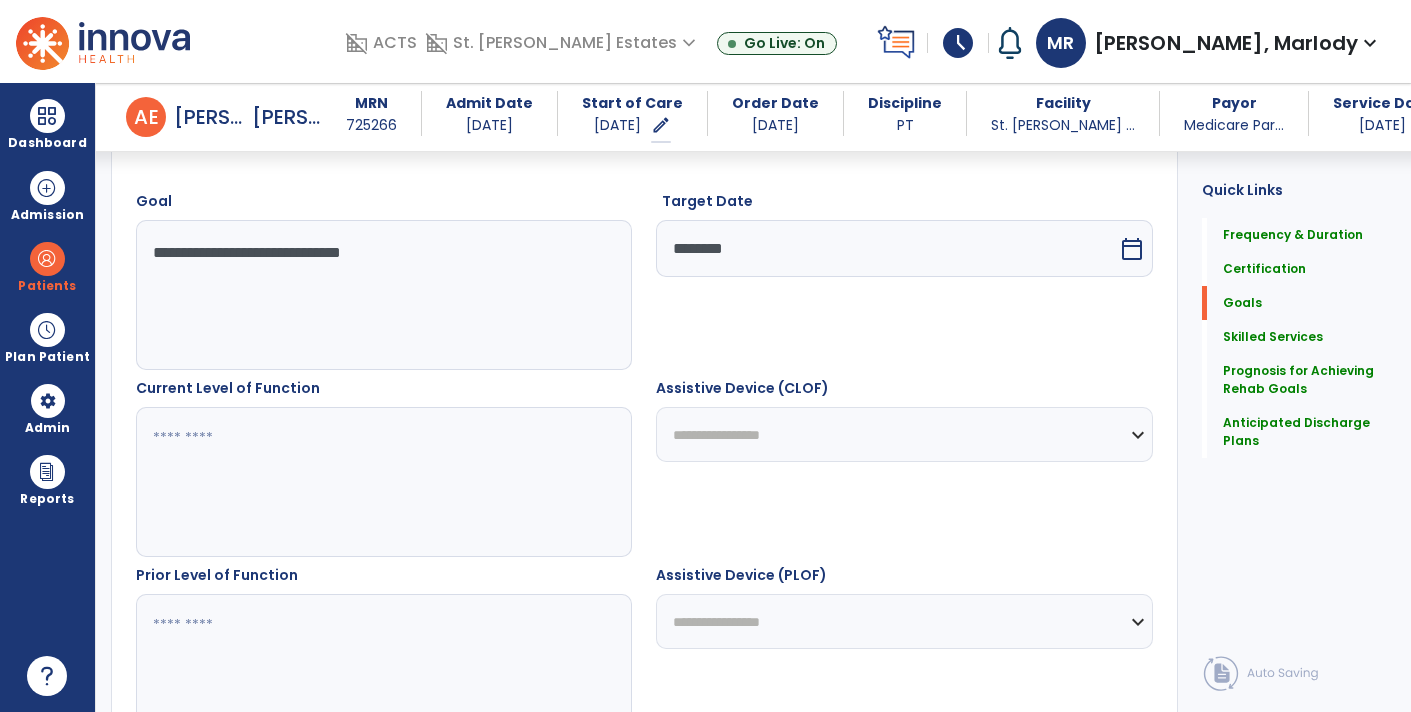 scroll, scrollTop: 534, scrollLeft: 0, axis: vertical 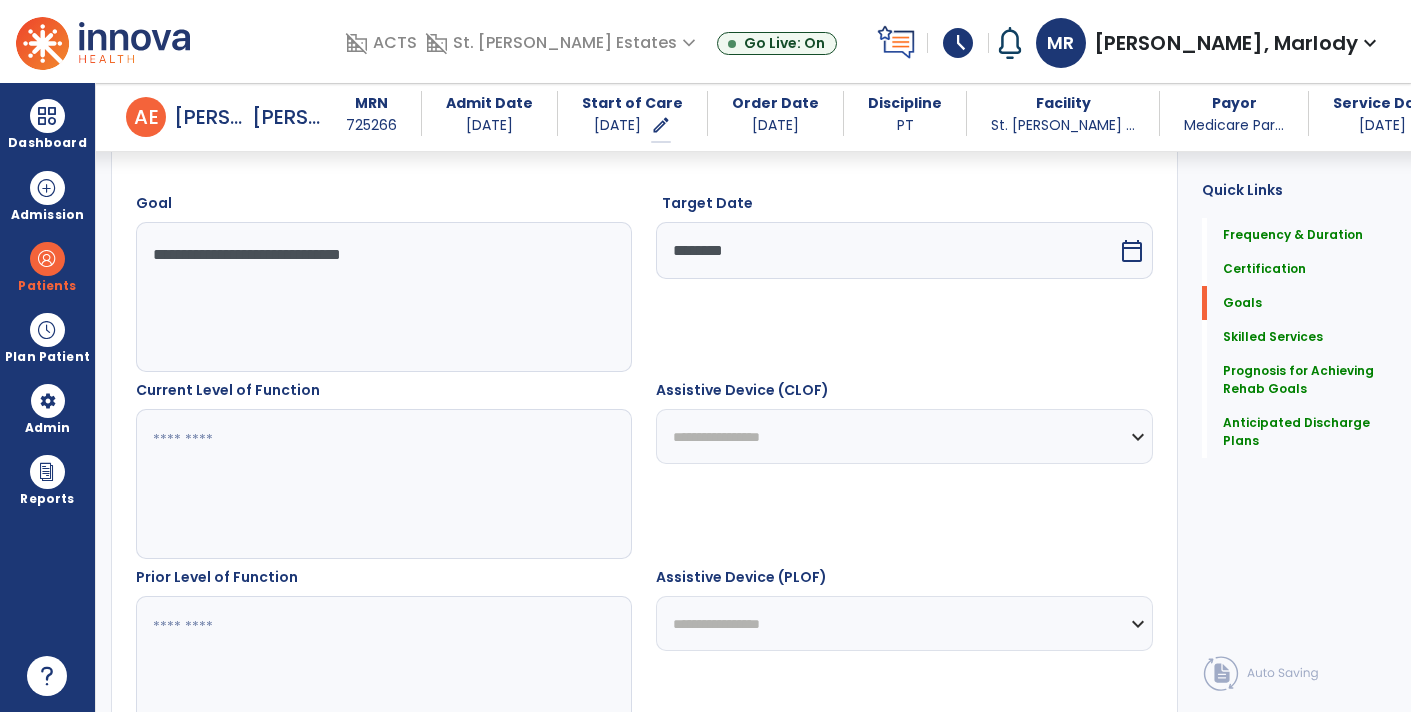 click at bounding box center (383, 484) 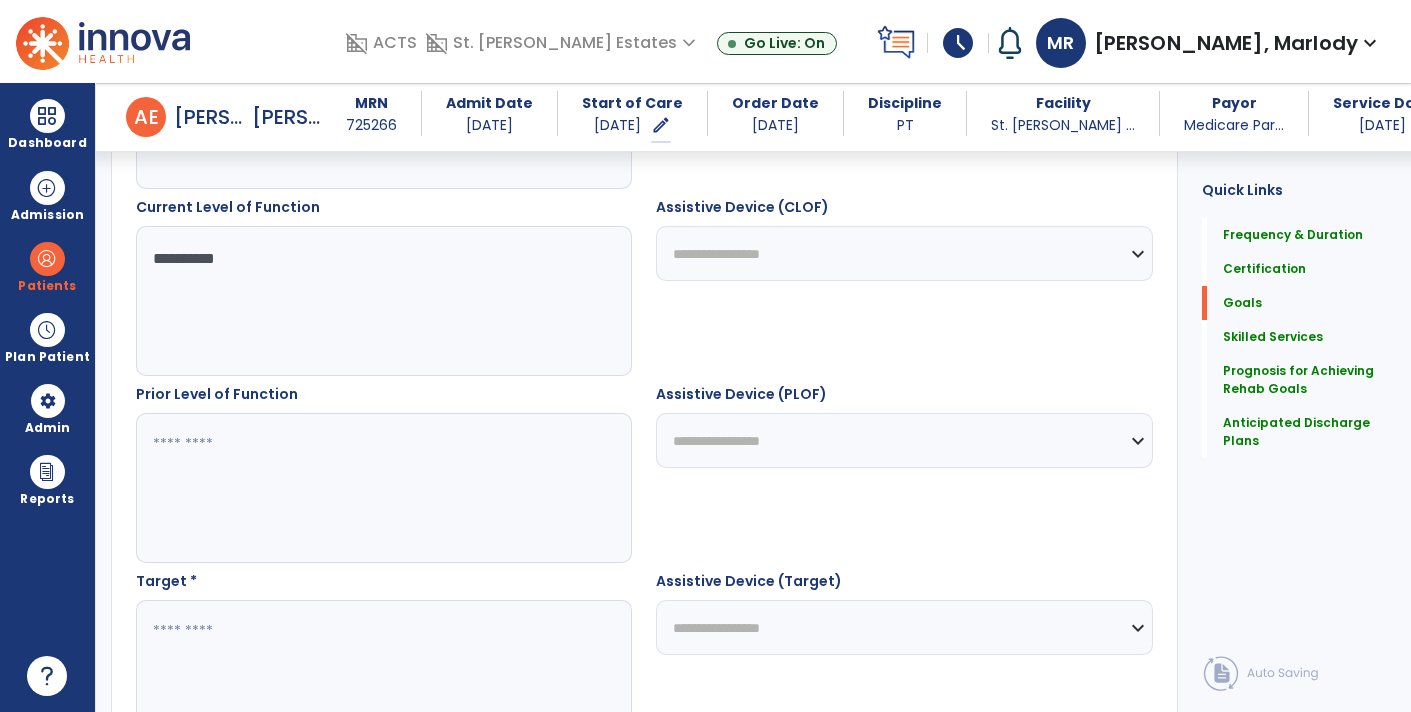 scroll, scrollTop: 716, scrollLeft: 0, axis: vertical 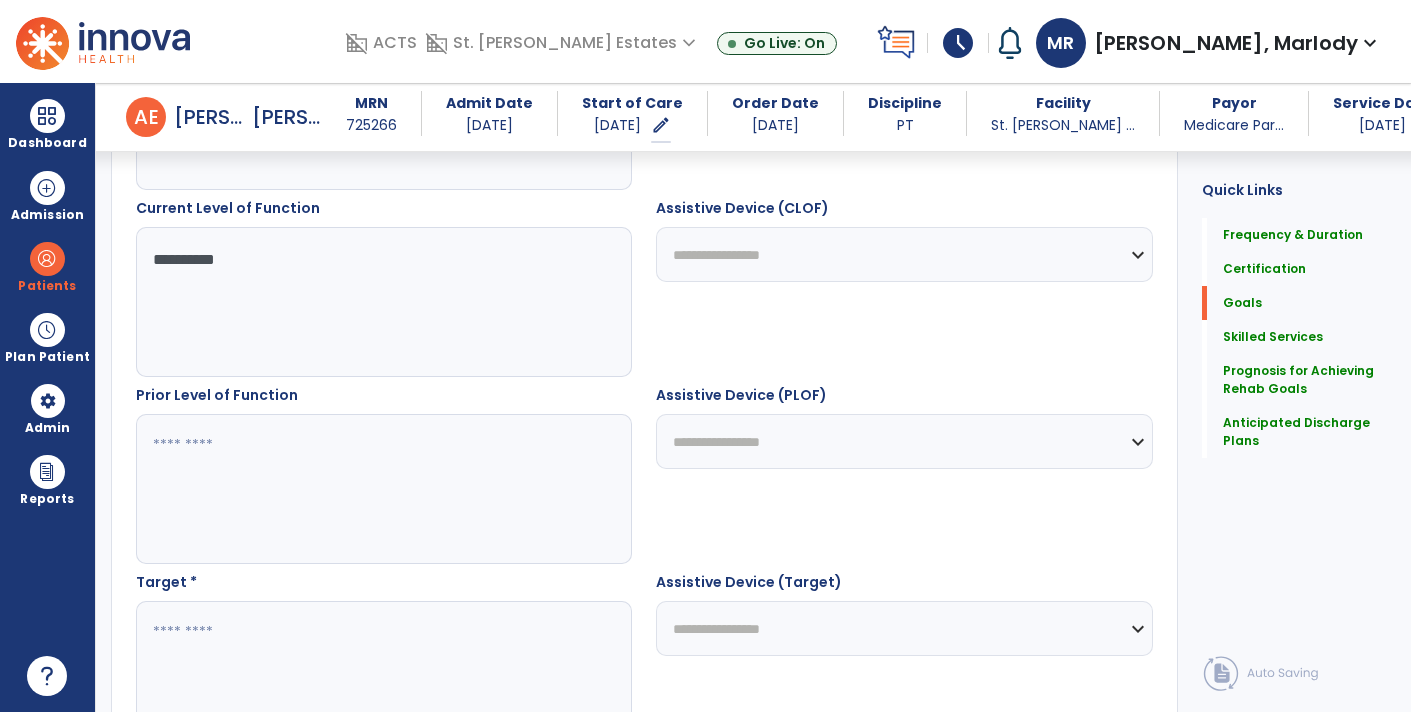 type on "**********" 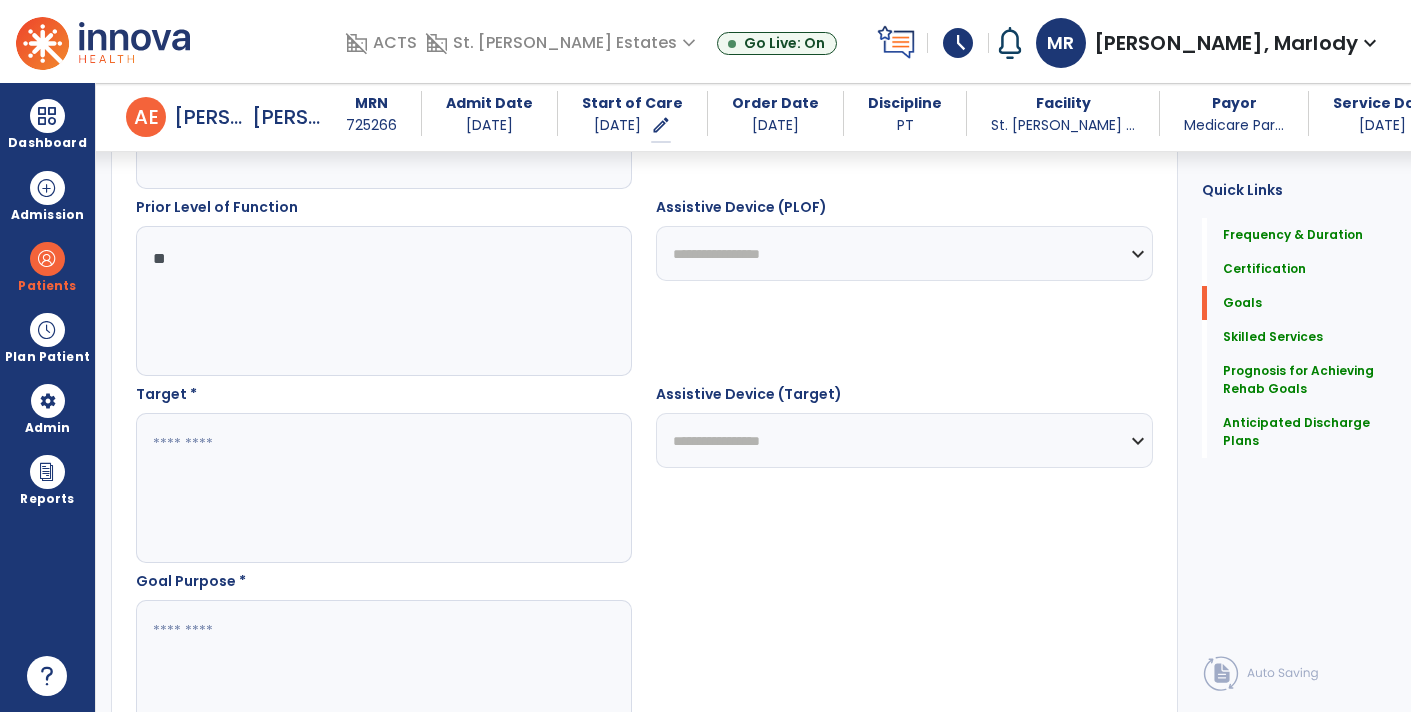 scroll, scrollTop: 906, scrollLeft: 0, axis: vertical 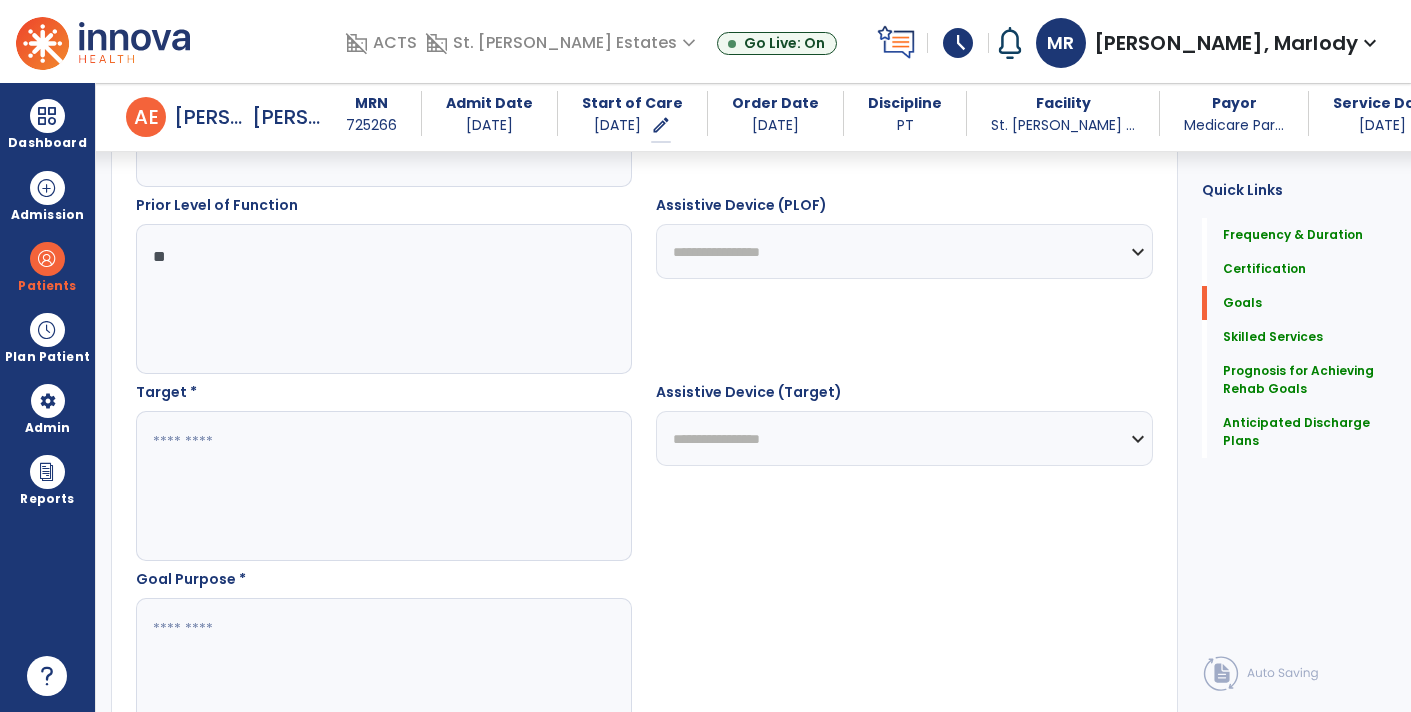 type on "**" 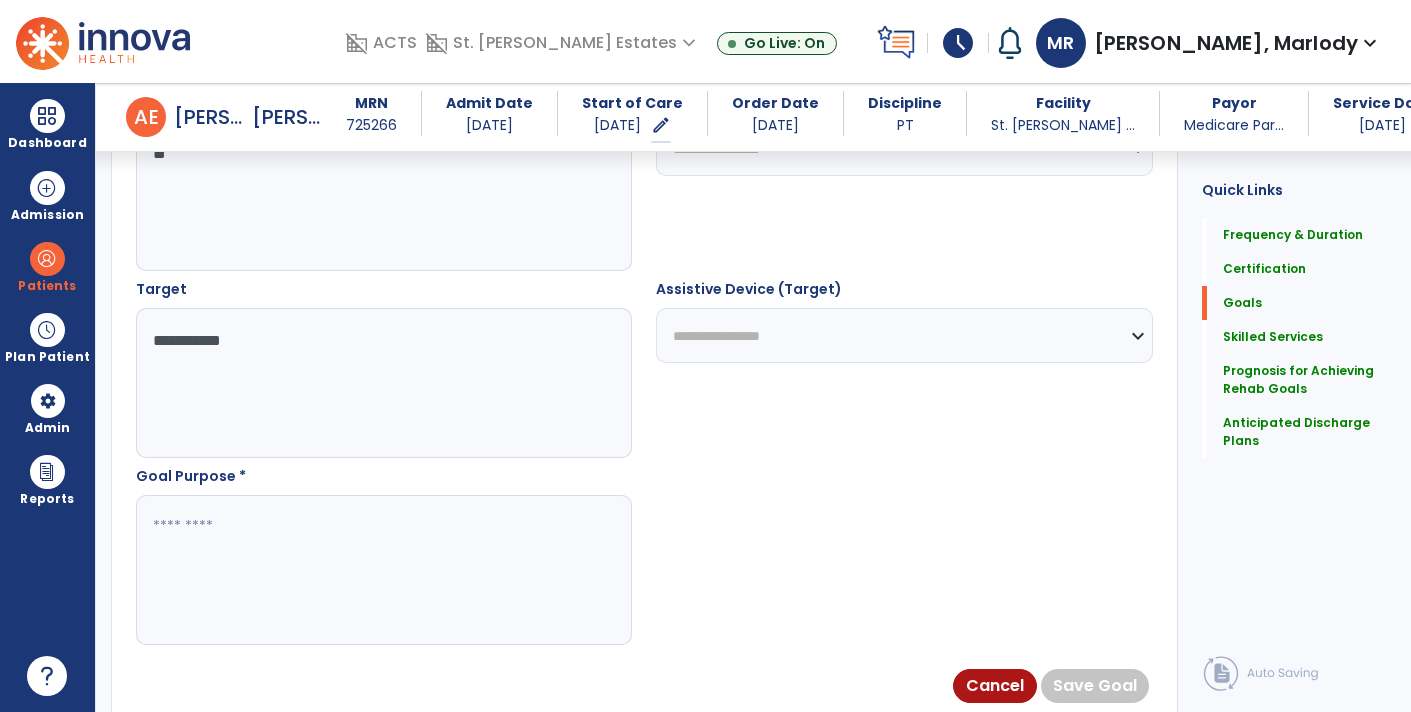 scroll, scrollTop: 1067, scrollLeft: 0, axis: vertical 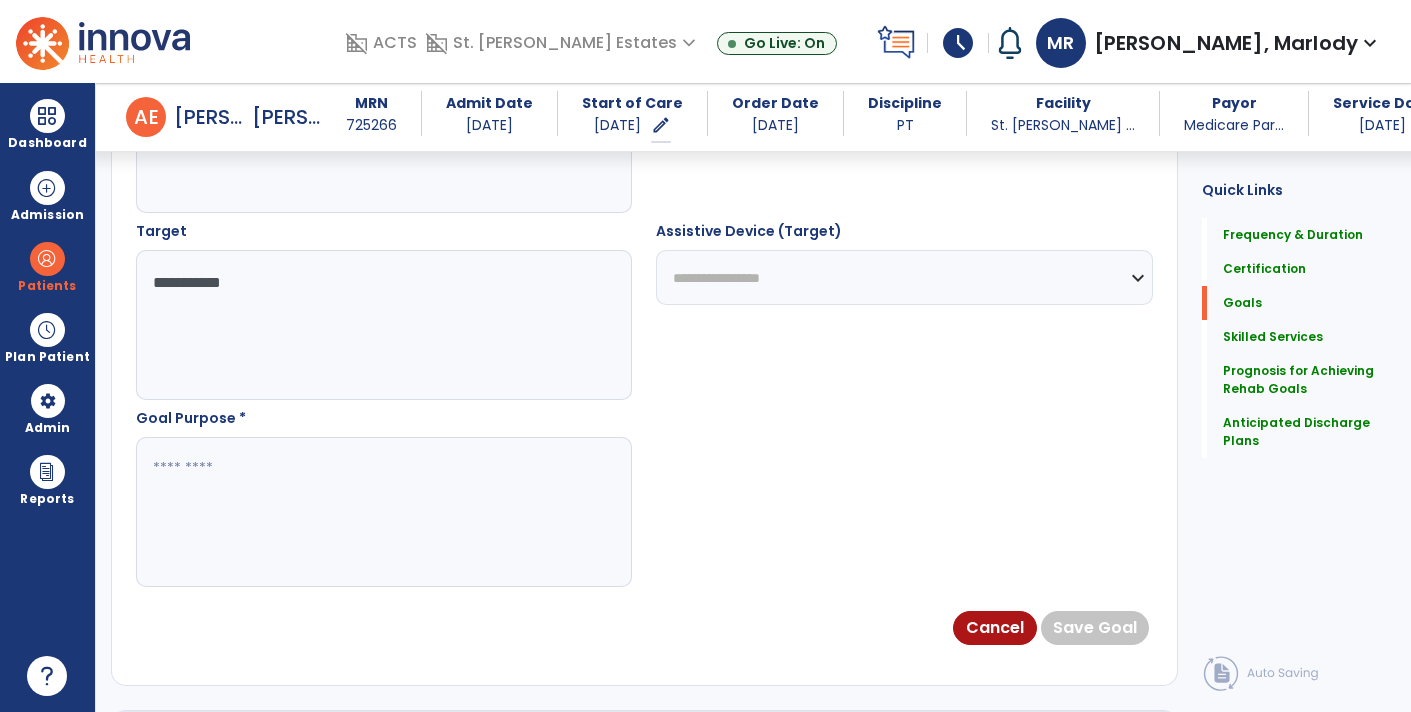 type on "**********" 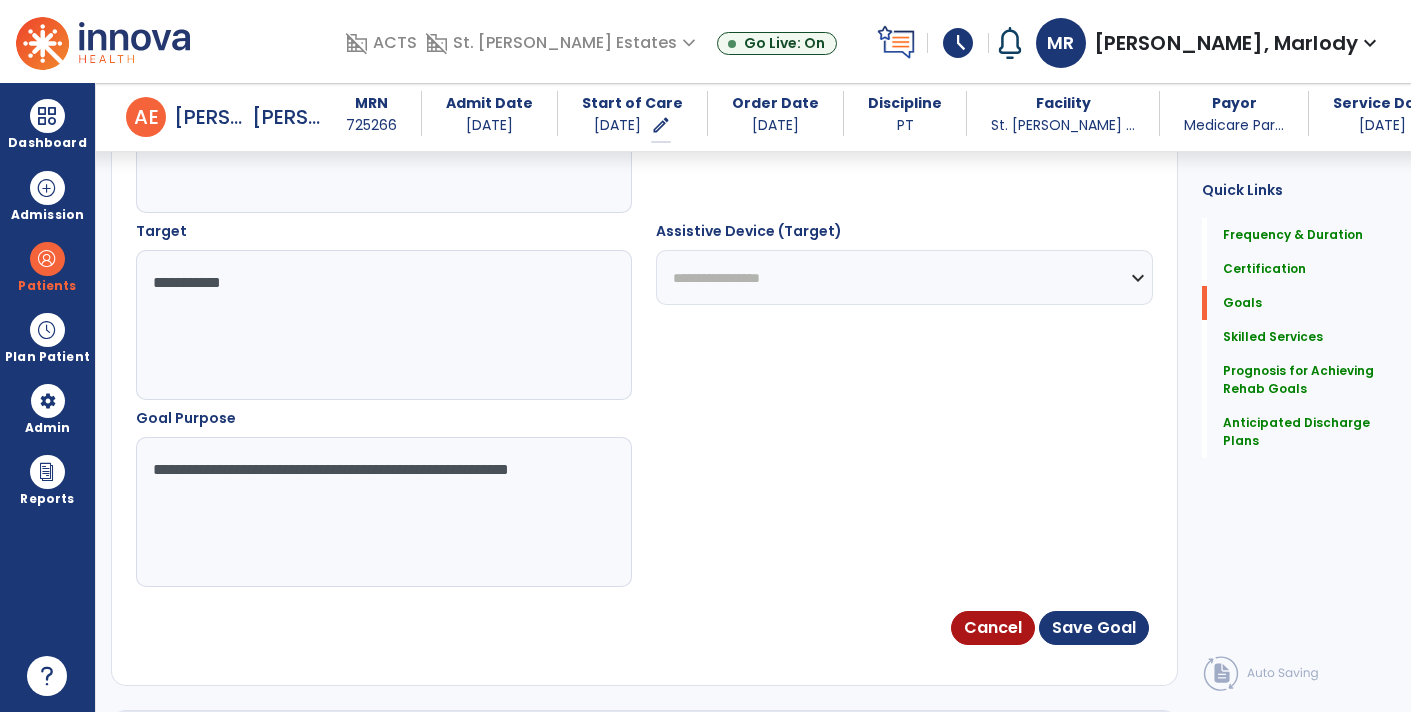 type on "**********" 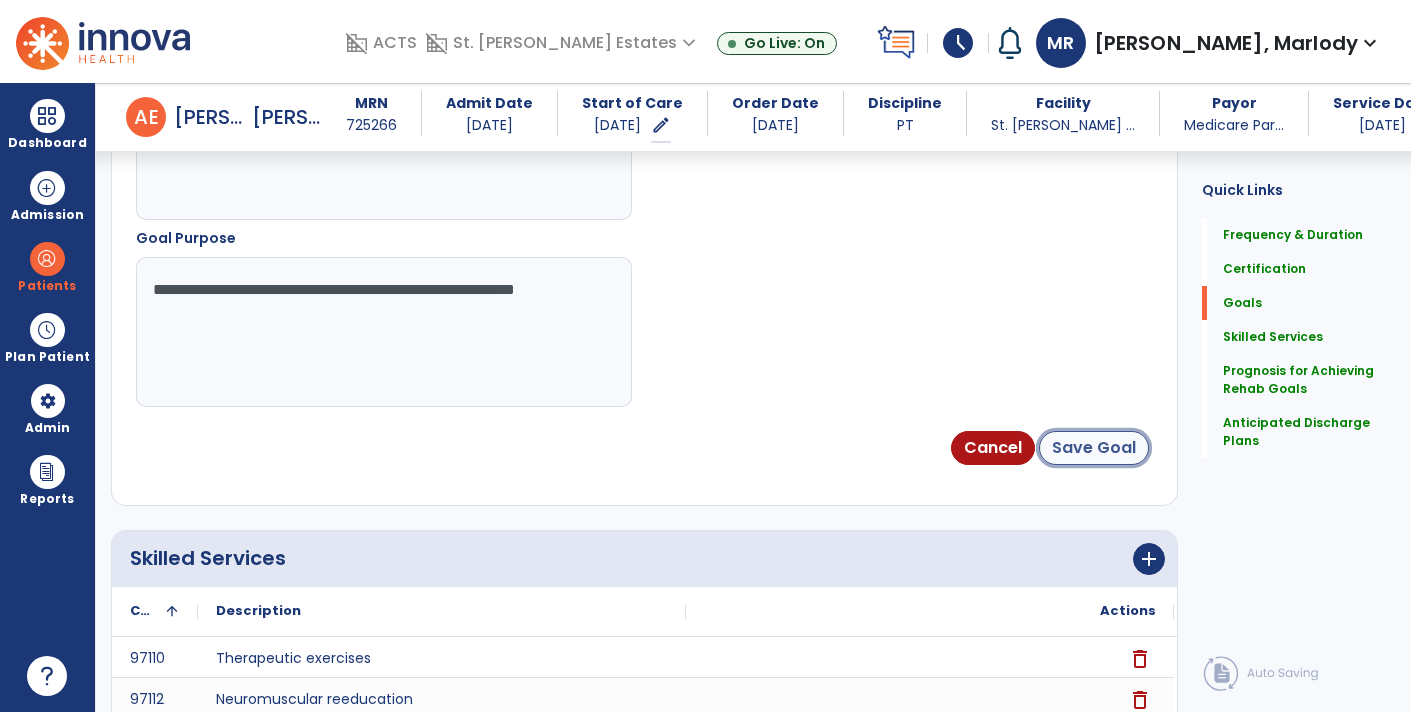 click on "Save Goal" at bounding box center (1094, 448) 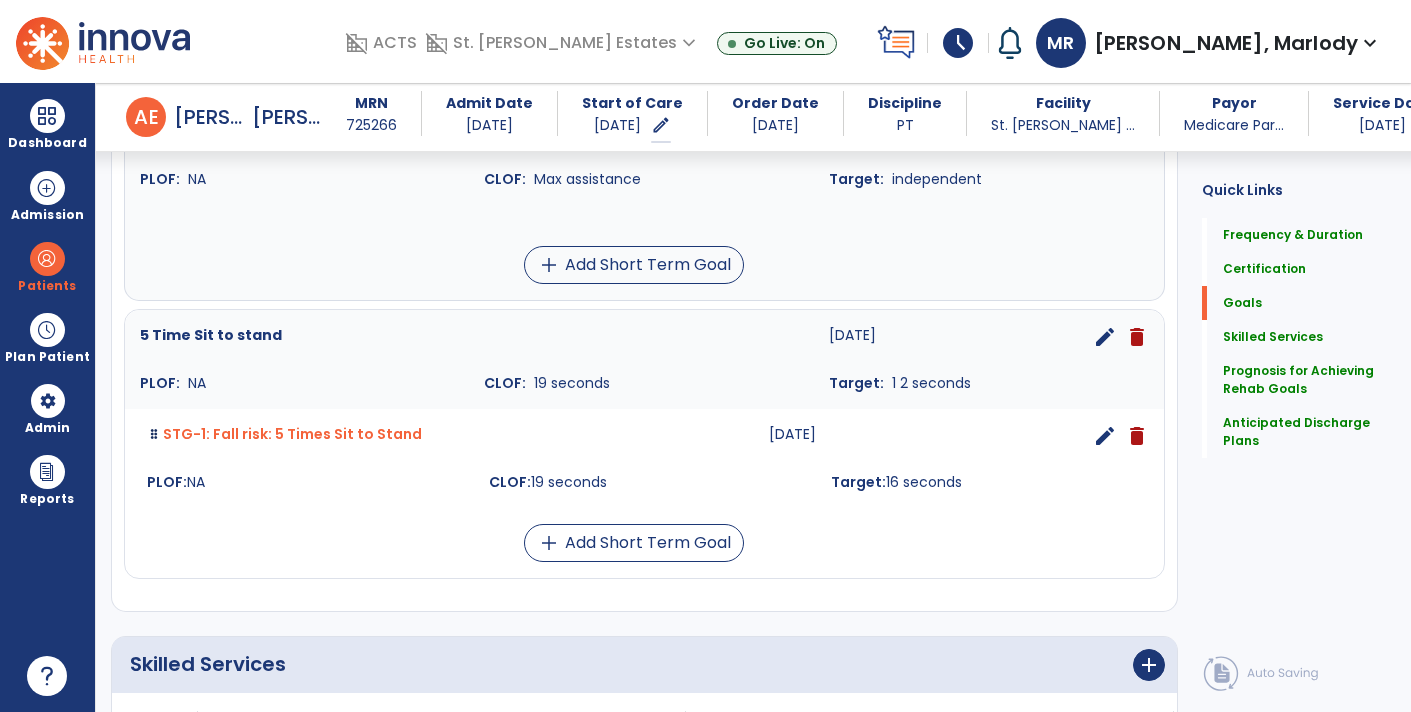 scroll, scrollTop: 1151, scrollLeft: 0, axis: vertical 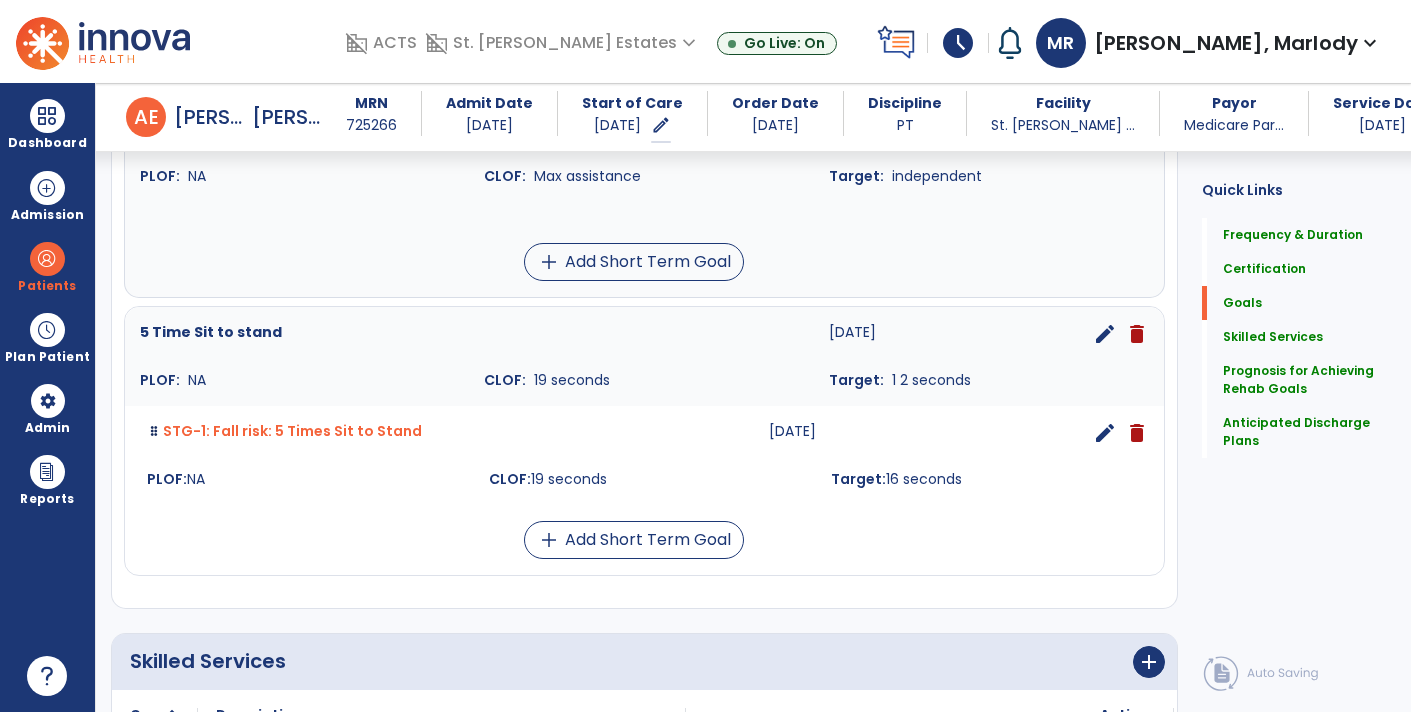 click on "edit" at bounding box center [1105, 334] 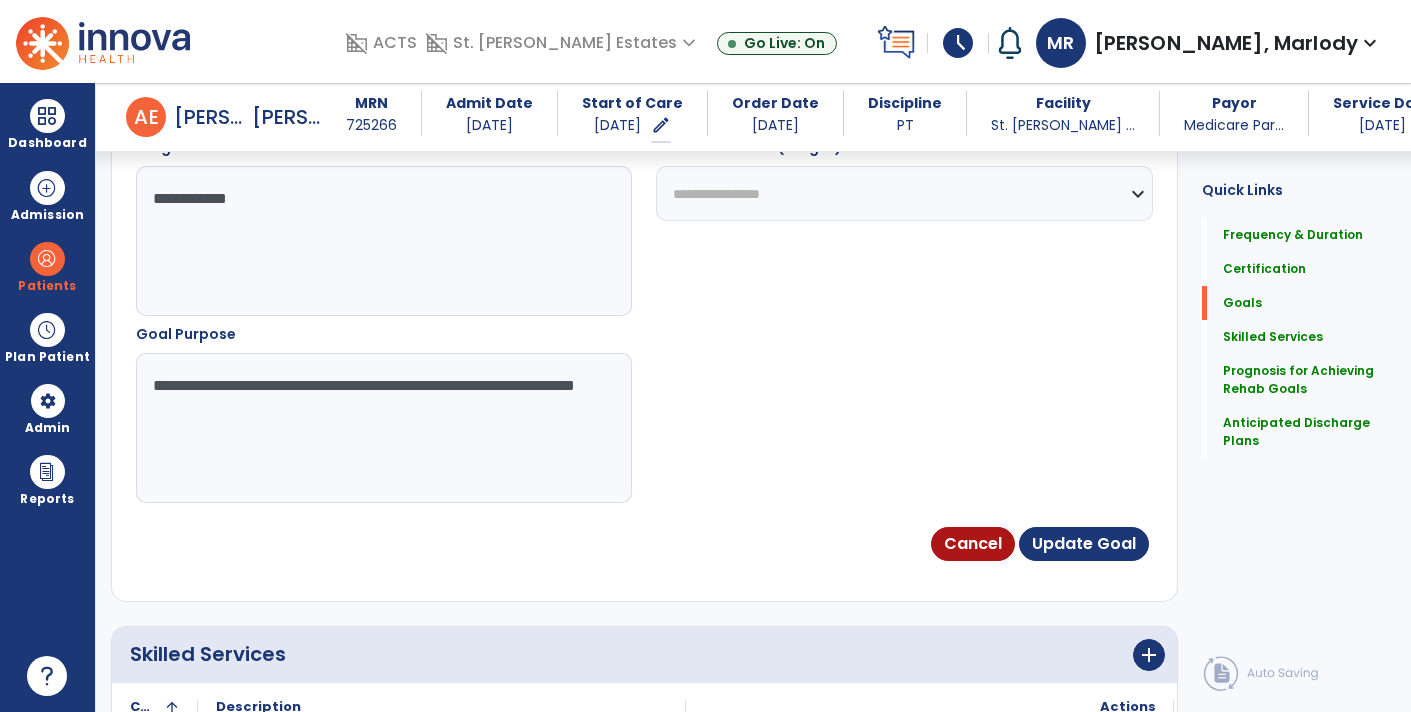 scroll, scrollTop: 24, scrollLeft: 0, axis: vertical 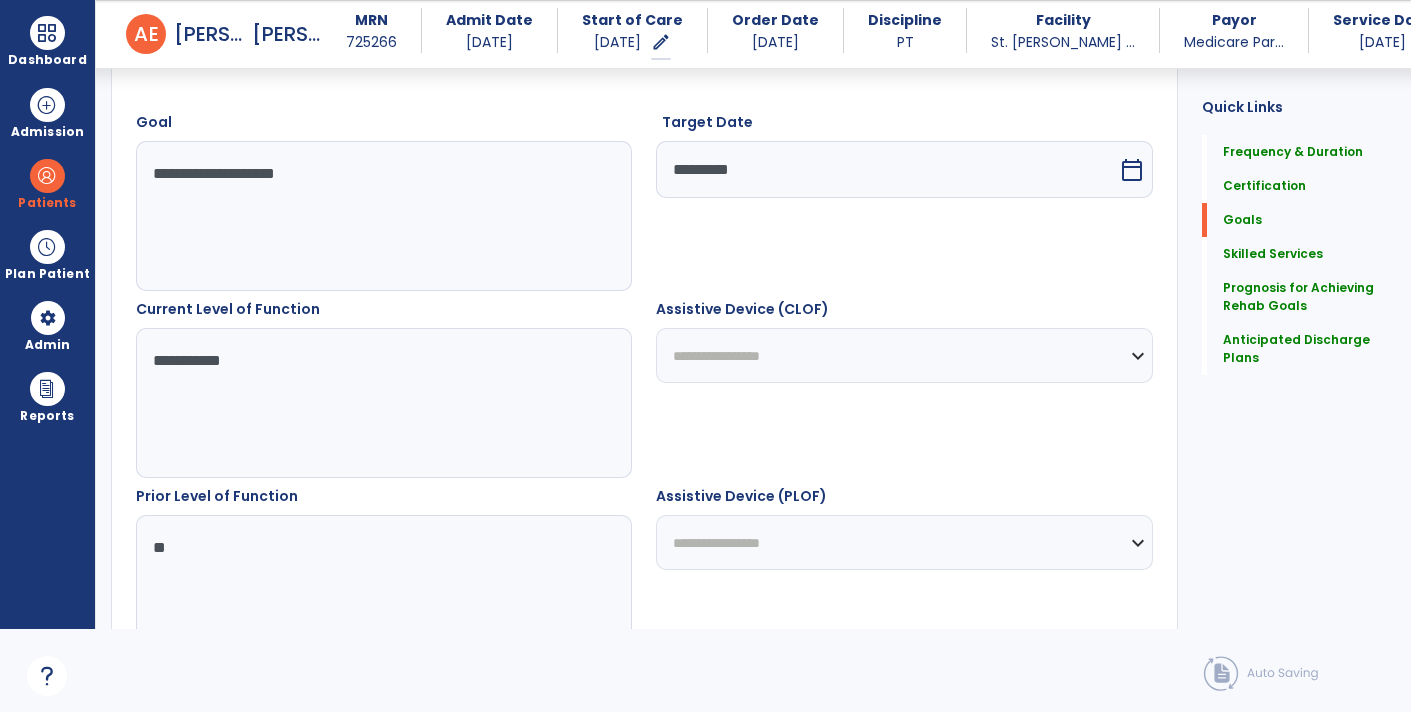 click on "*********" at bounding box center [886, 169] 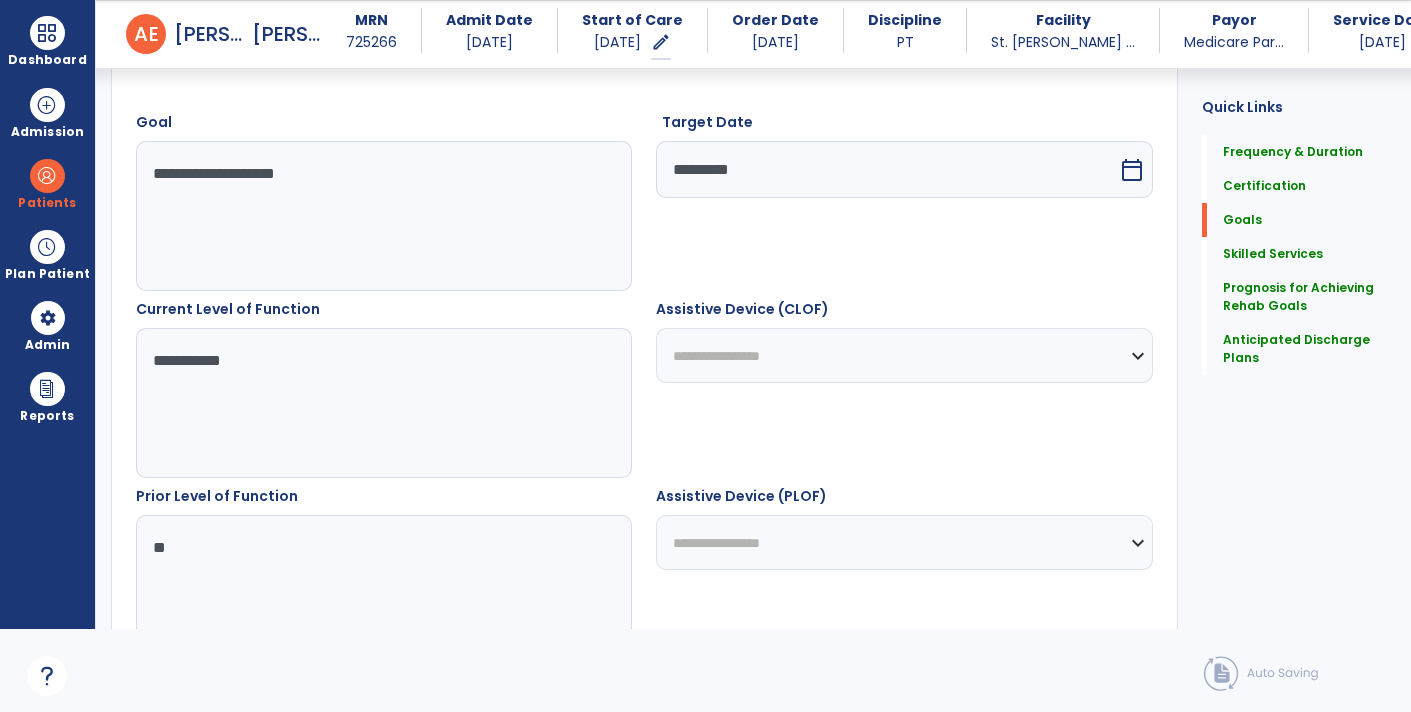 select on "**" 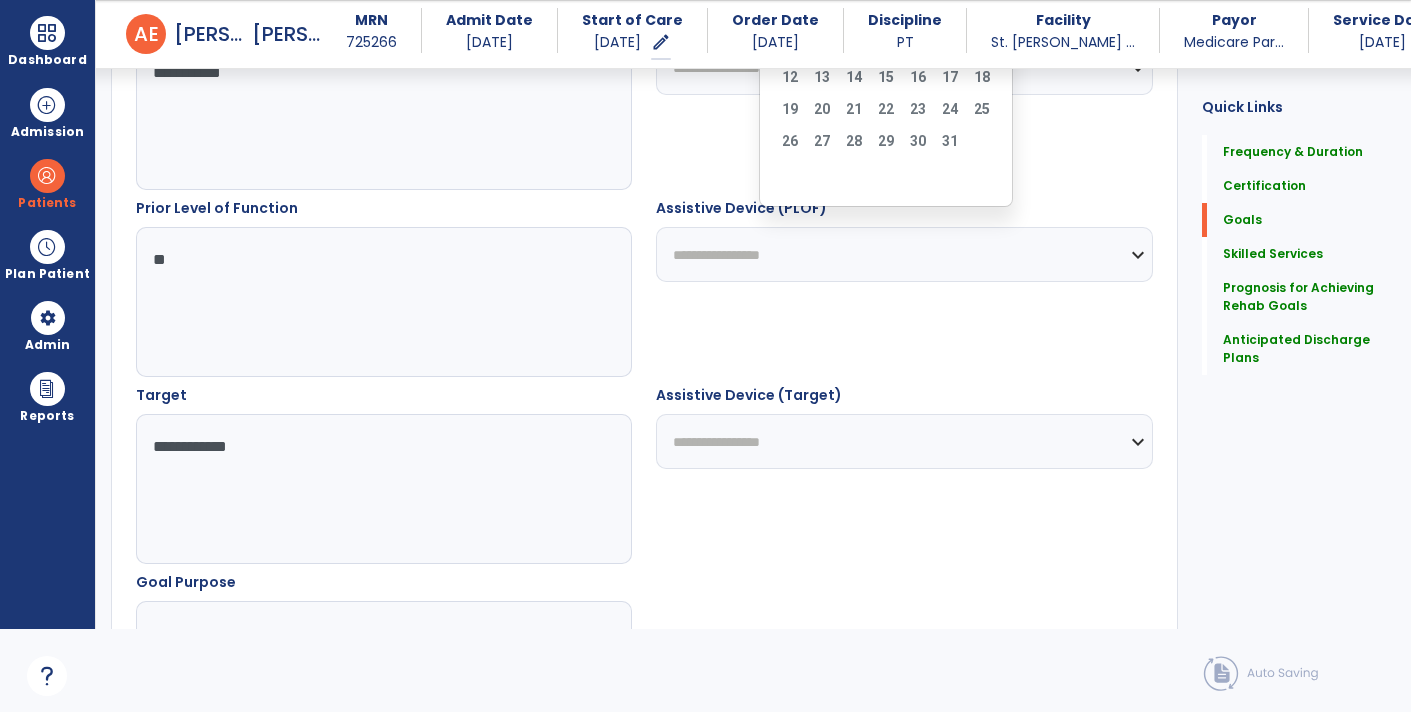 click on "**********" at bounding box center (383, 489) 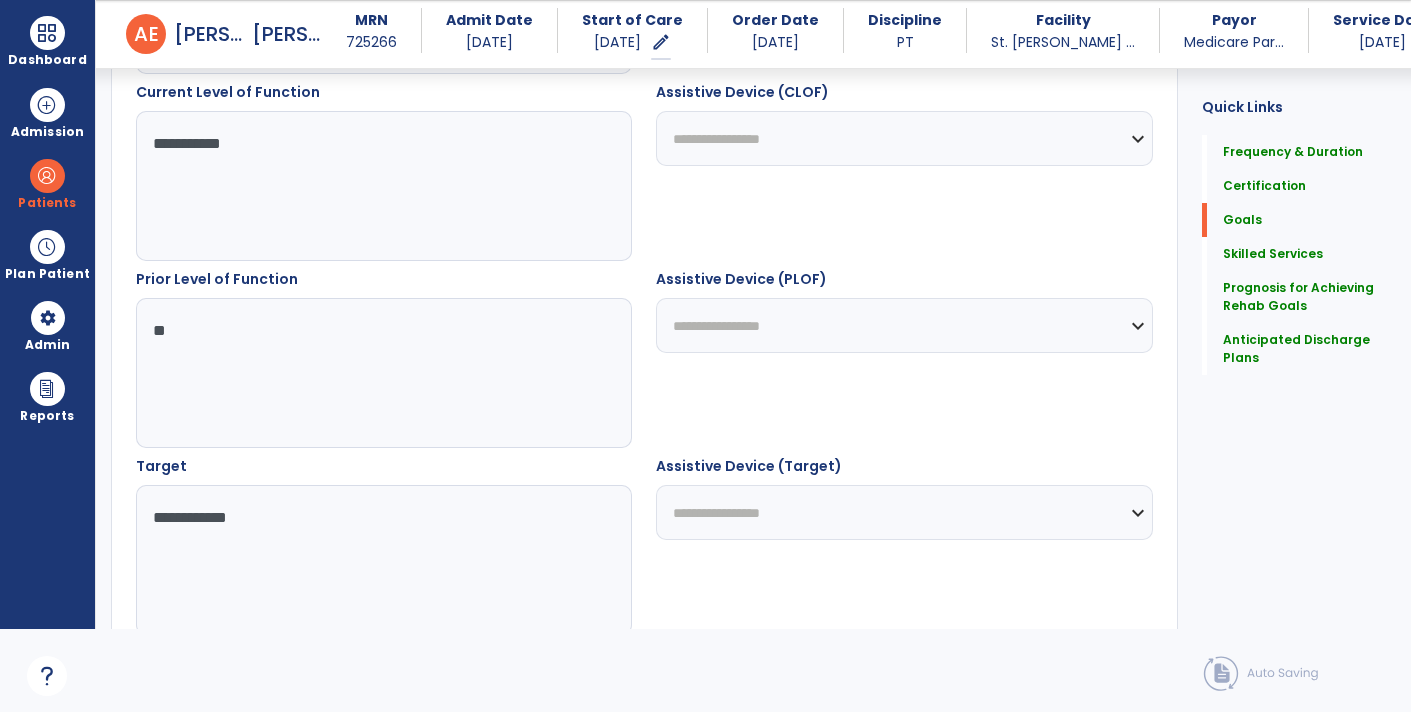 scroll, scrollTop: 775, scrollLeft: 0, axis: vertical 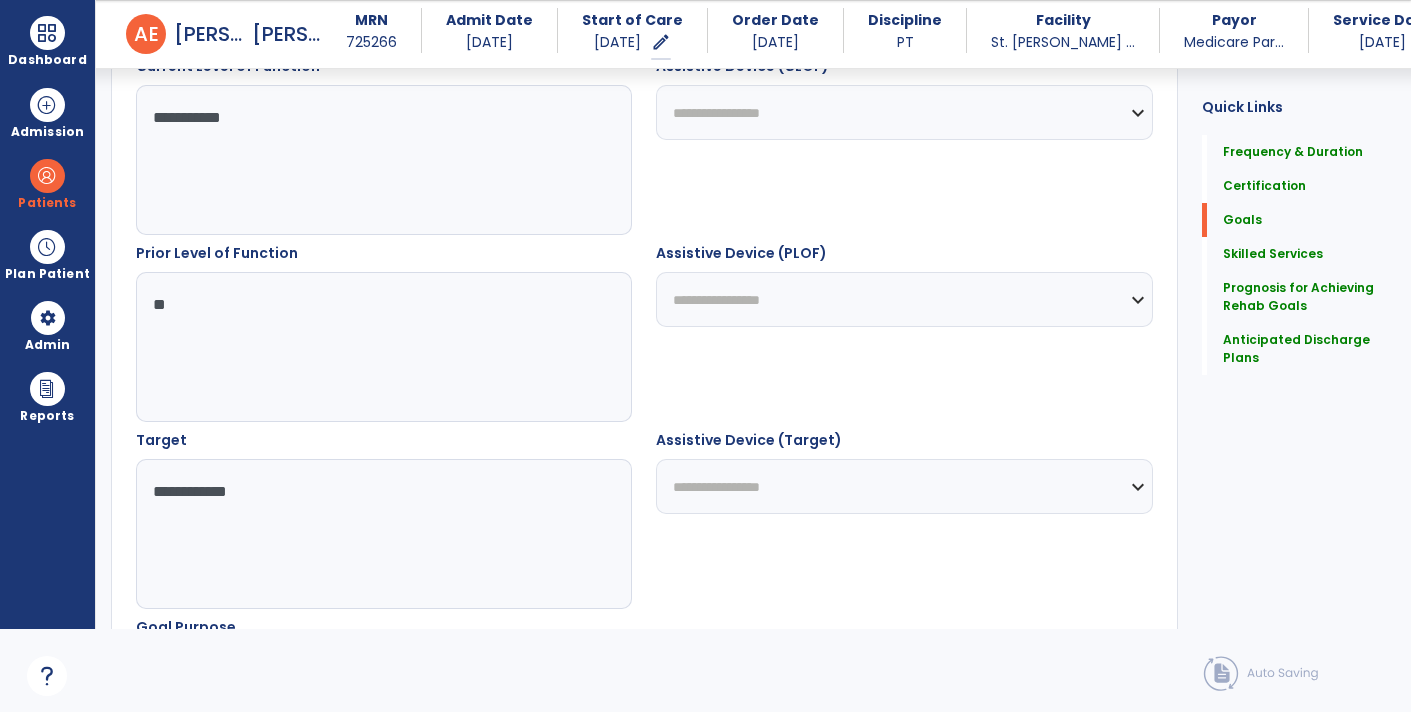 click on "**********" at bounding box center (383, 534) 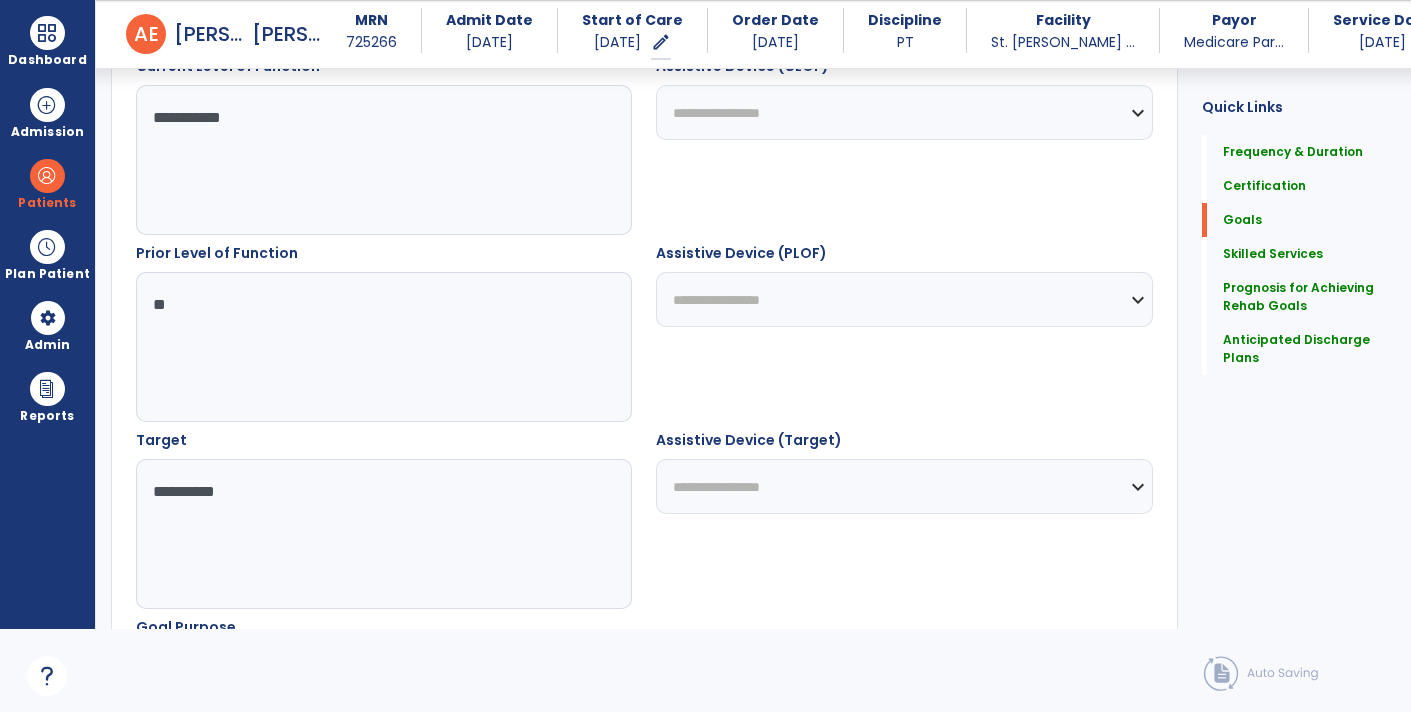 type on "**********" 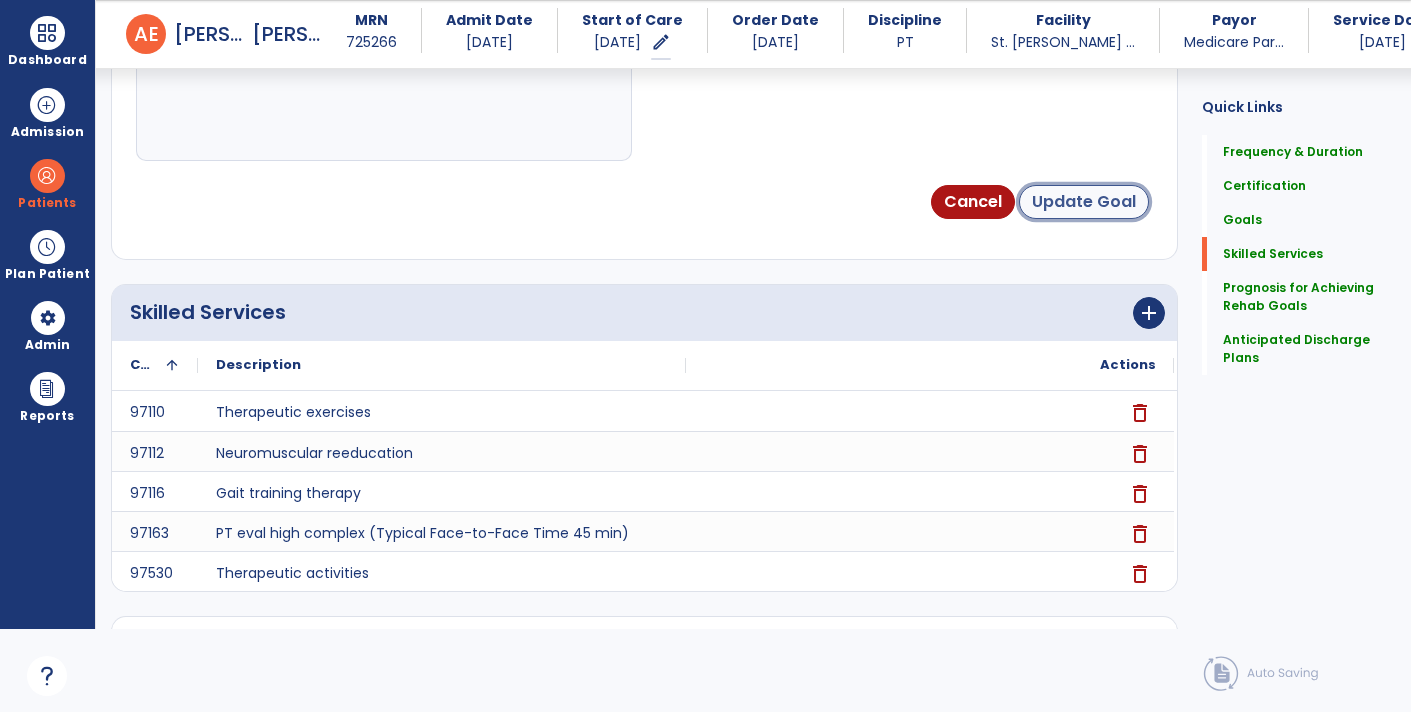 click on "Update Goal" at bounding box center [1084, 202] 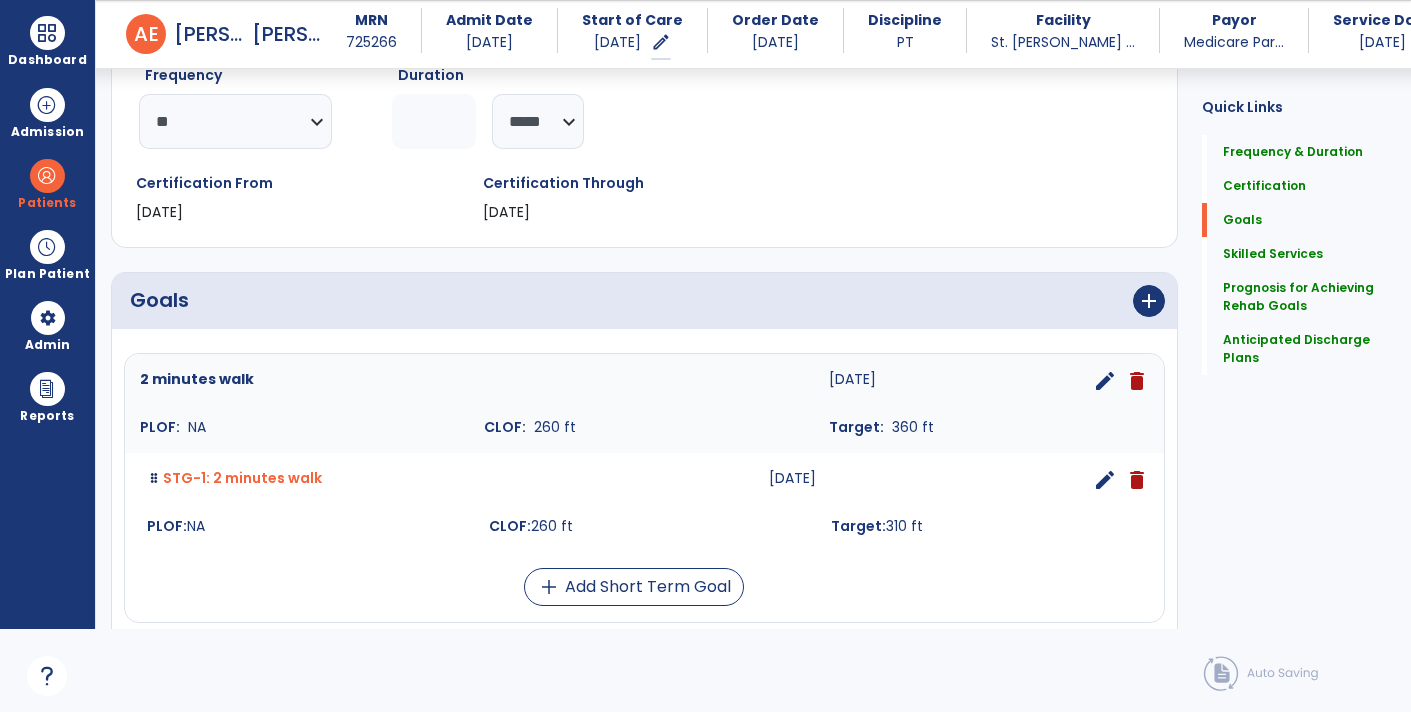scroll, scrollTop: 261, scrollLeft: 0, axis: vertical 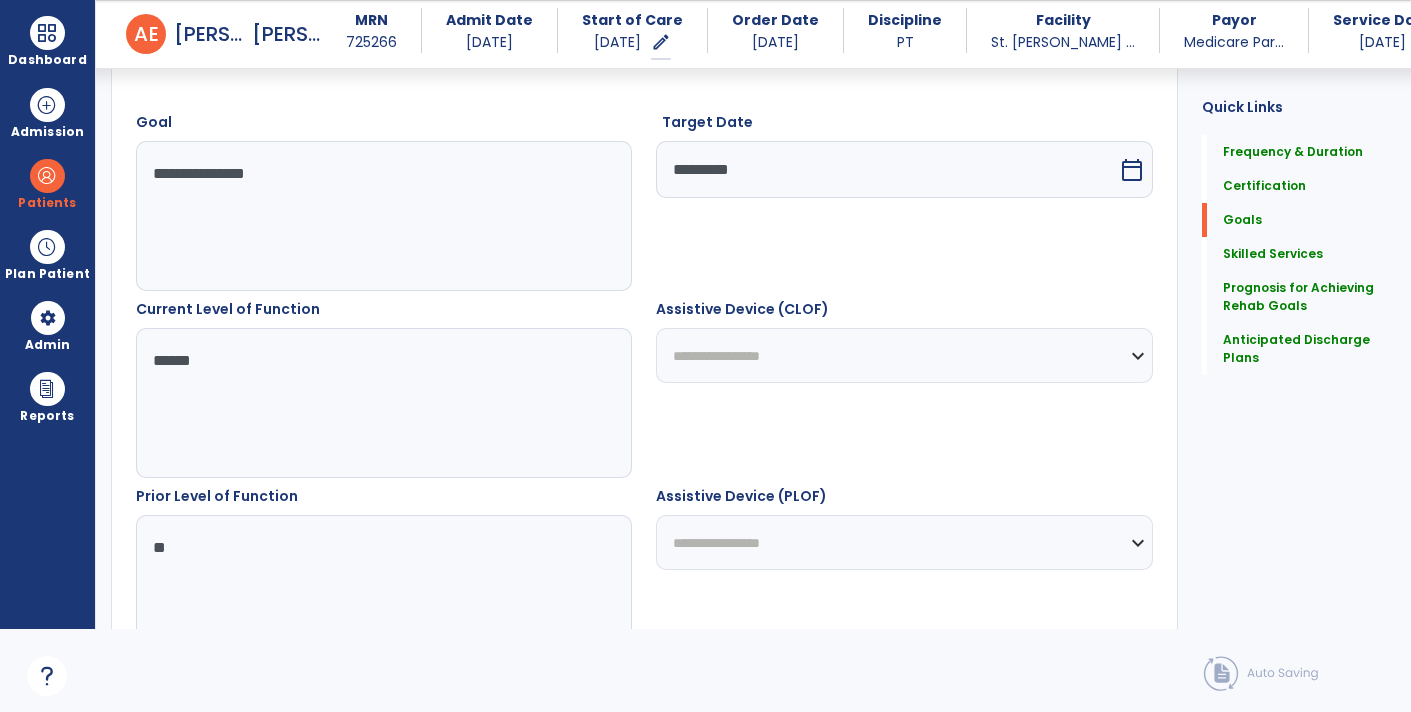 click on "**********" at bounding box center [383, 216] 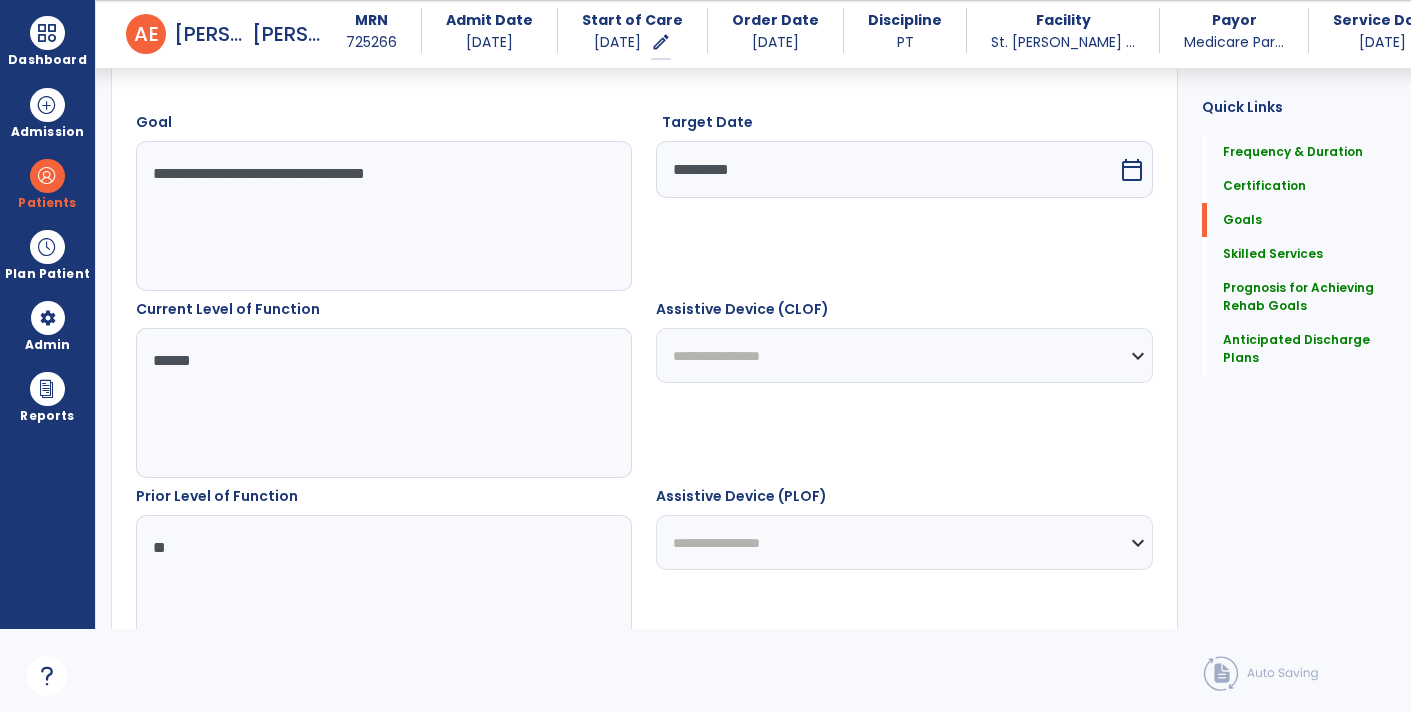 type on "**********" 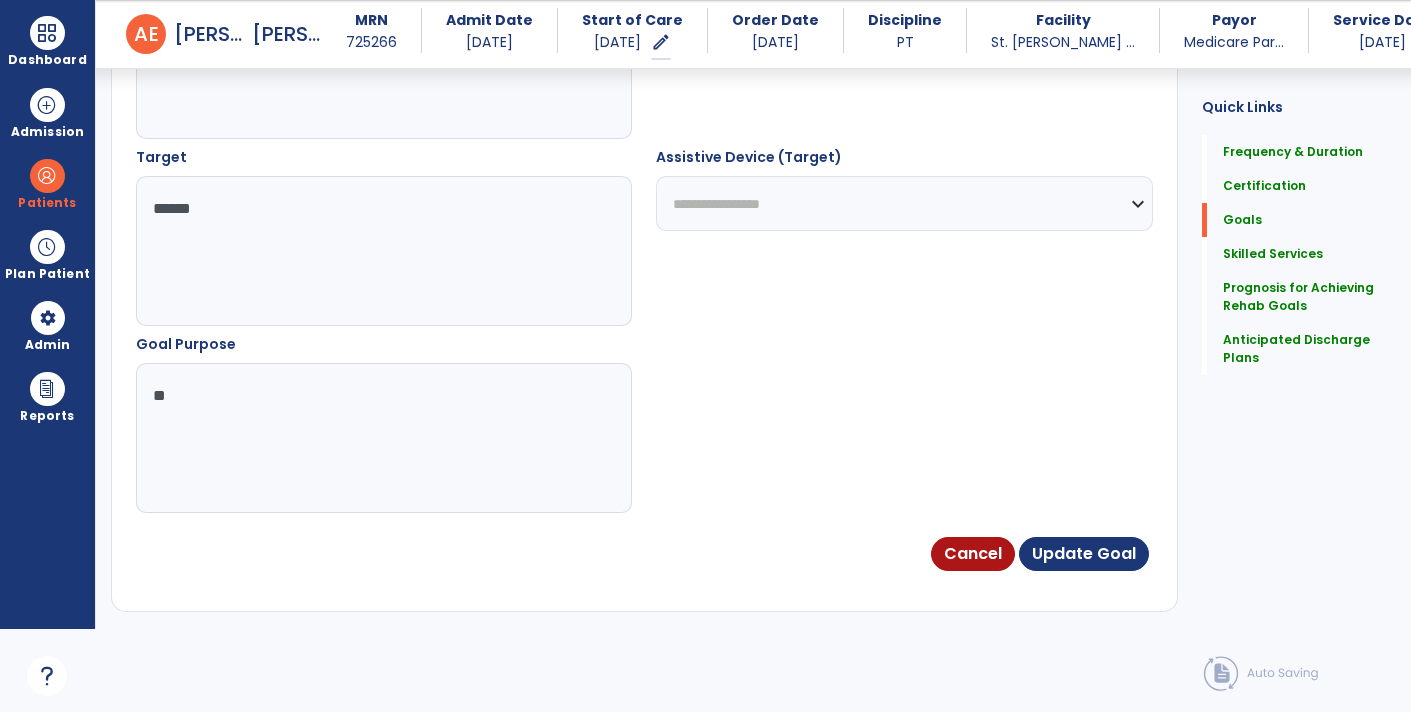 scroll, scrollTop: 1068, scrollLeft: 0, axis: vertical 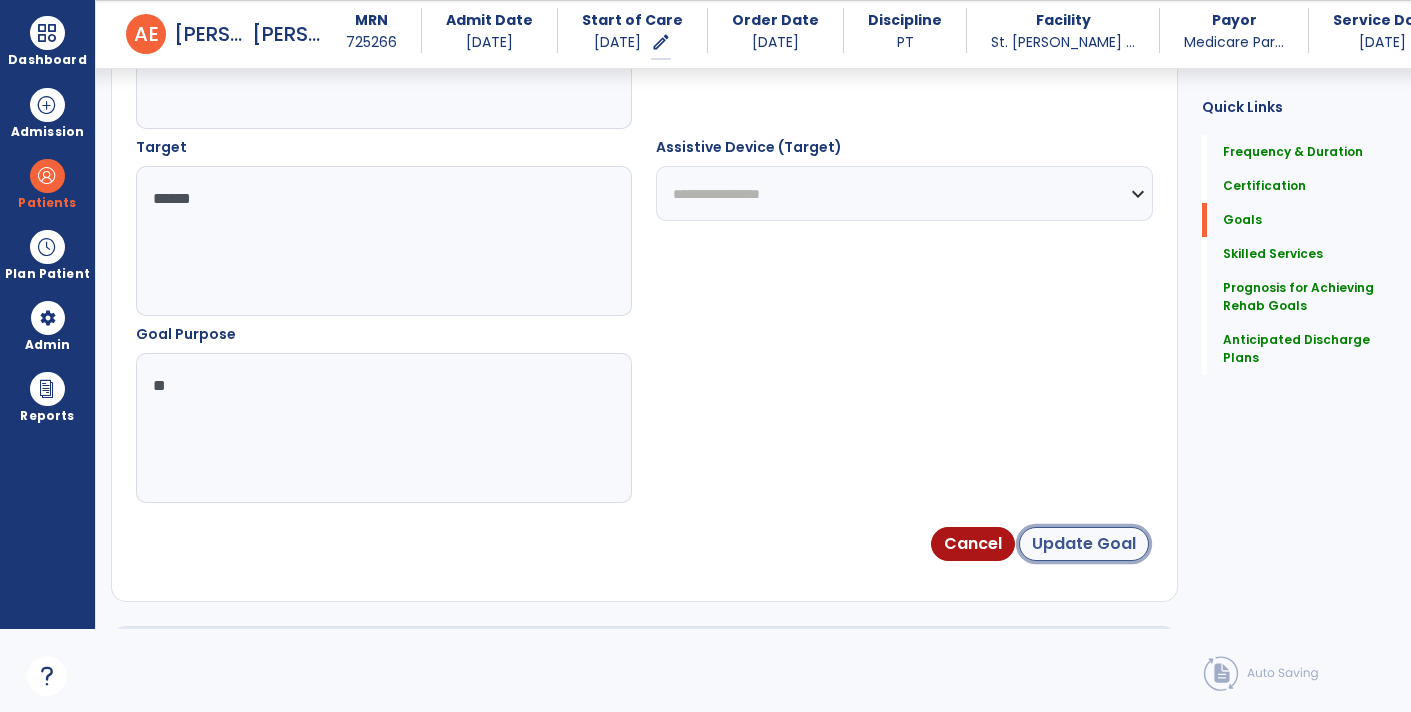 click on "Update Goal" at bounding box center (1084, 544) 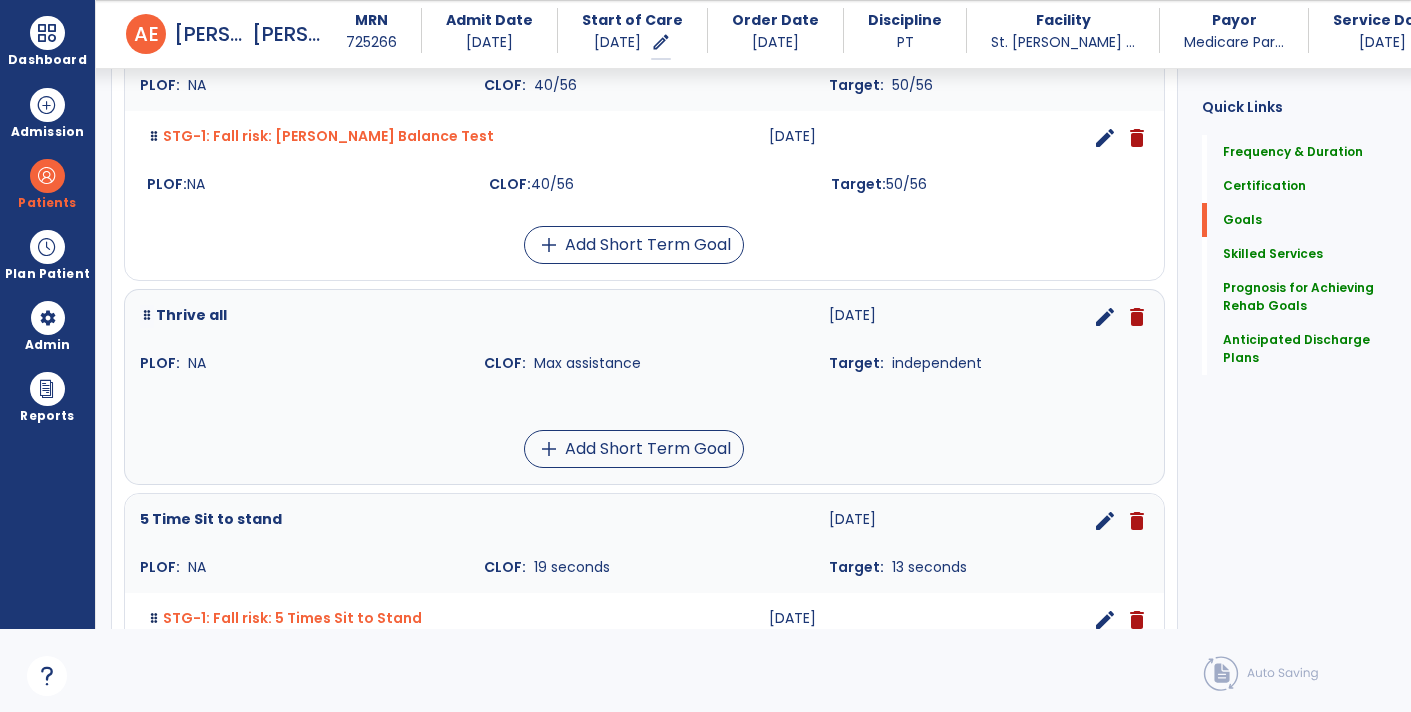 scroll, scrollTop: 881, scrollLeft: 0, axis: vertical 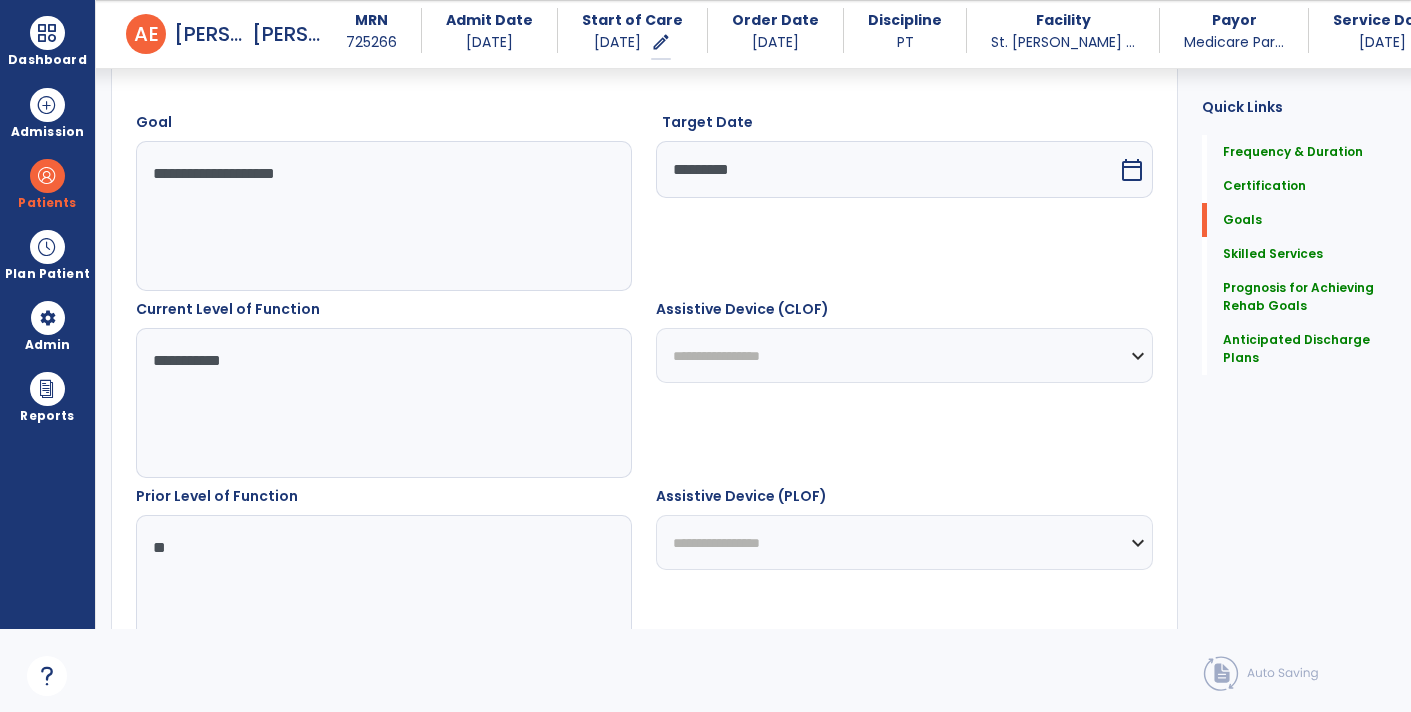 click on "**********" at bounding box center [383, 216] 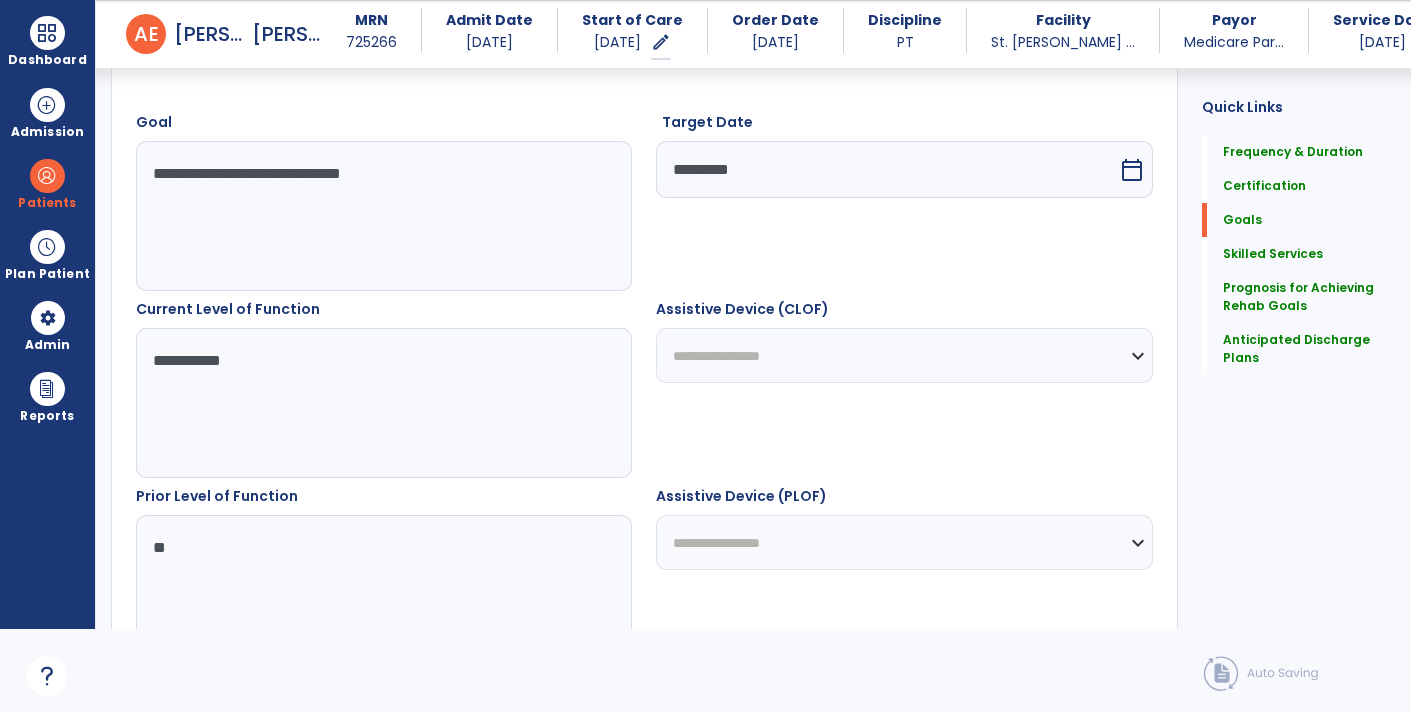 click on "**********" at bounding box center (383, 216) 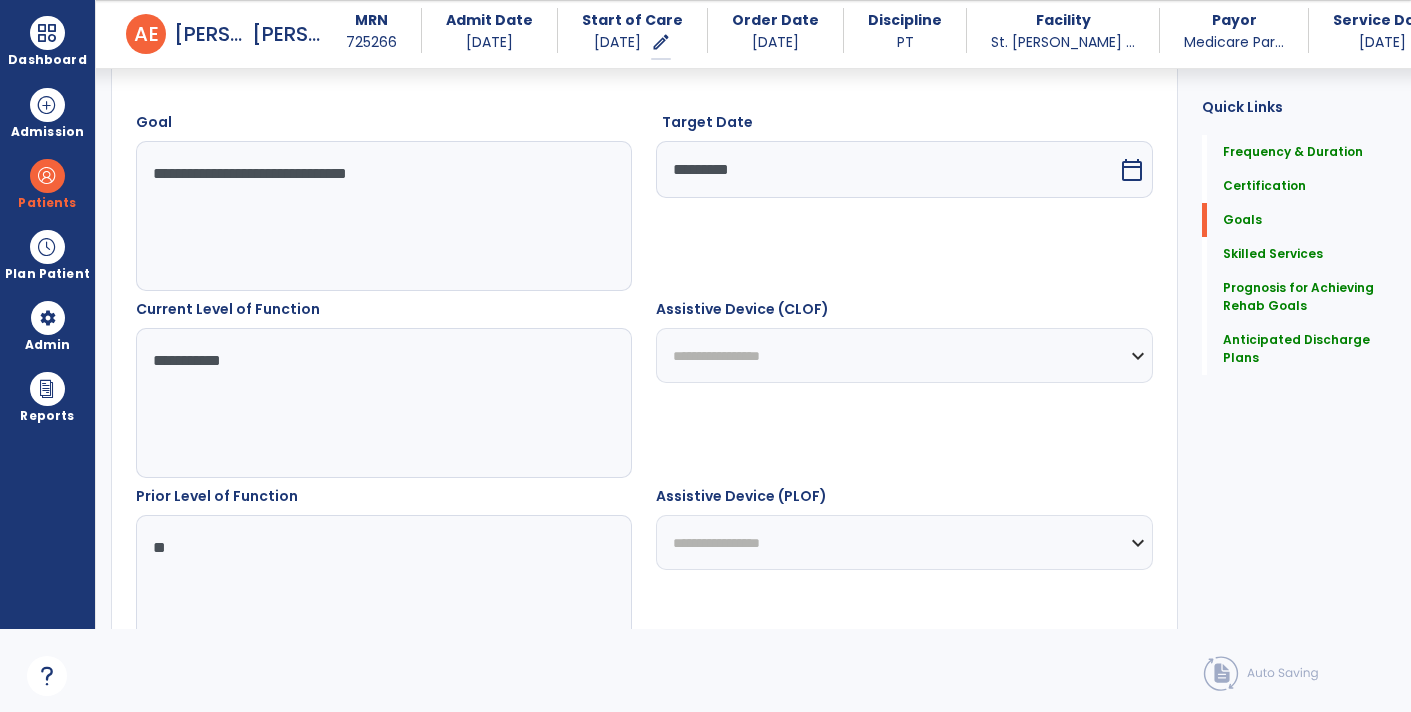 type on "**********" 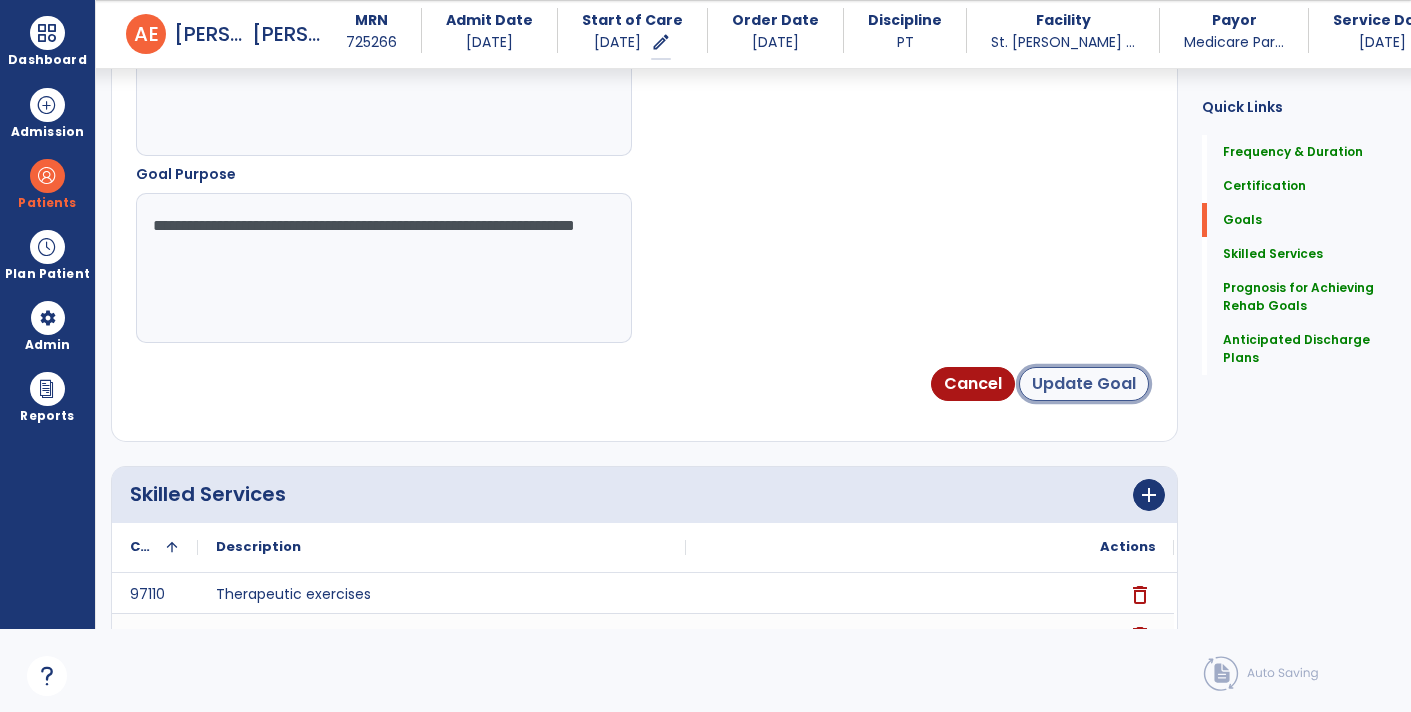 click on "Update Goal" at bounding box center (1084, 384) 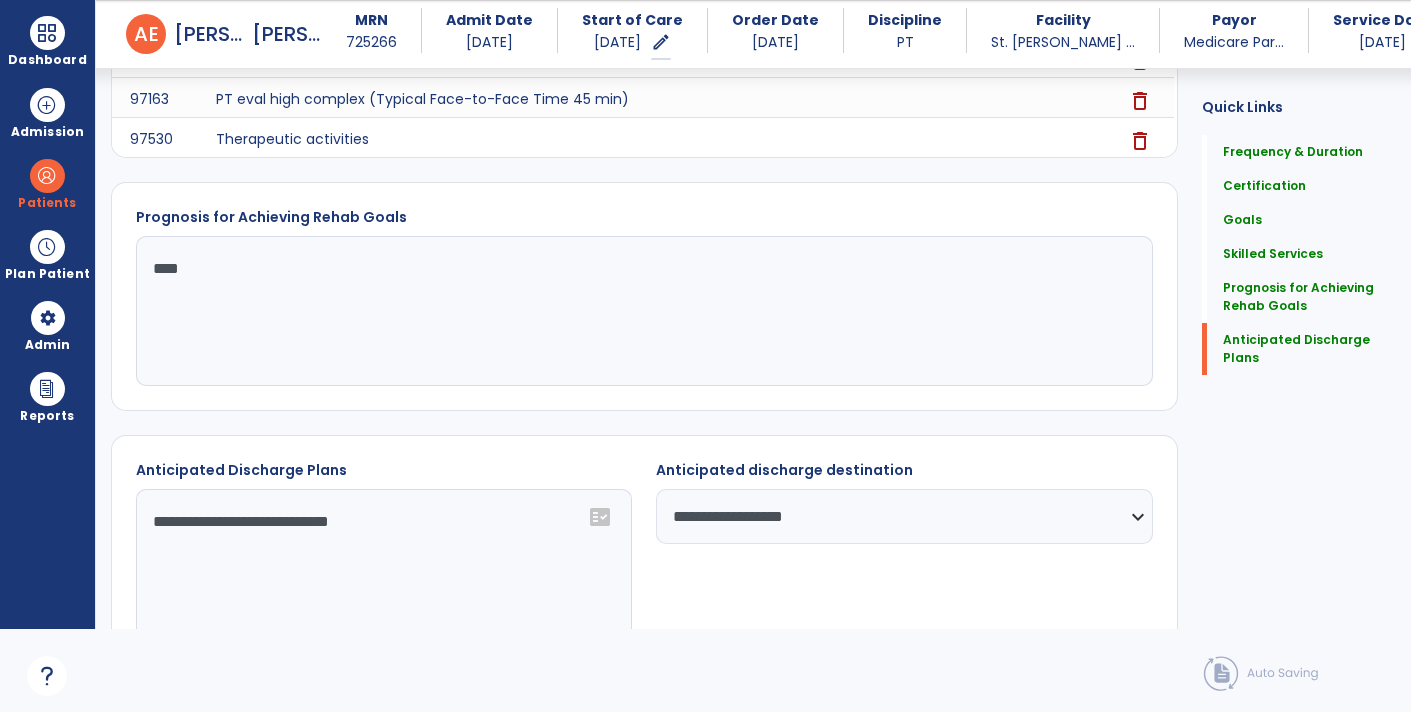 scroll, scrollTop: 1851, scrollLeft: 0, axis: vertical 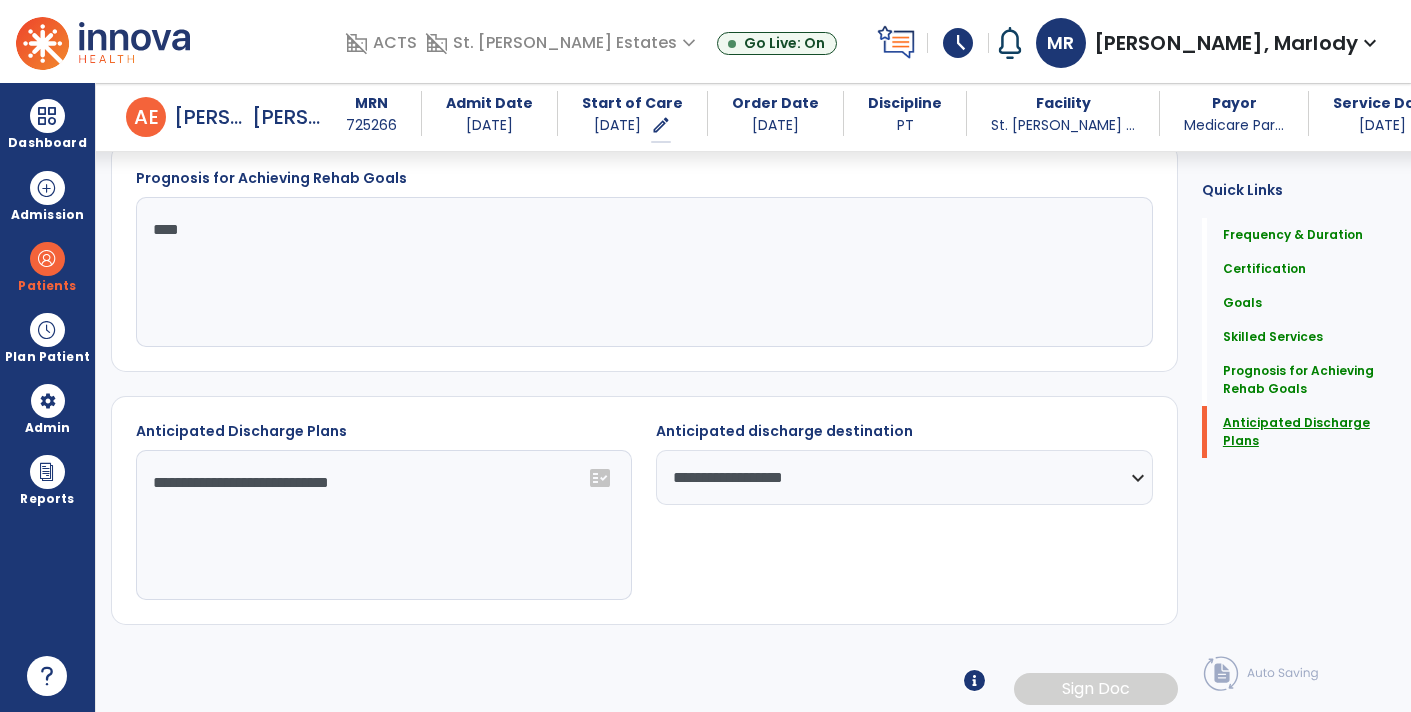 click on "Anticipated Discharge Plans" 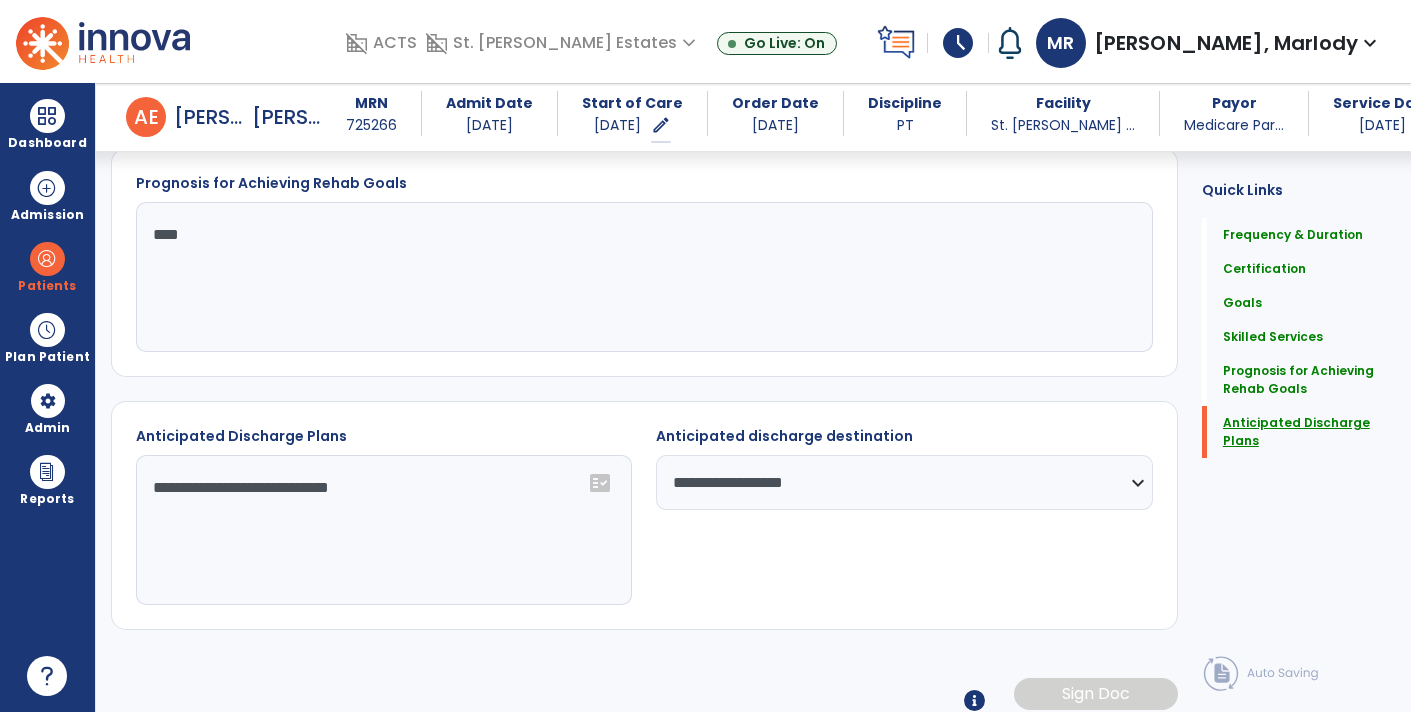 scroll, scrollTop: 1973, scrollLeft: 0, axis: vertical 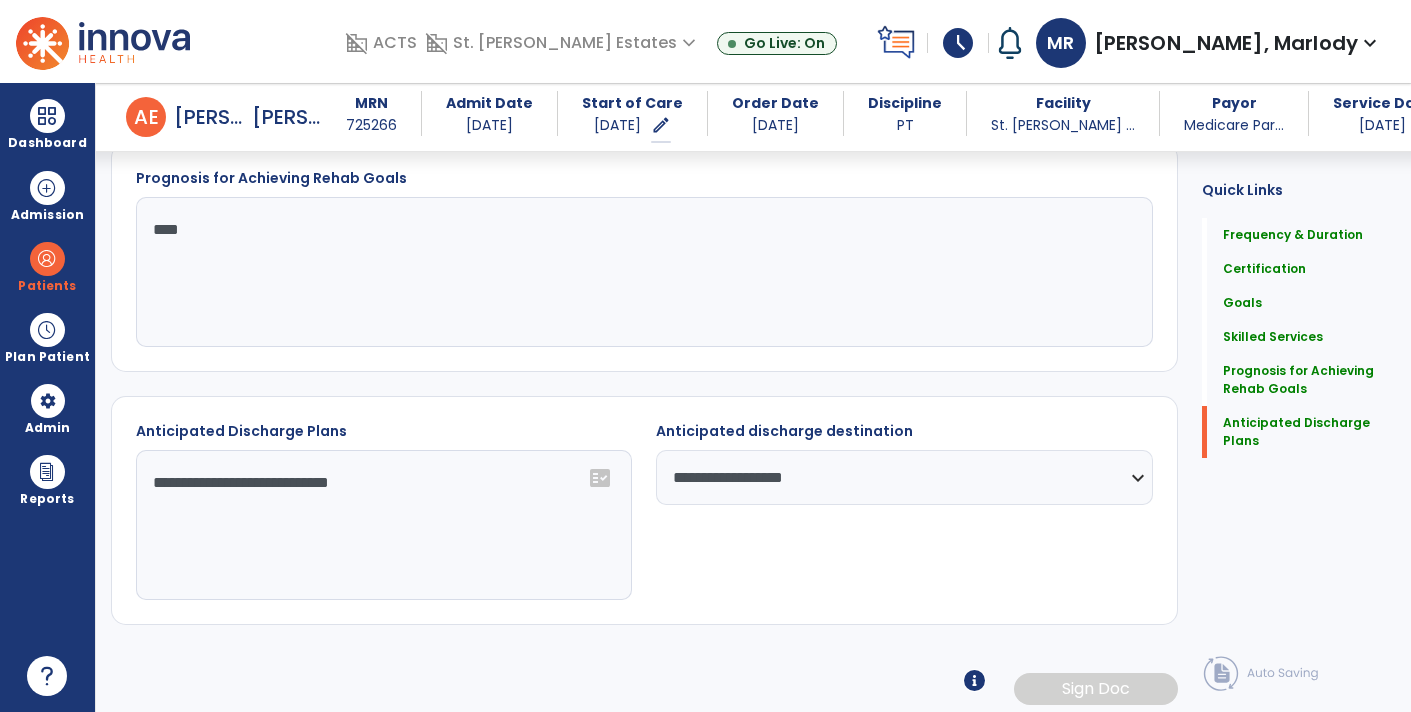 click on "**********" 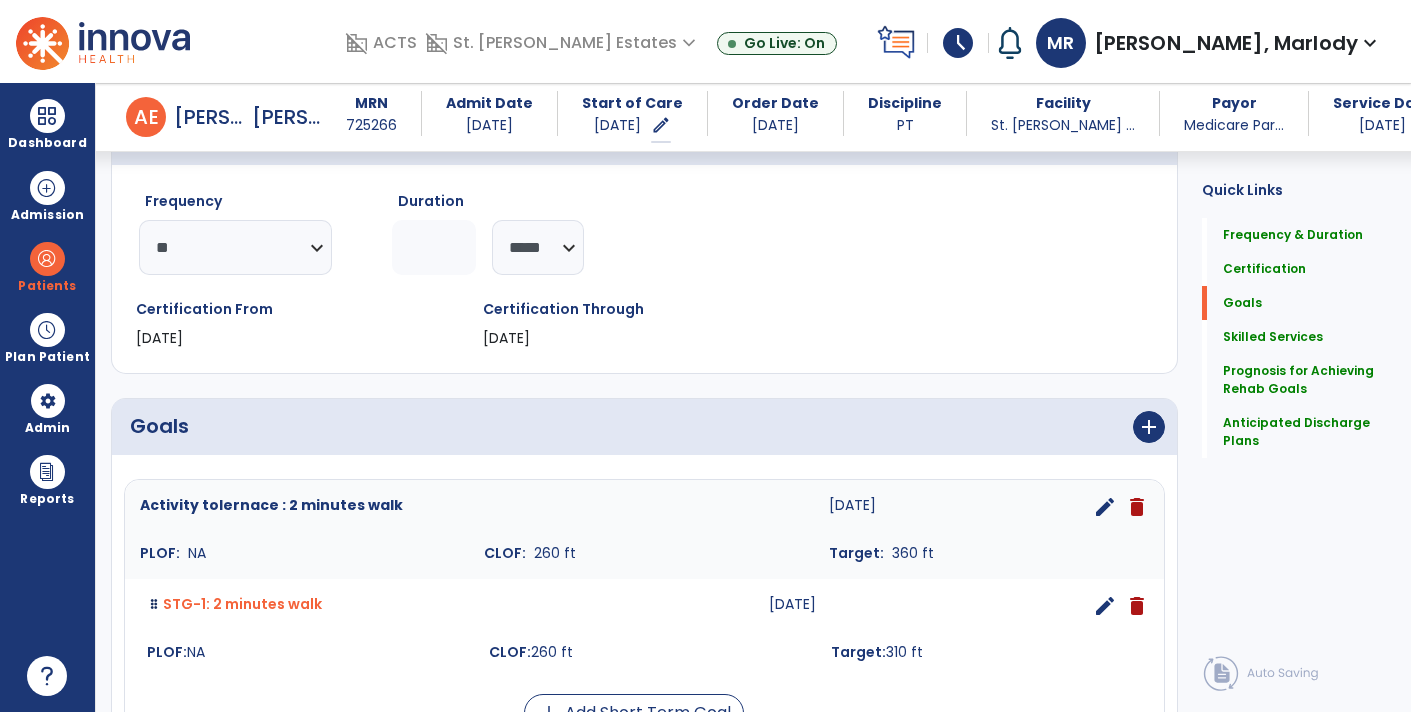 scroll, scrollTop: 0, scrollLeft: 0, axis: both 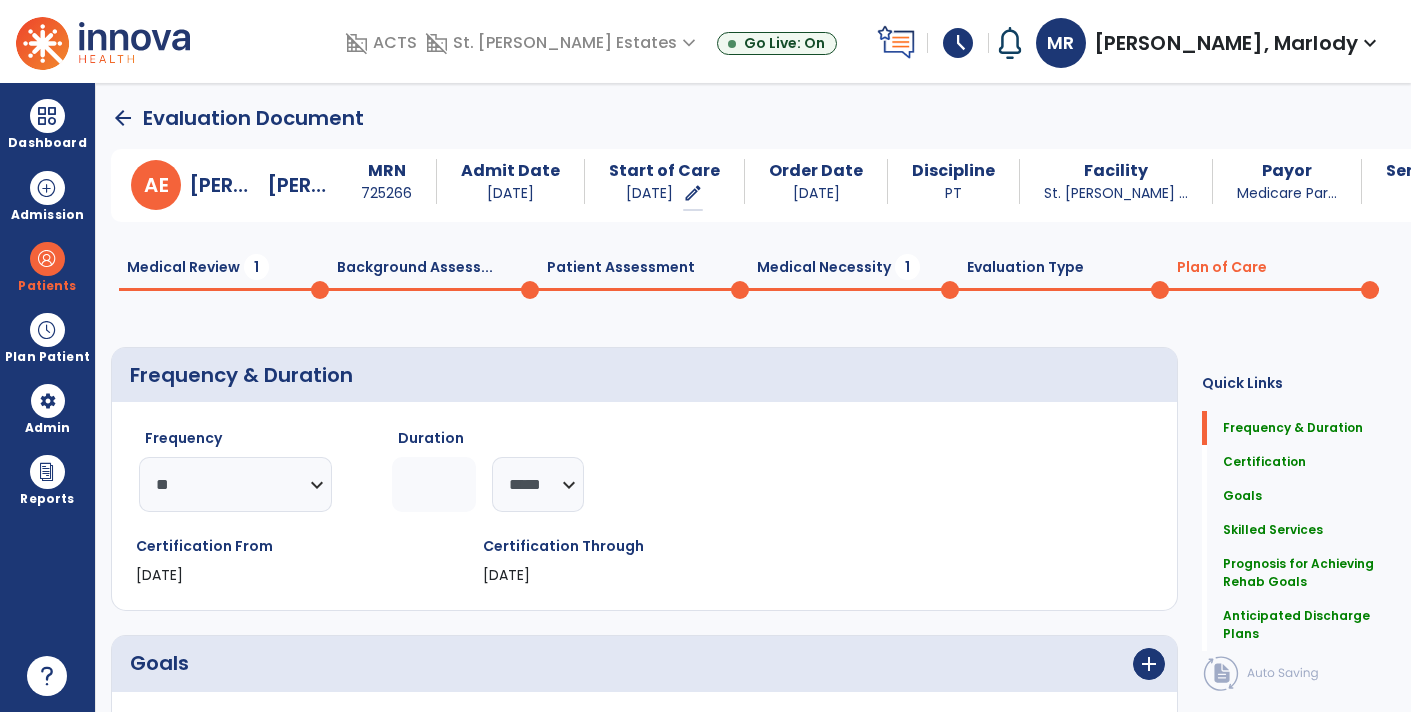 click on "Frequency  ********* ** ** ** ** ** ** **  Duration  ** ******** *****" 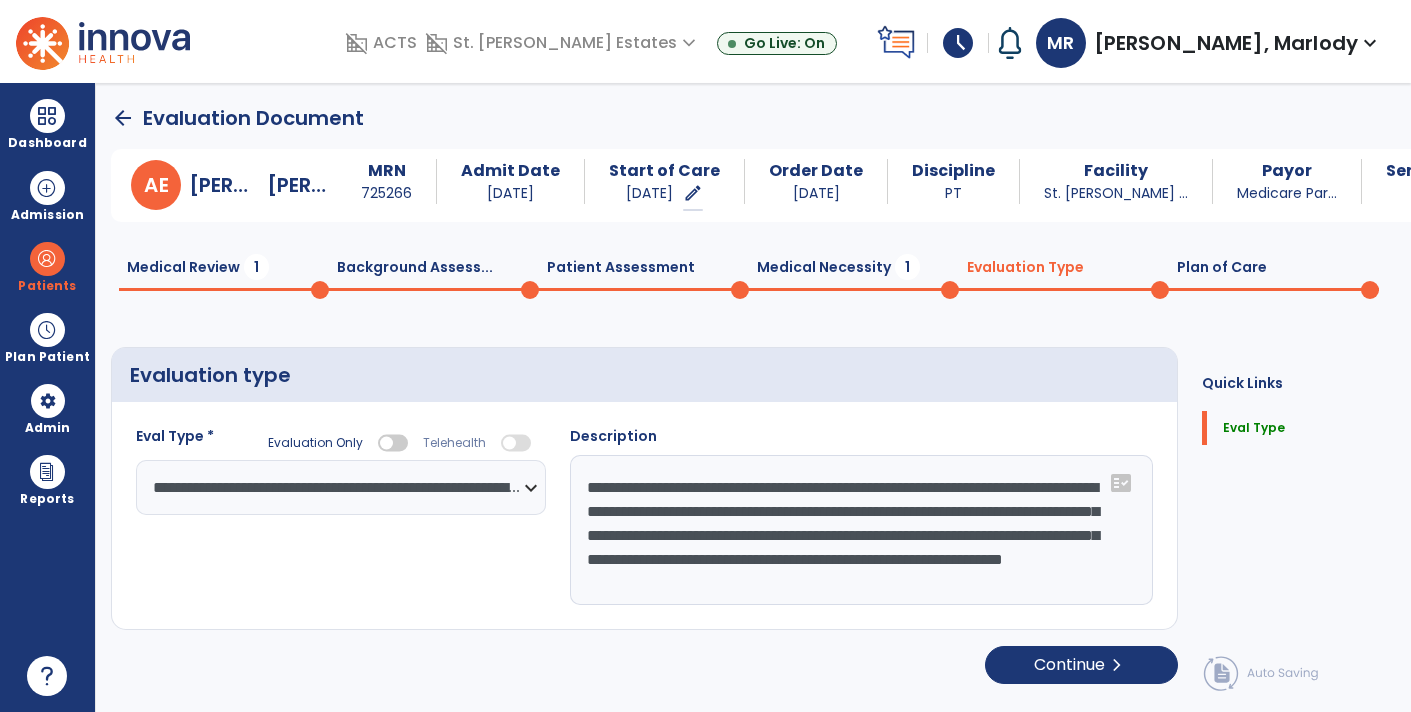 scroll, scrollTop: 24, scrollLeft: 0, axis: vertical 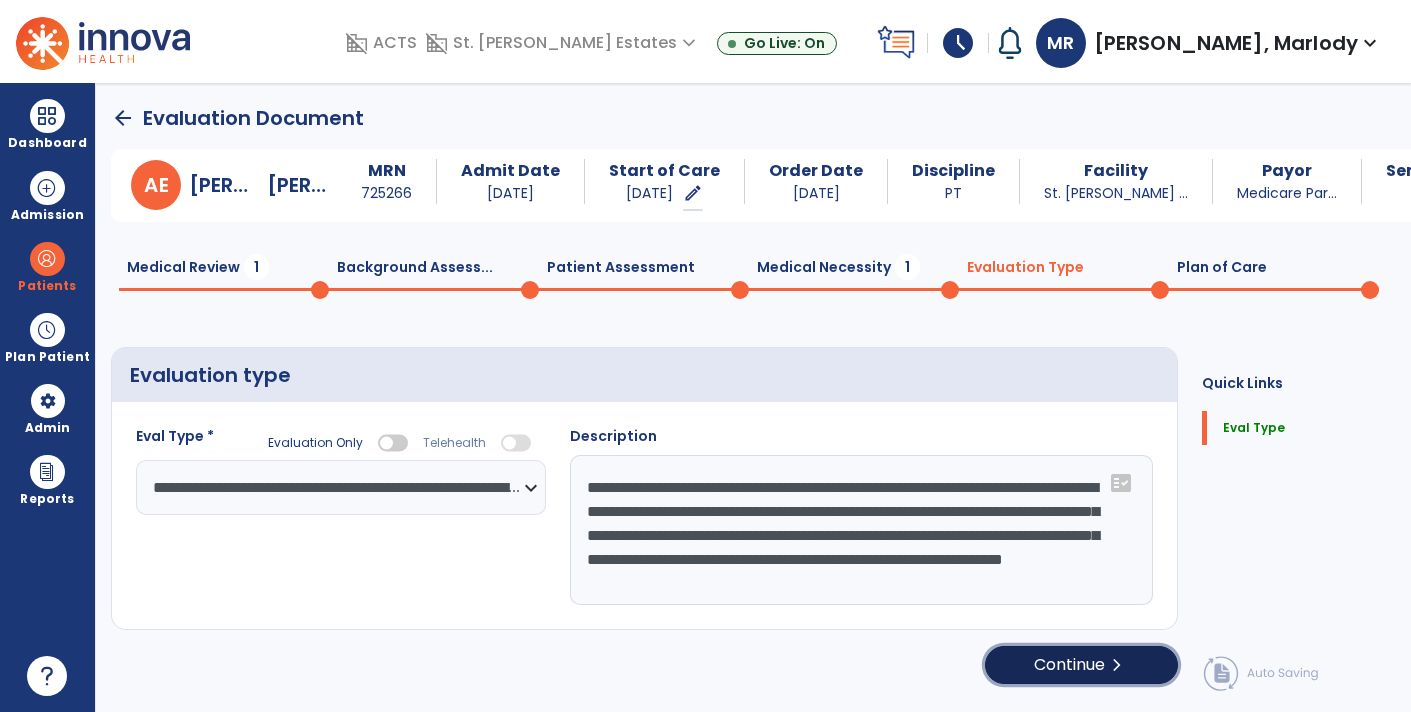 click on "Continue  chevron_right" 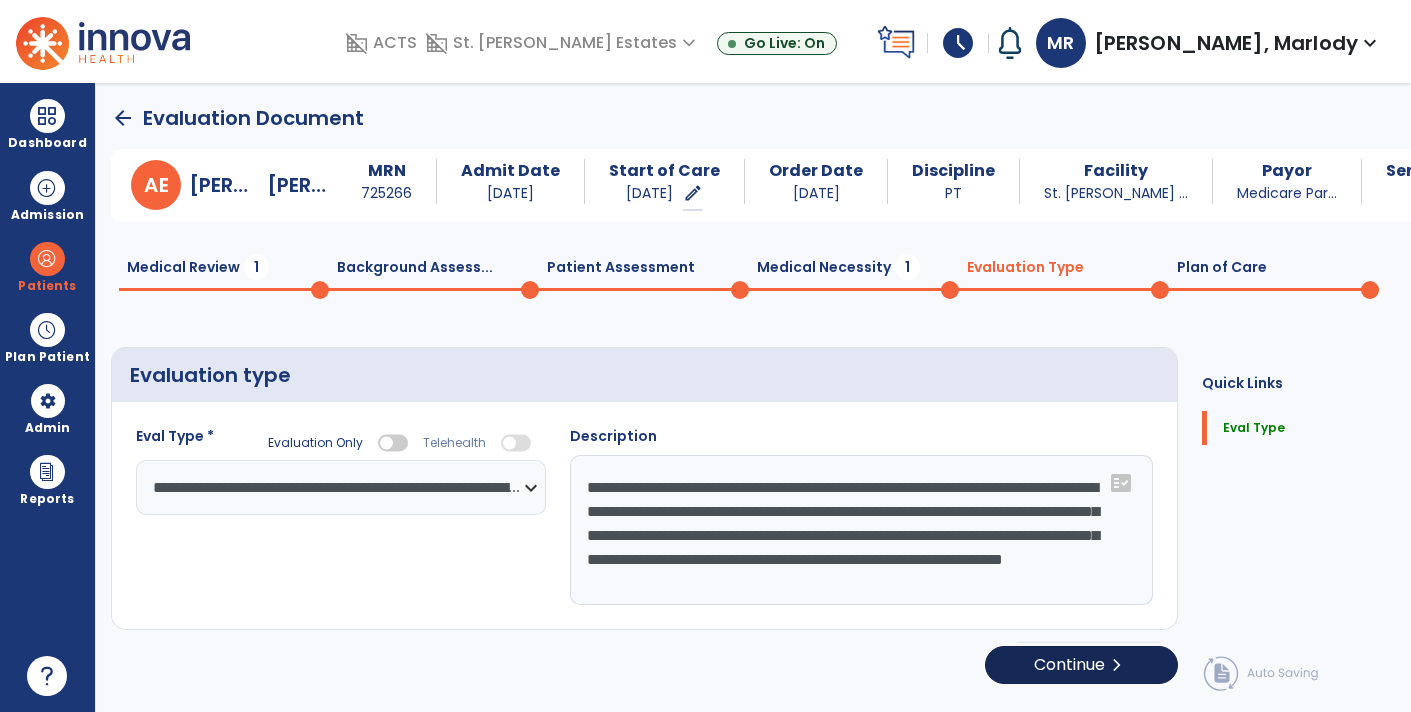 select on "**" 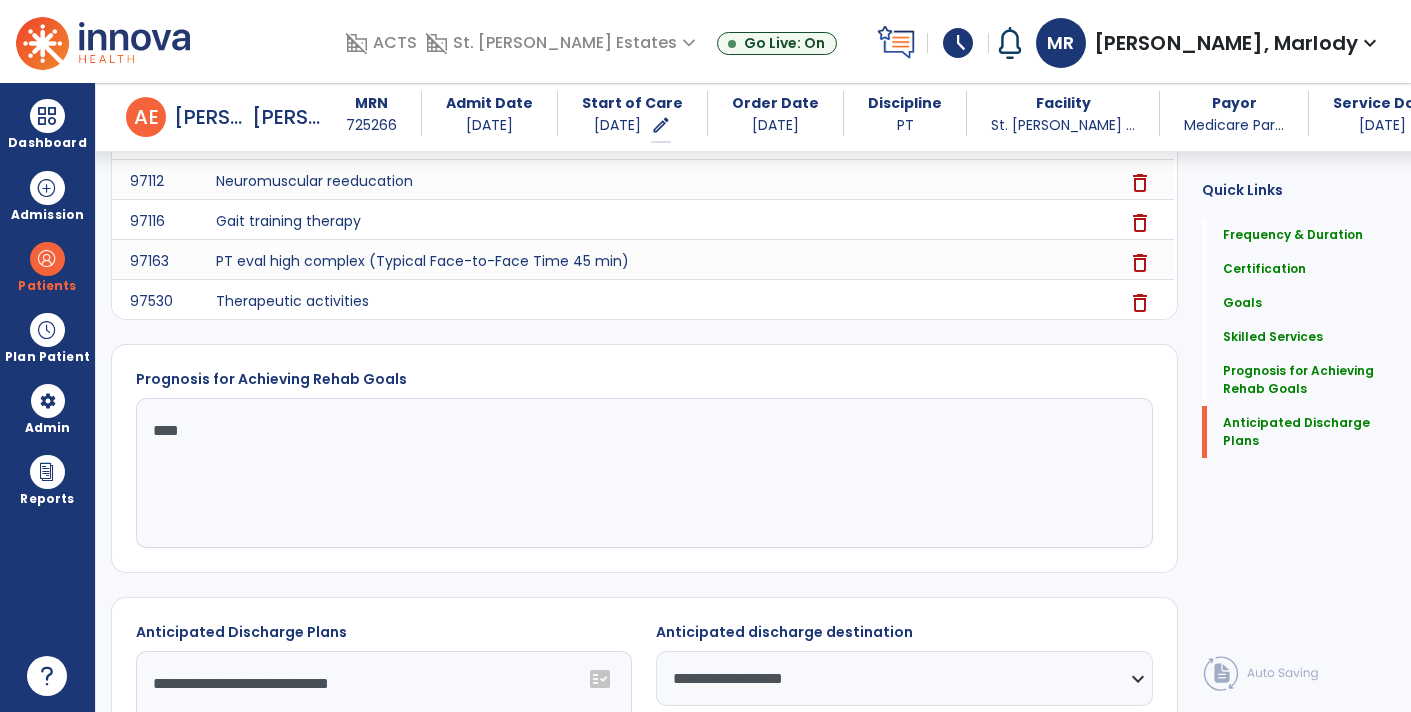 scroll, scrollTop: 1770, scrollLeft: 0, axis: vertical 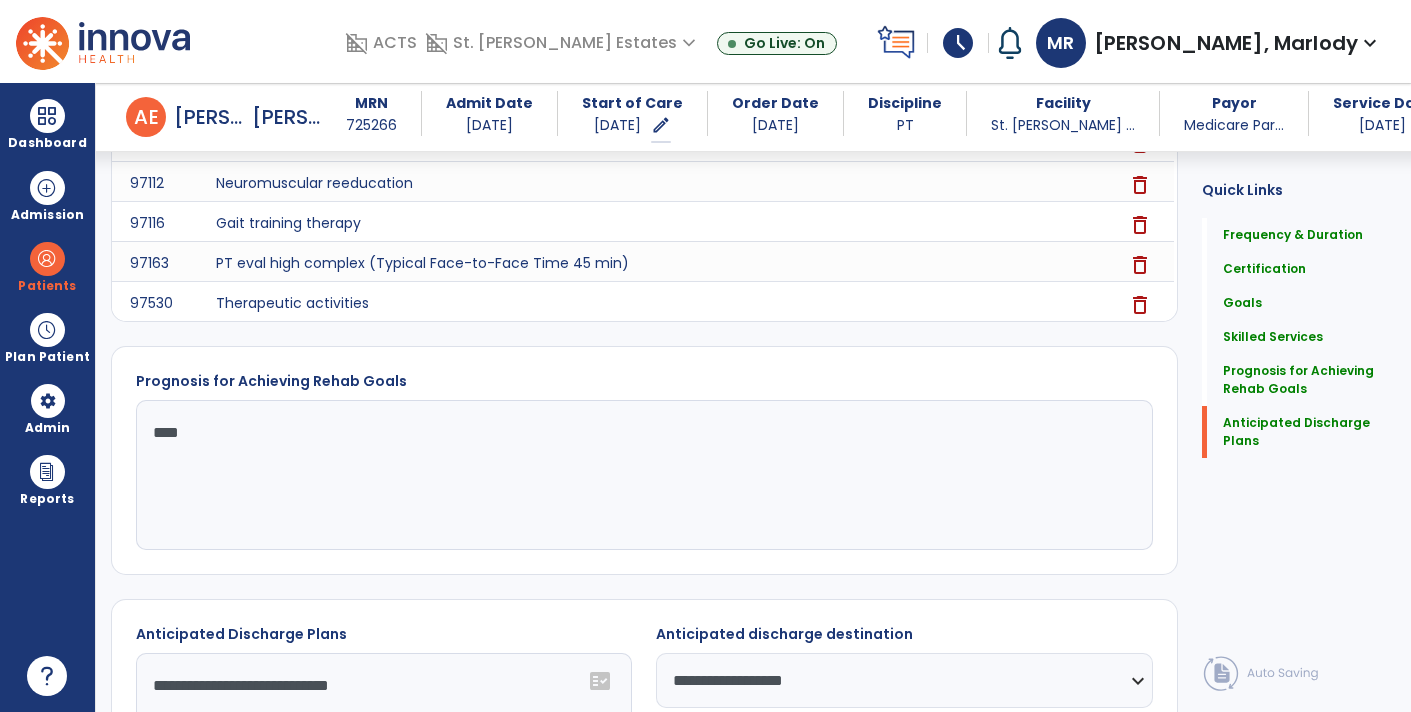 click on "****" 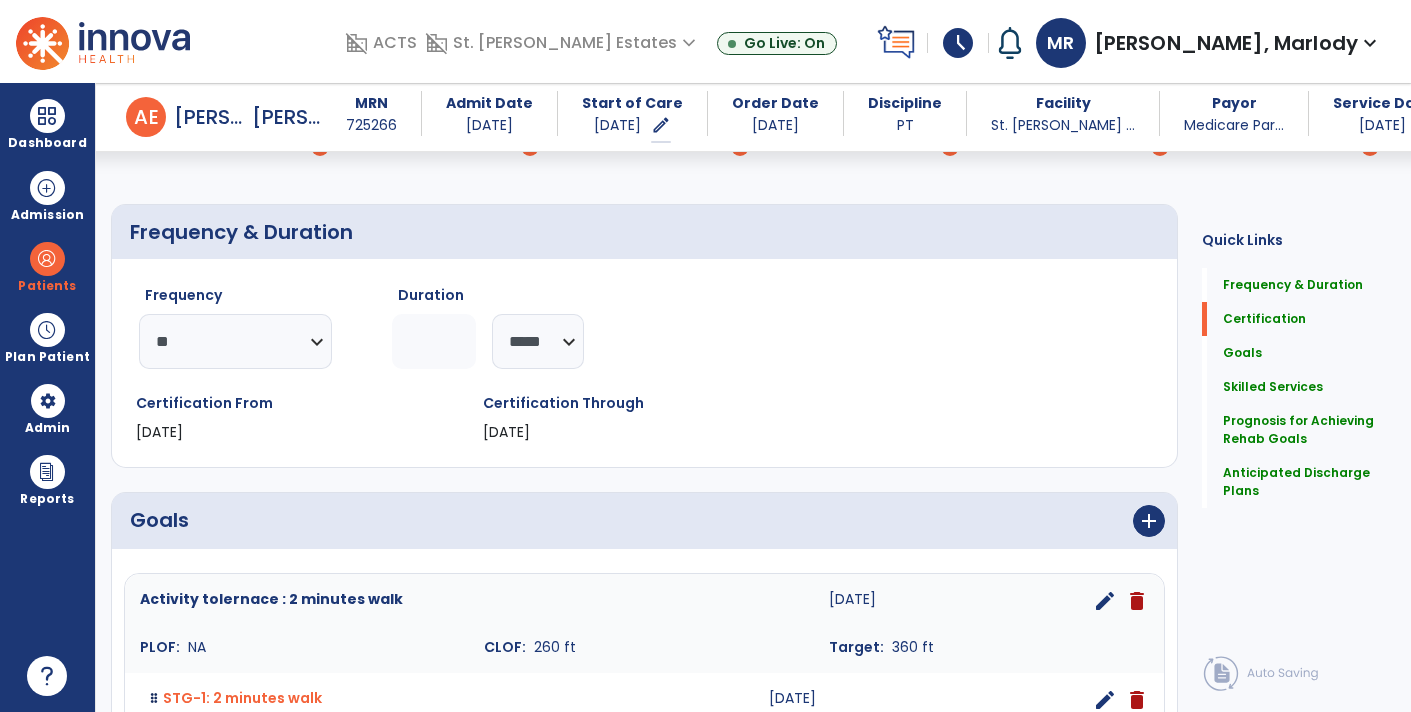 scroll, scrollTop: 0, scrollLeft: 0, axis: both 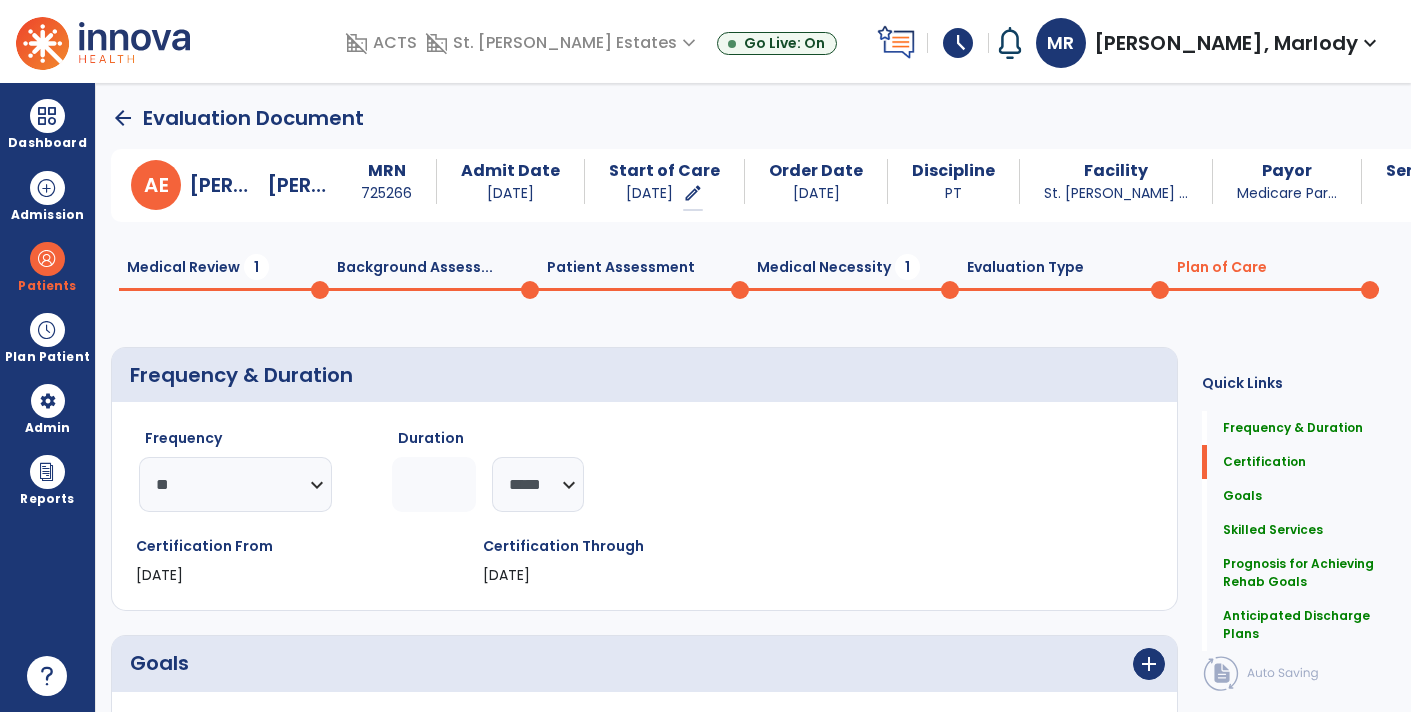 type on "****" 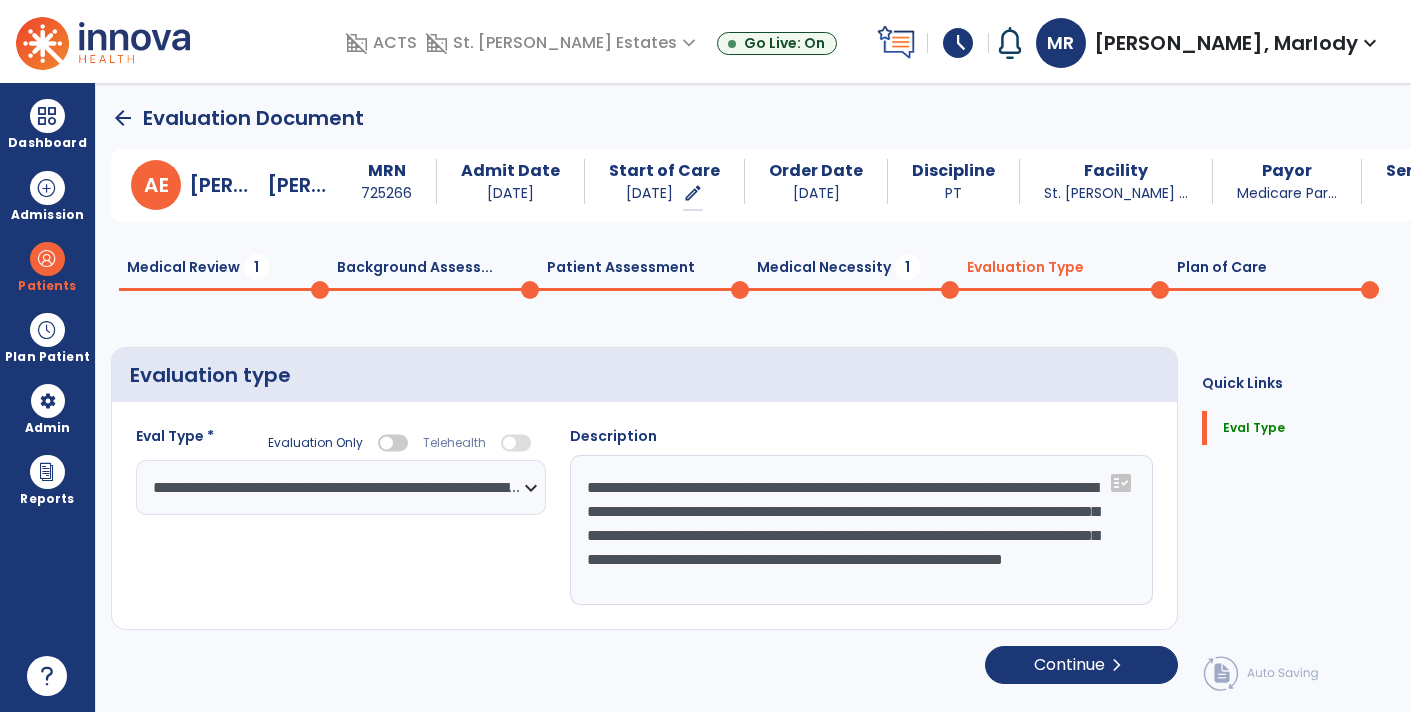 click on "Medical Necessity  1" 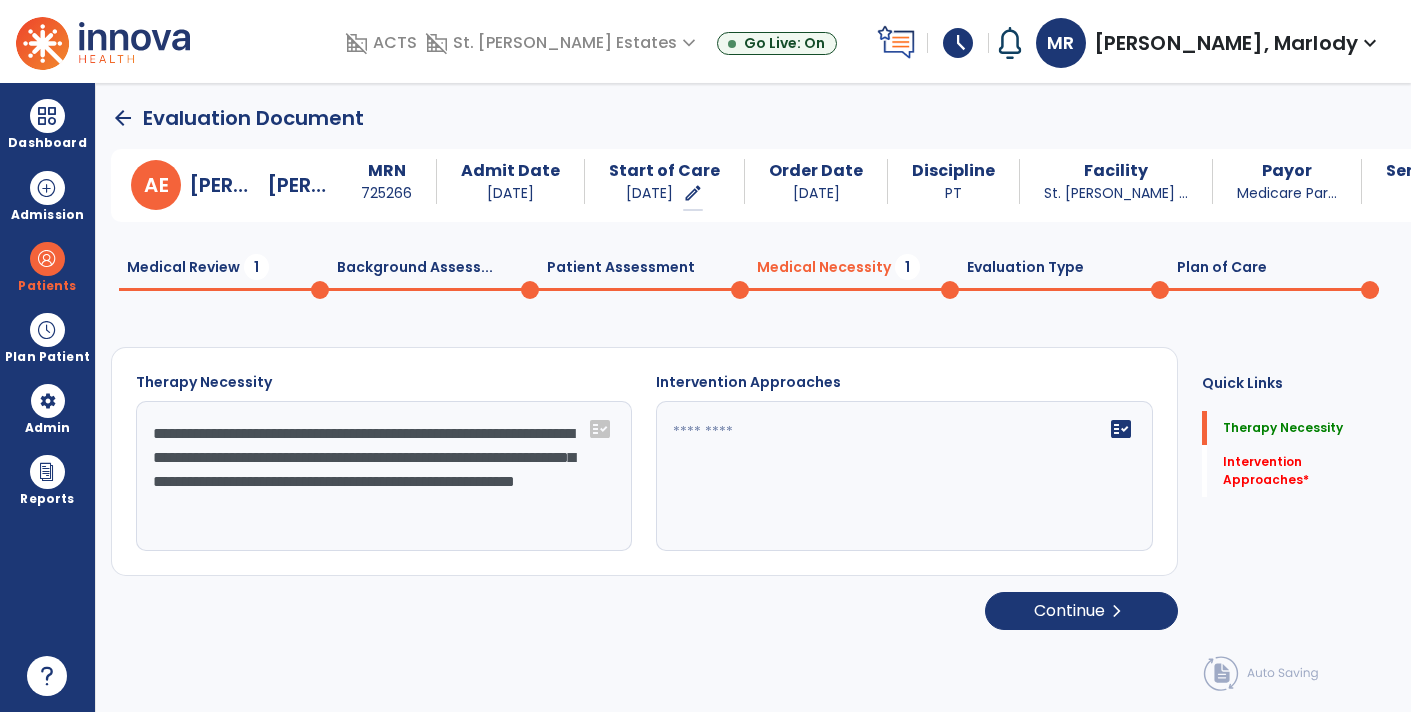 click on "fact_check" 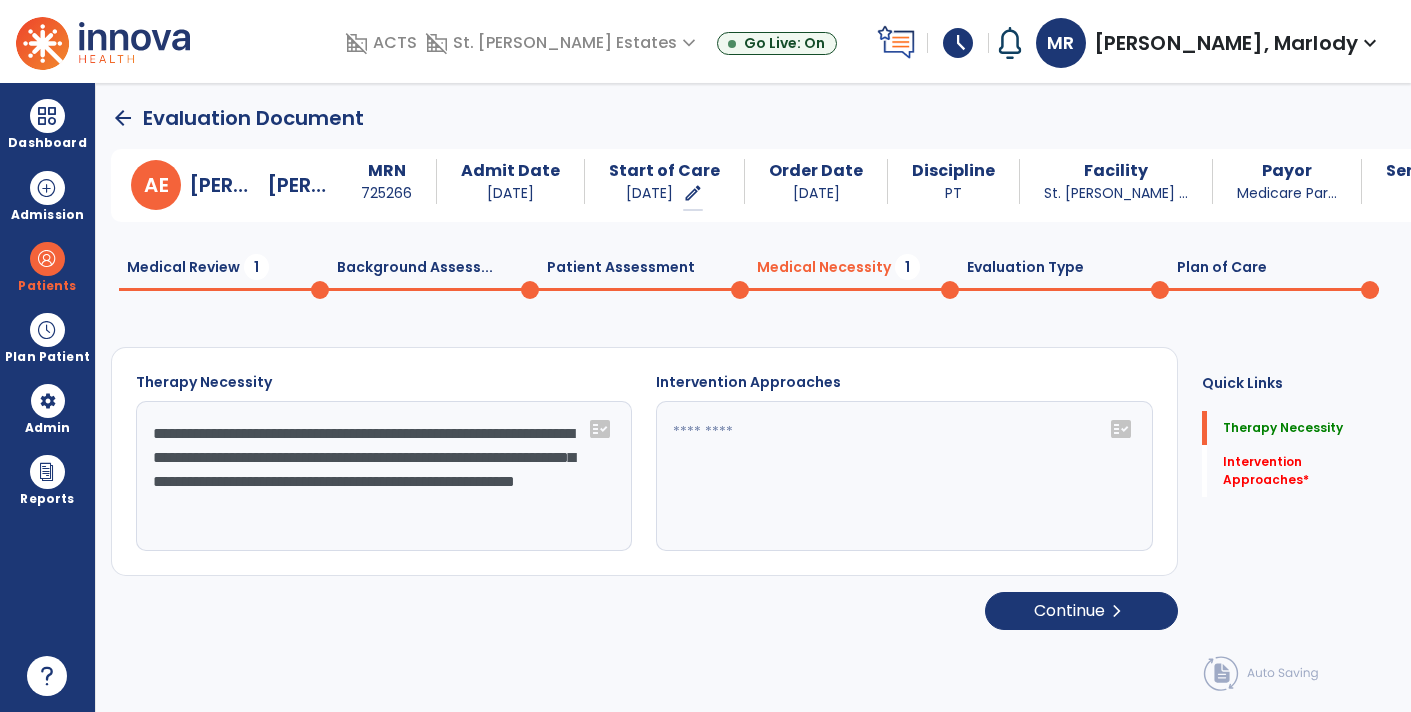 click on "fact_check" 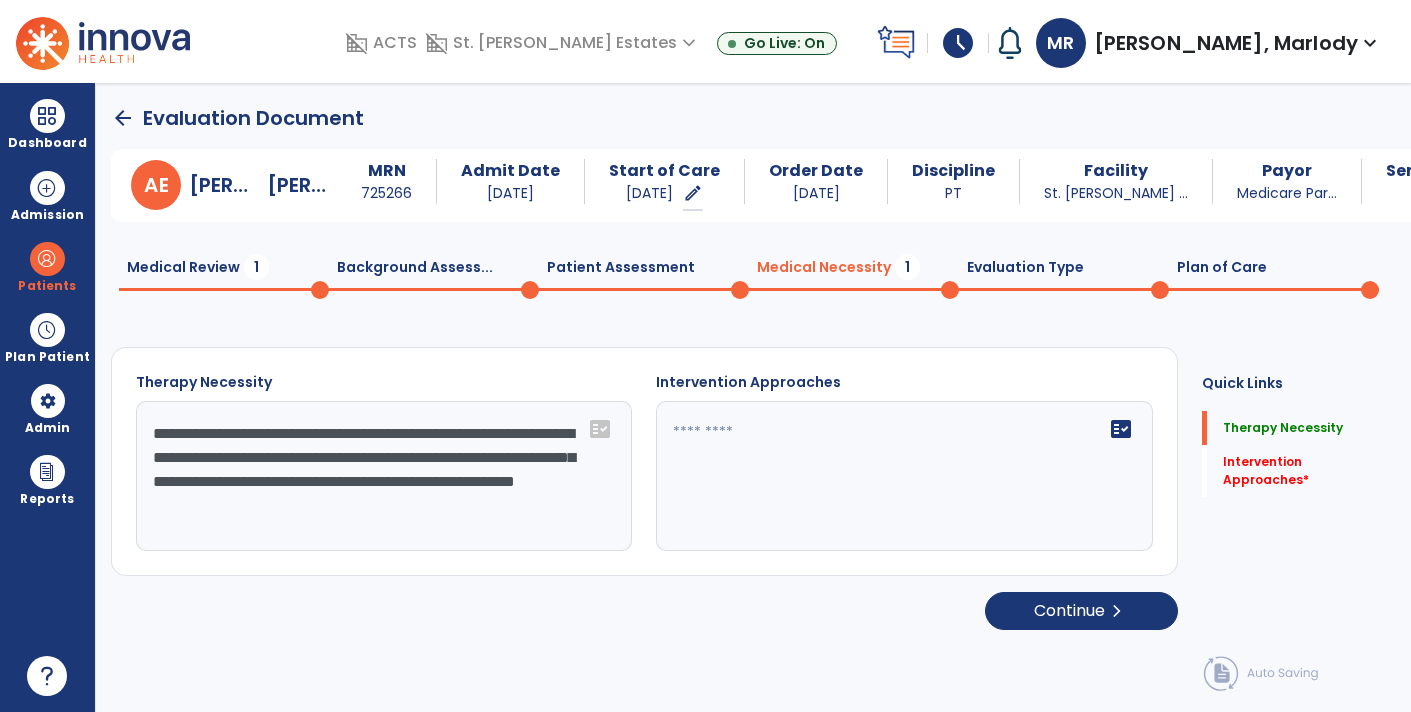 click 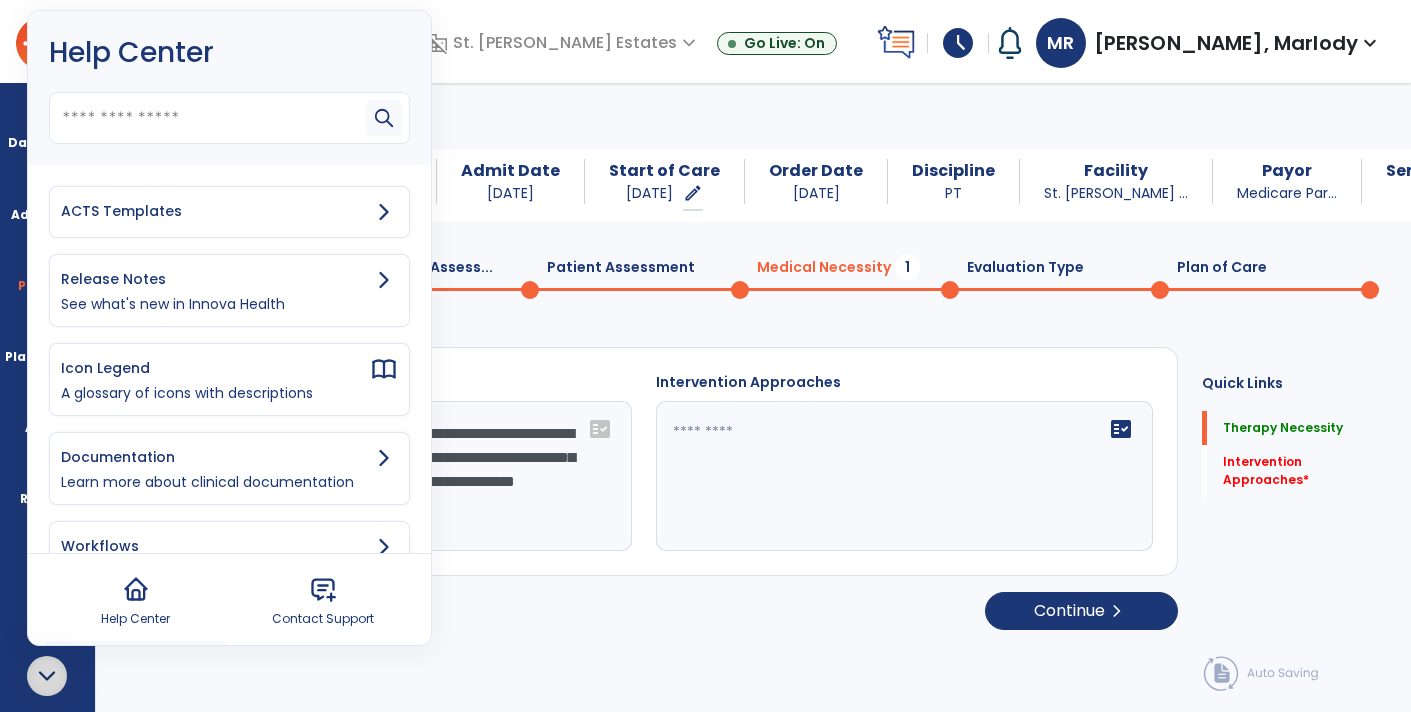 click on "ACTS Templates" at bounding box center [229, 212] 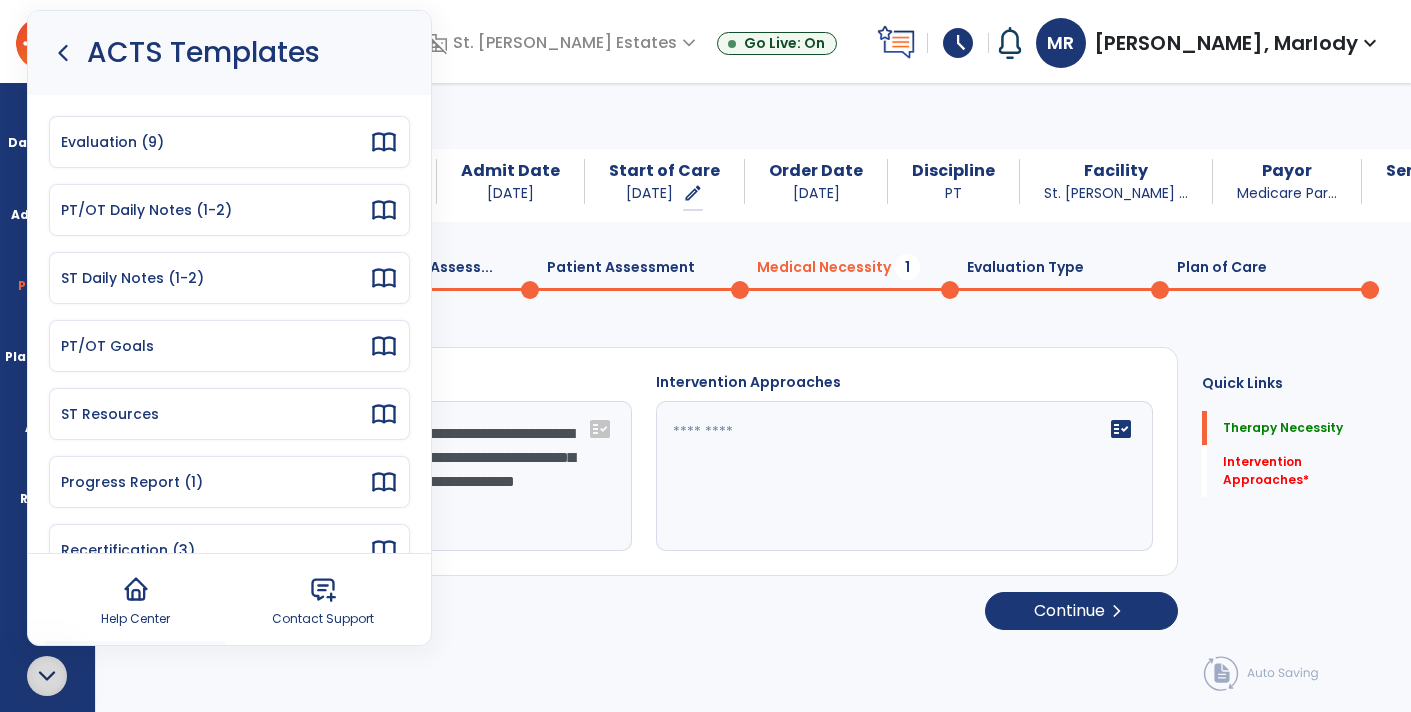 click on "Evaluation (9)" at bounding box center [215, 142] 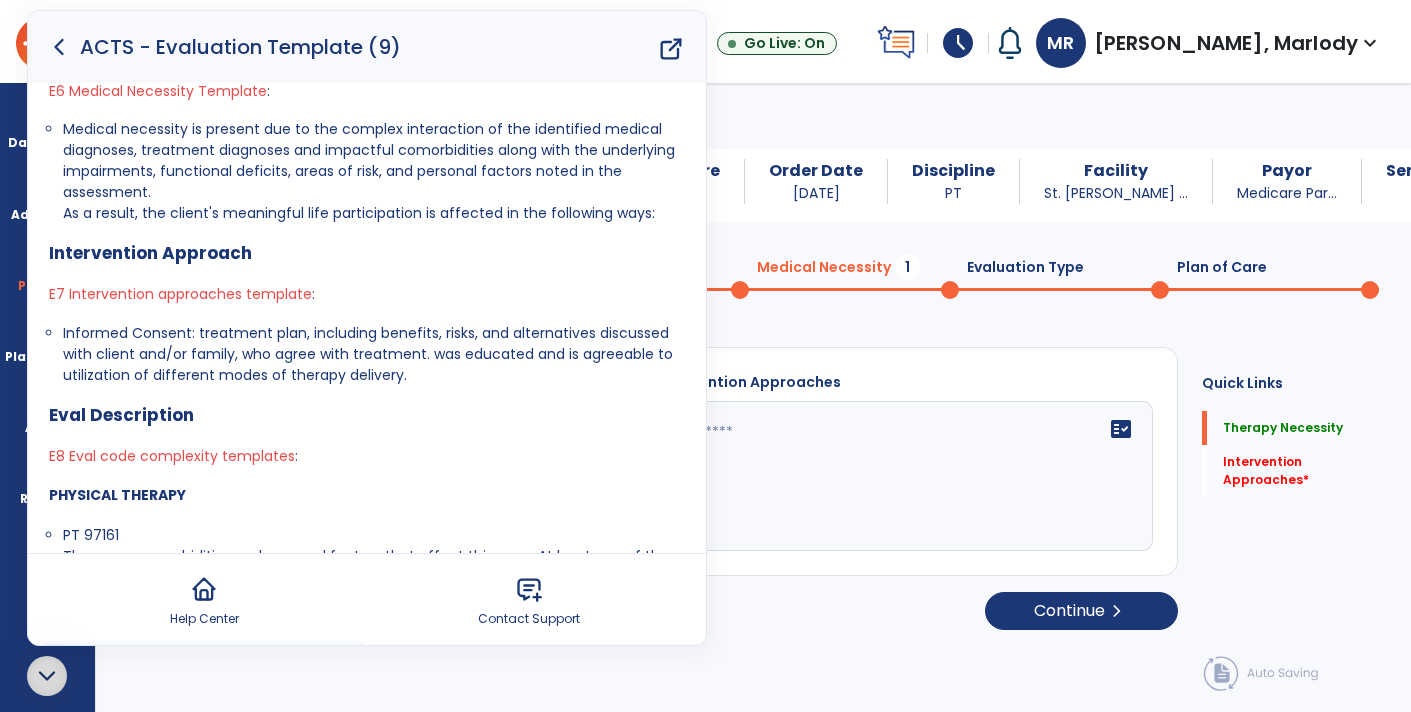 scroll, scrollTop: 929, scrollLeft: 0, axis: vertical 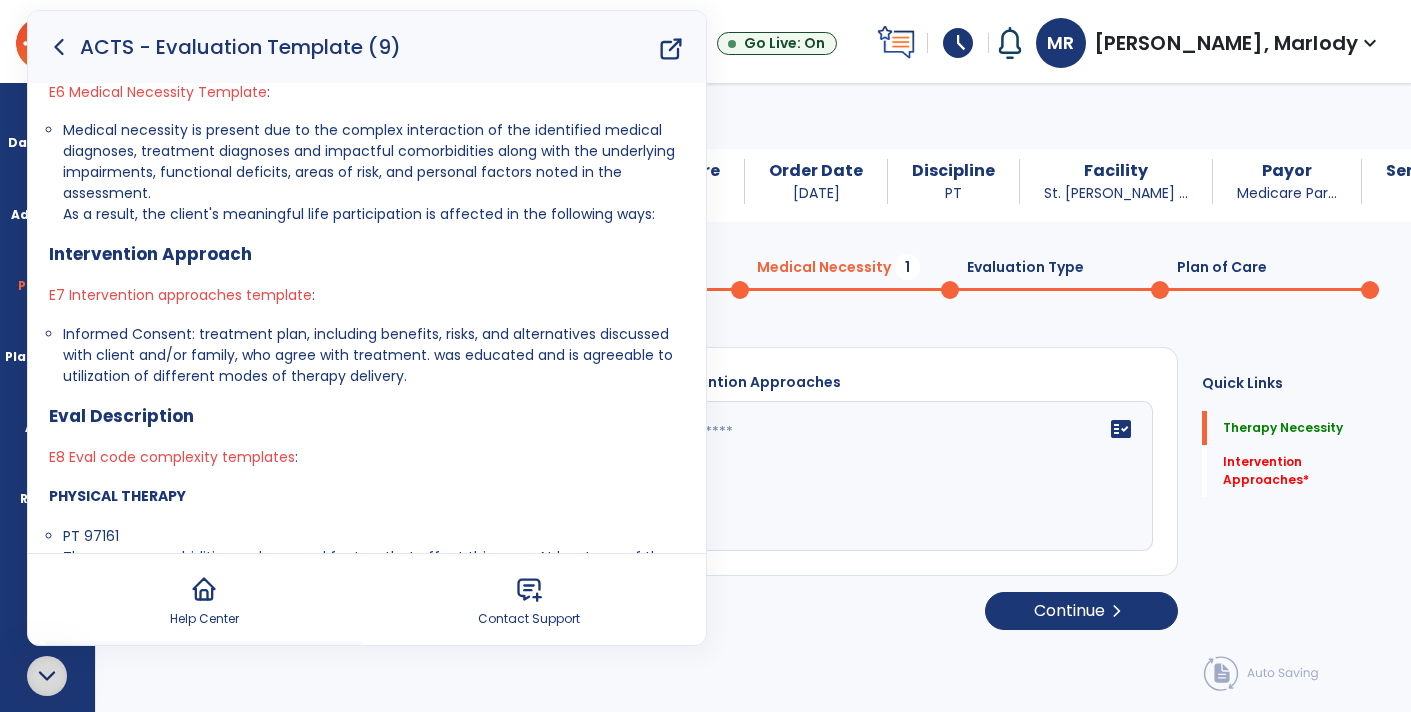 drag, startPoint x: 61, startPoint y: 330, endPoint x: 414, endPoint y: 384, distance: 357.1064 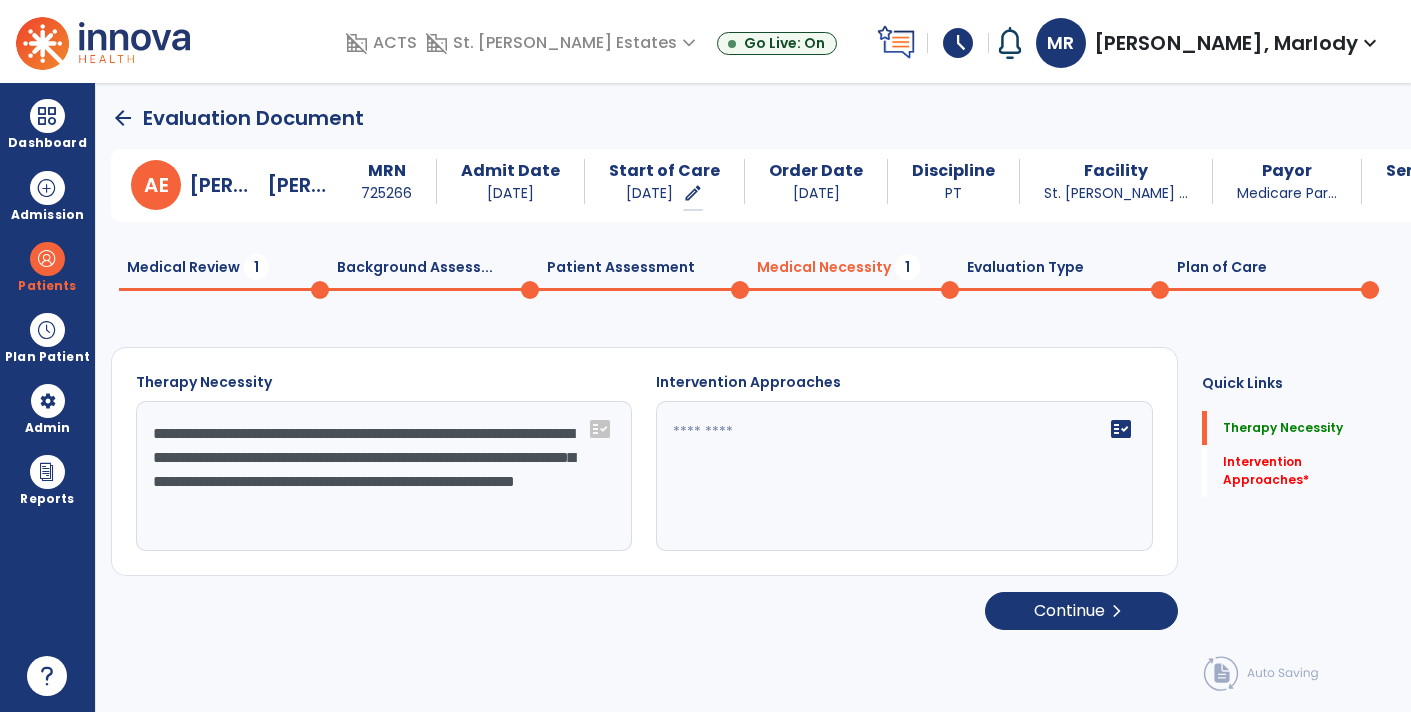 scroll, scrollTop: 0, scrollLeft: 0, axis: both 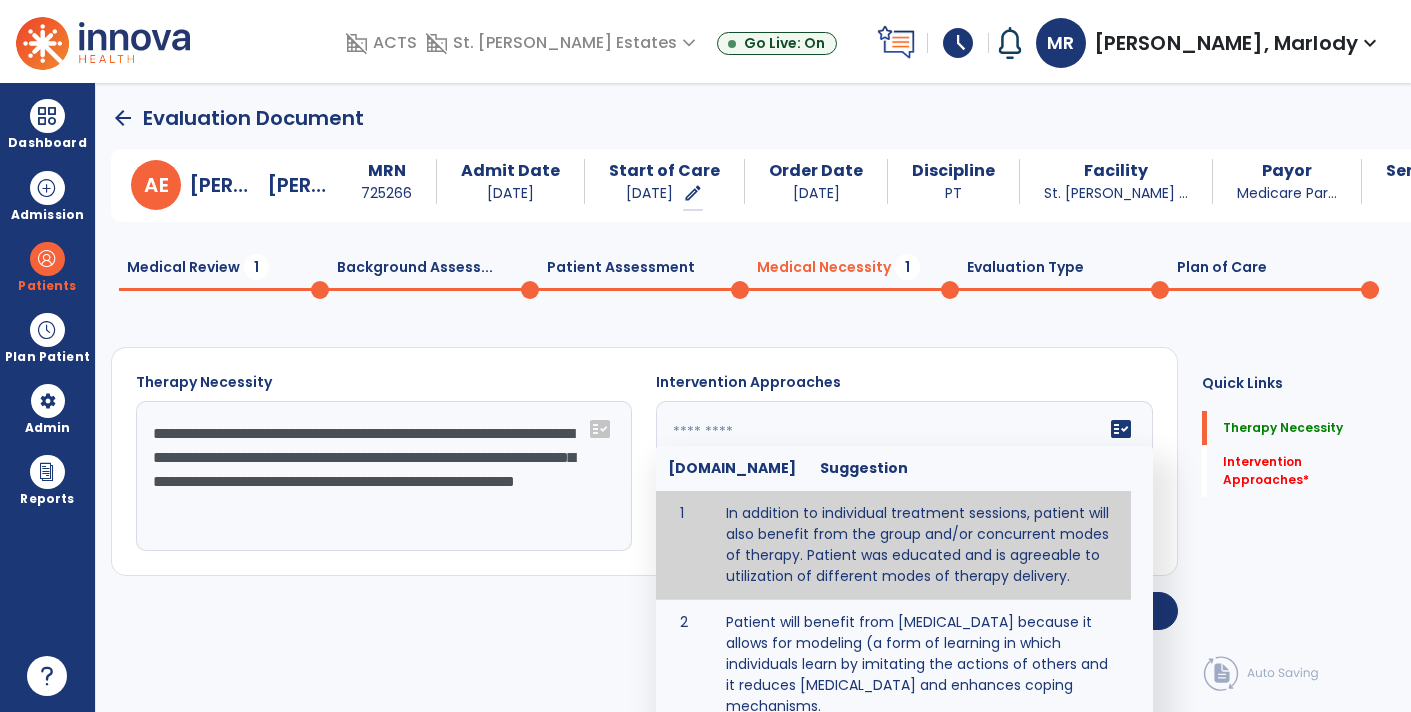 paste on "**********" 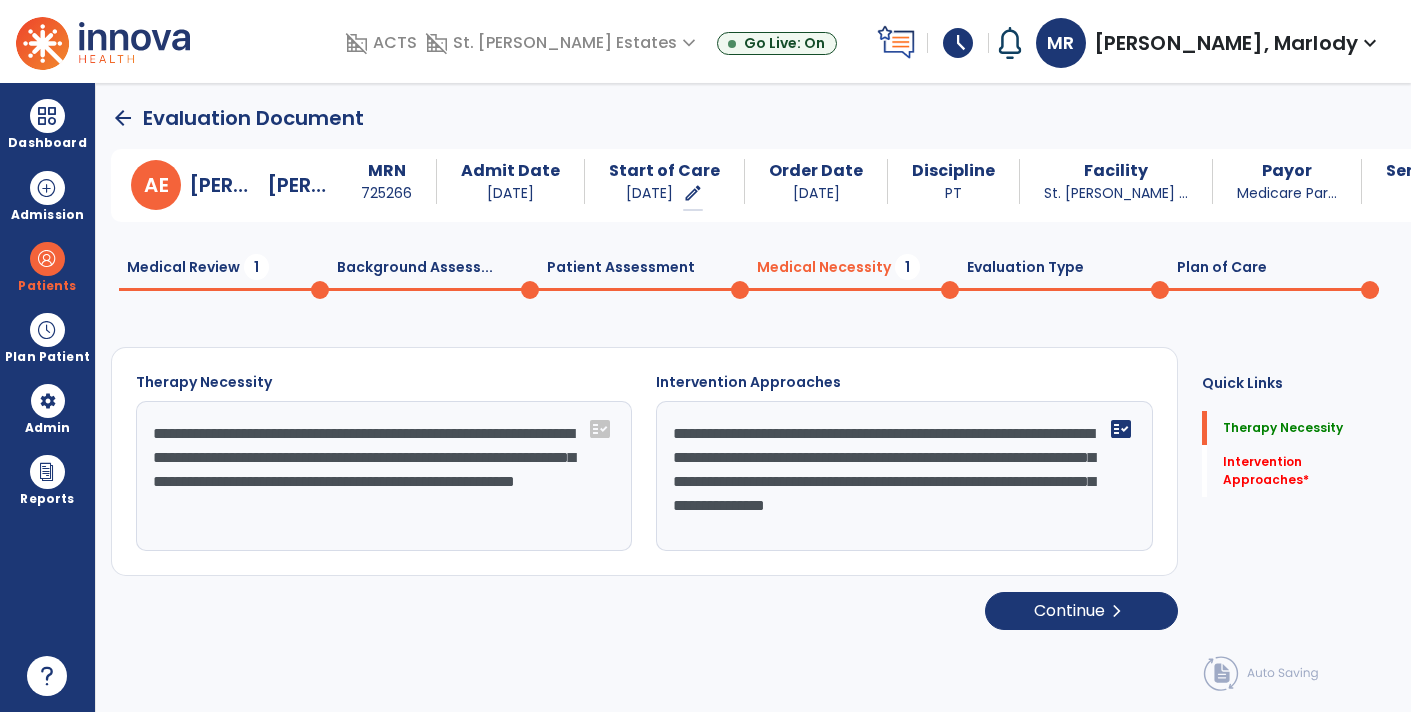click on "Quick Links  Therapy Necessity   Therapy Necessity   Intervention Approaches   *  Intervention Approaches   *" 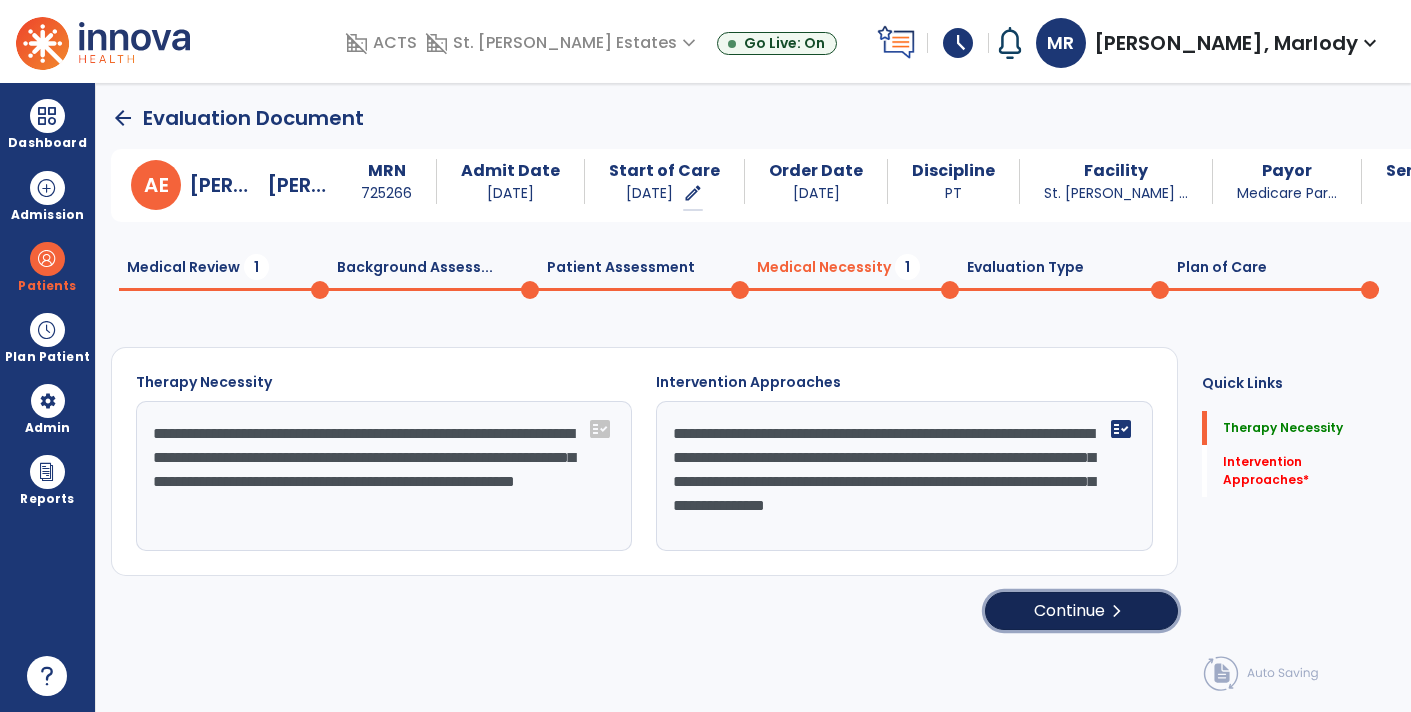 click on "Continue  chevron_right" 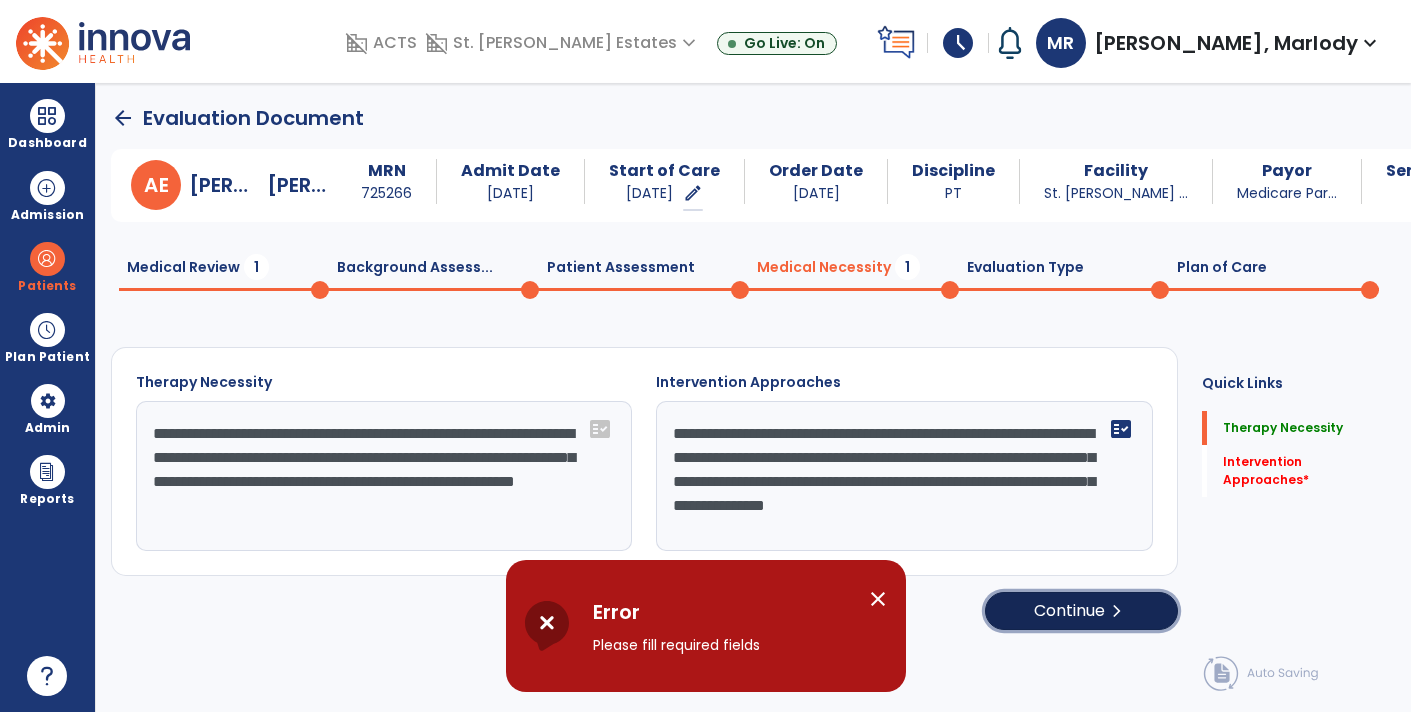 click on "Continue  chevron_right" 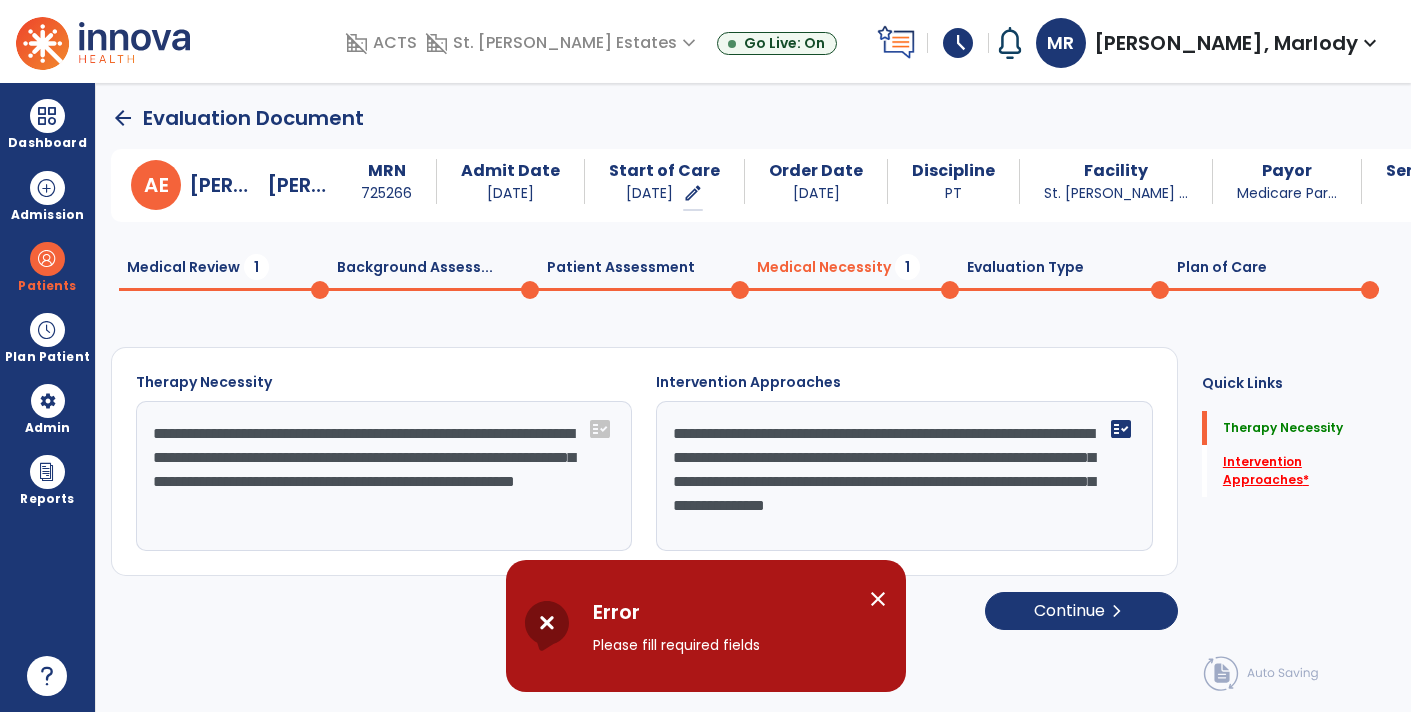 click on "Intervention Approaches   *" 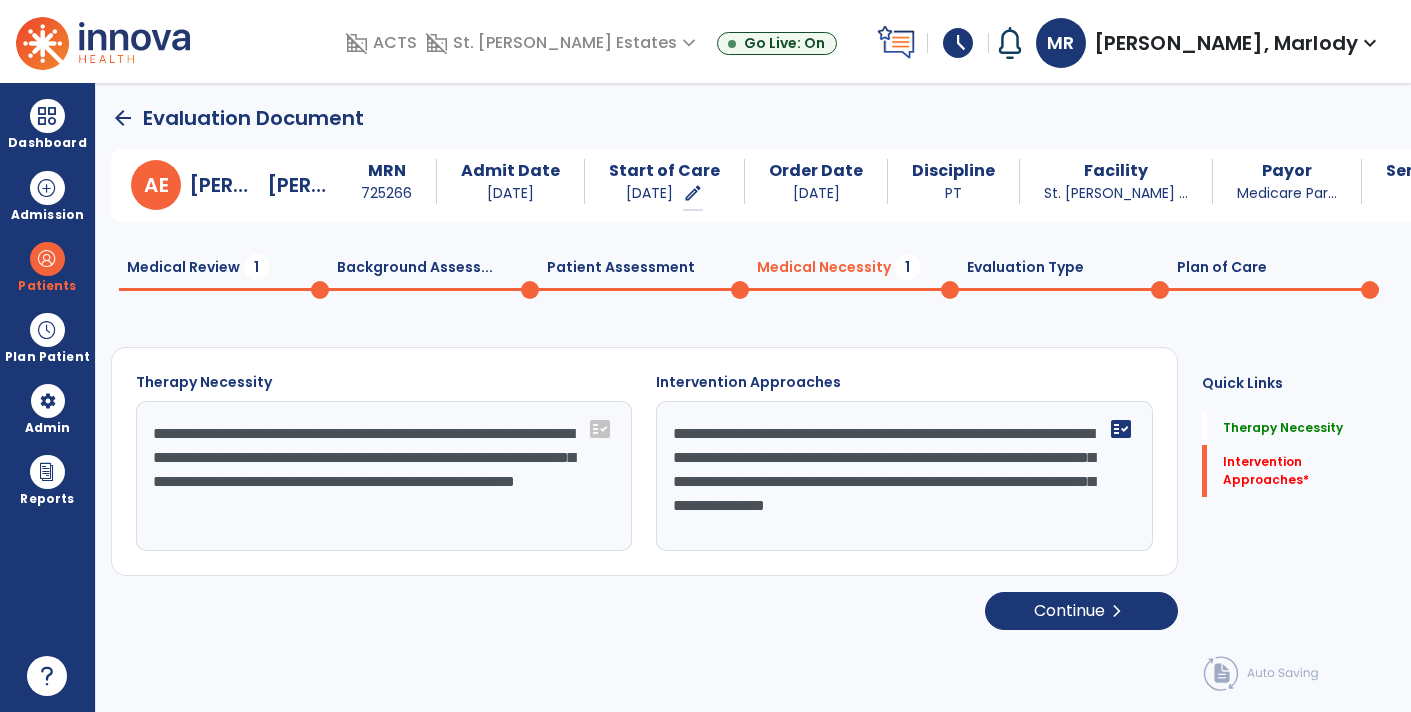 scroll, scrollTop: 1, scrollLeft: 0, axis: vertical 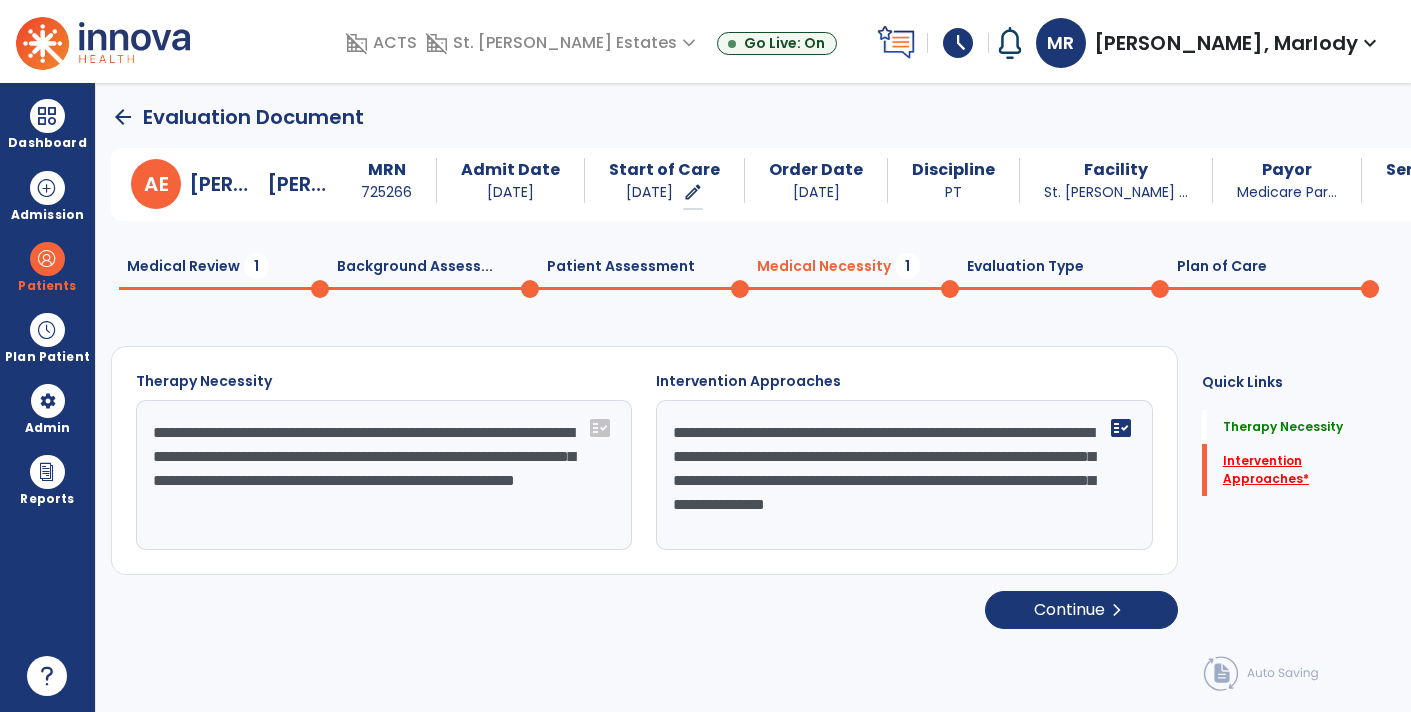 click on "Intervention Approaches   *" 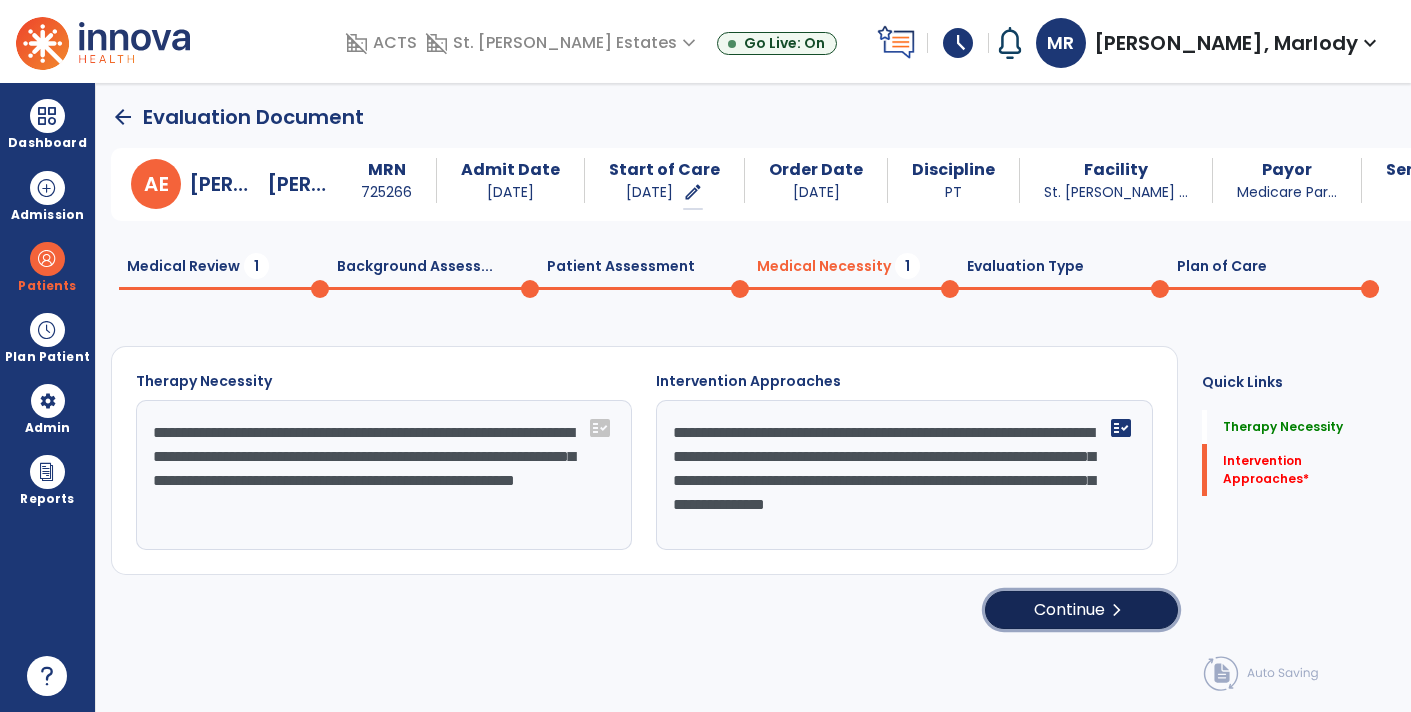click on "Continue  chevron_right" 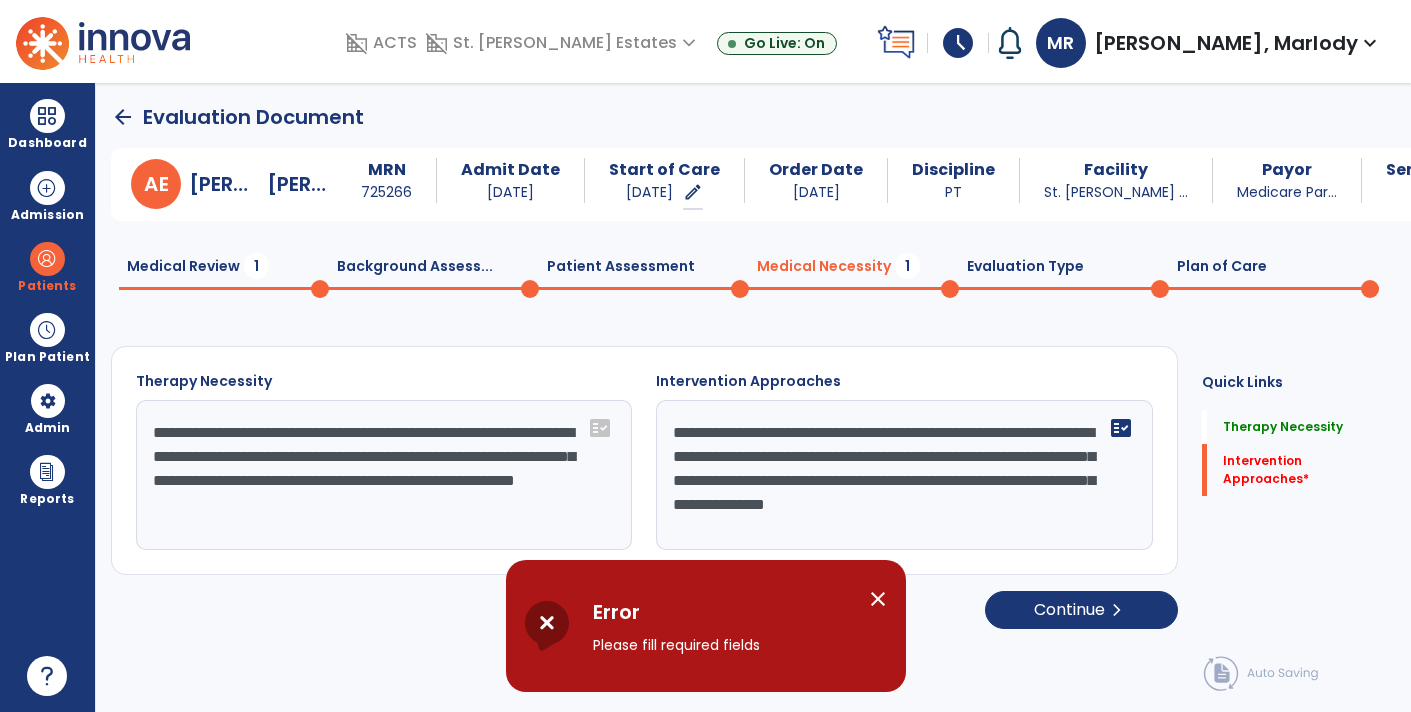 click on "**********" 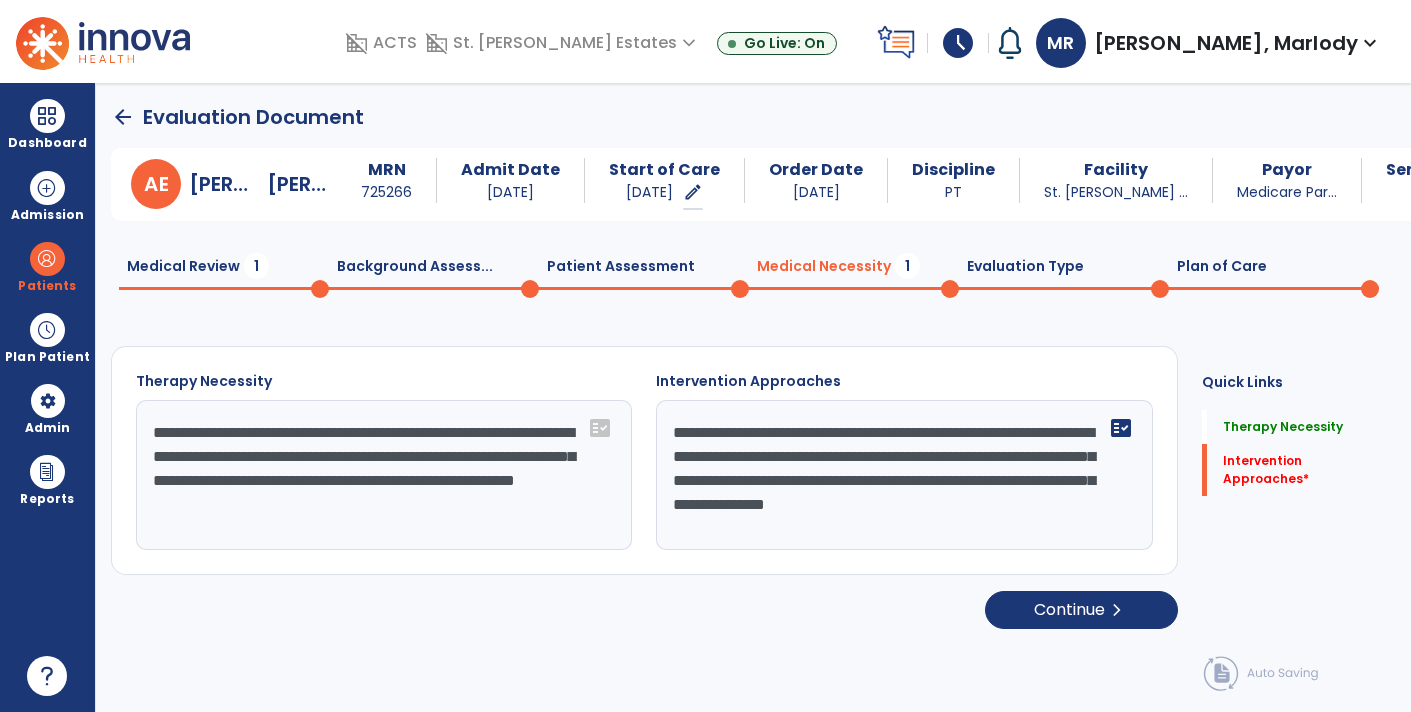 click on "1" 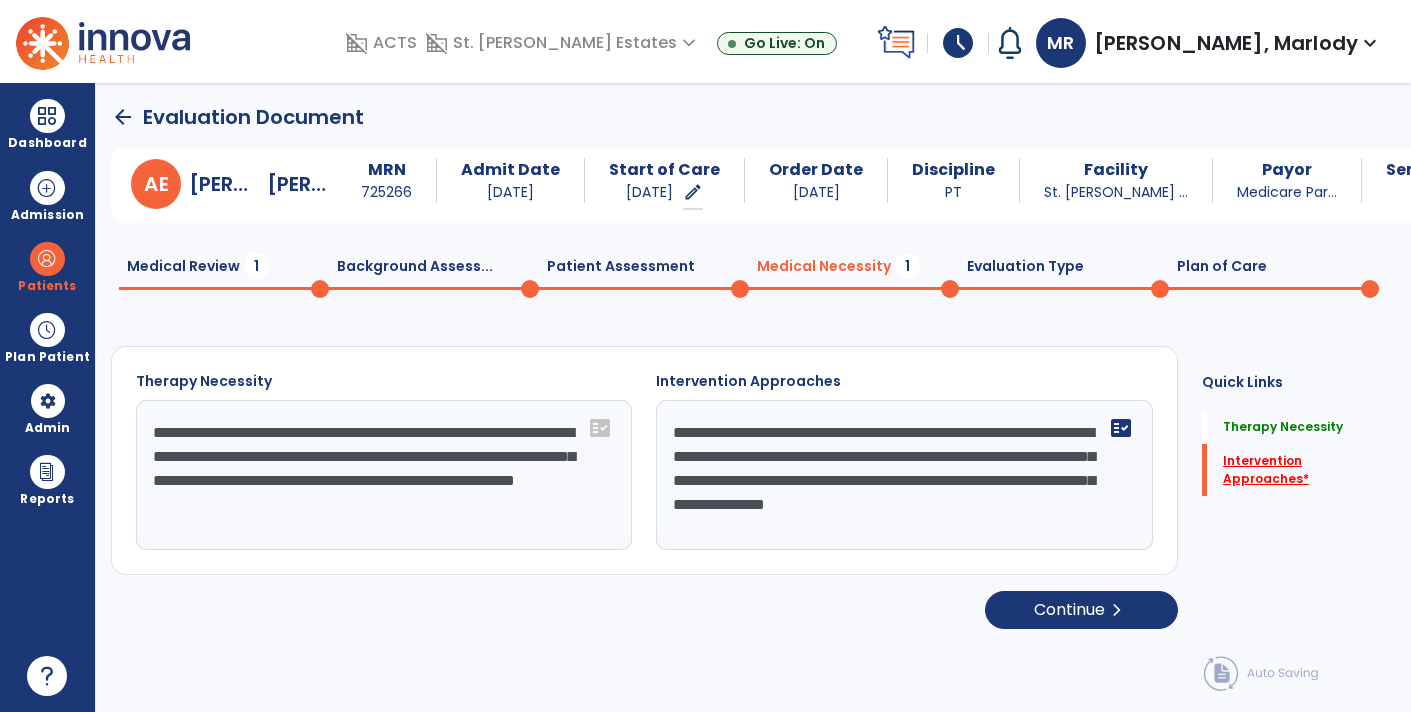 click on "*" 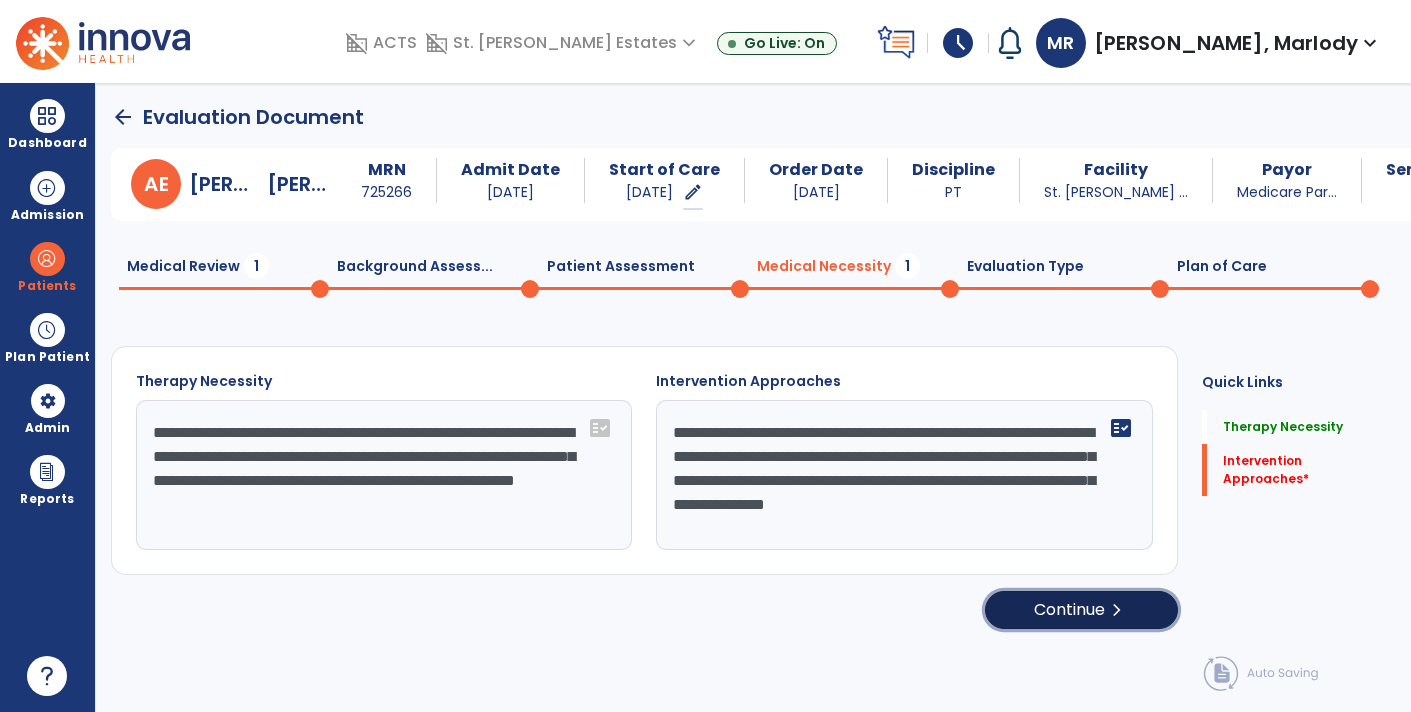 click on "Continue  chevron_right" 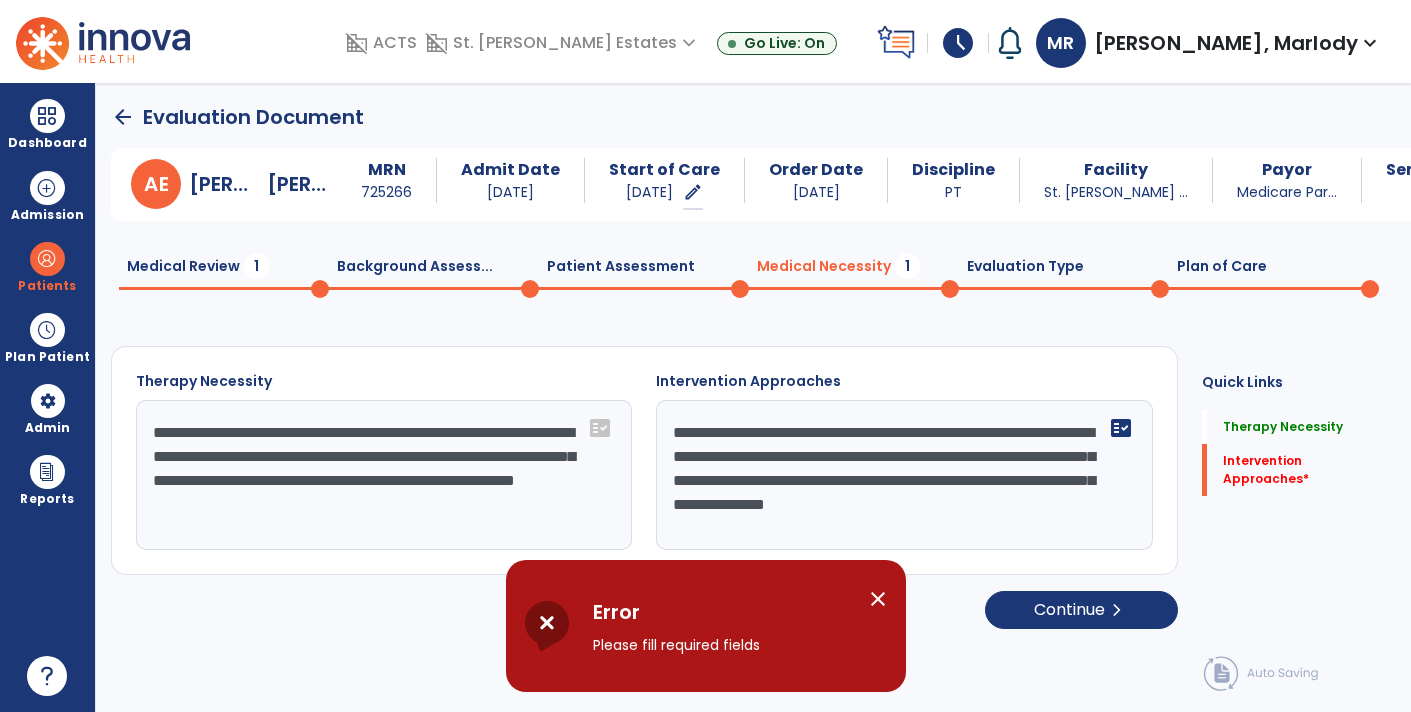 click on "Quick Links  Therapy Necessity   Therapy Necessity   Intervention Approaches   *  Intervention Approaches   *" 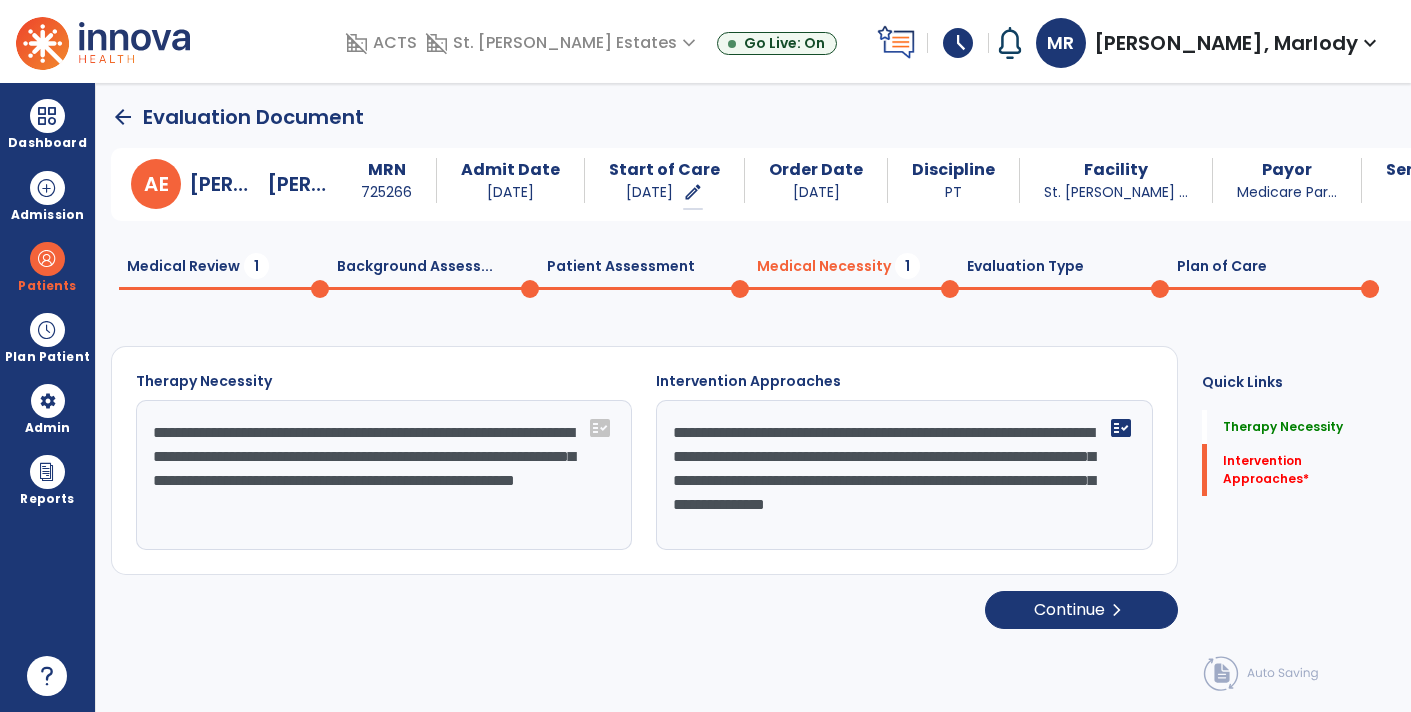 click on "**********" 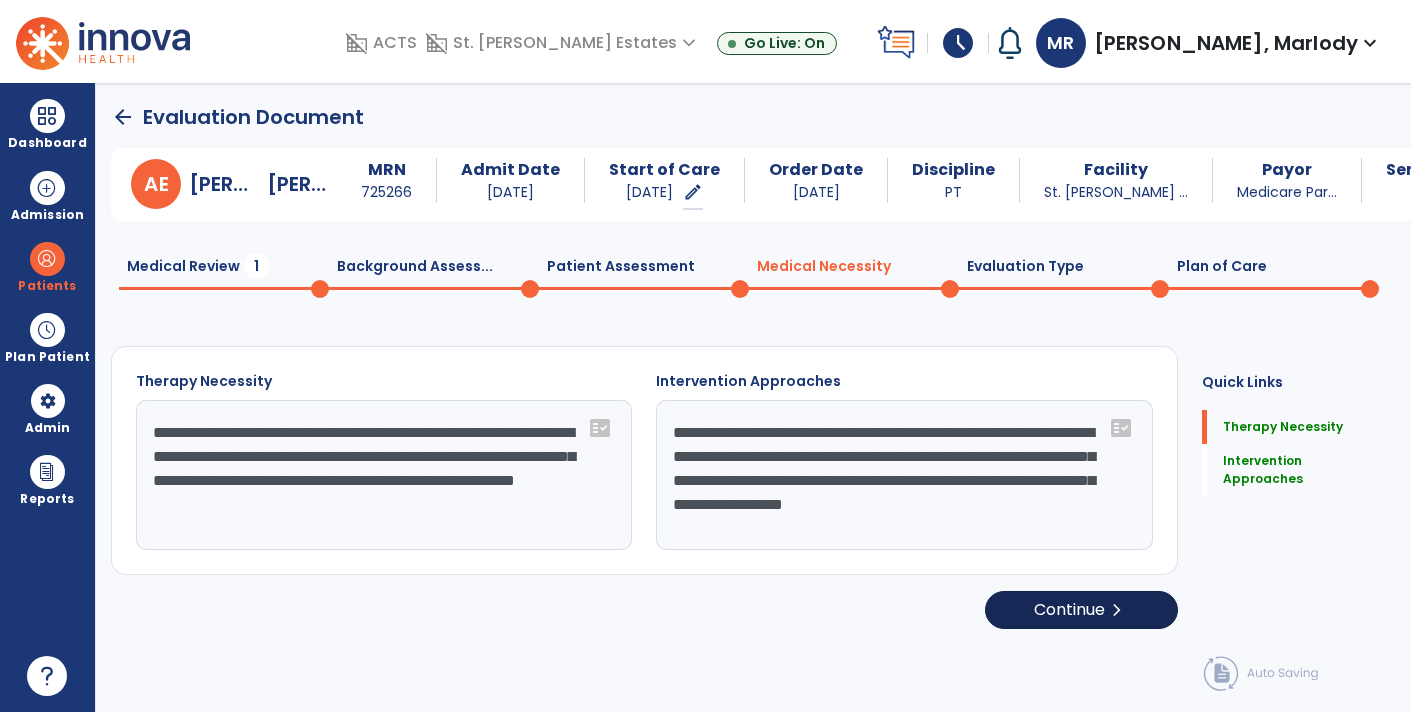 type on "**********" 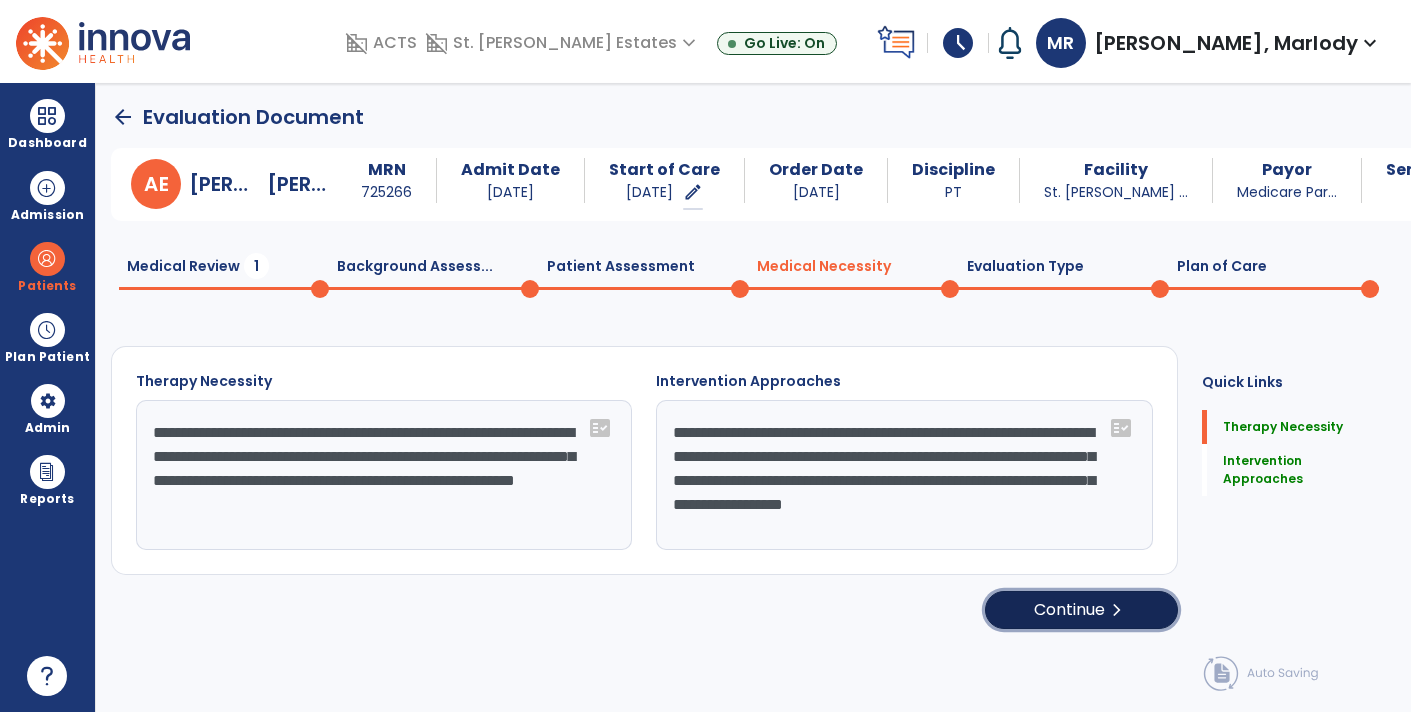 click on "Continue  chevron_right" 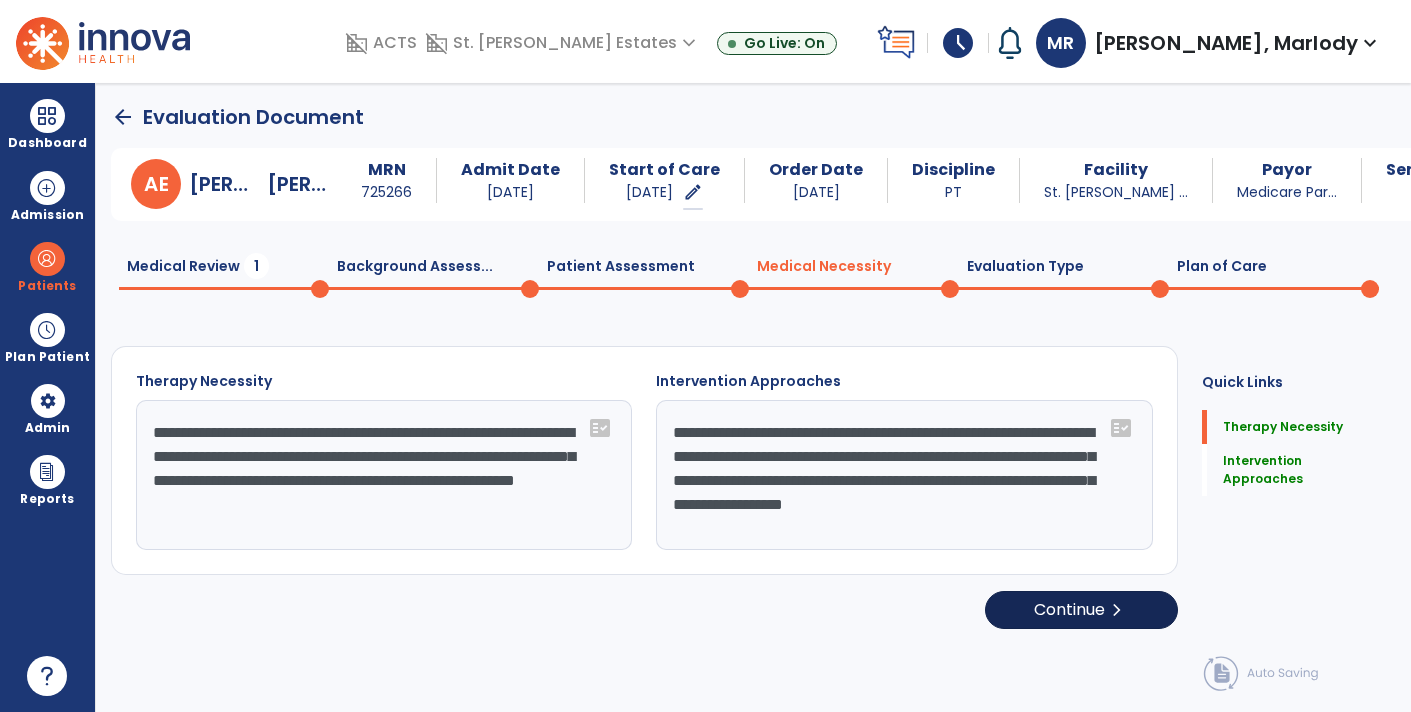 select on "**********" 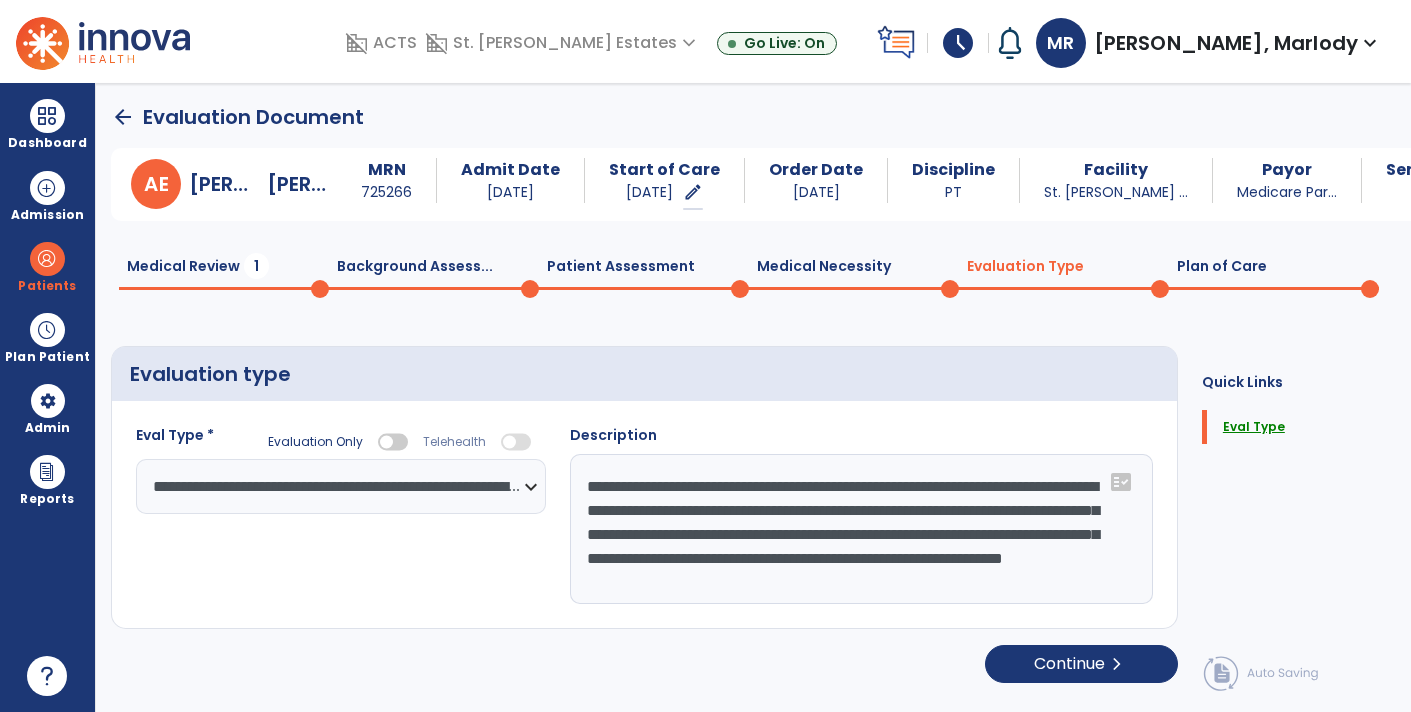 click on "Eval Type" 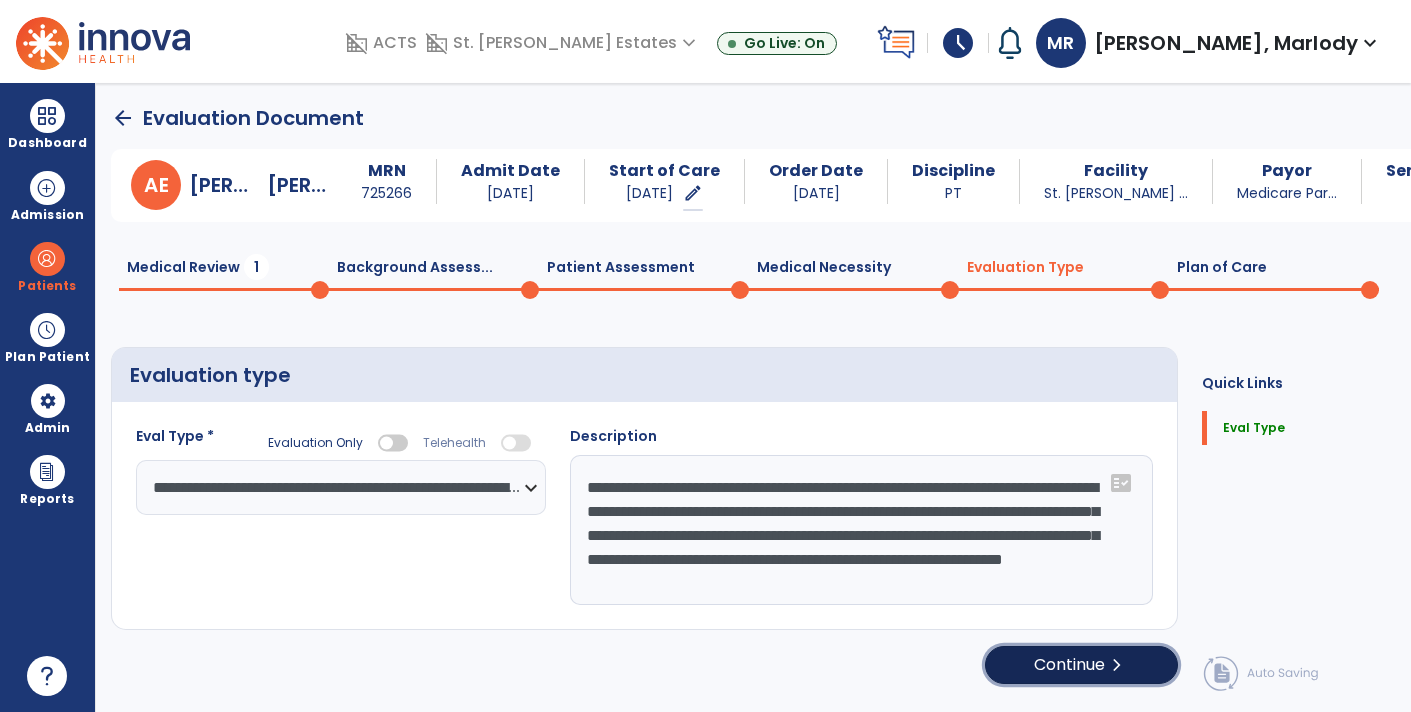 click on "chevron_right" 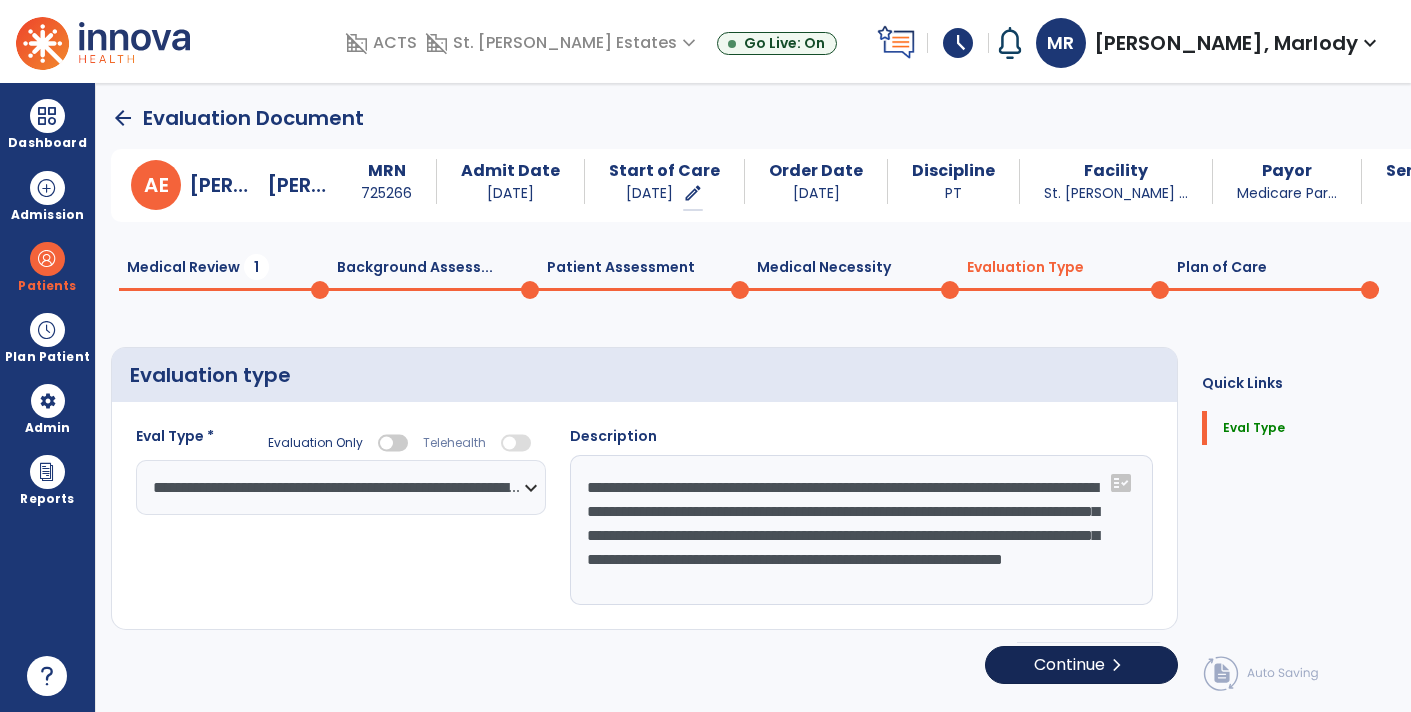 select on "**" 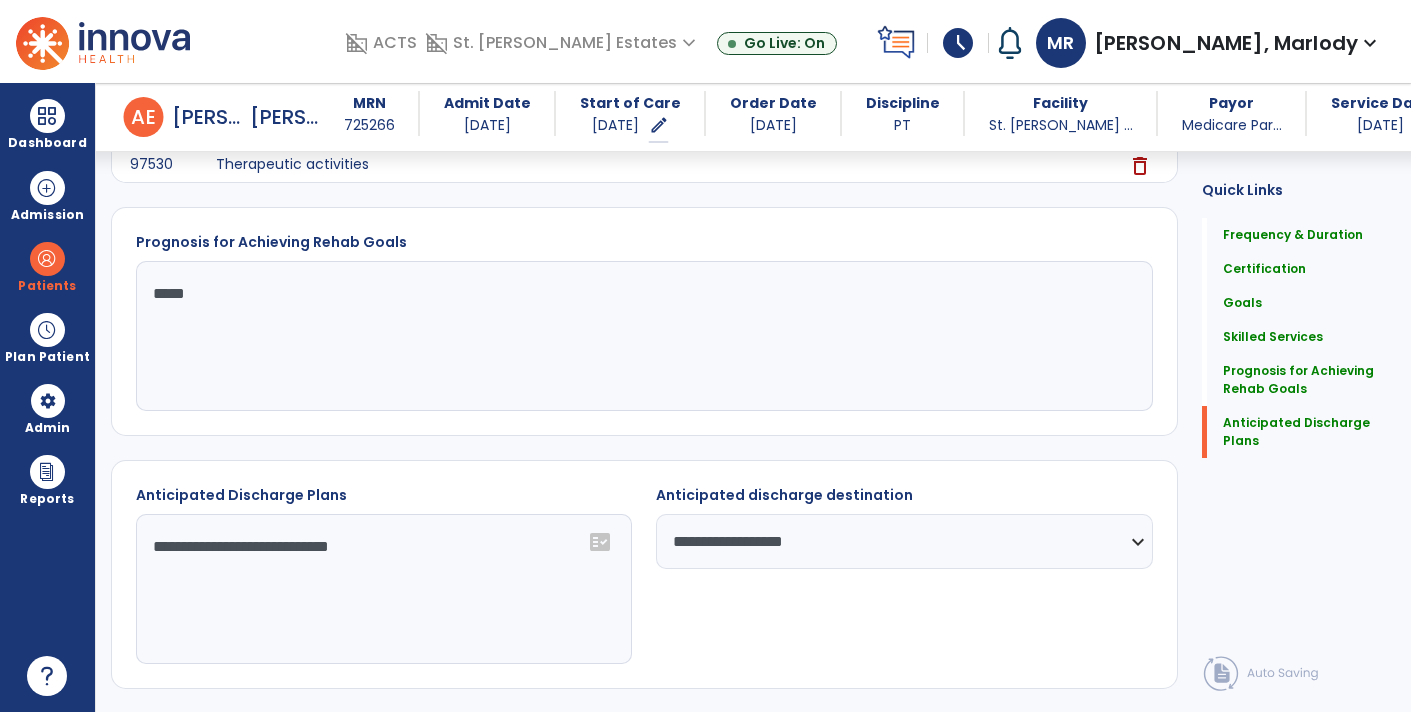 scroll, scrollTop: 1973, scrollLeft: 0, axis: vertical 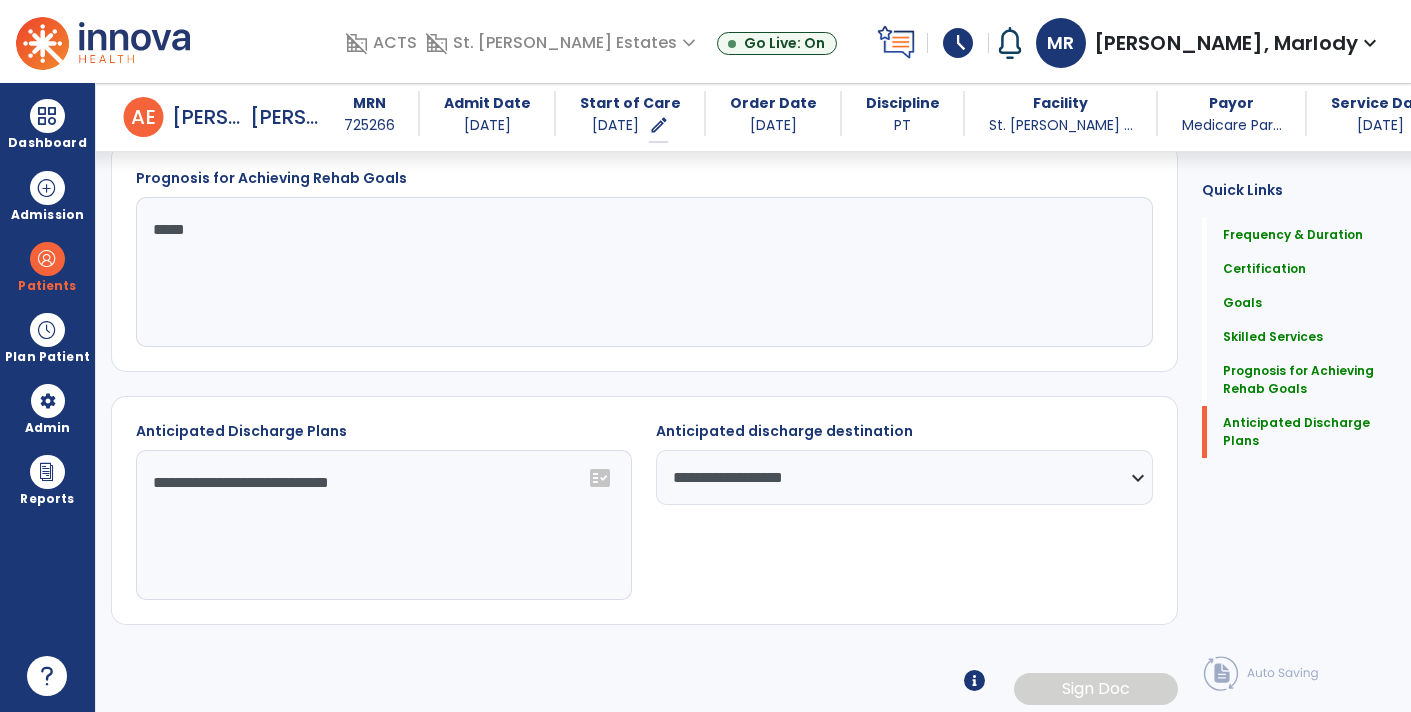 click at bounding box center [974, 680] 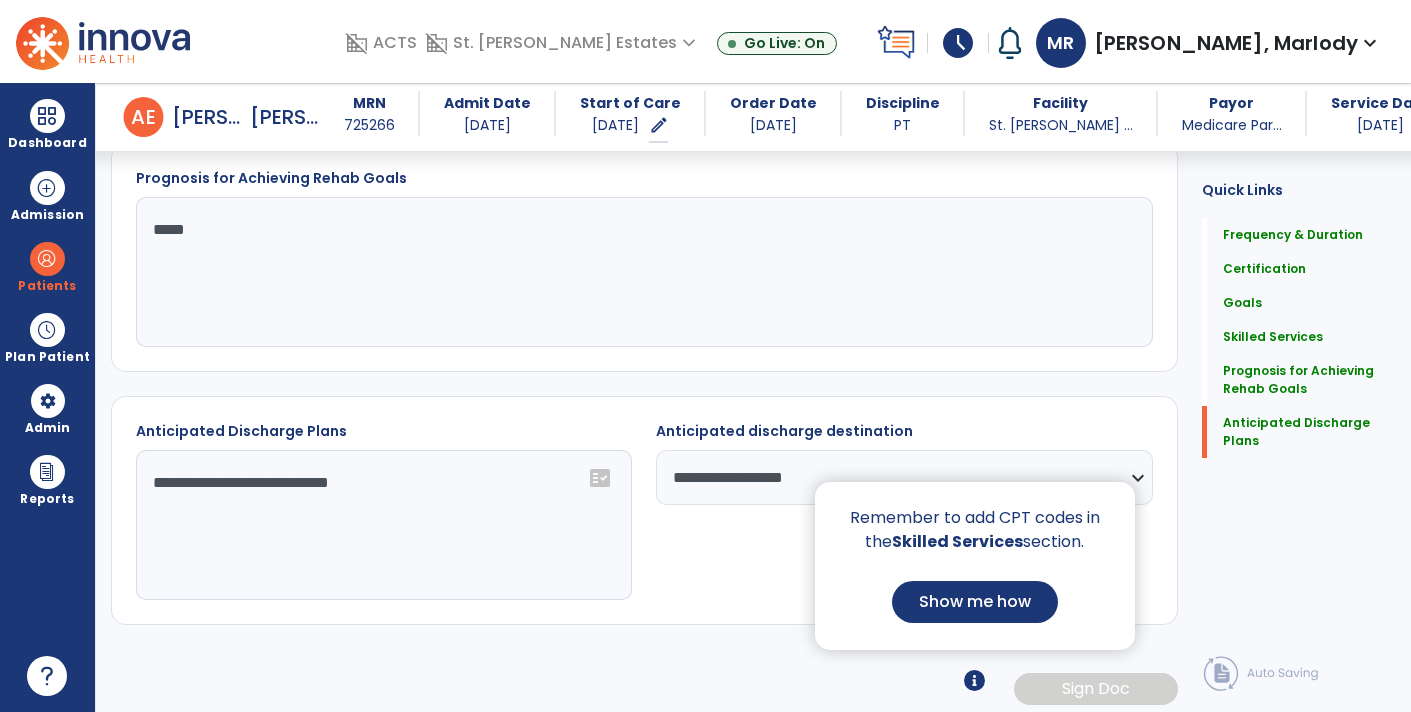 click at bounding box center [705, 356] 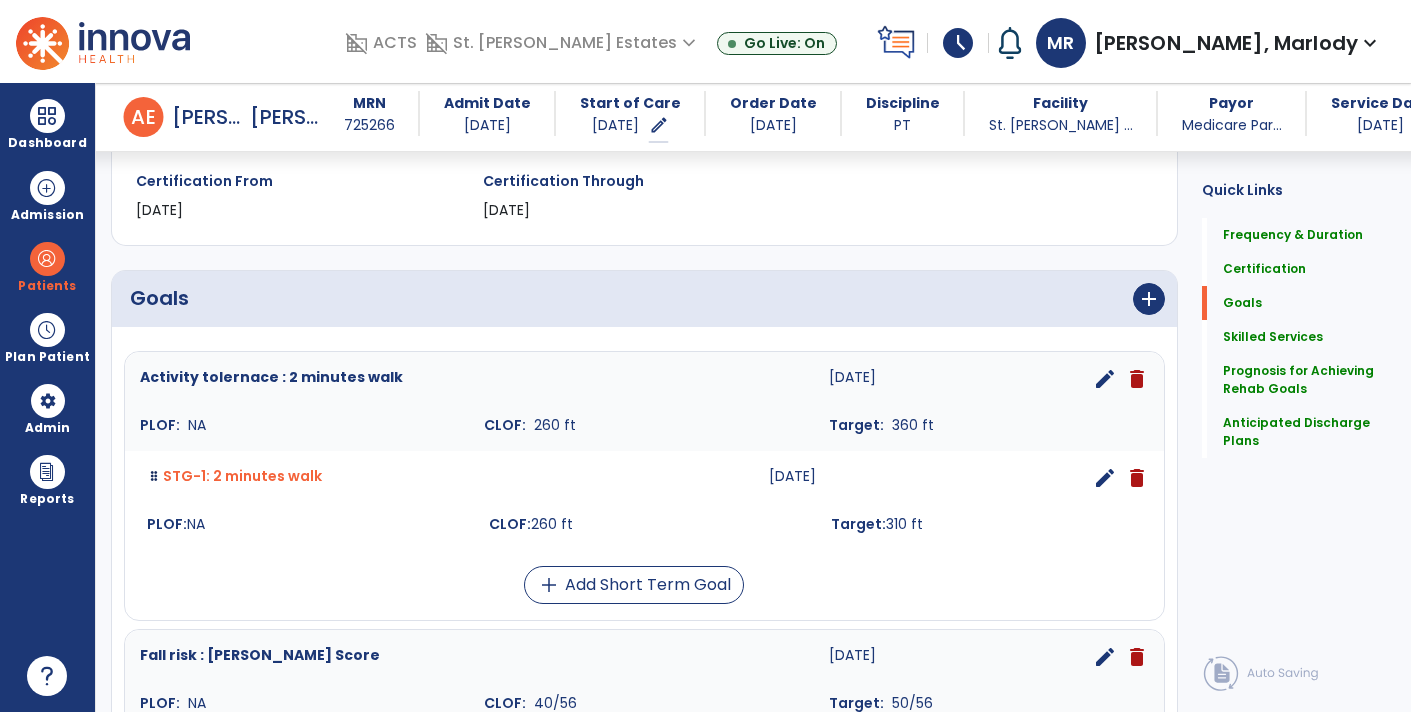 scroll, scrollTop: 0, scrollLeft: 0, axis: both 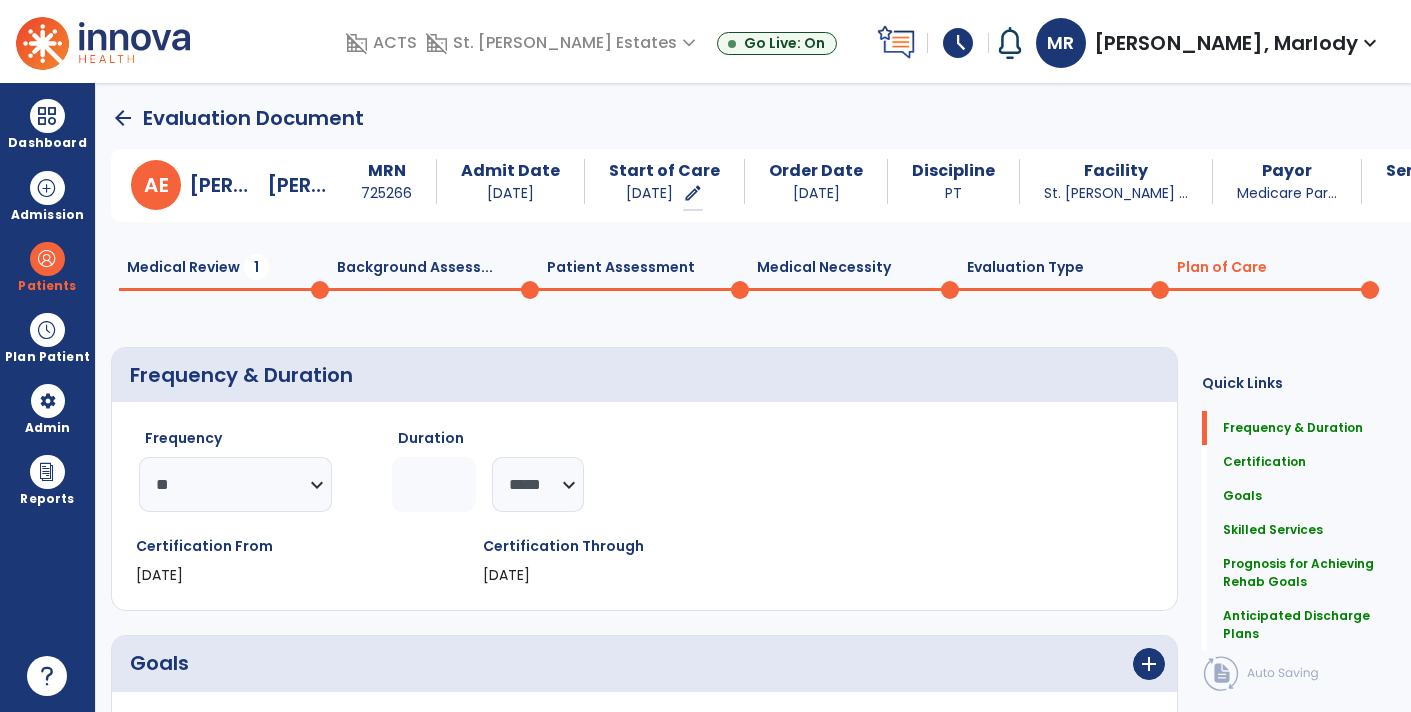 click on "Plan of Care  0" 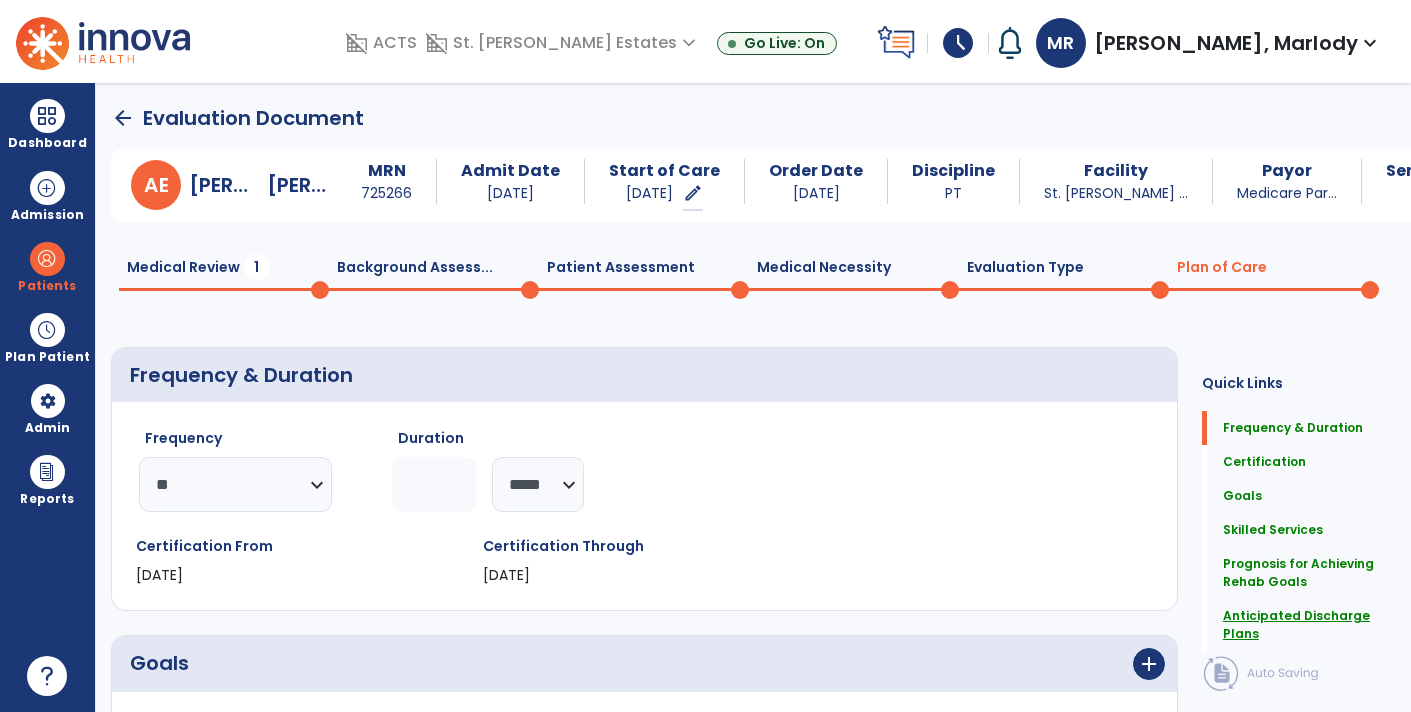 click on "Anticipated Discharge Plans" 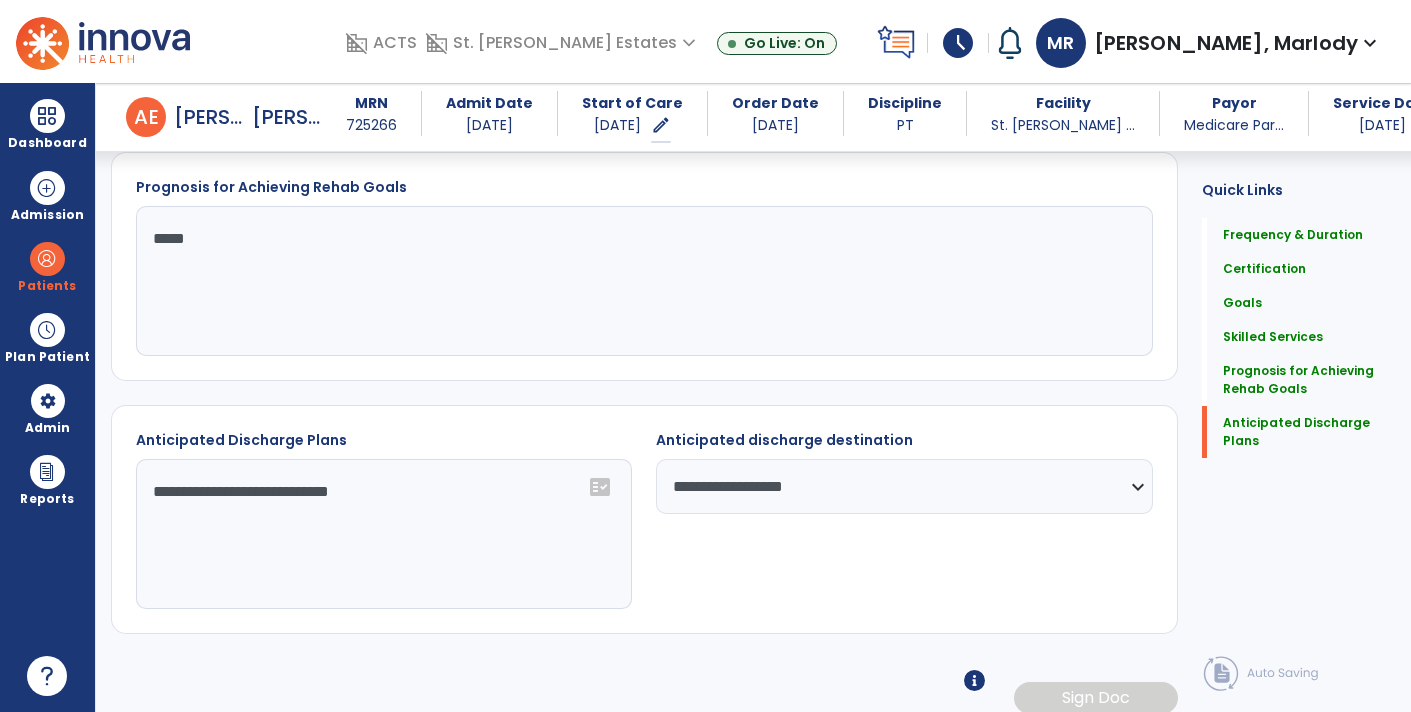 scroll, scrollTop: 2231, scrollLeft: 0, axis: vertical 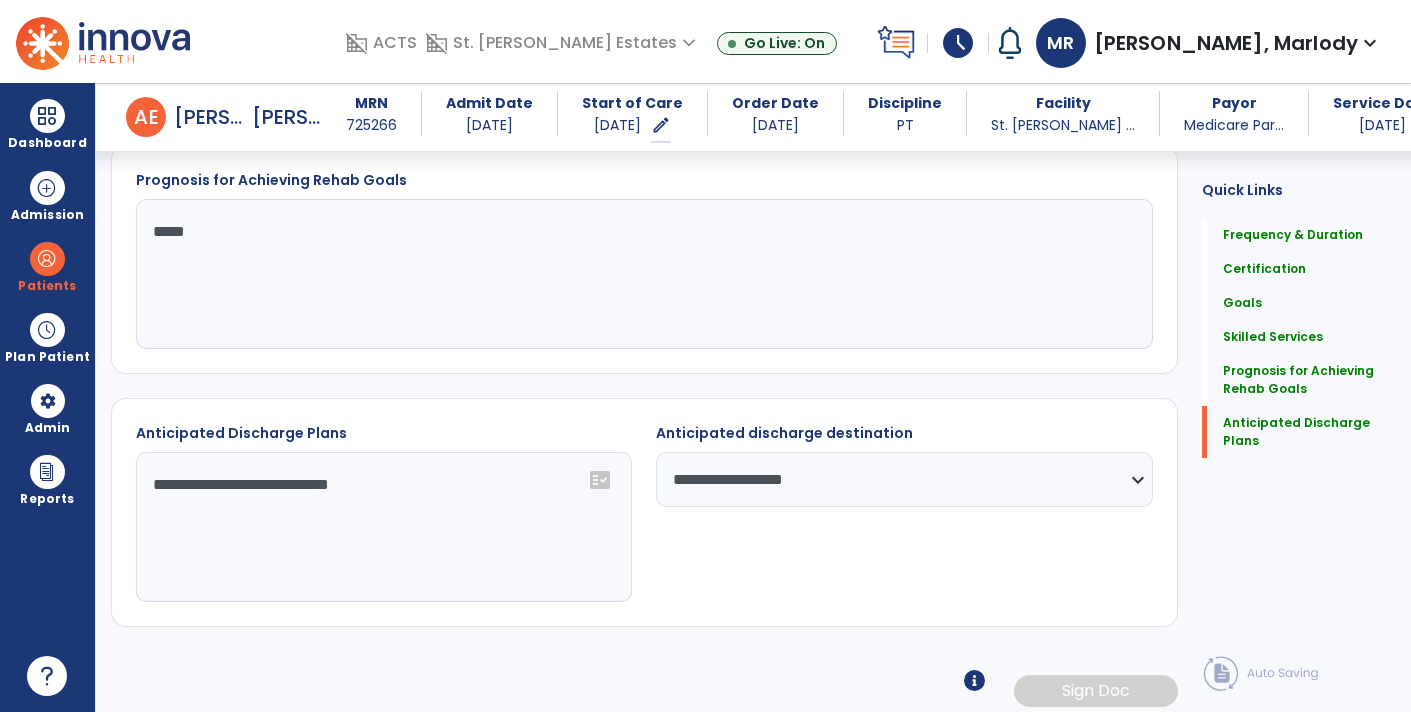 click at bounding box center [974, 680] 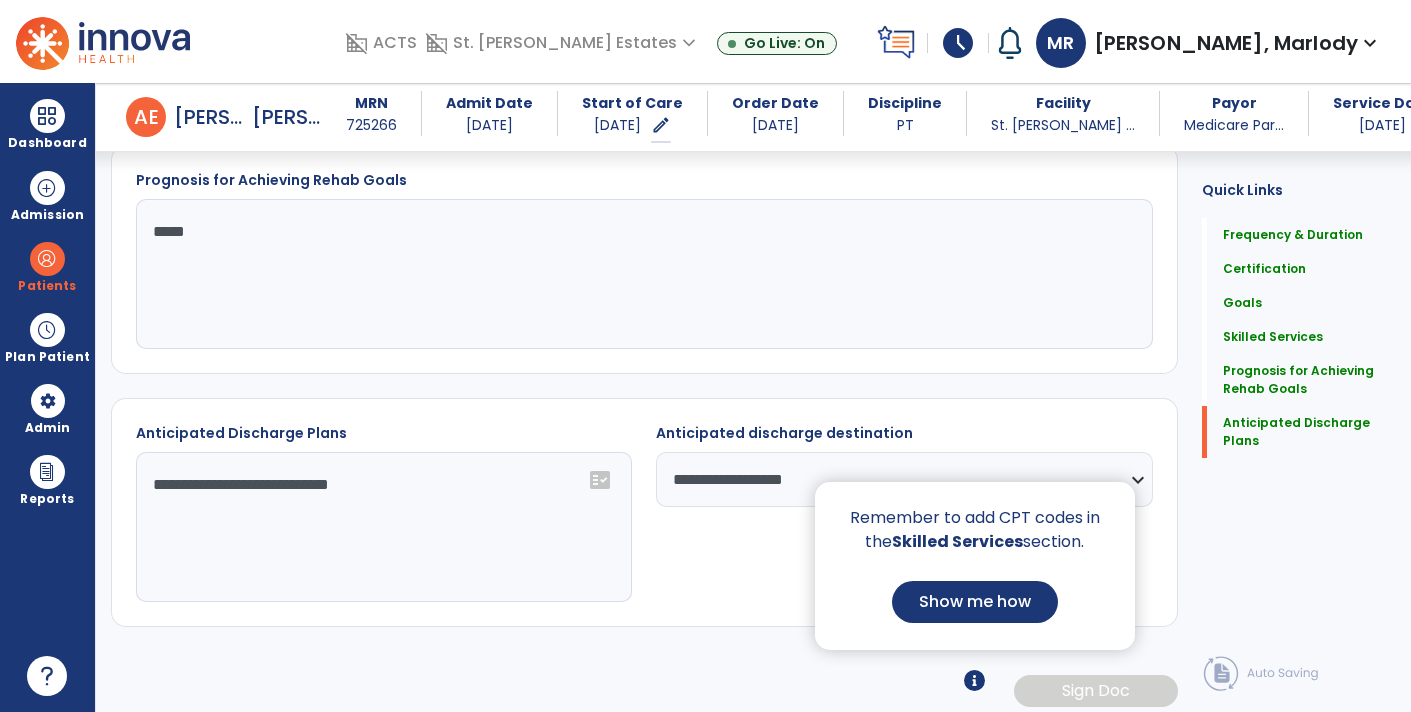 click on "Show me how" at bounding box center [975, 602] 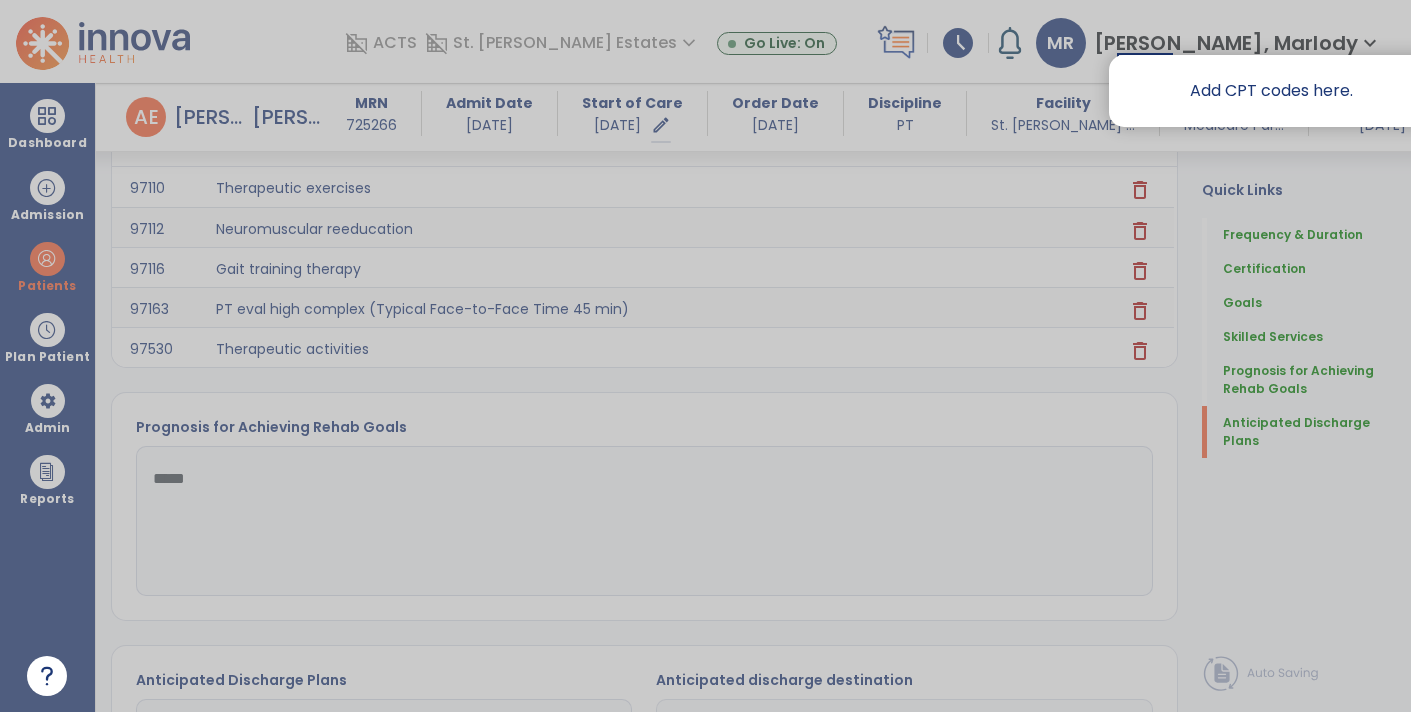 scroll, scrollTop: 1915, scrollLeft: 0, axis: vertical 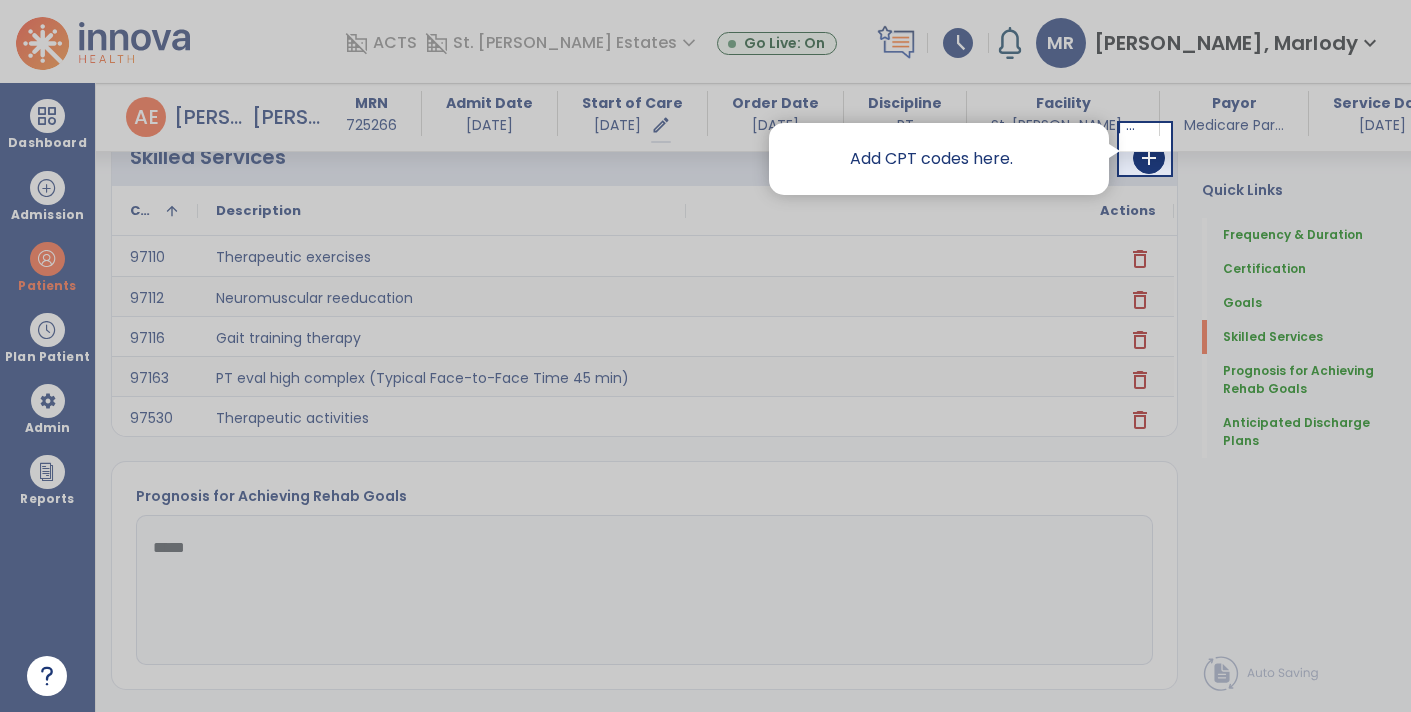 click on "arrow_back      A  E  [PERSON_NAME]  MRN [MEDICAL_RECORD_NUMBER] Admit Date [DATE] Start of Care [DATE]   edit  ********* Order Date [DATE] Discipline PT Facility [GEOGRAPHIC_DATA][PERSON_NAME] ... Payor Medicare Par... Service Date [DATE]" at bounding box center [787, 117] 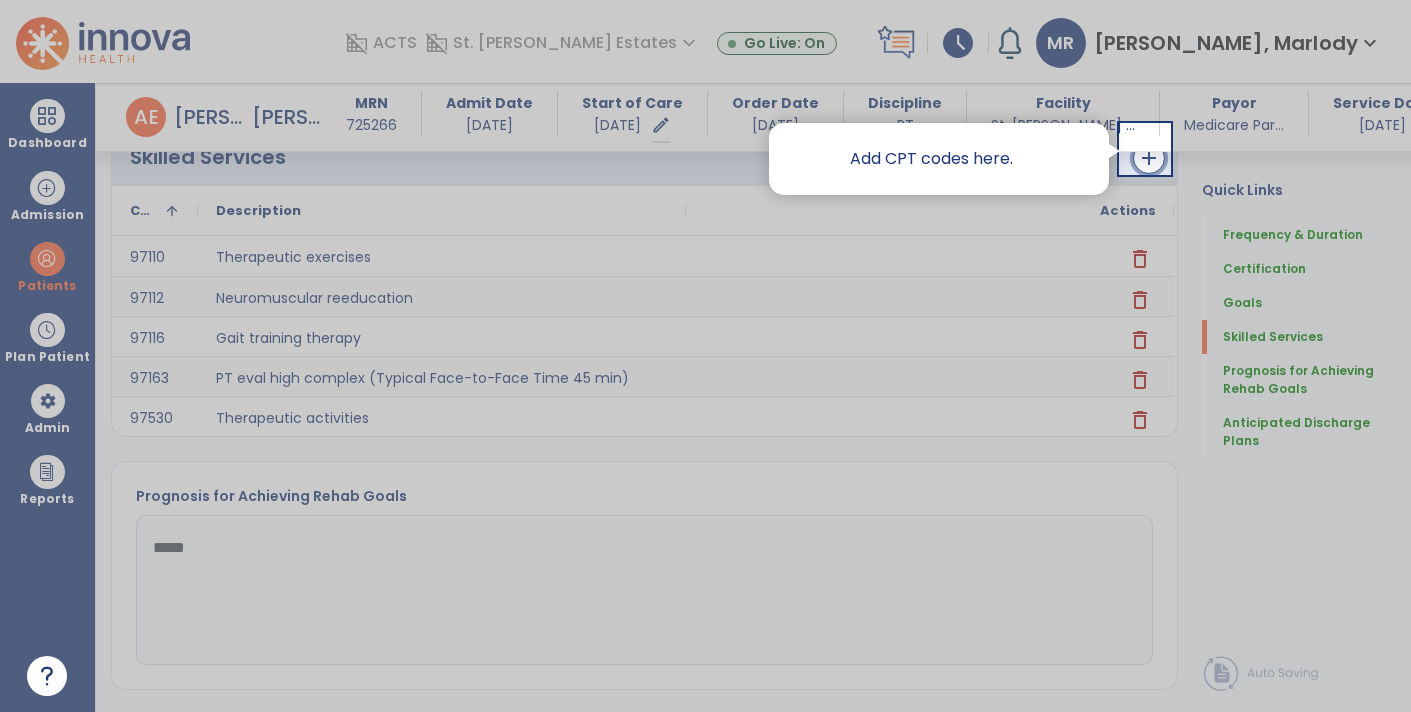 click on "add" 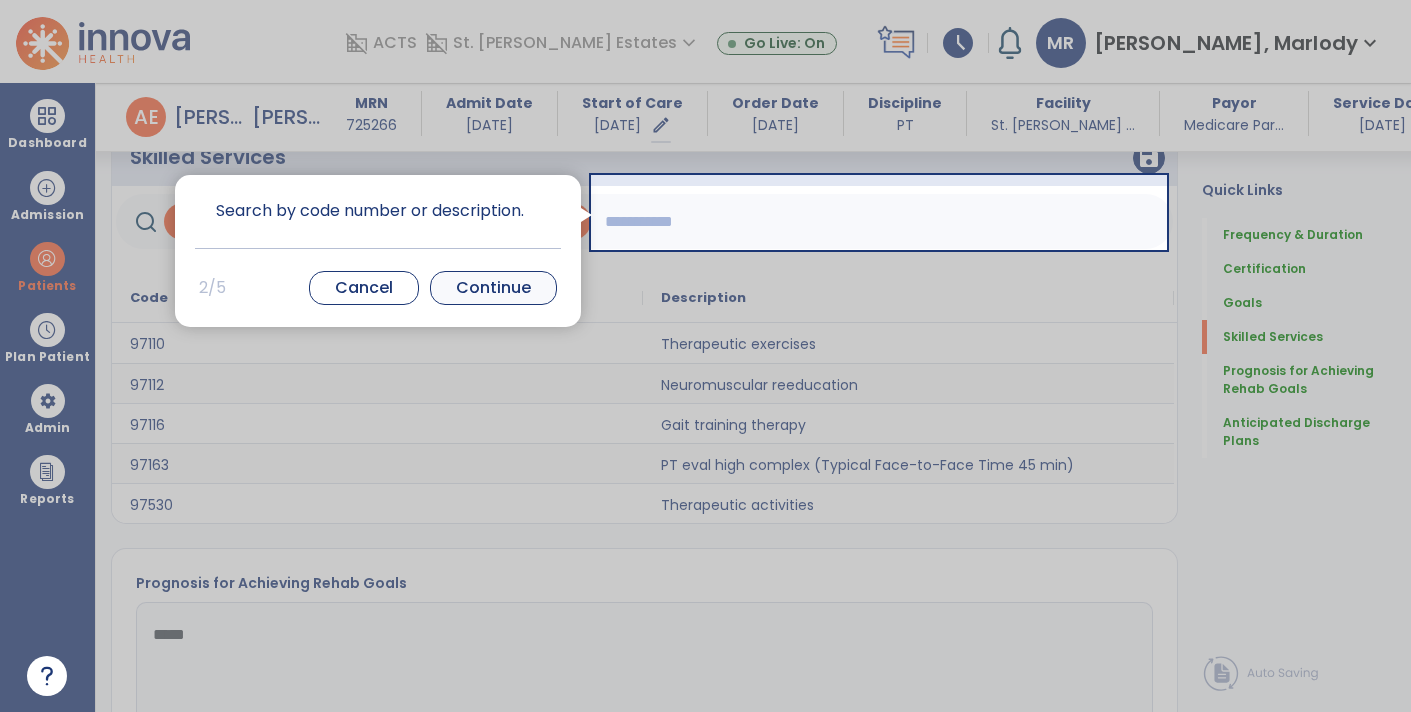 click on "Continue" at bounding box center (493, 288) 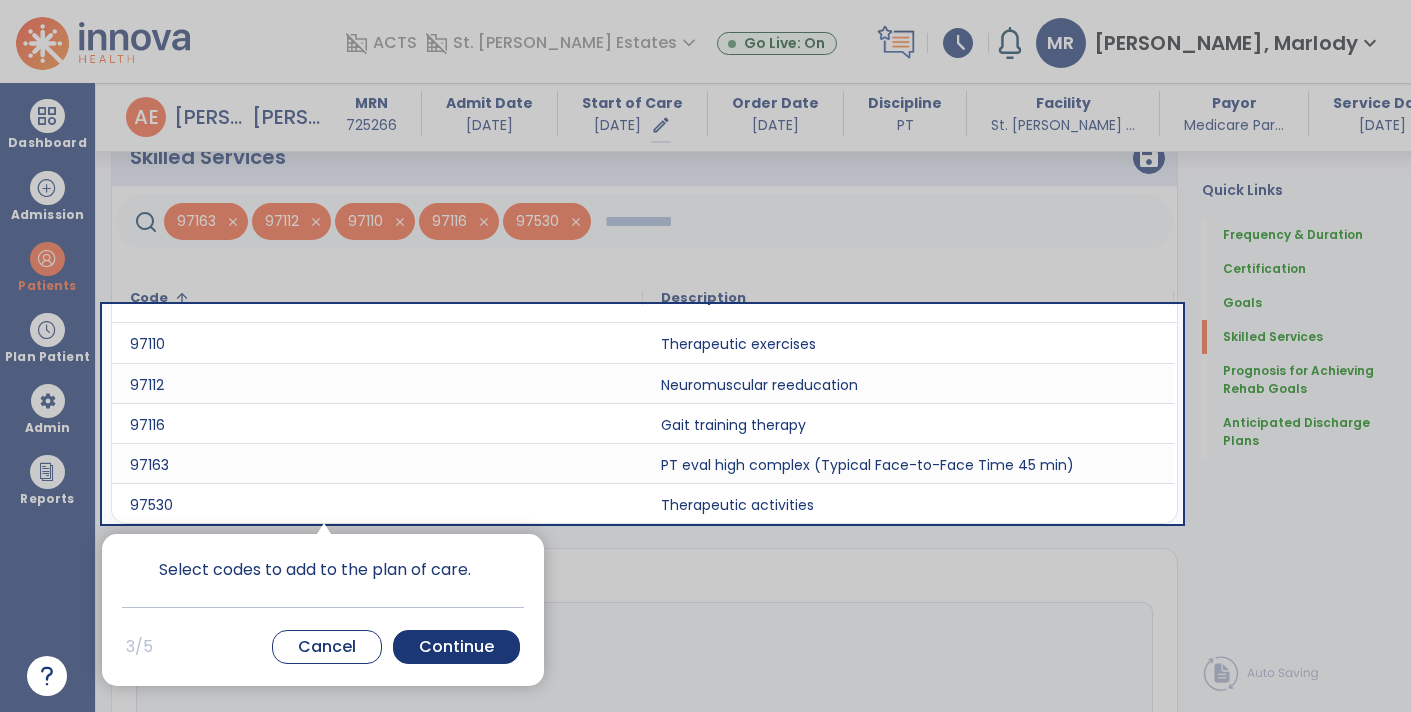 click at bounding box center [643, 153] 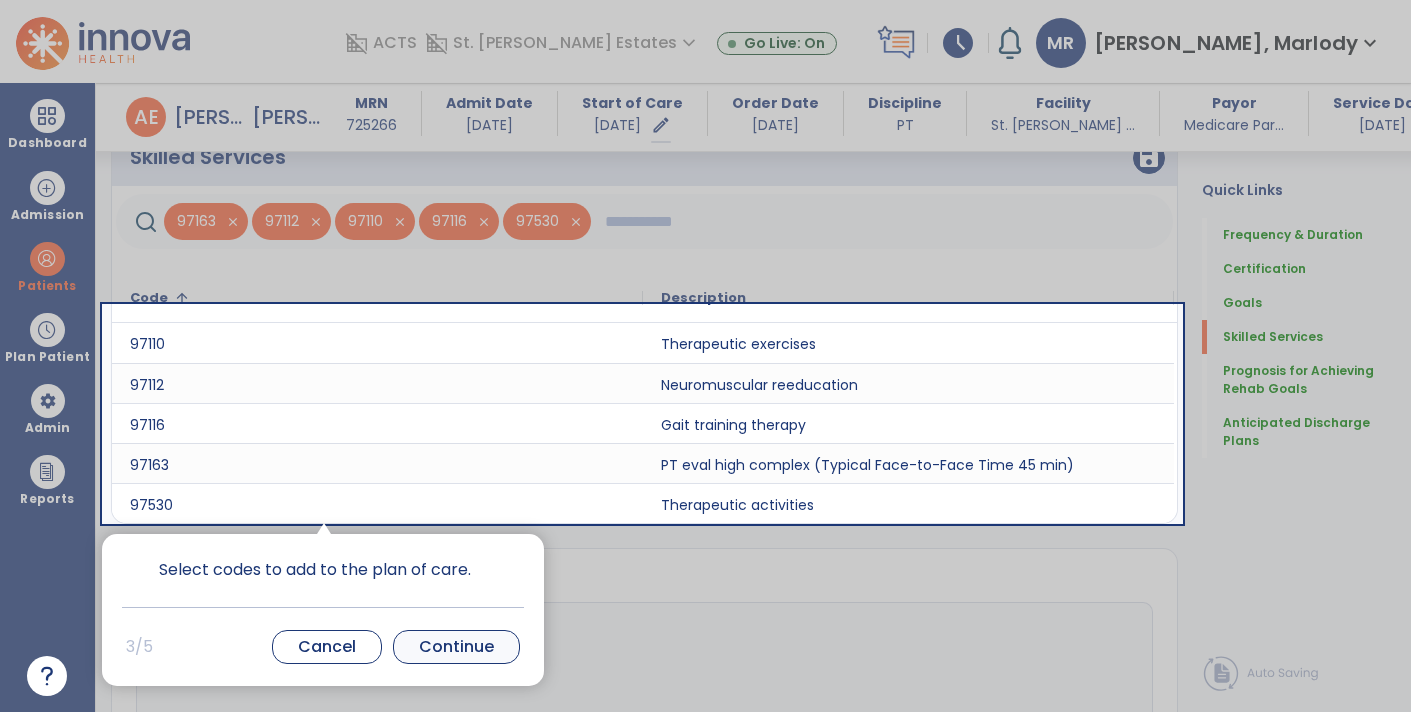 click on "Continue" at bounding box center (456, 647) 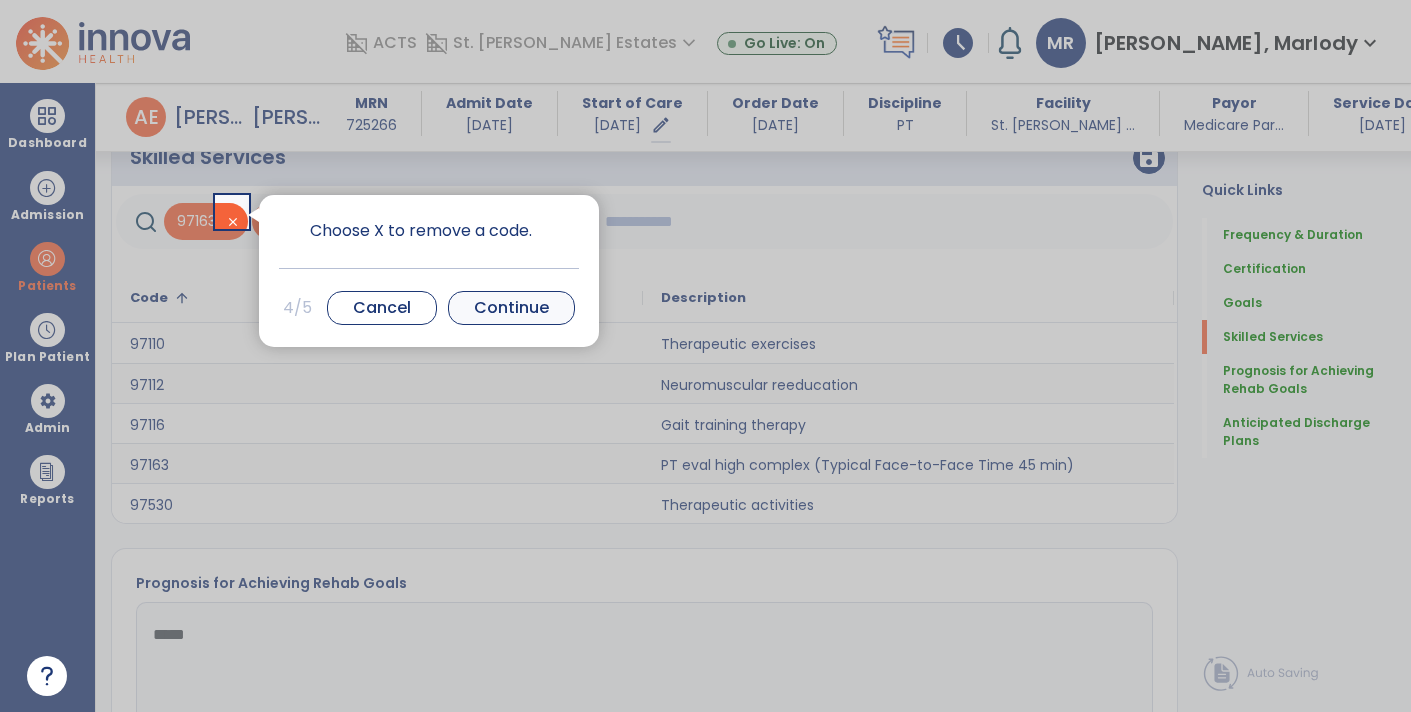 click on "Continue" at bounding box center [511, 308] 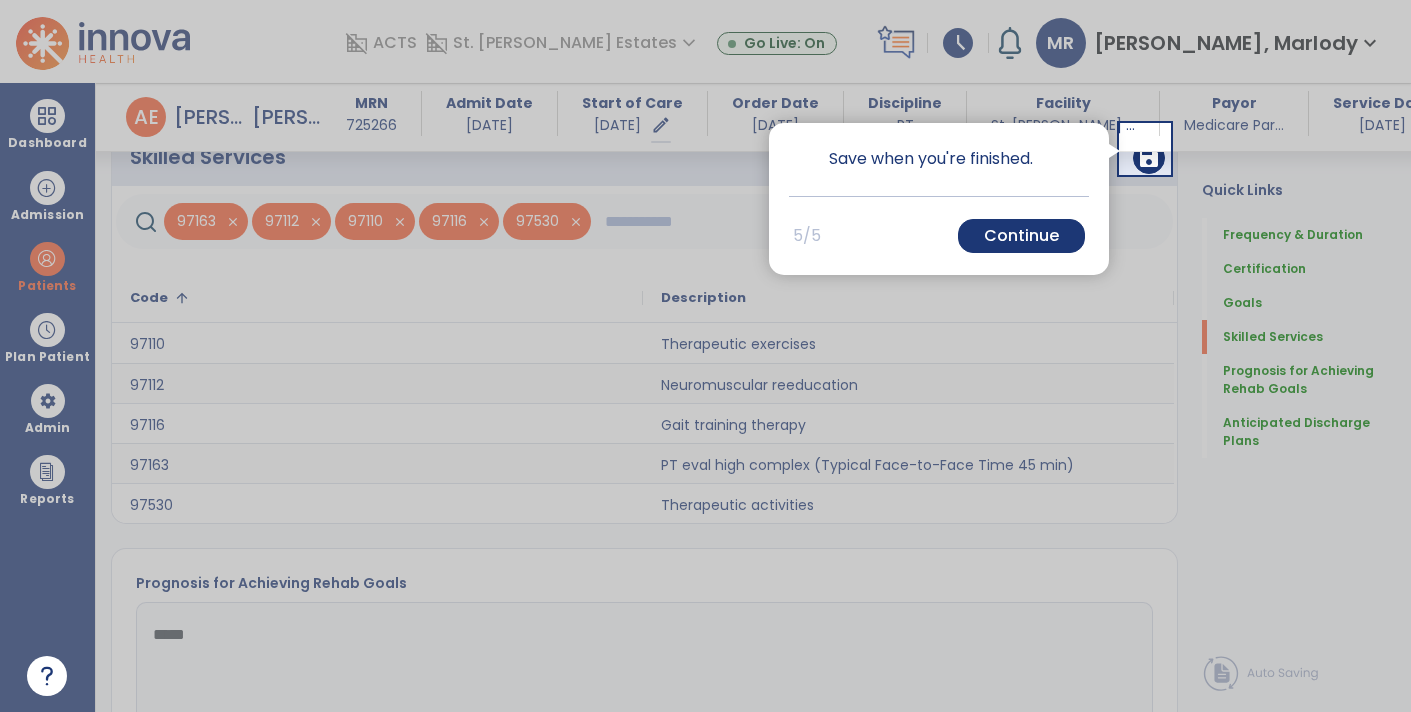 click at bounding box center [1290, 546] 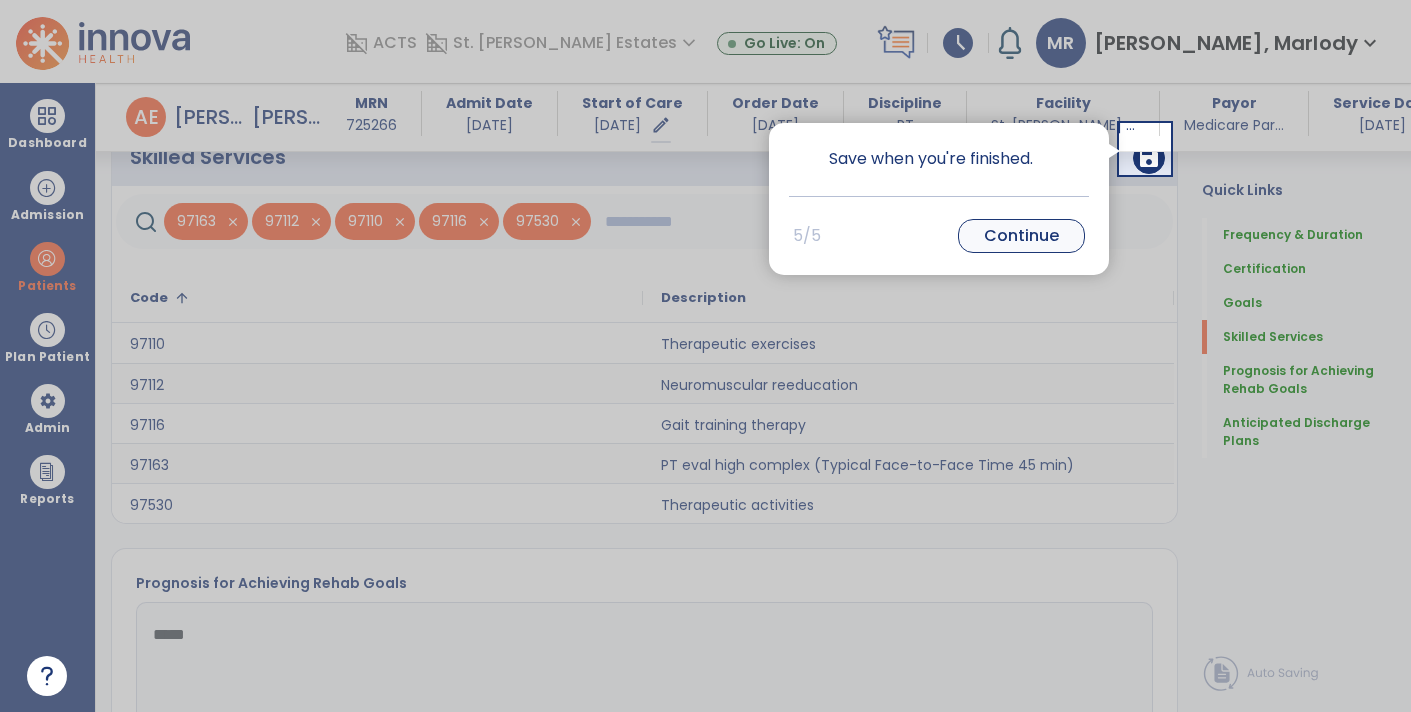 click on "Continue" at bounding box center [1021, 236] 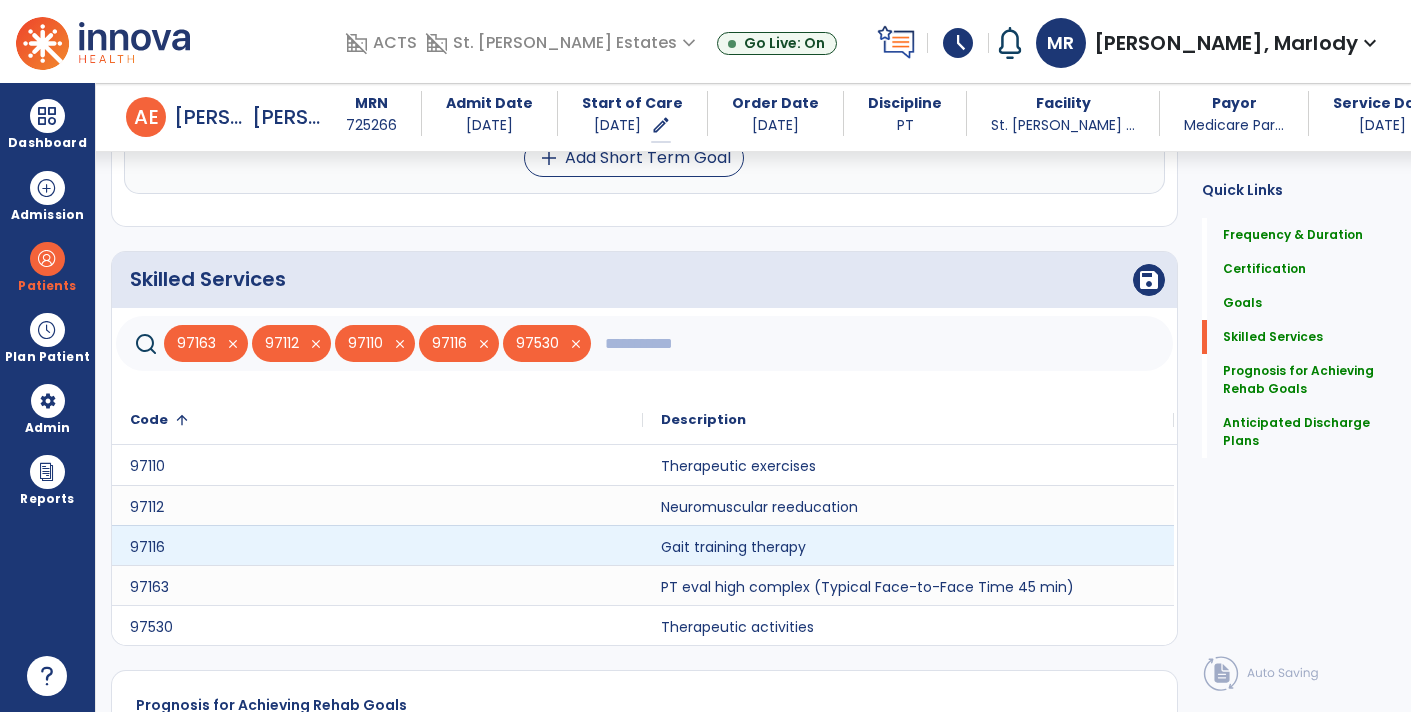 scroll, scrollTop: 1794, scrollLeft: 0, axis: vertical 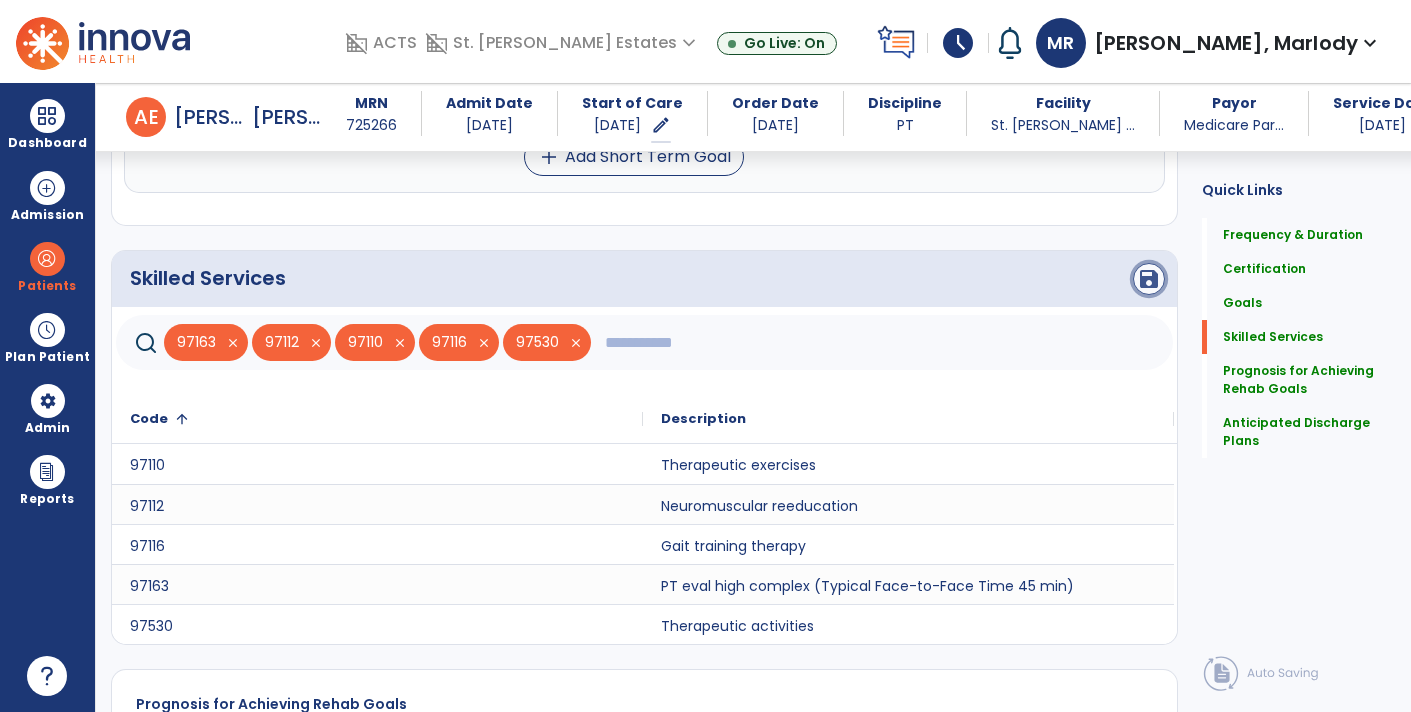 click on "save" 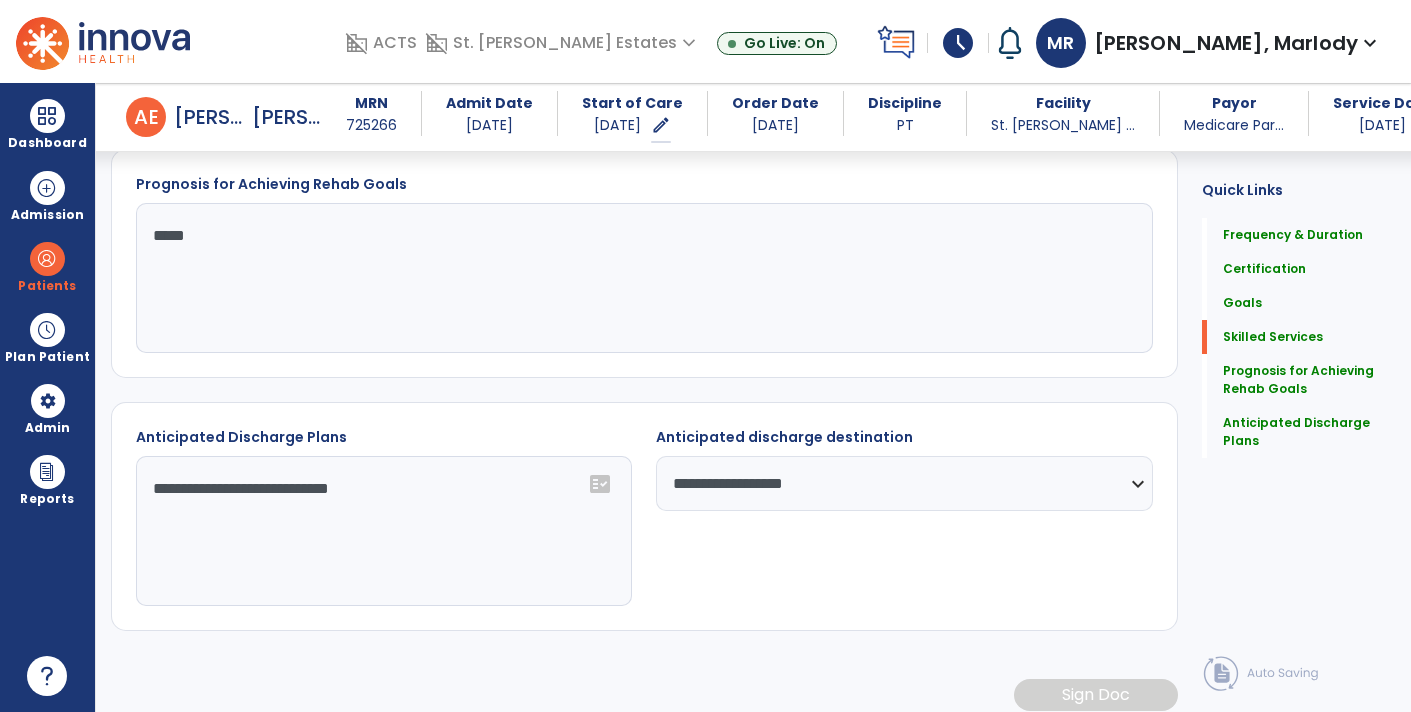scroll, scrollTop: 2231, scrollLeft: 0, axis: vertical 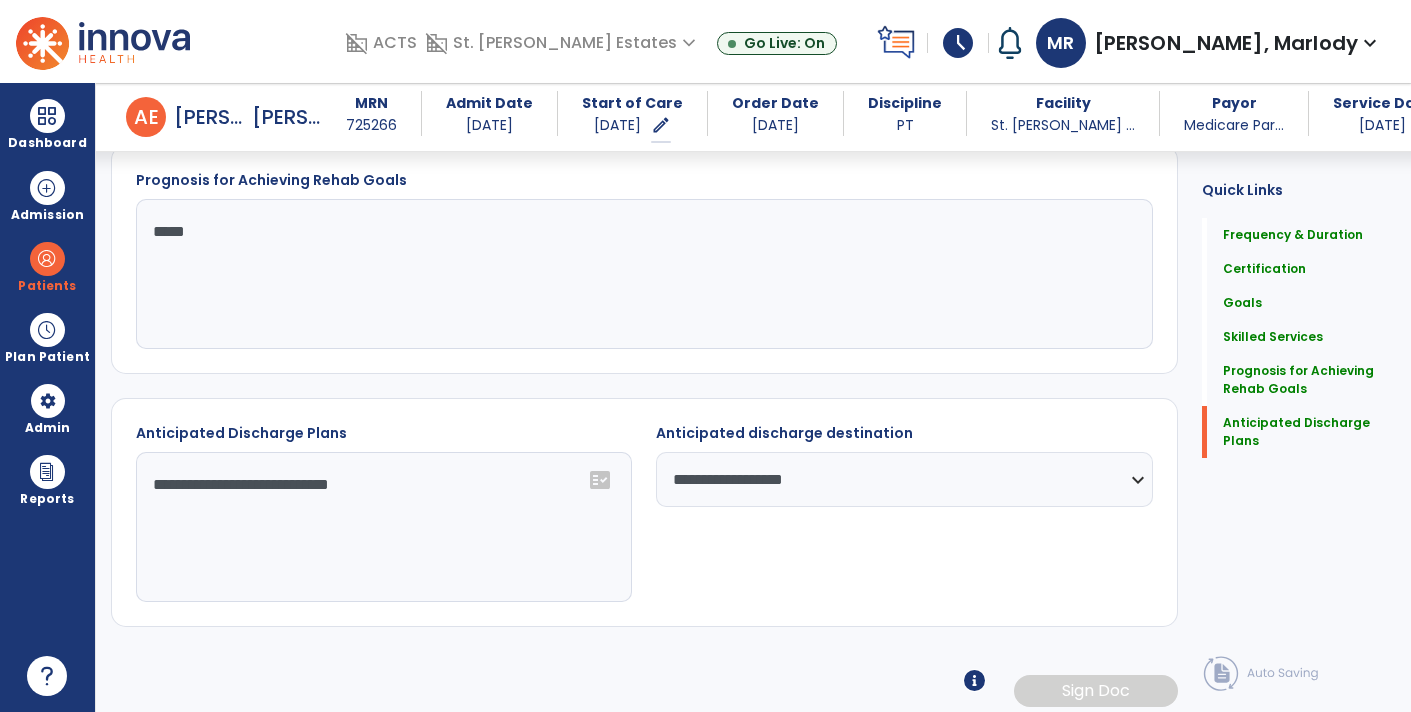 click at bounding box center (974, 680) 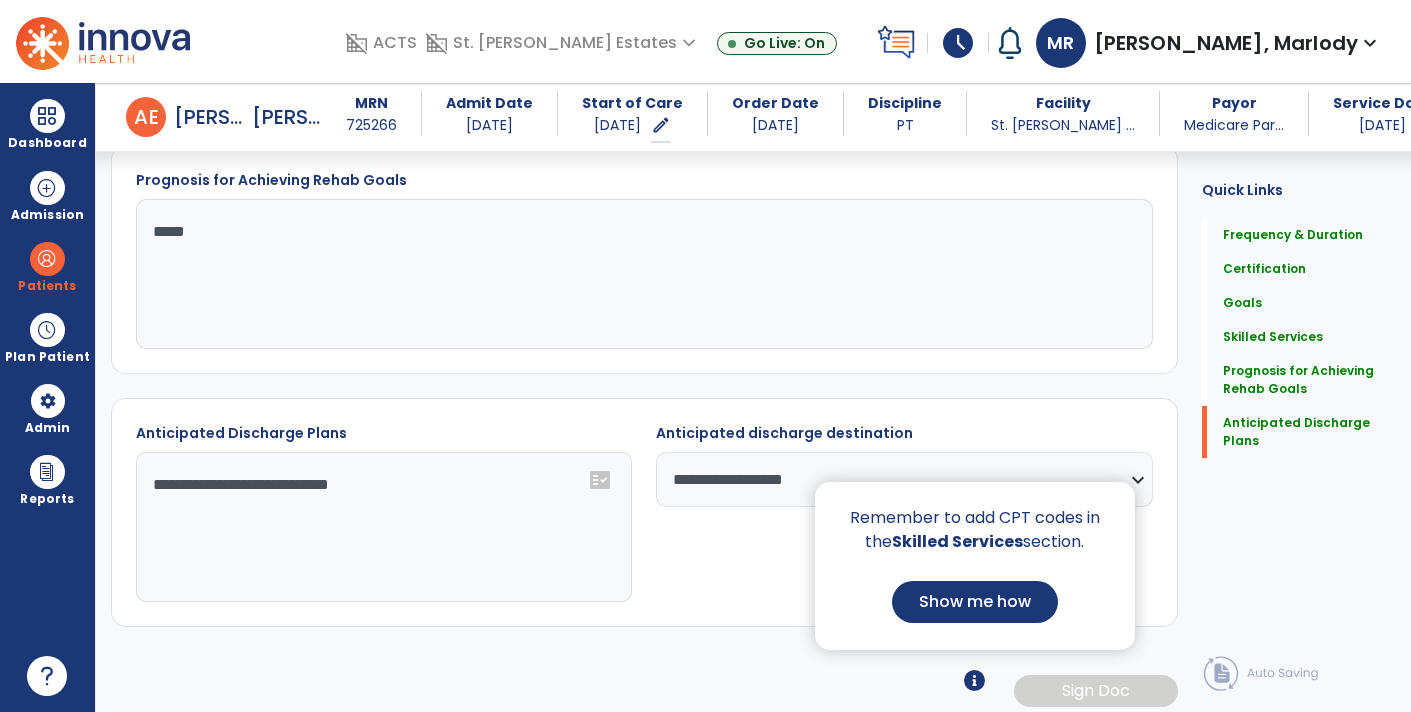 click at bounding box center (705, 356) 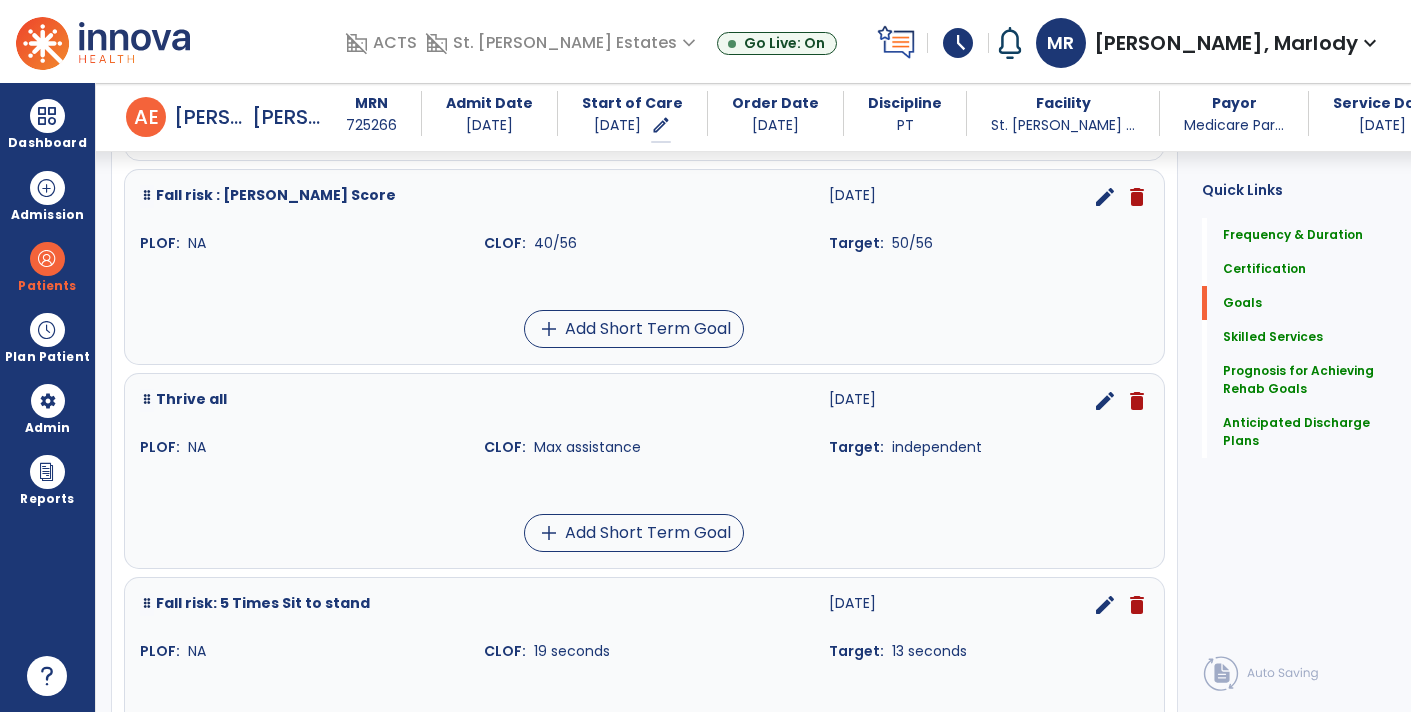 scroll, scrollTop: 698, scrollLeft: 0, axis: vertical 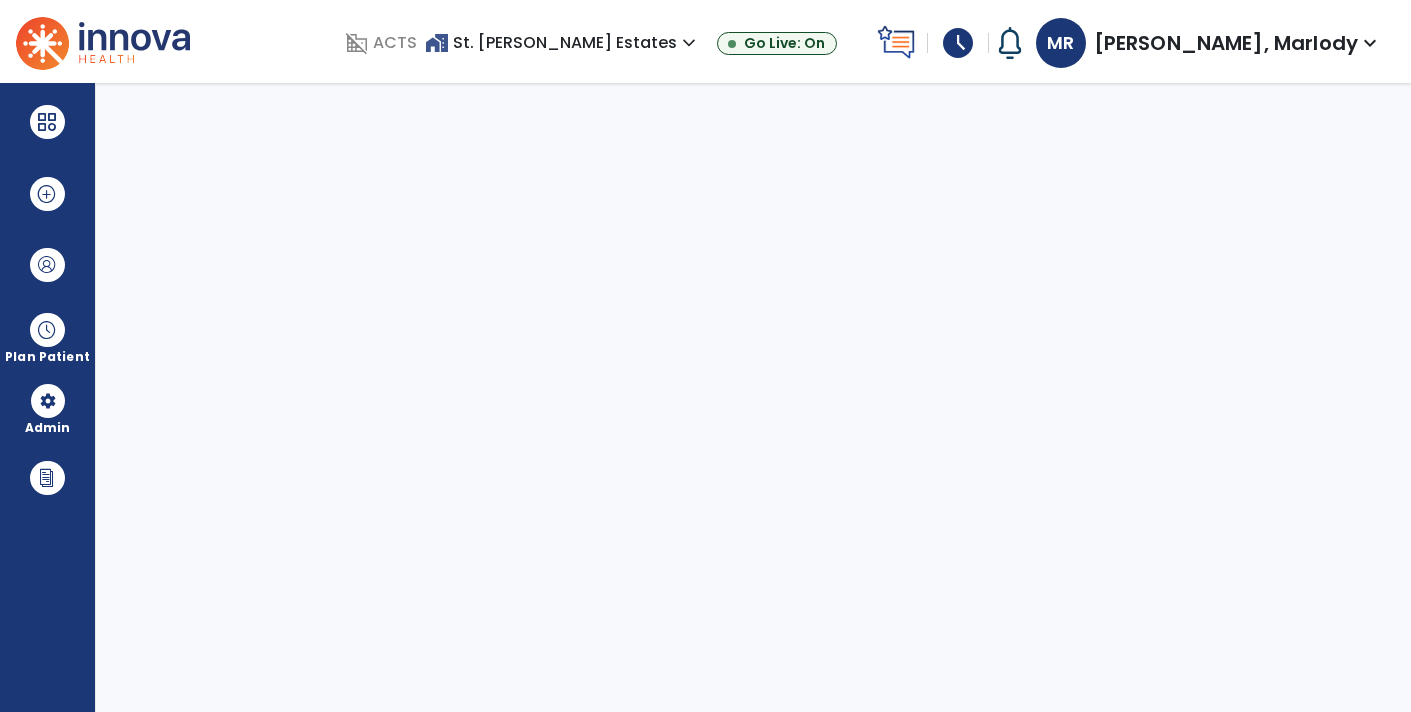 select on "****" 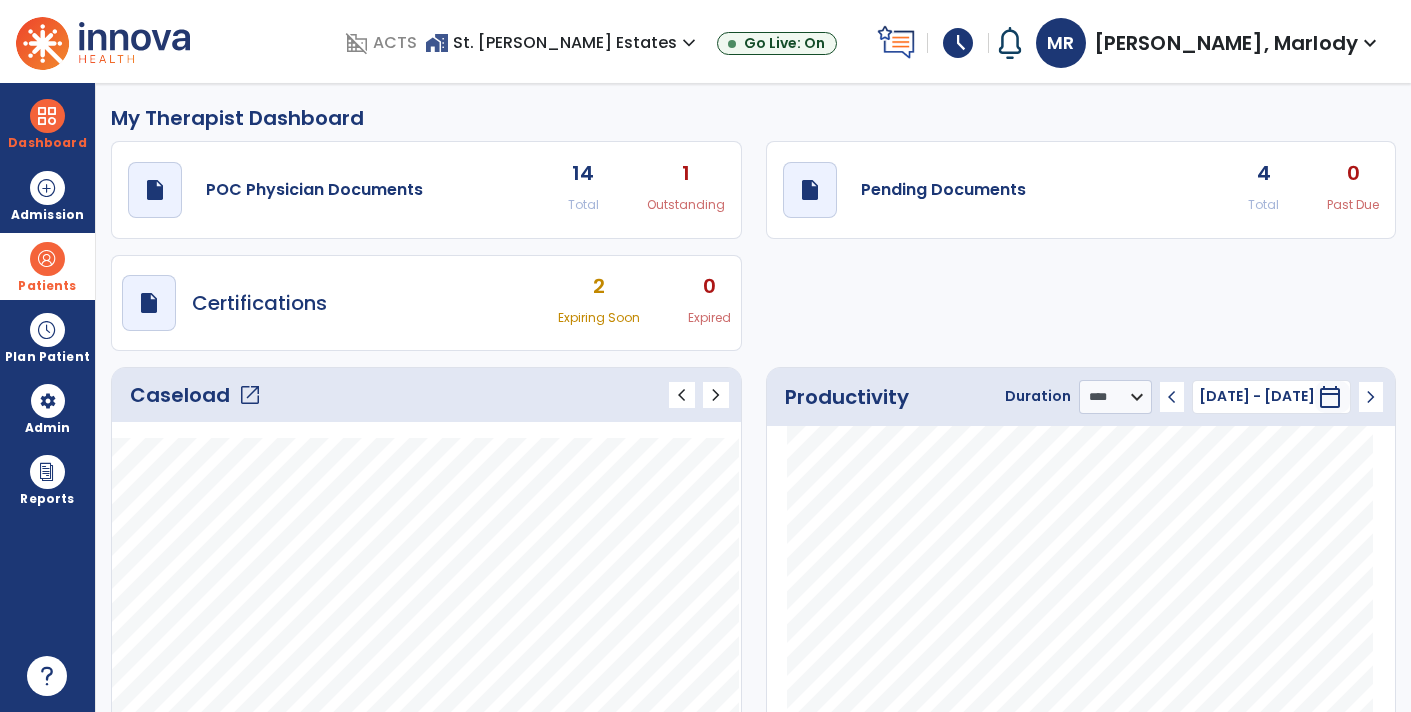 click at bounding box center (47, 259) 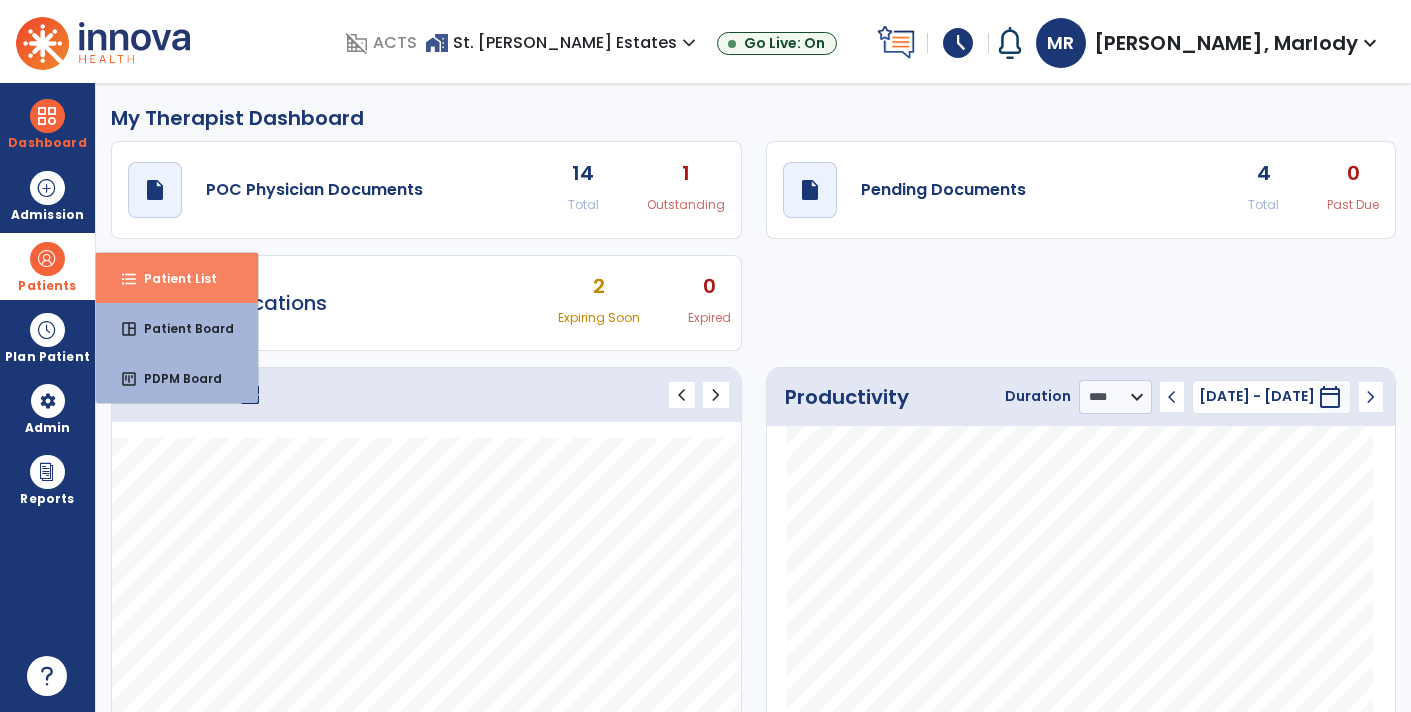 click on "Patient List" at bounding box center [172, 278] 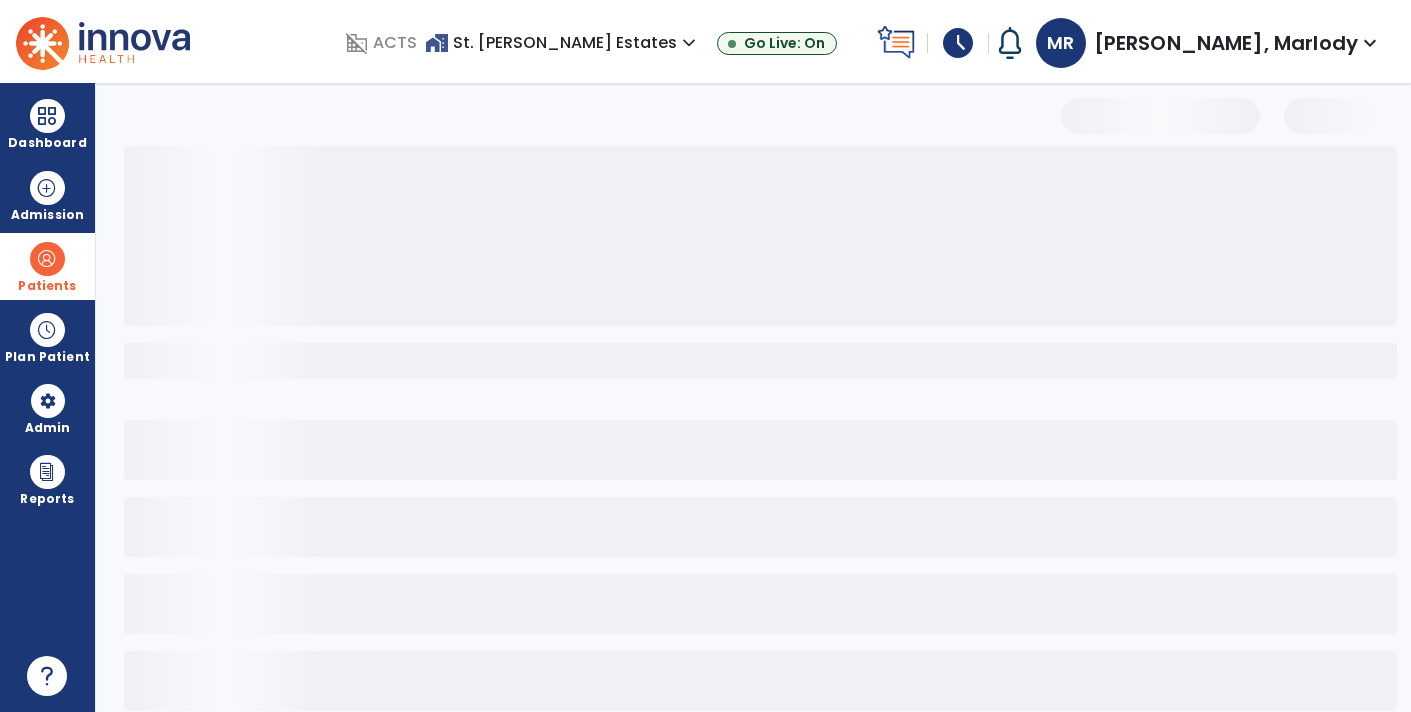 select on "***" 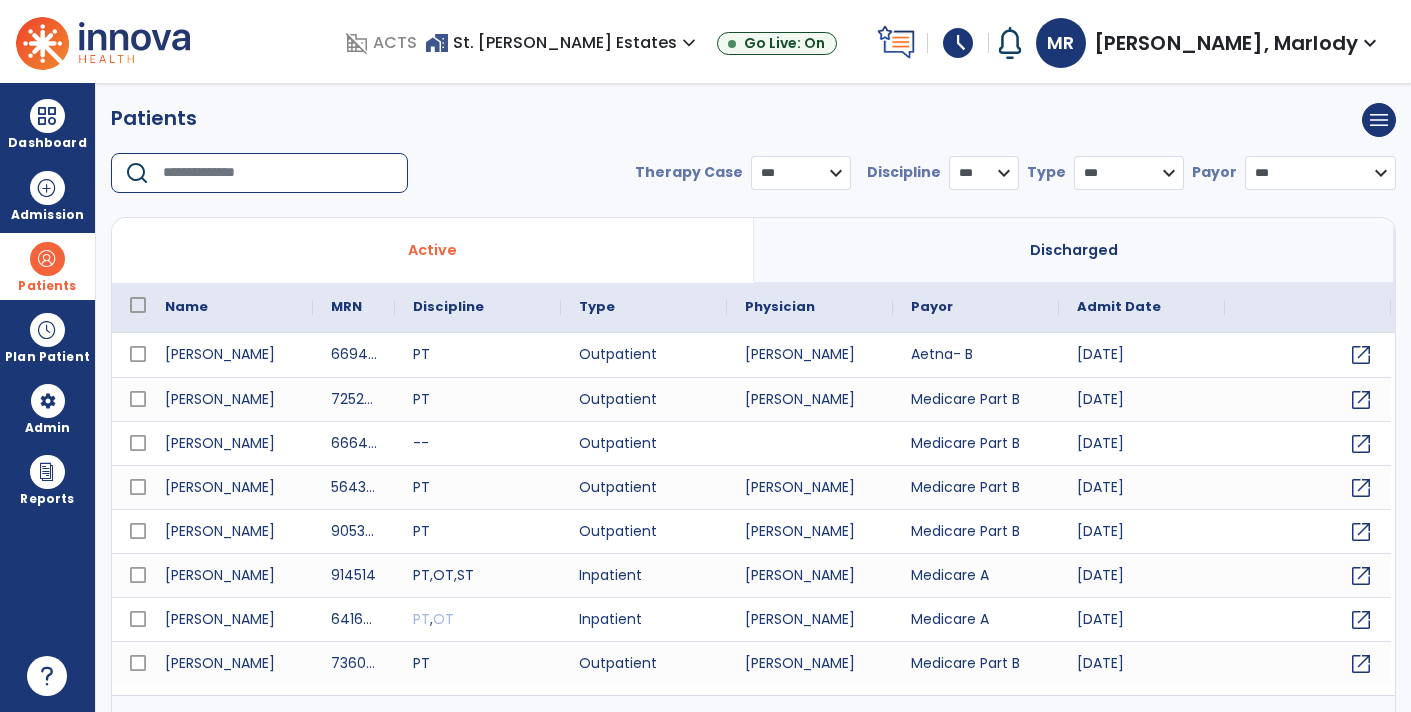 click at bounding box center (278, 173) 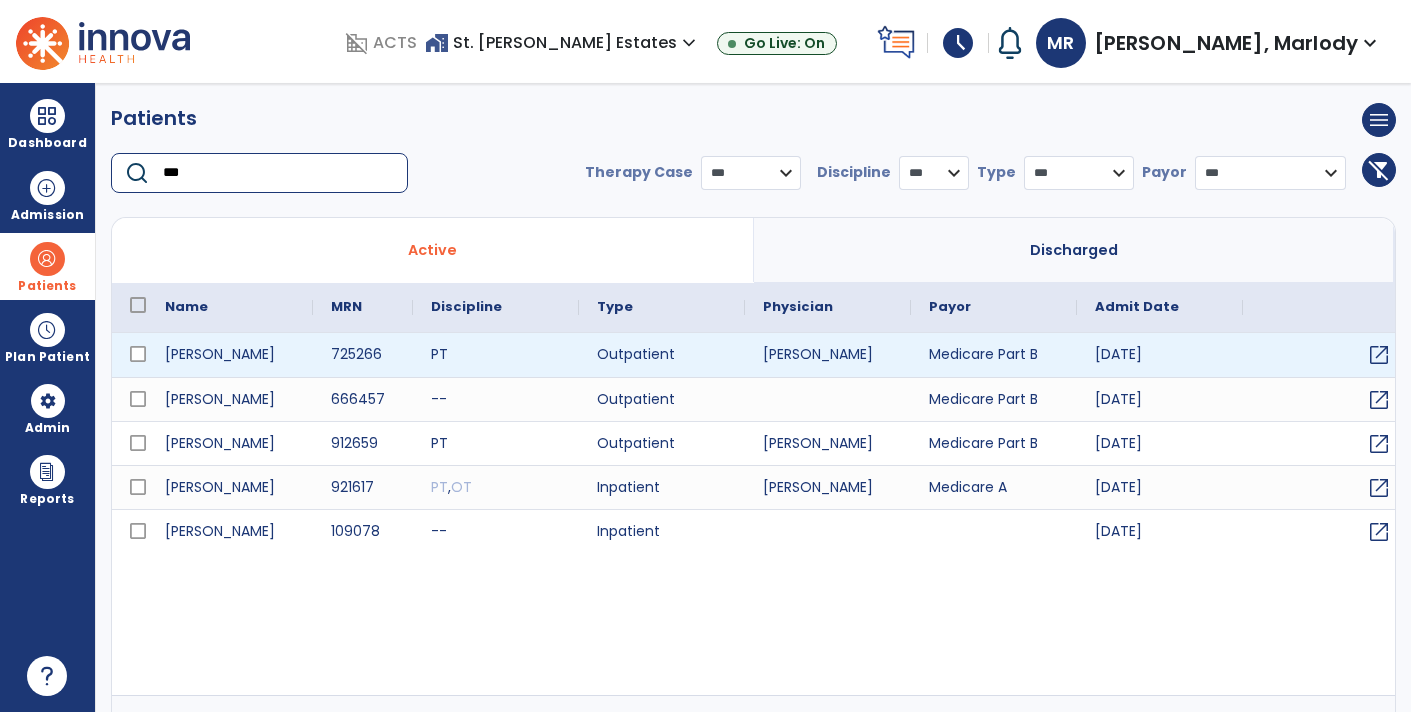 type on "***" 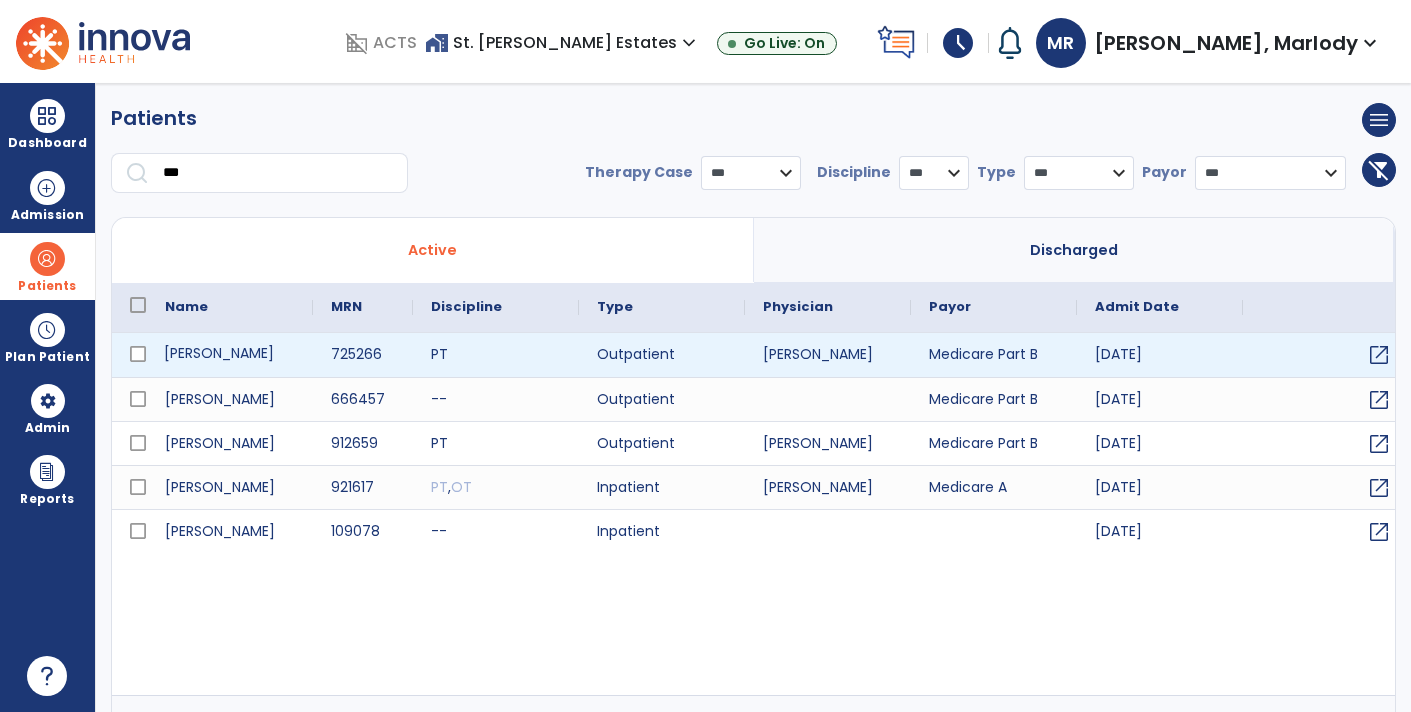 click on "[PERSON_NAME]" at bounding box center [230, 355] 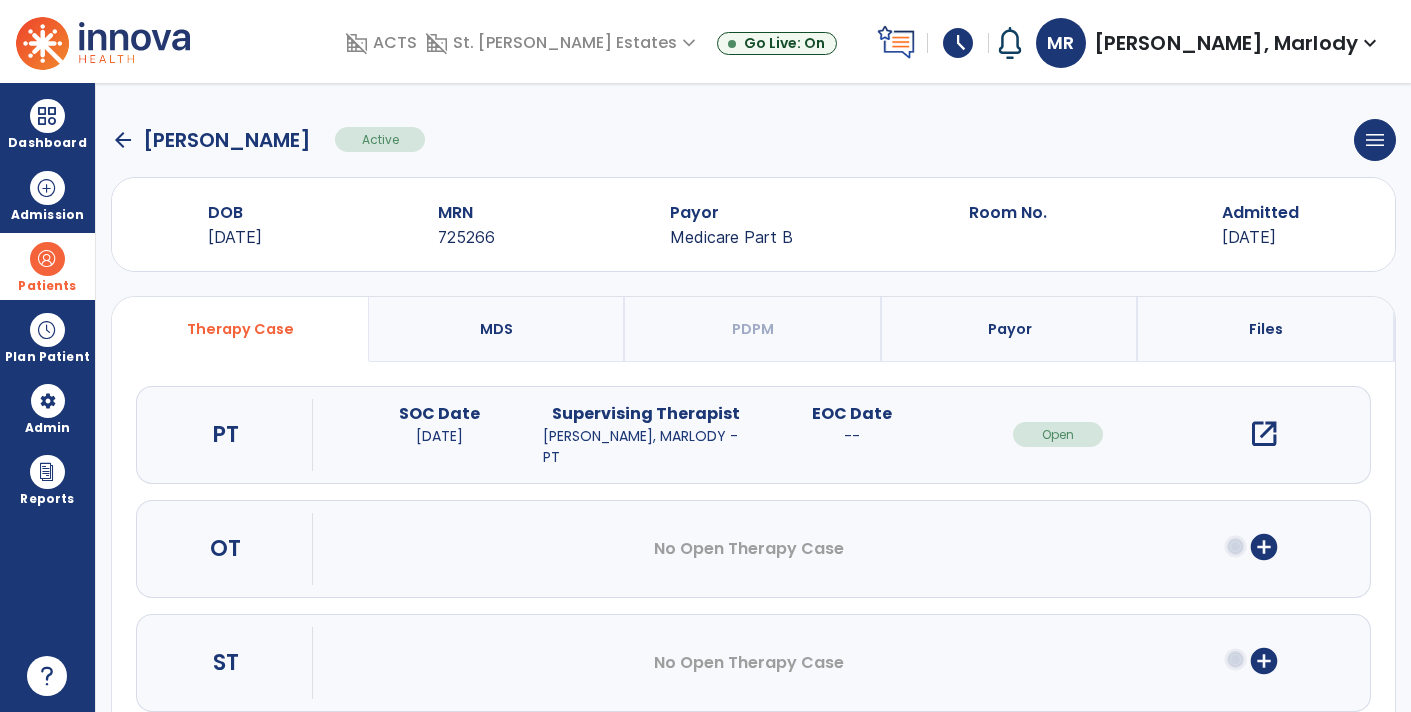 click on "open_in_new" at bounding box center (1264, 434) 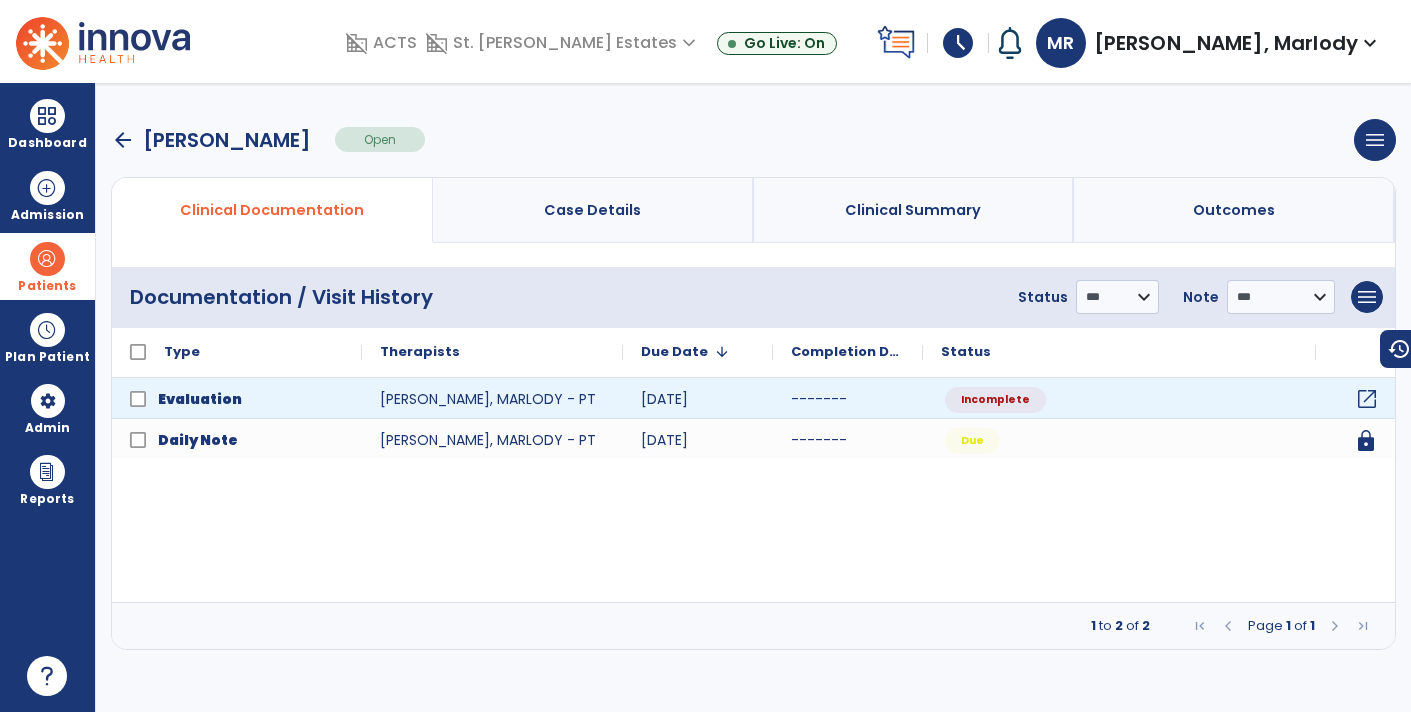 click on "open_in_new" 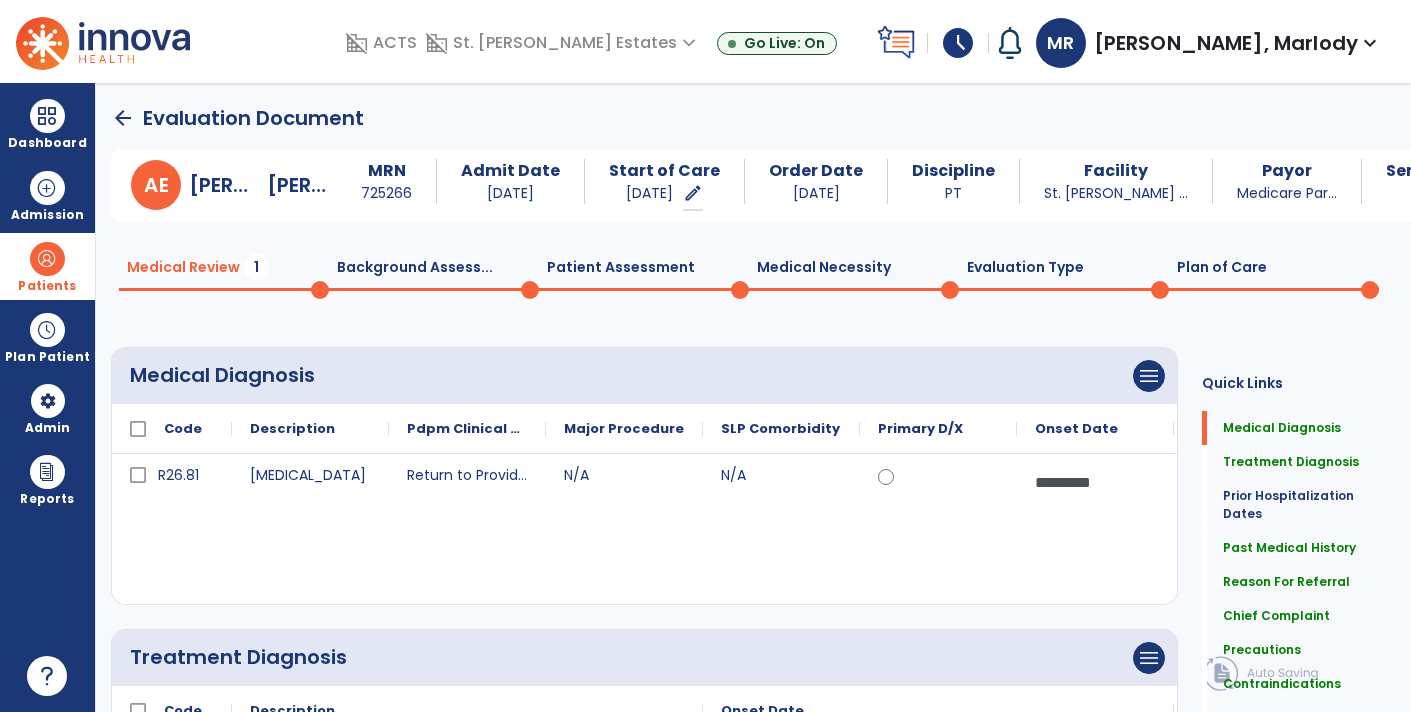 click on "Evaluation Type  0" 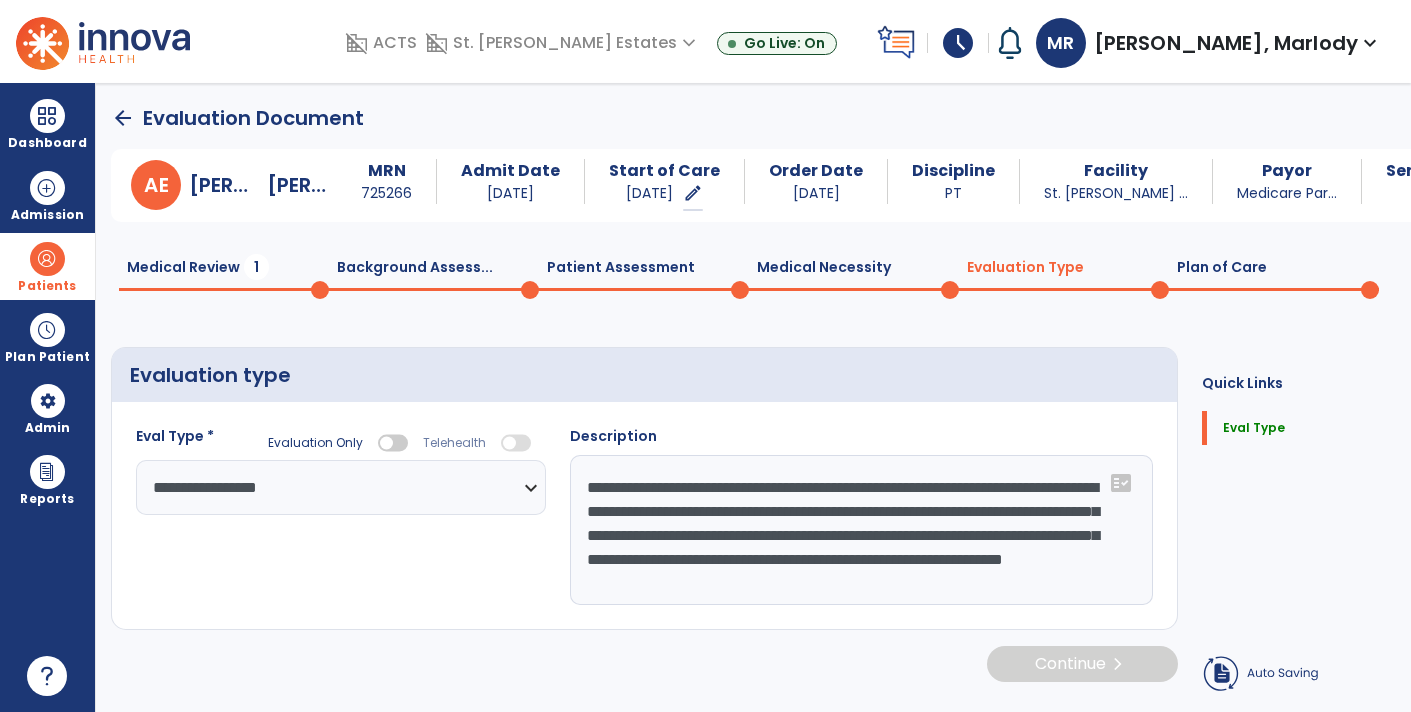 select on "**********" 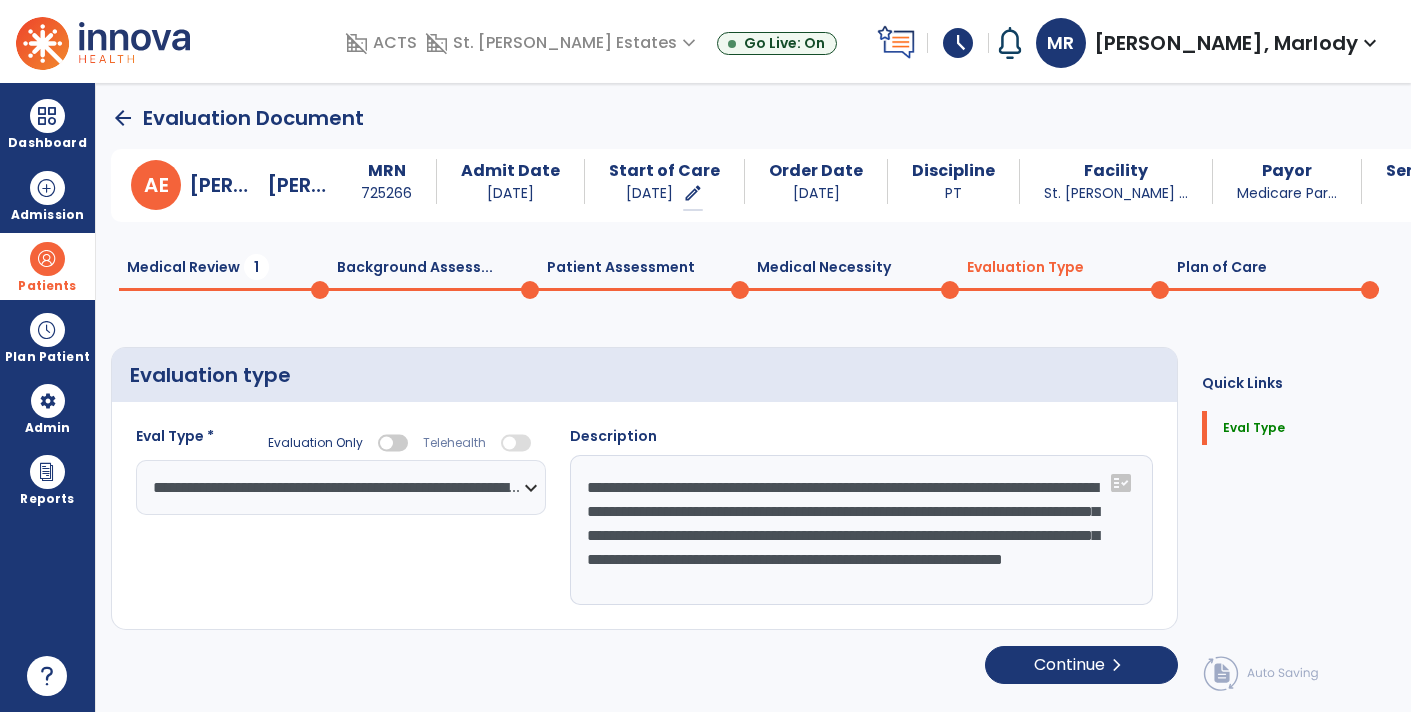 scroll, scrollTop: 1, scrollLeft: 0, axis: vertical 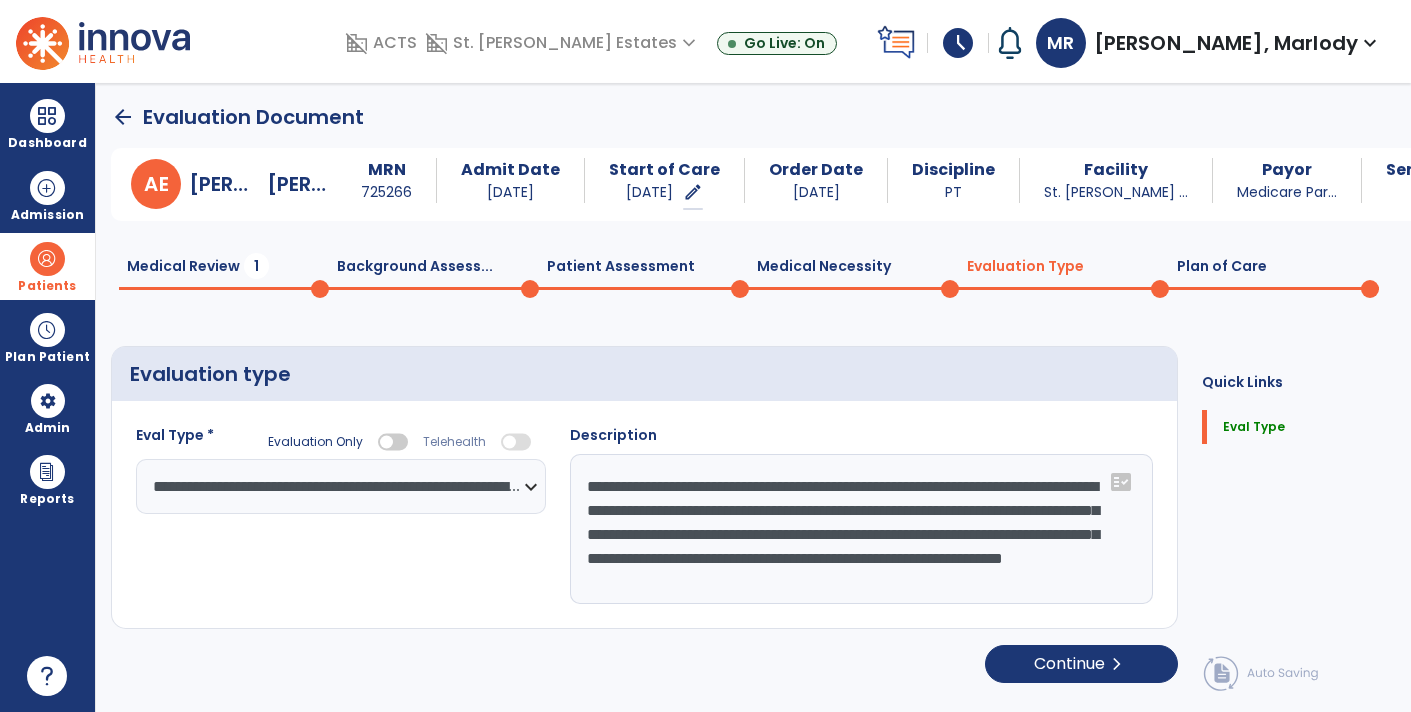 click on "Plan of Care  0" 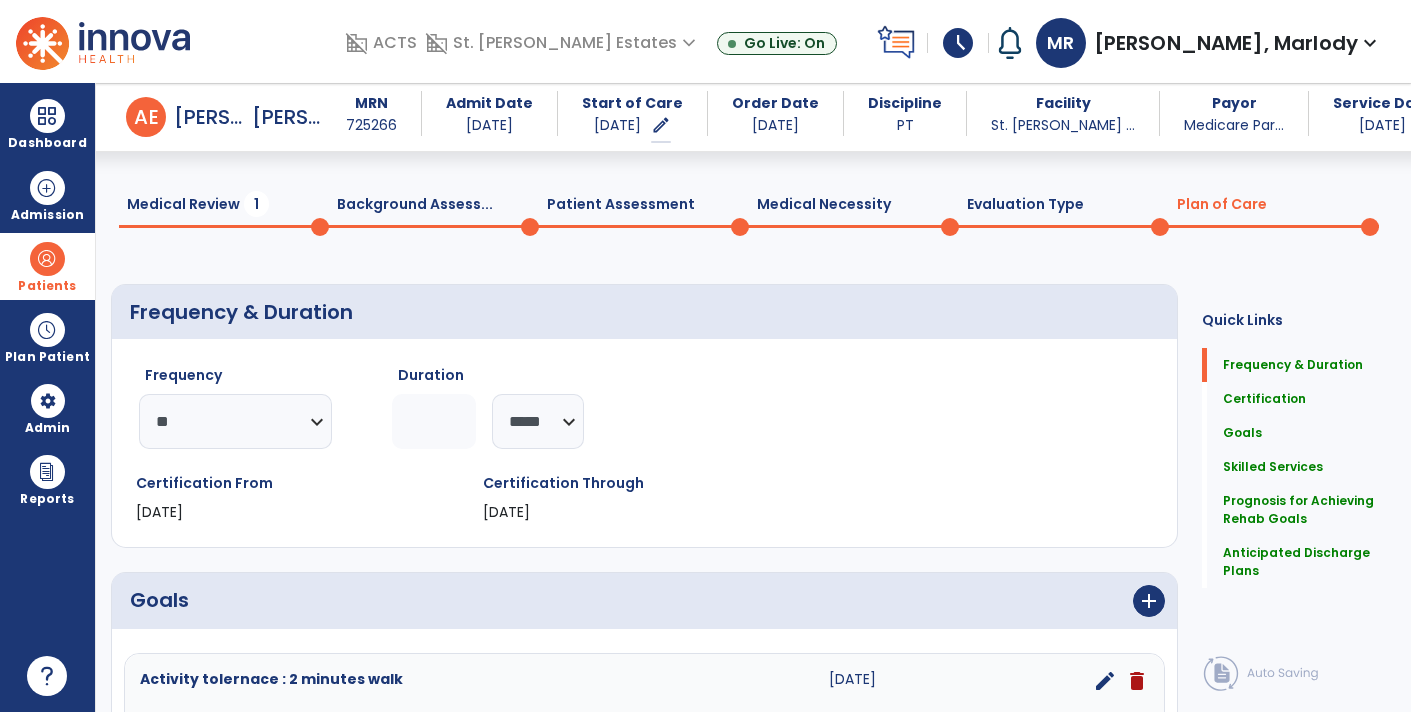 scroll, scrollTop: 0, scrollLeft: 0, axis: both 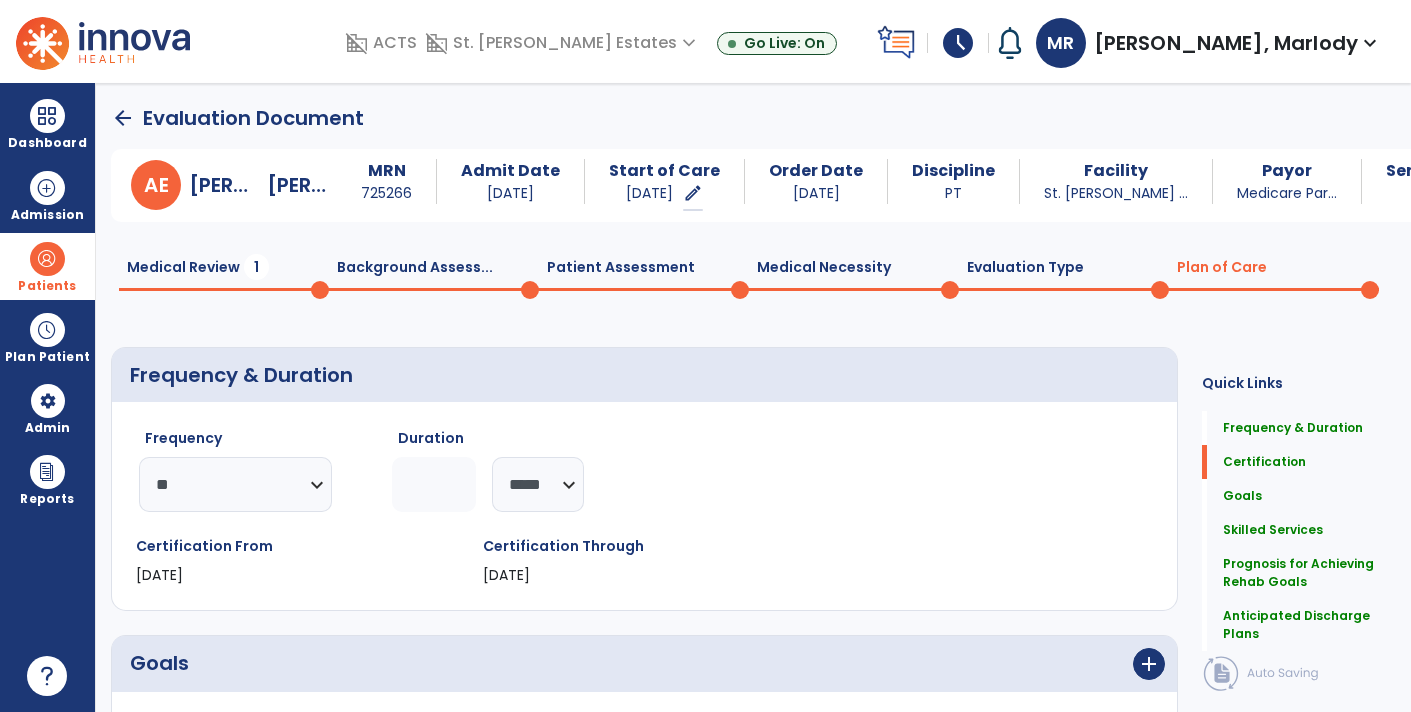 click on "Evaluation Type  0" 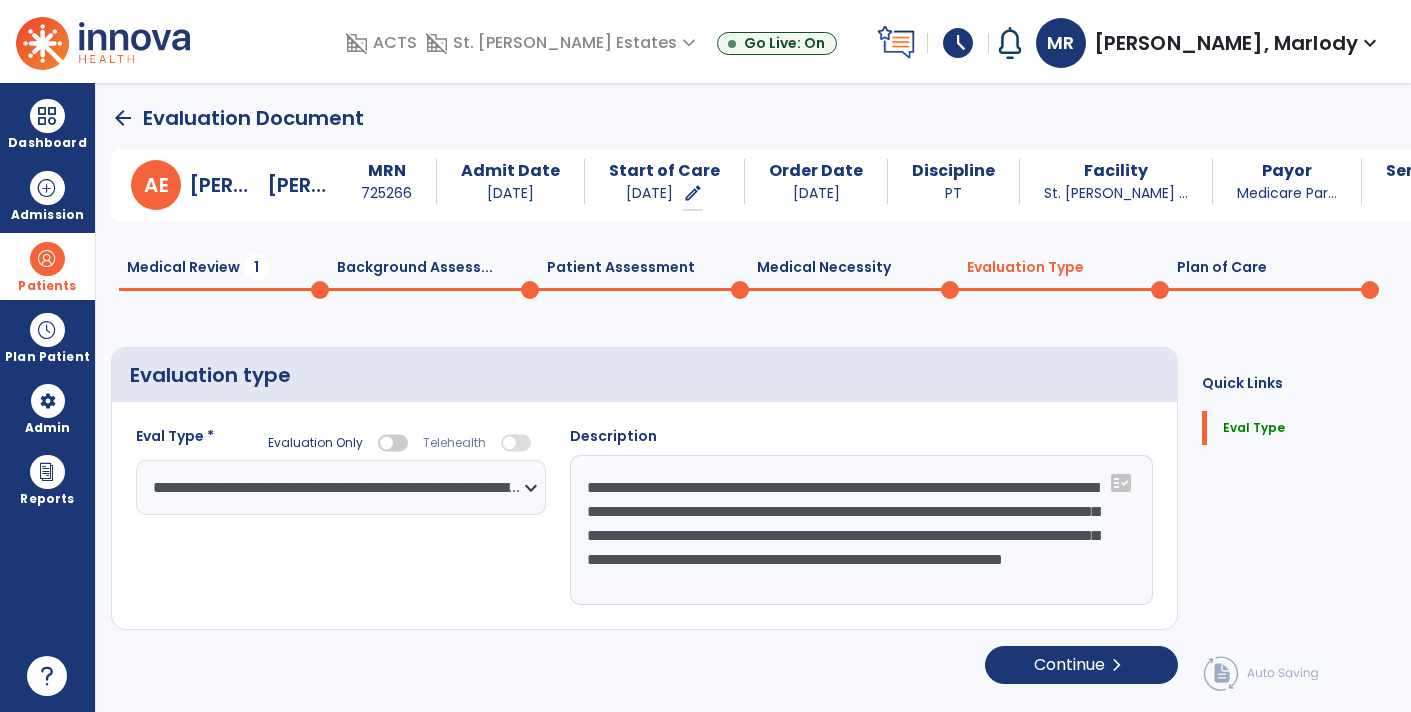 scroll, scrollTop: 1, scrollLeft: 0, axis: vertical 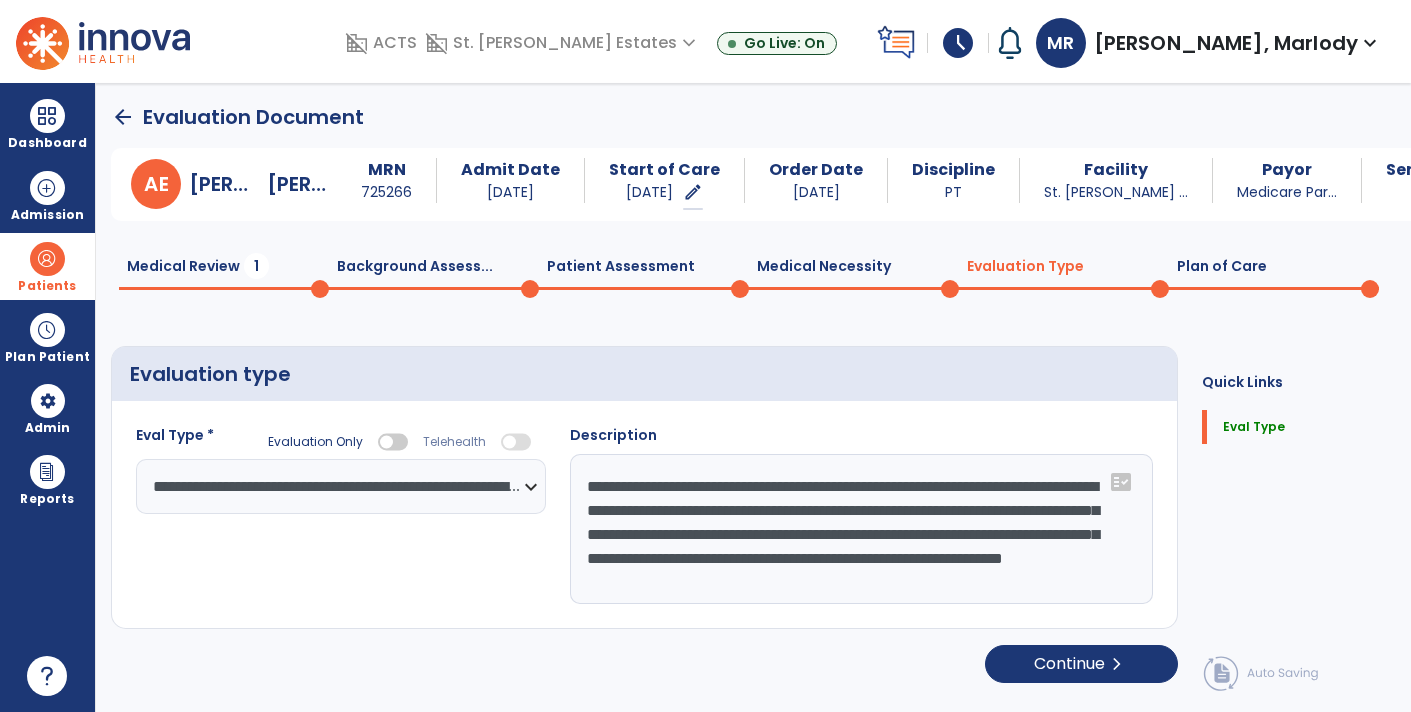 click on "Medical Necessity  0" 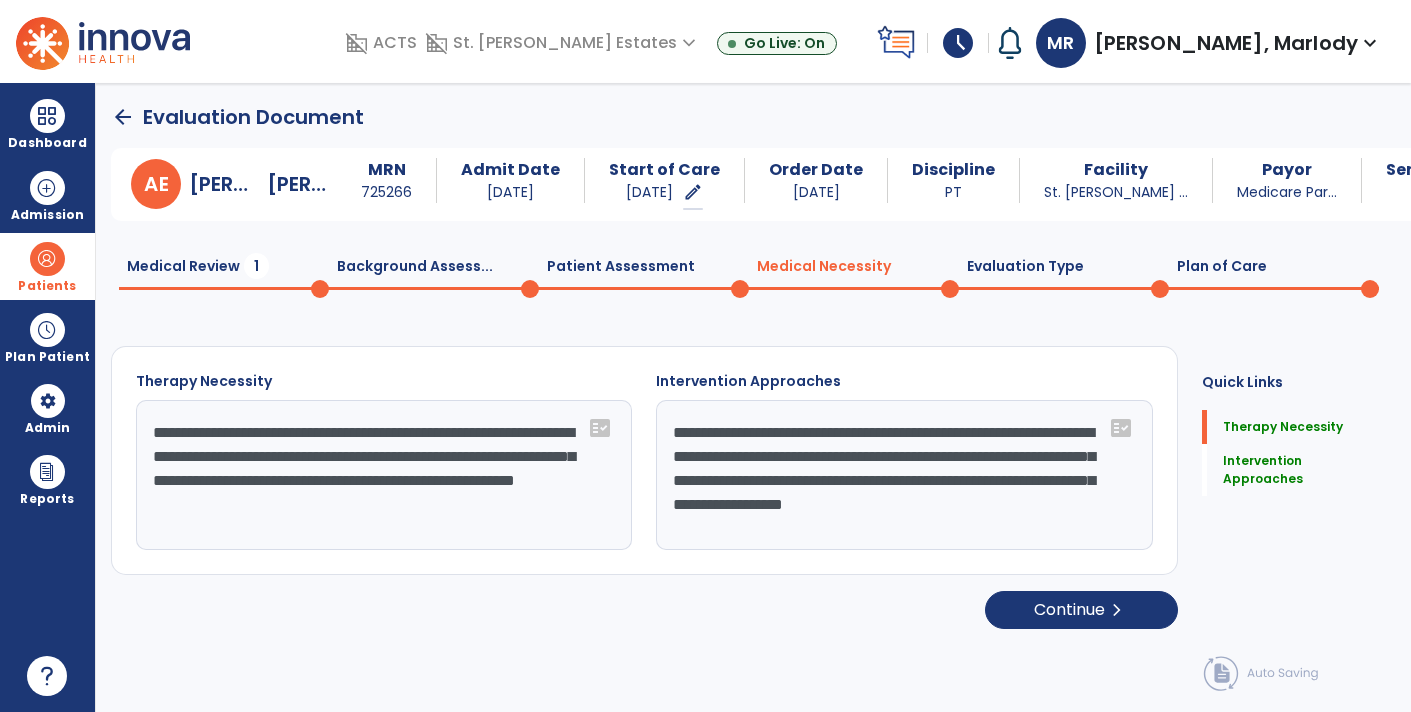 click on "Patient Assessment  0" 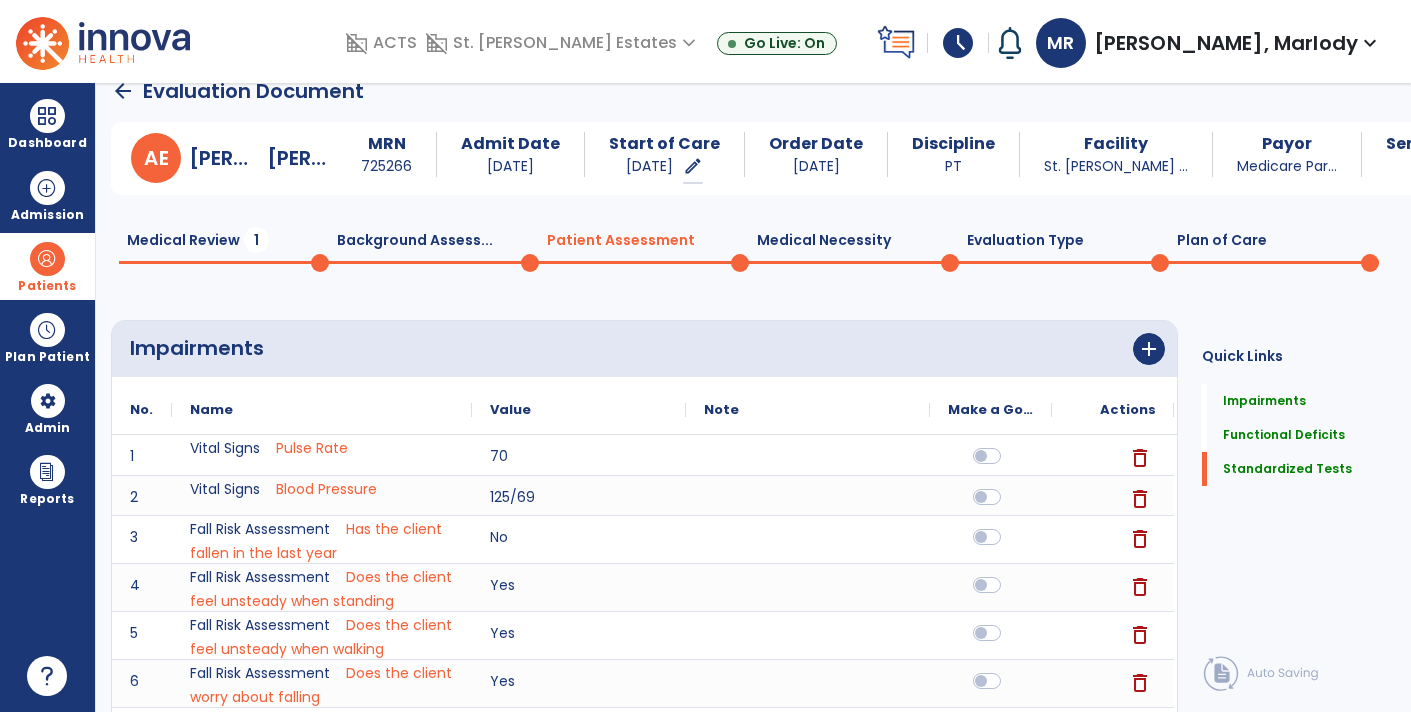 scroll, scrollTop: 0, scrollLeft: 0, axis: both 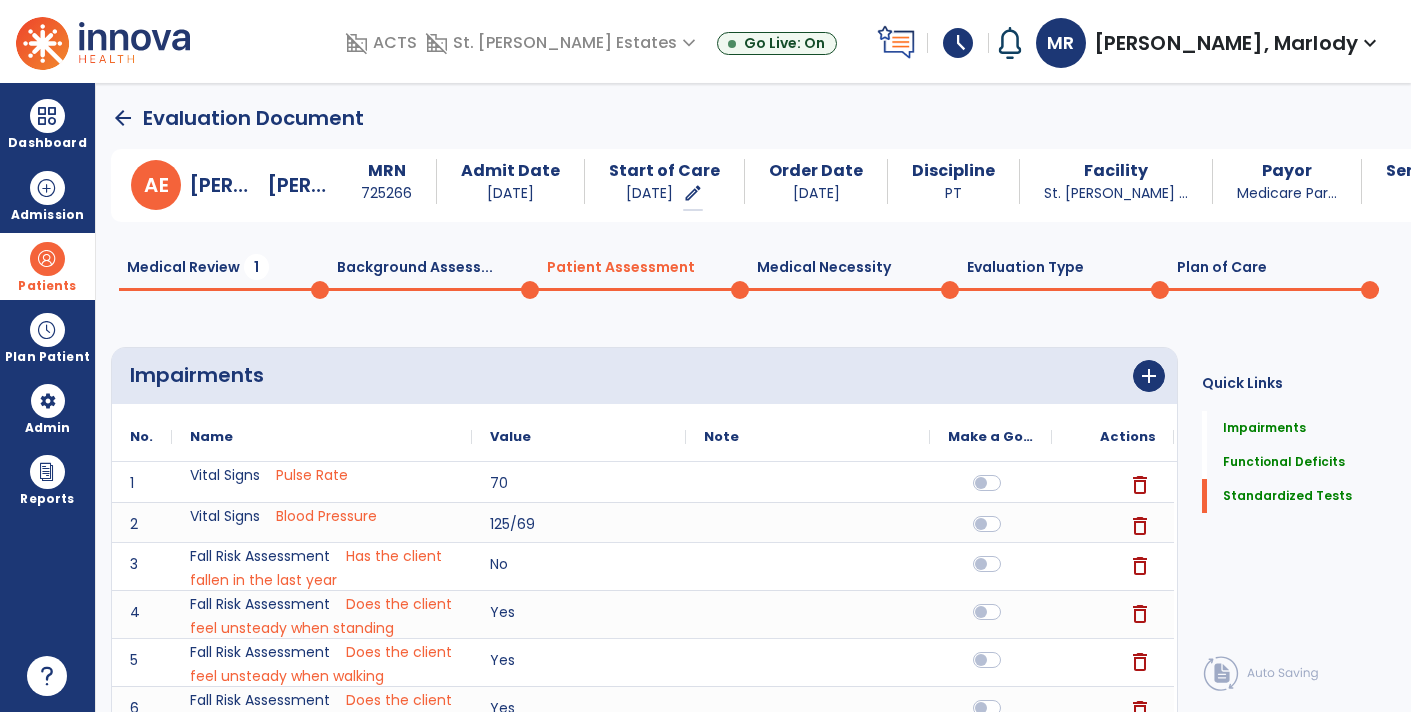 click on "Background Assess...  0" 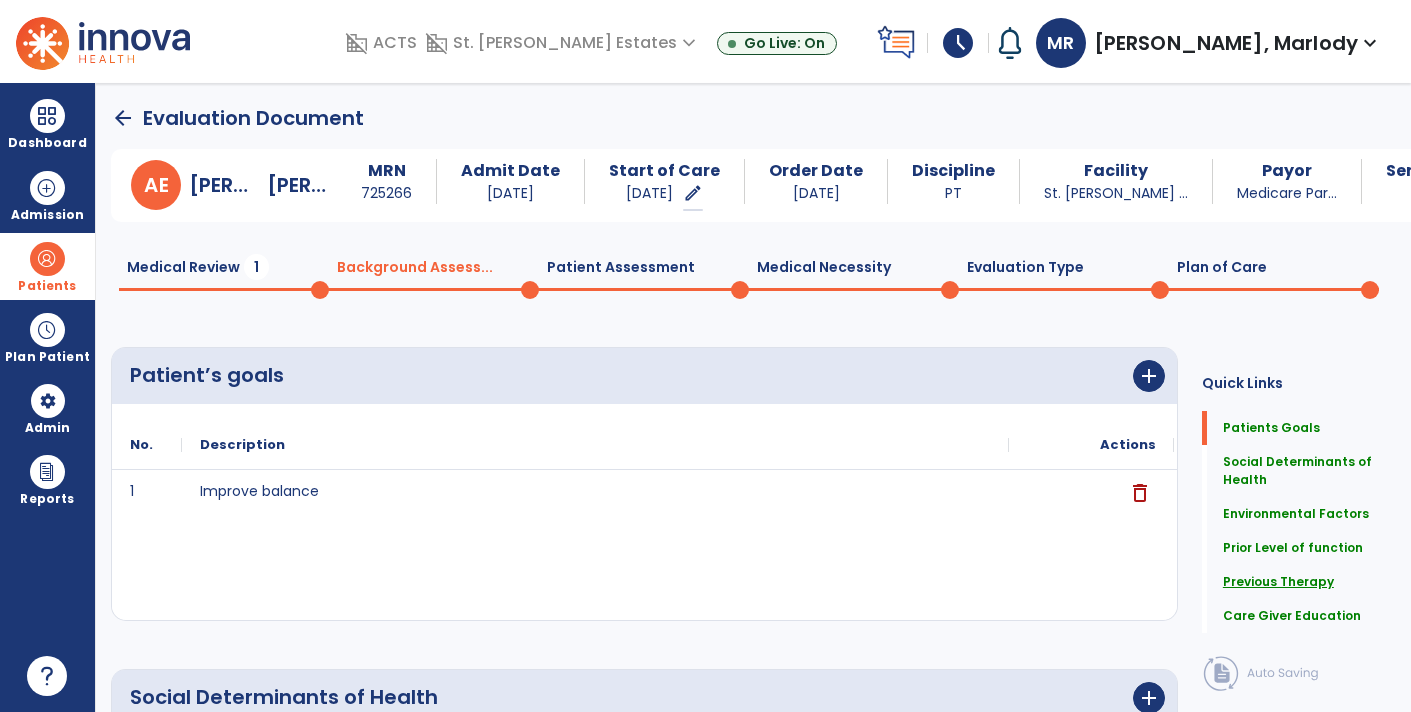 click on "Previous Therapy" 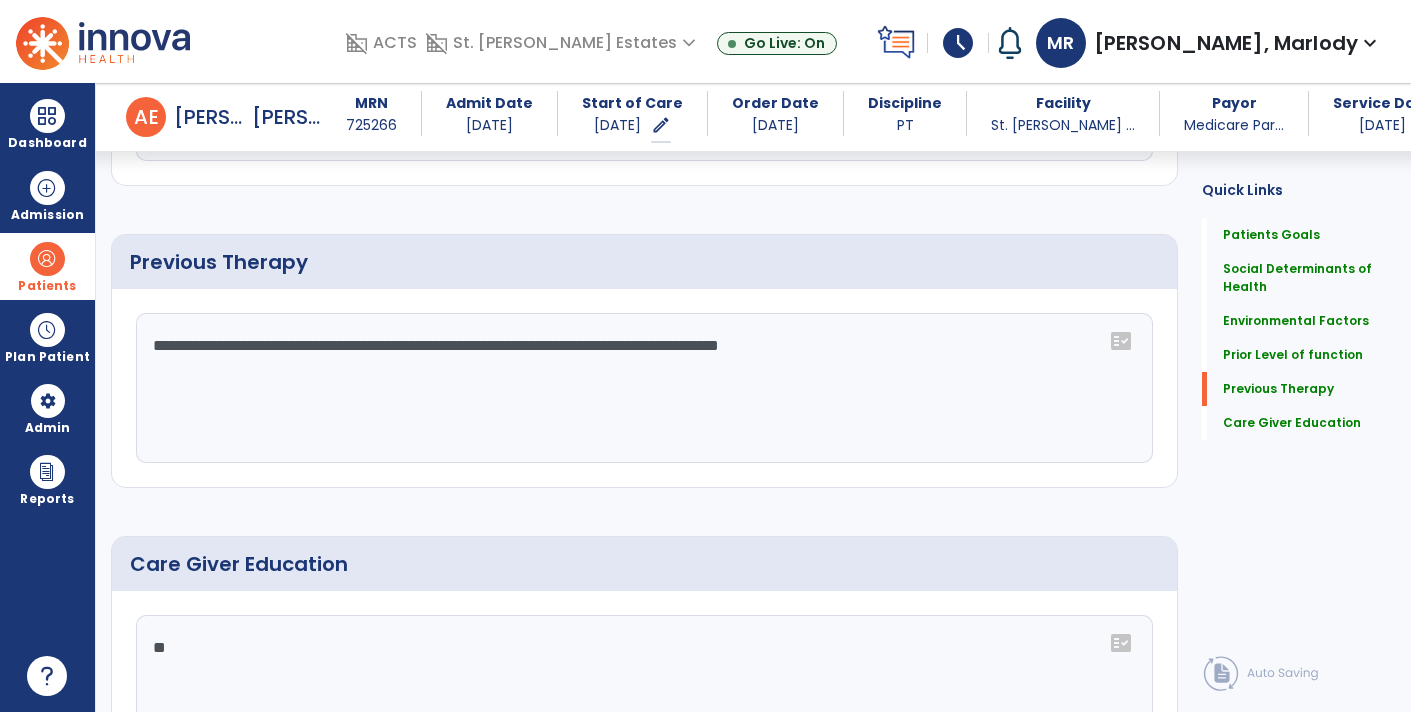 scroll, scrollTop: 1368, scrollLeft: 0, axis: vertical 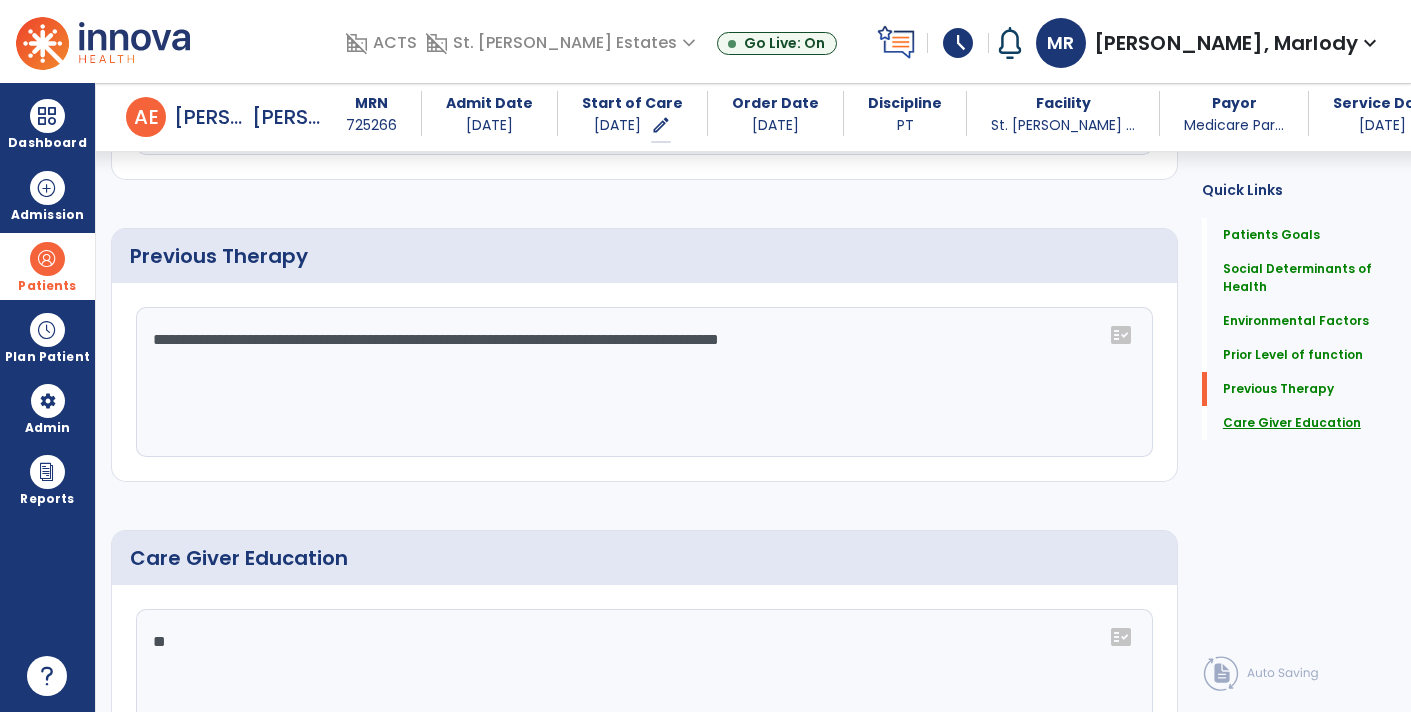 click on "Care Giver Education" 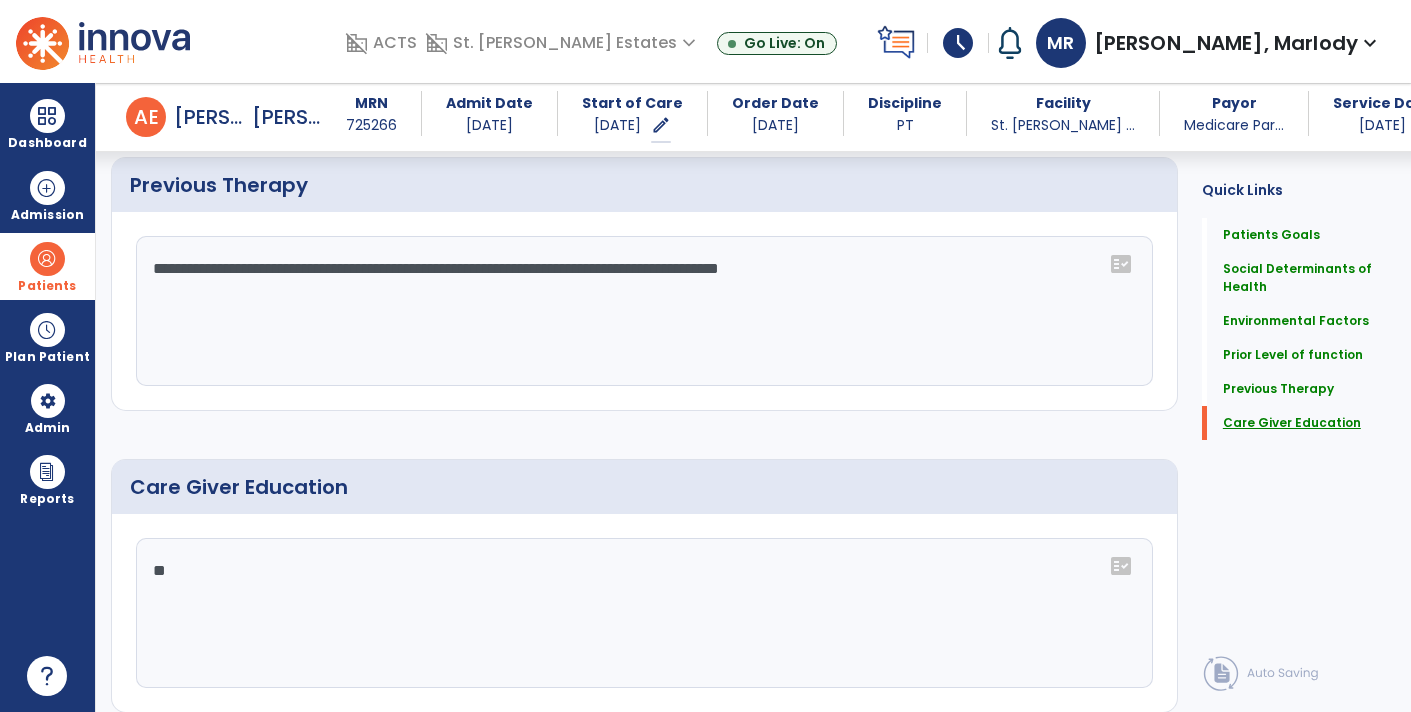 scroll, scrollTop: 1504, scrollLeft: 0, axis: vertical 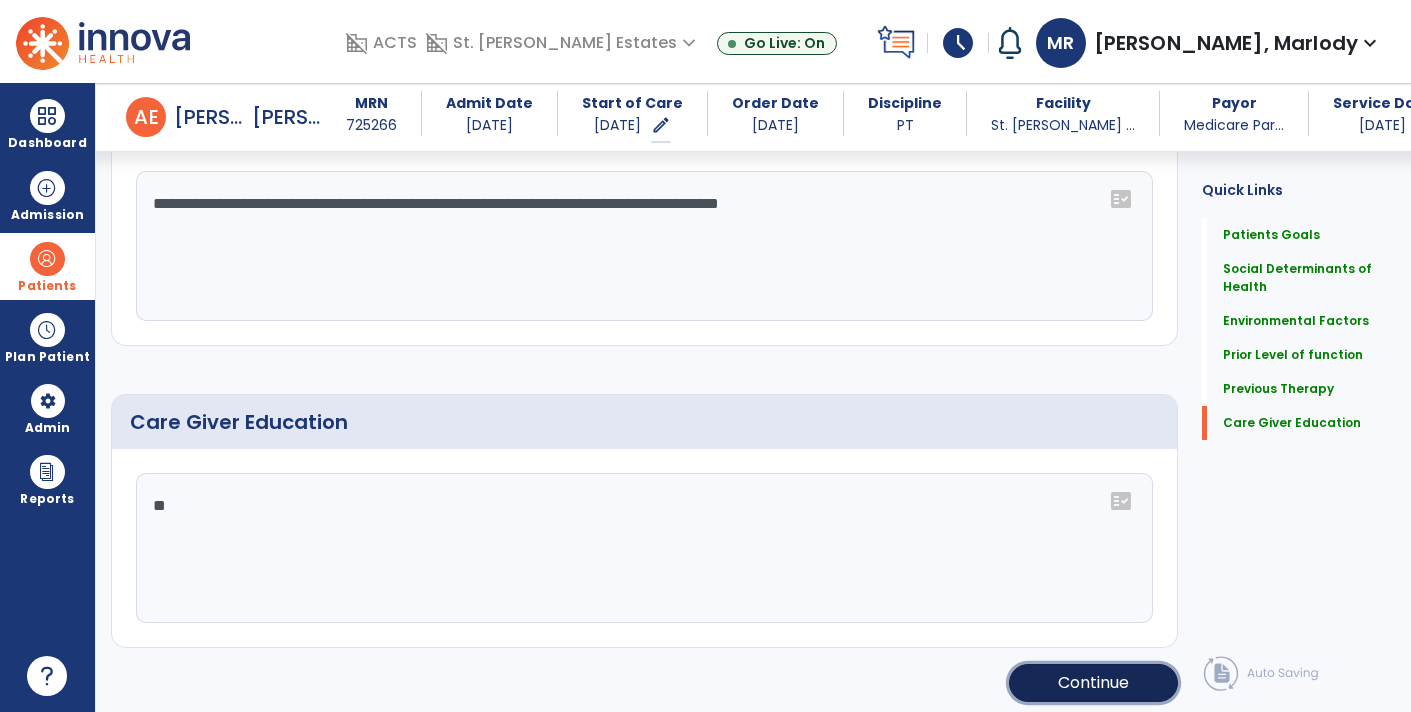click on "Continue" 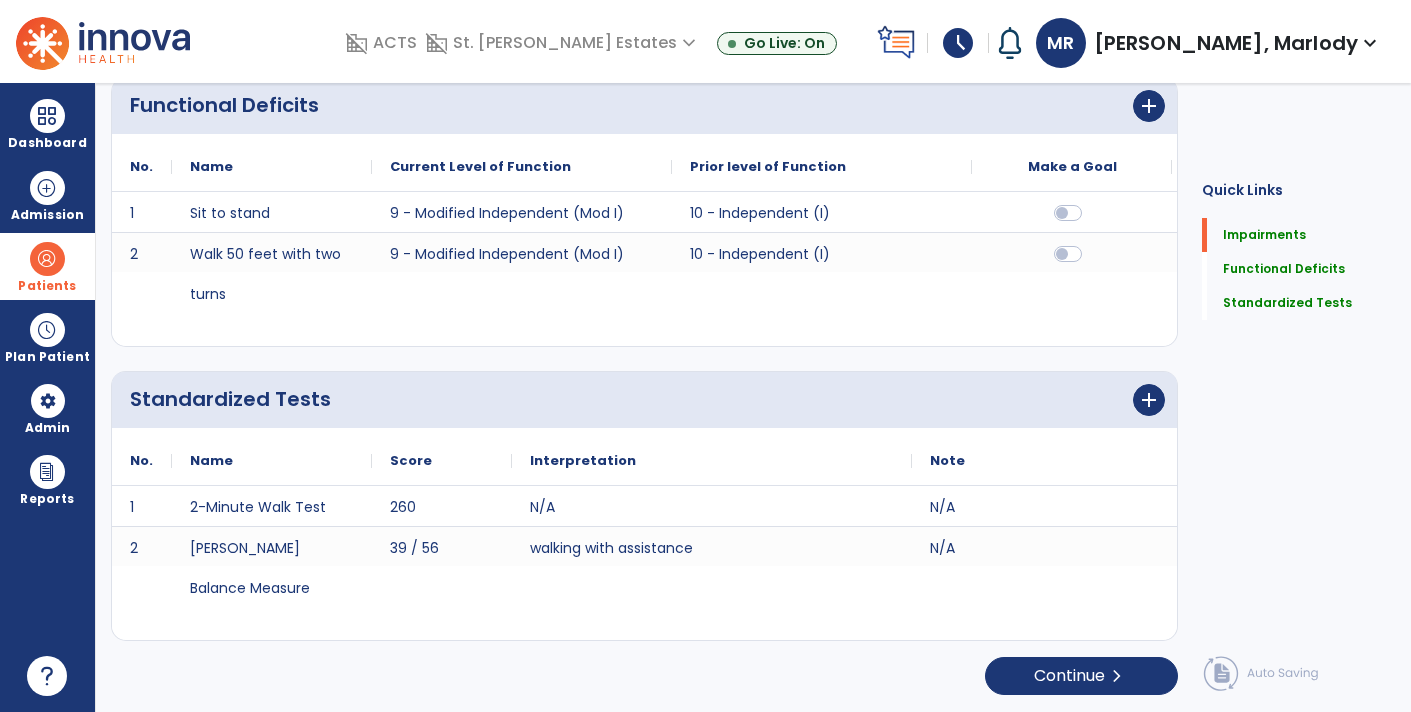scroll, scrollTop: 0, scrollLeft: 0, axis: both 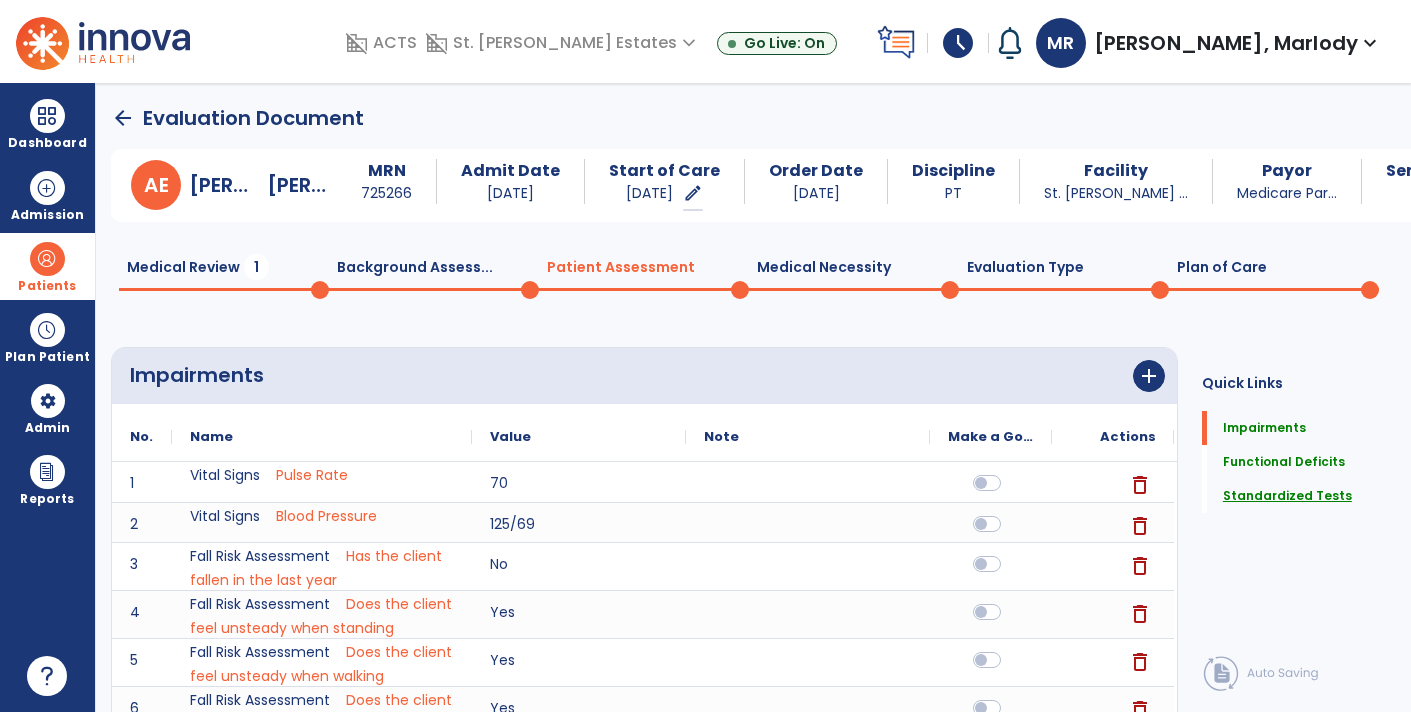 click on "Standardized Tests" 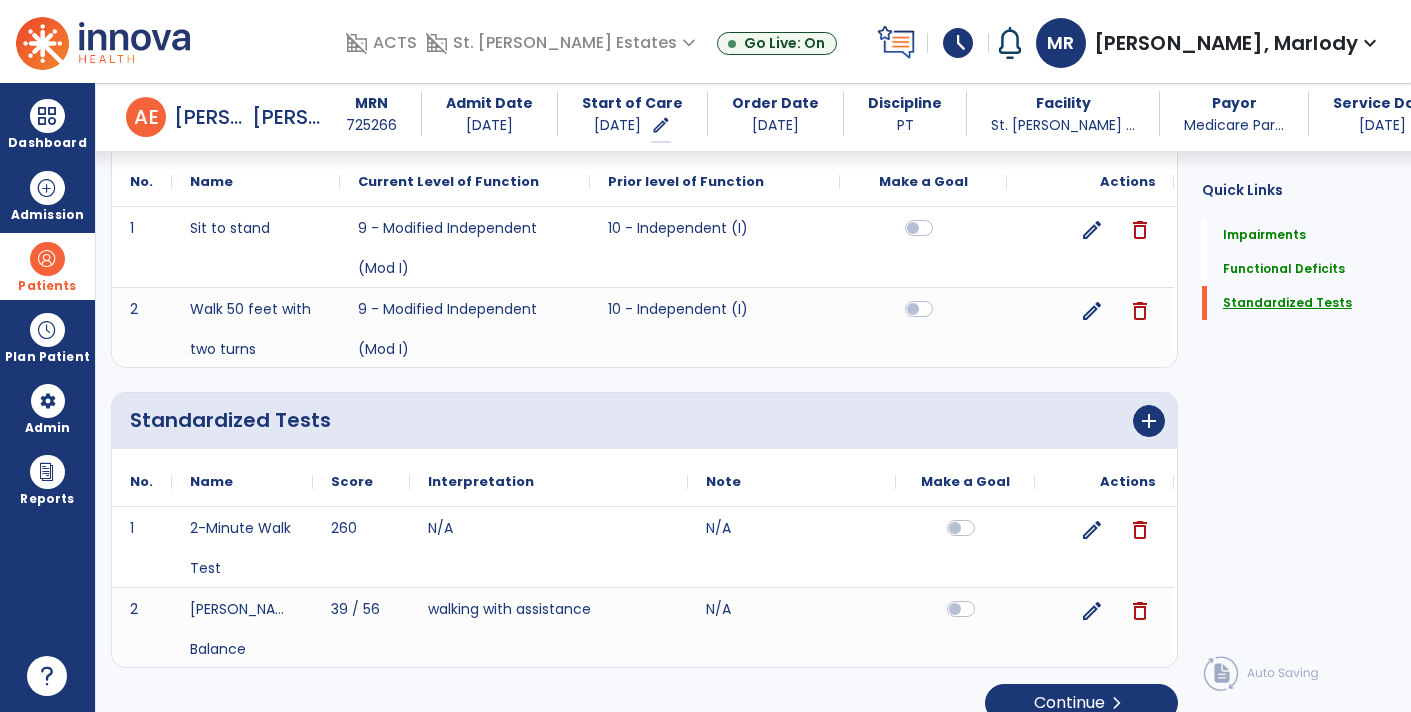 scroll, scrollTop: 800, scrollLeft: 0, axis: vertical 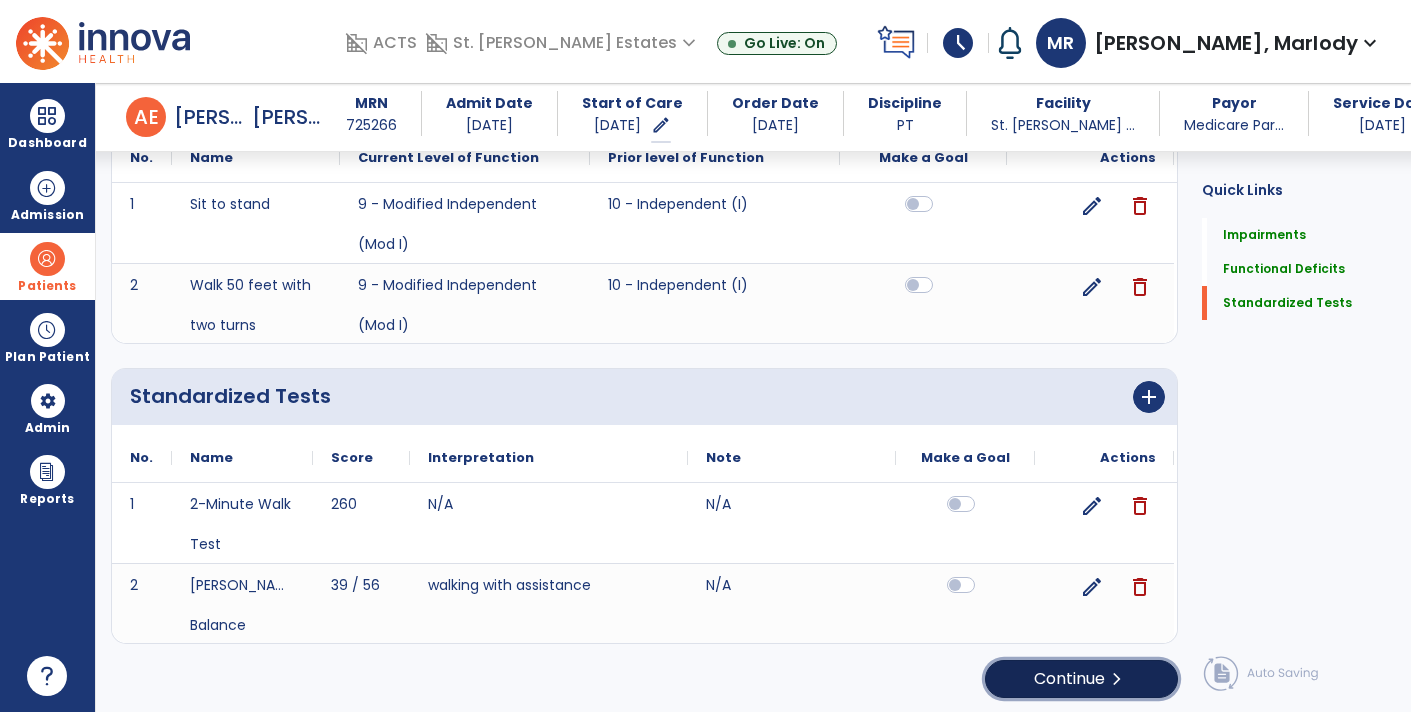 click on "chevron_right" 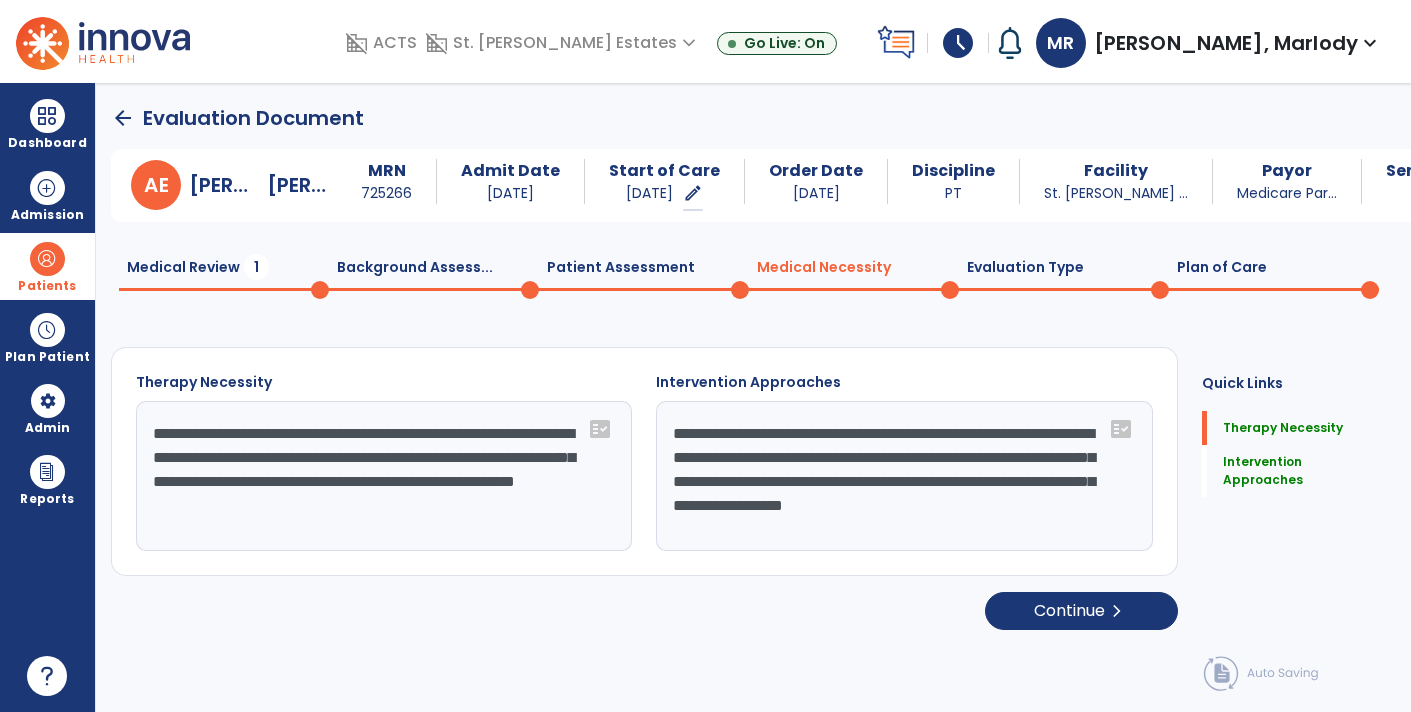 scroll, scrollTop: 1, scrollLeft: 0, axis: vertical 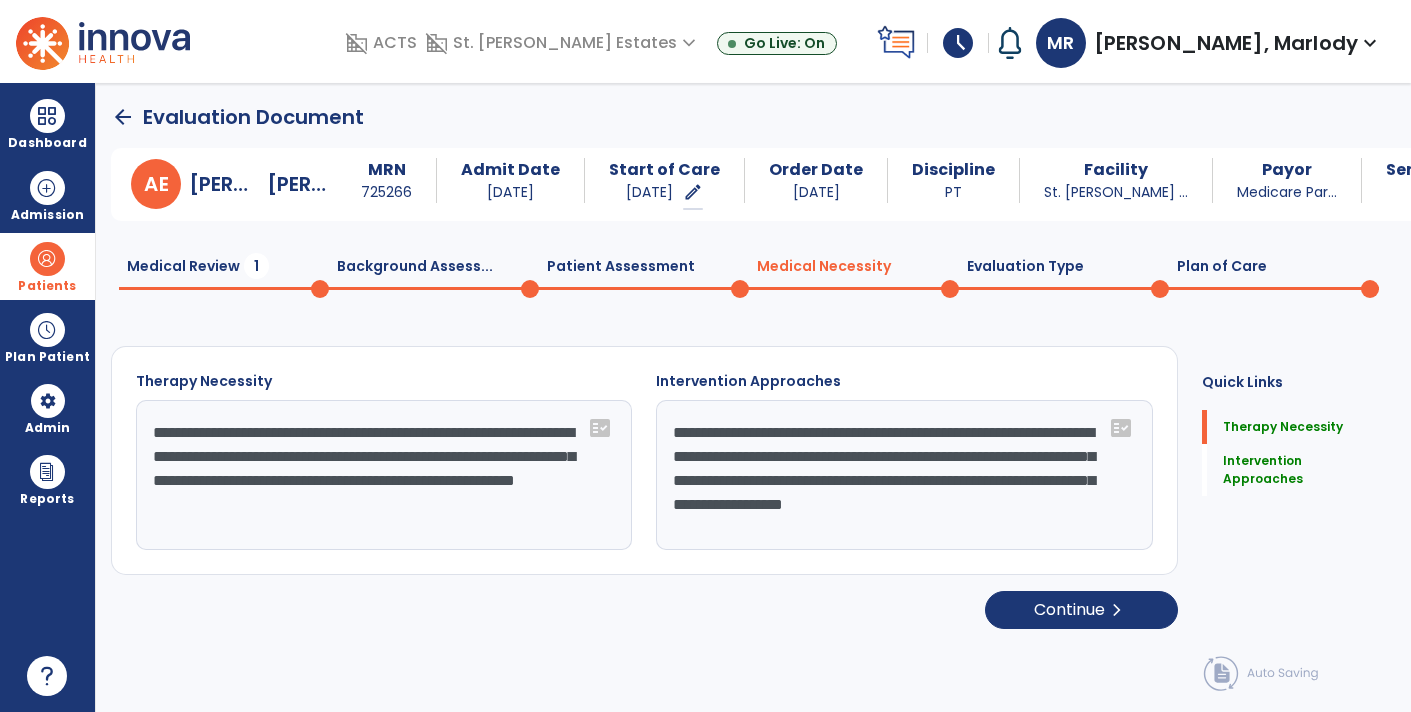 click on "**********" 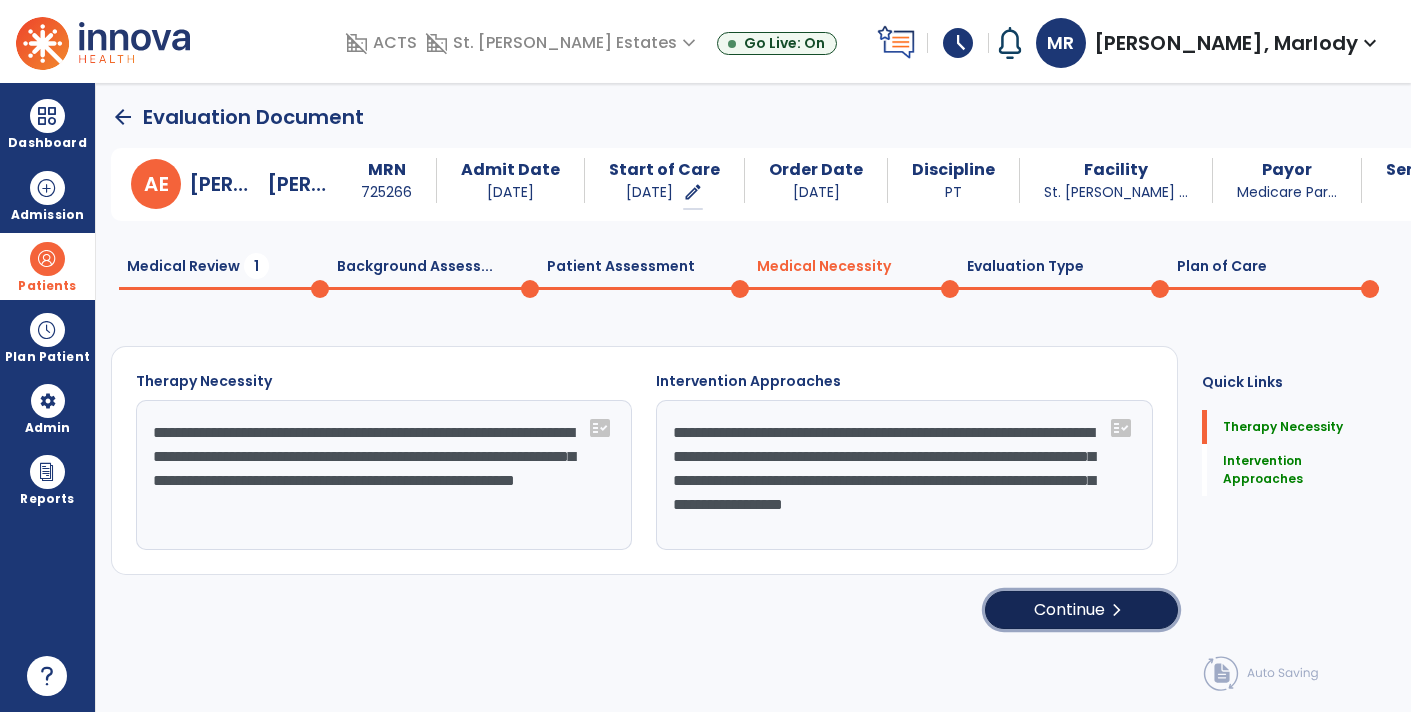 click on "Continue  chevron_right" 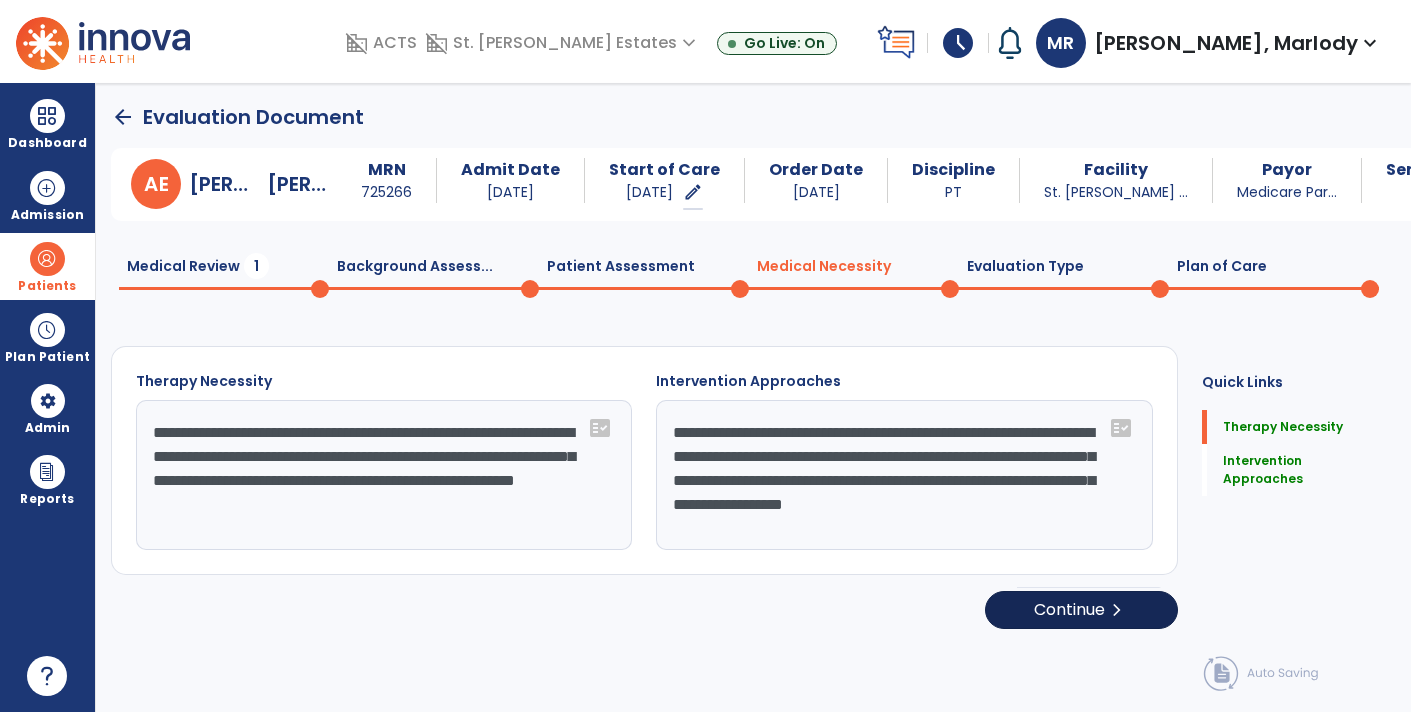 select on "**********" 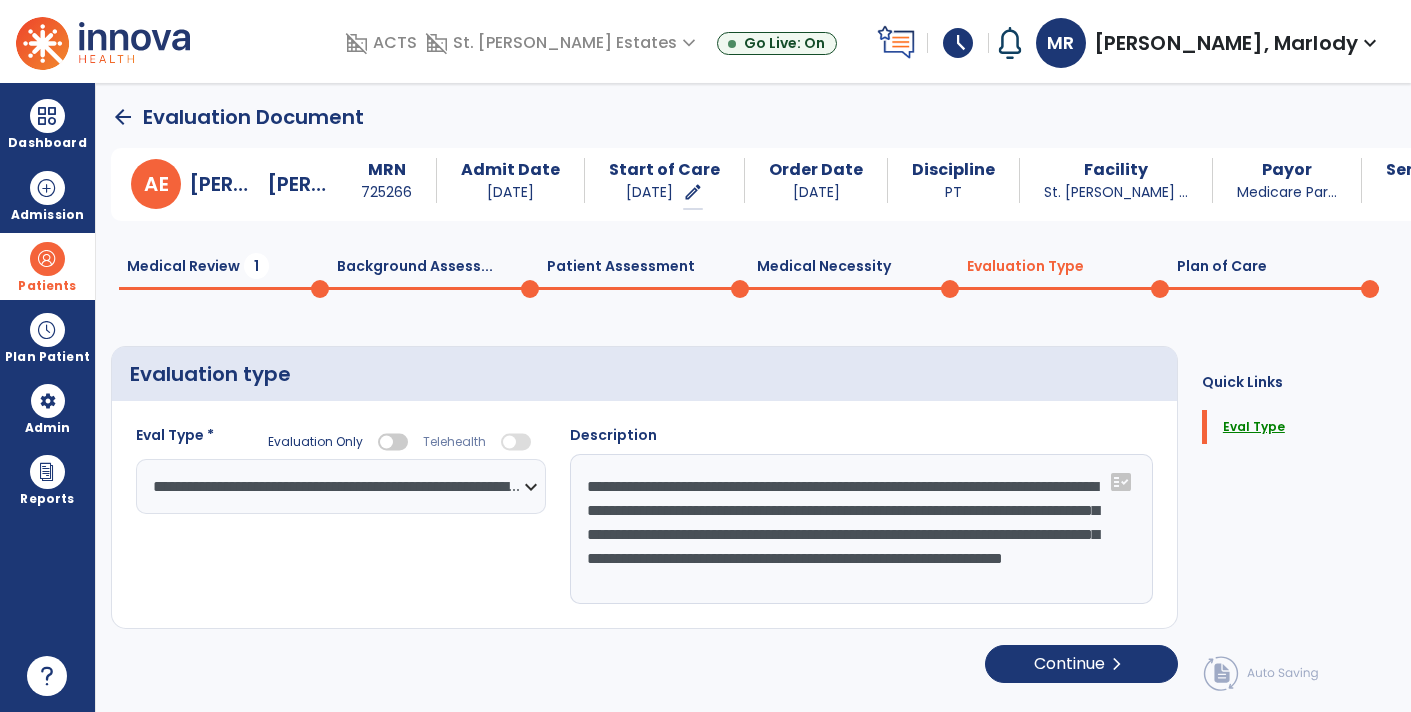 click on "Eval Type" 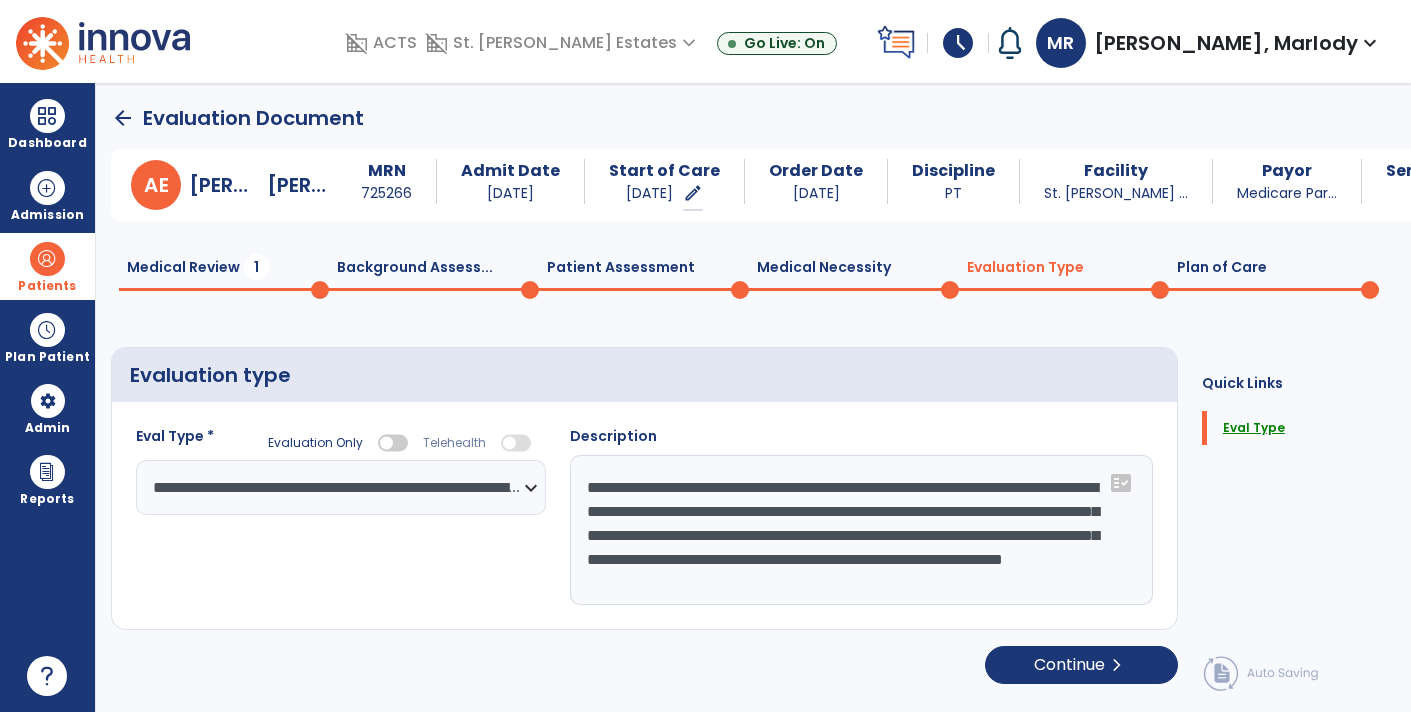 click on "Eval Type" 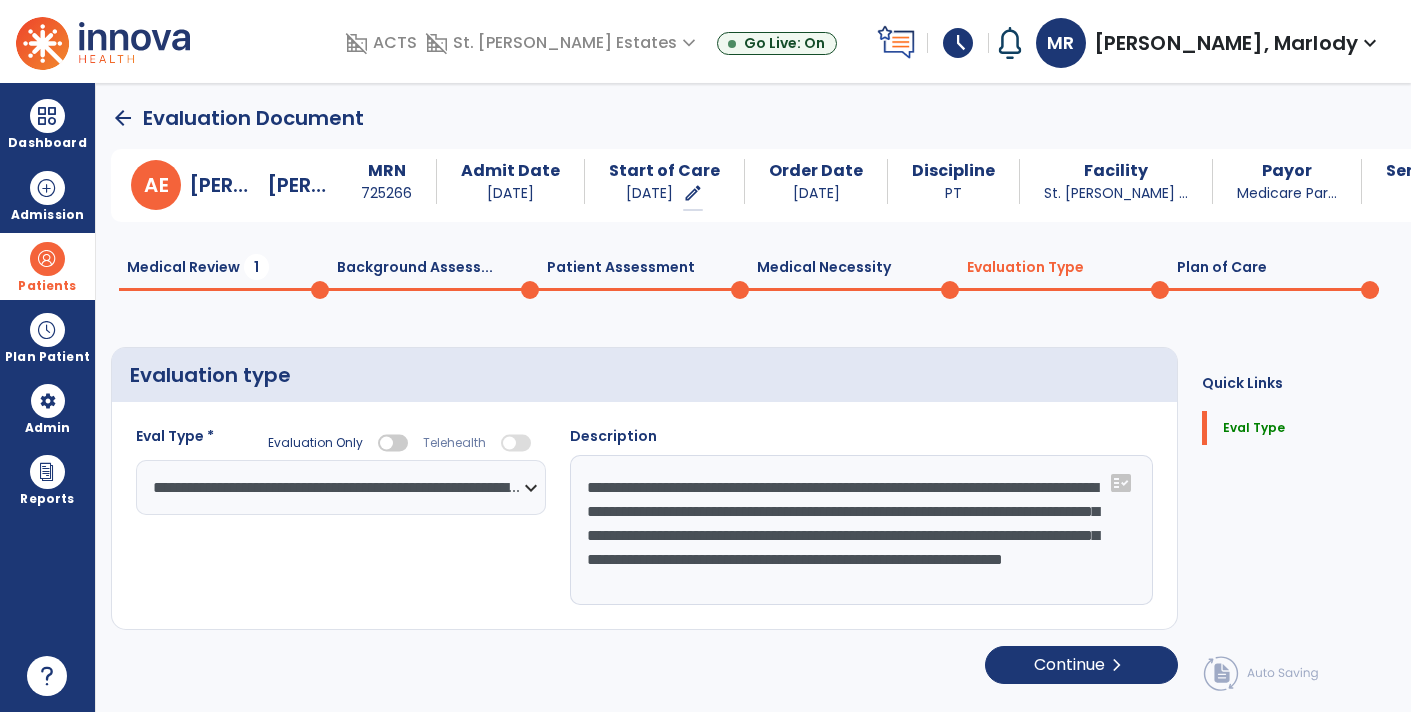 click on "0" 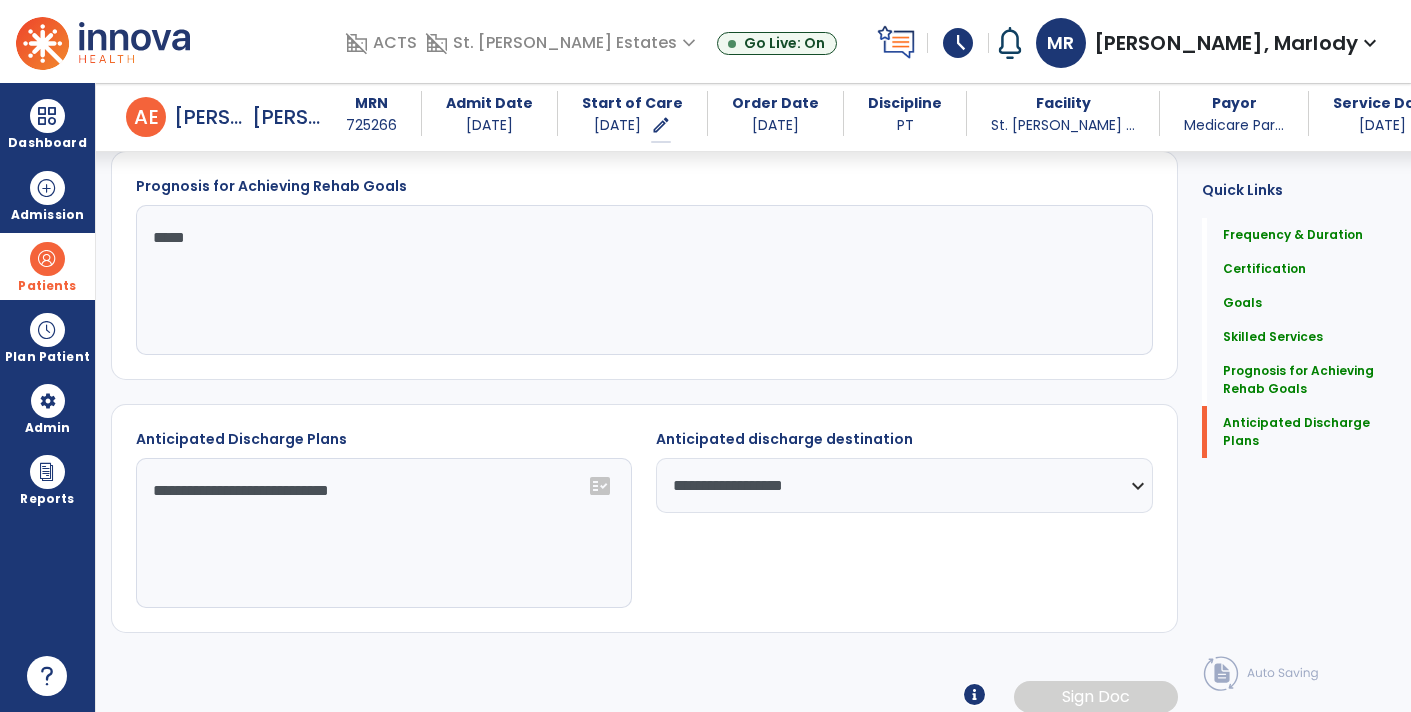 scroll, scrollTop: 2231, scrollLeft: 0, axis: vertical 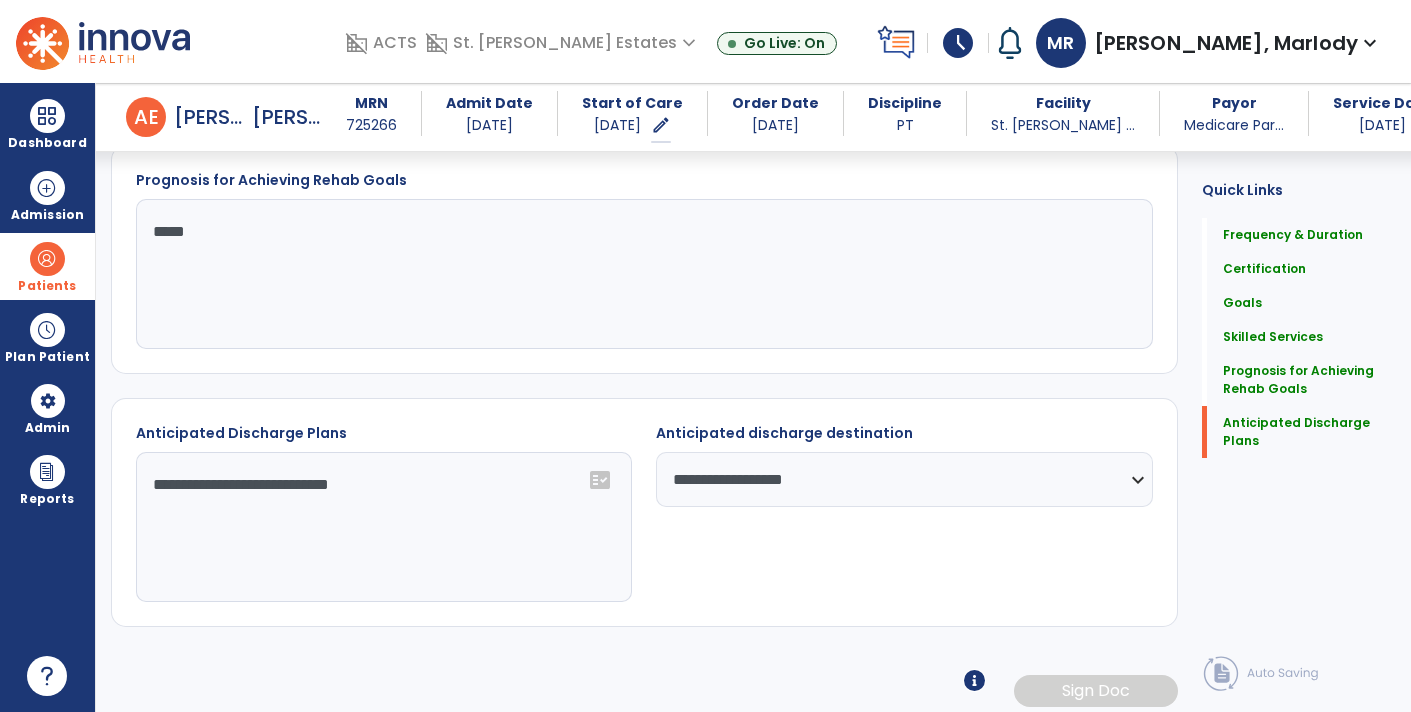 click at bounding box center [974, 680] 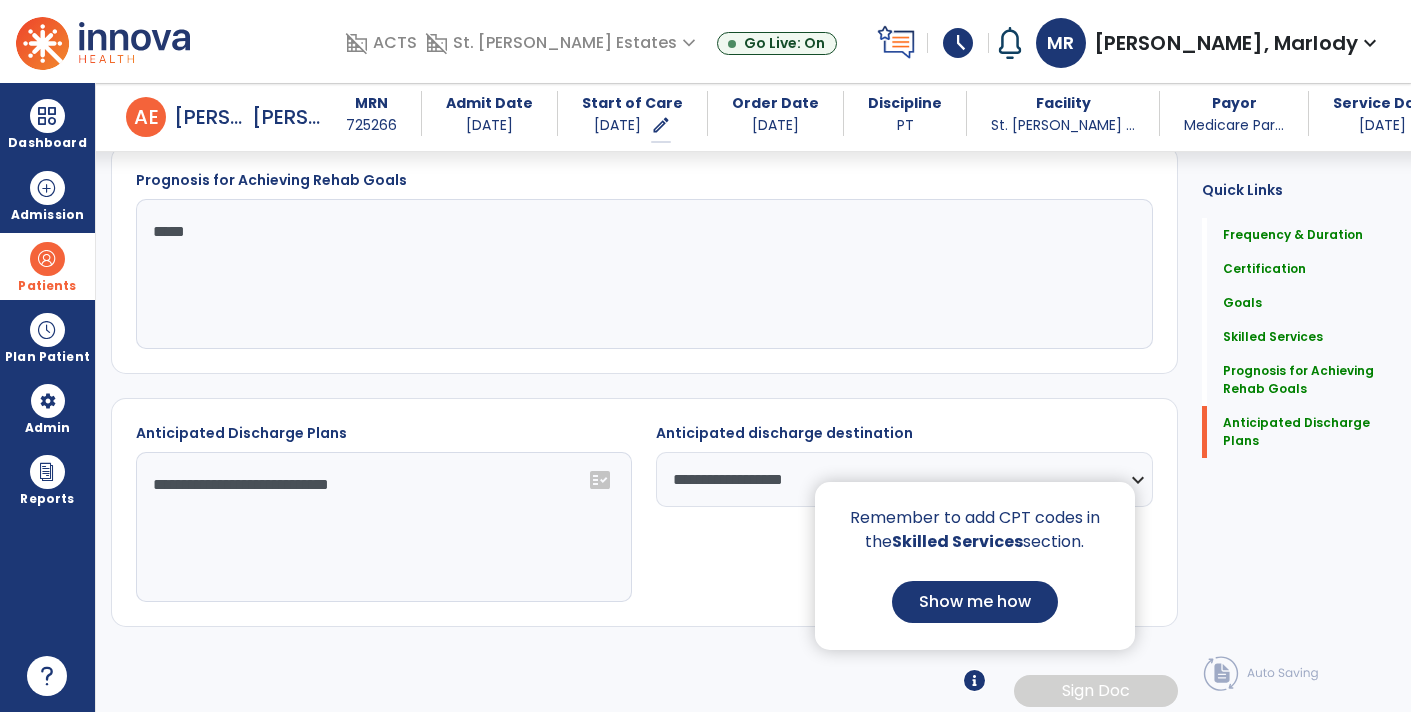 click at bounding box center (705, 356) 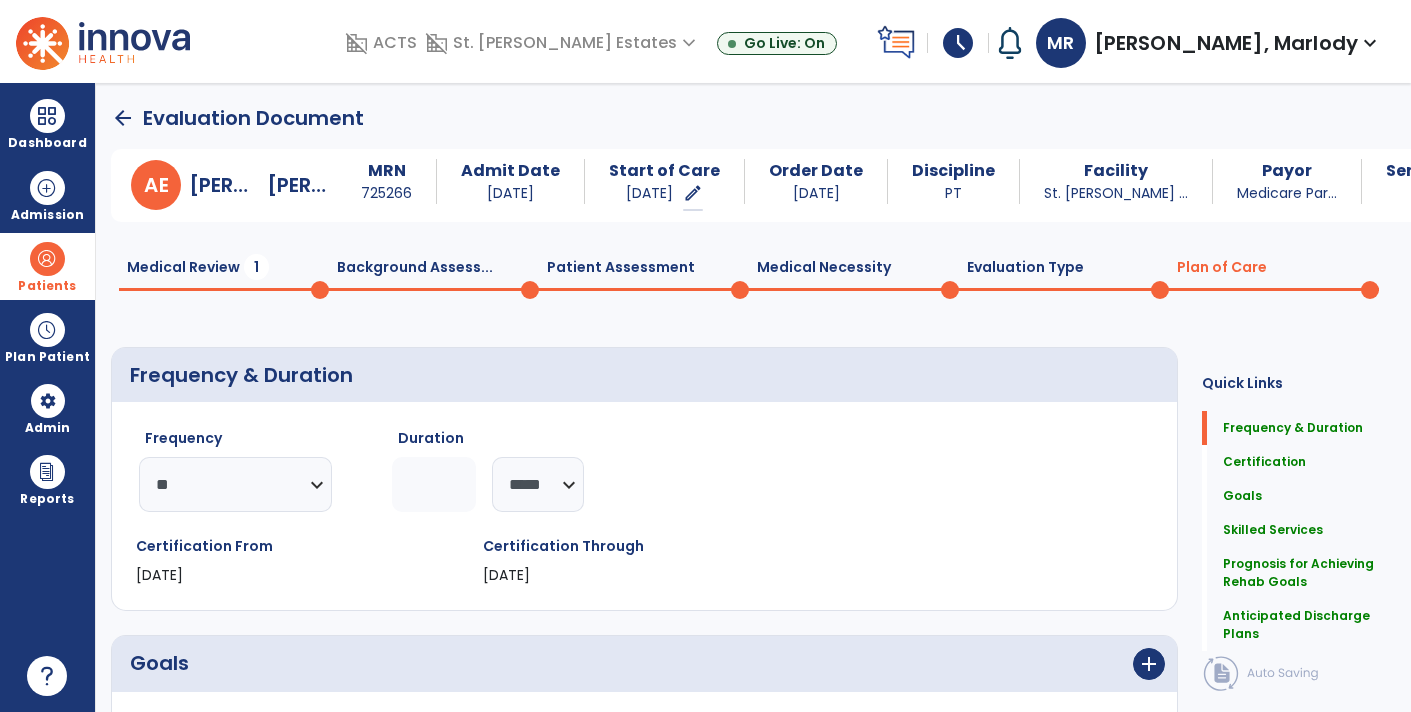 scroll, scrollTop: 0, scrollLeft: 0, axis: both 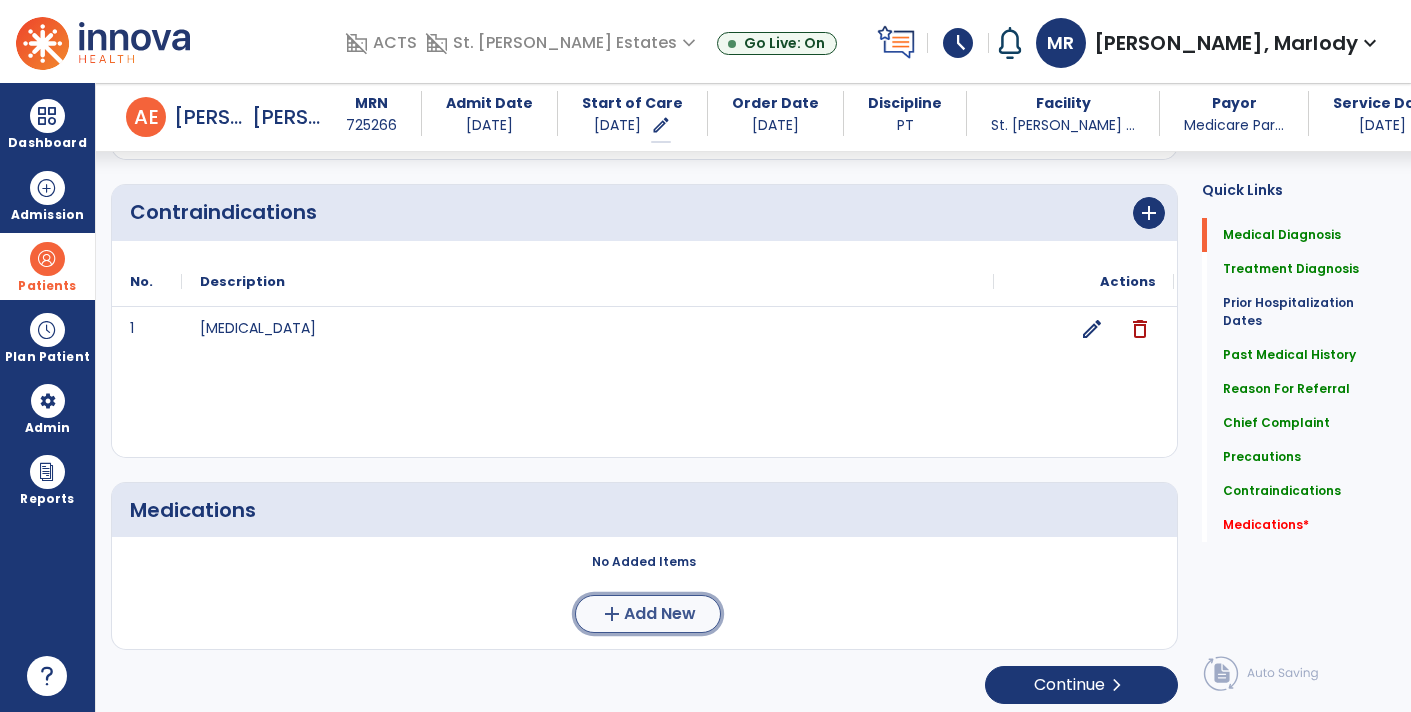 click on "Add New" 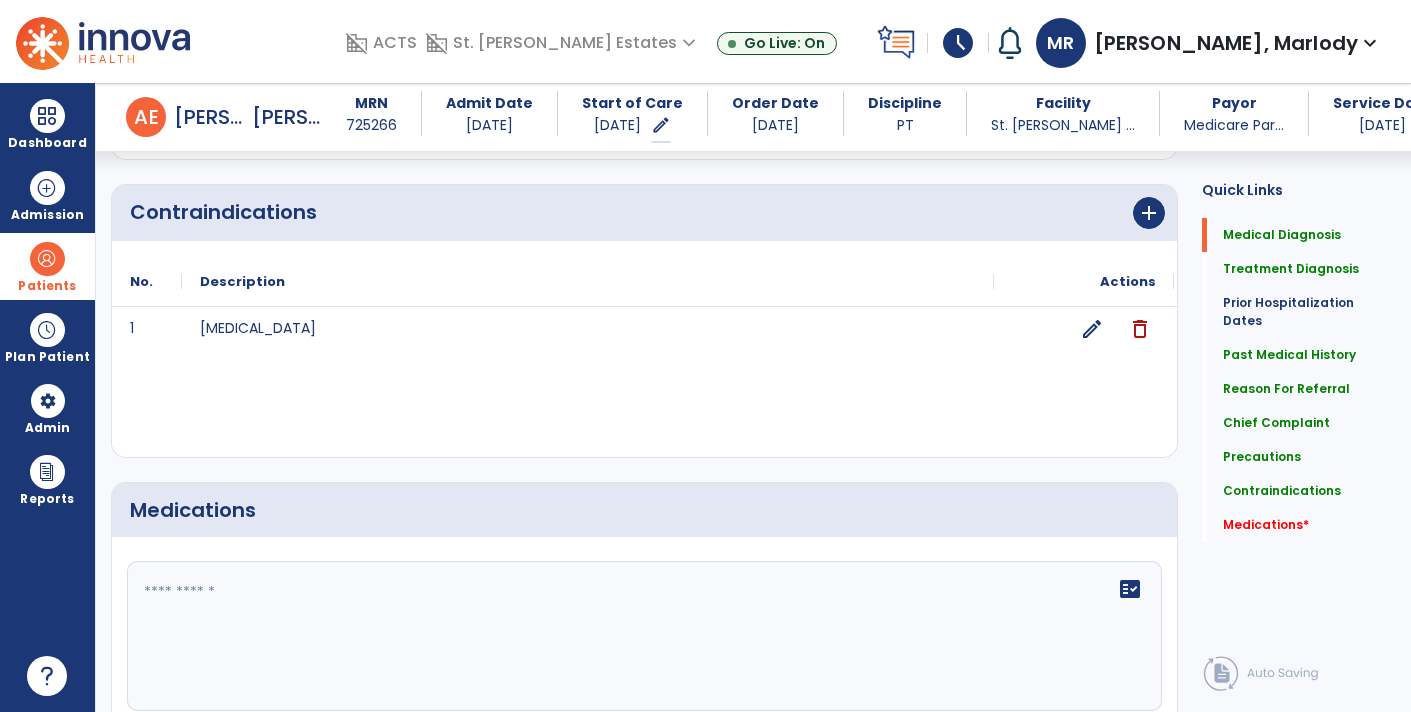 click 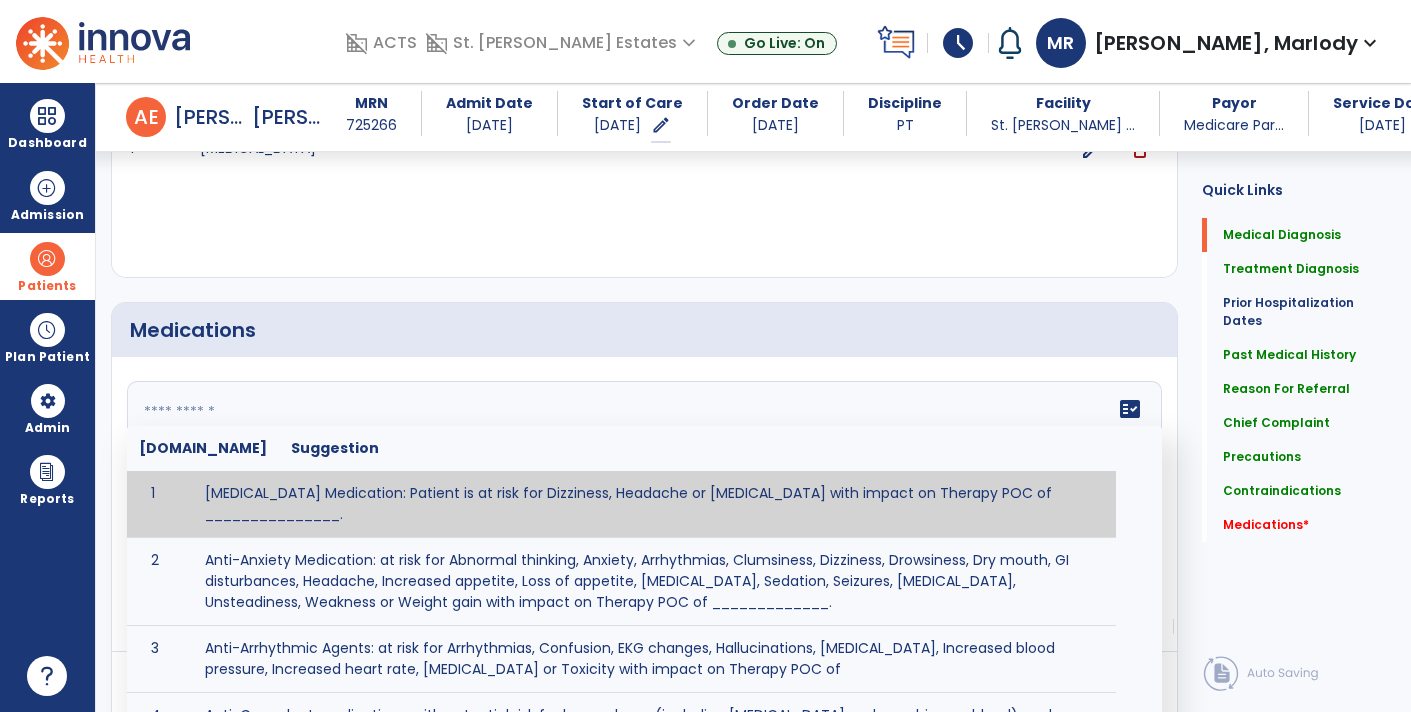 scroll, scrollTop: 2275, scrollLeft: 0, axis: vertical 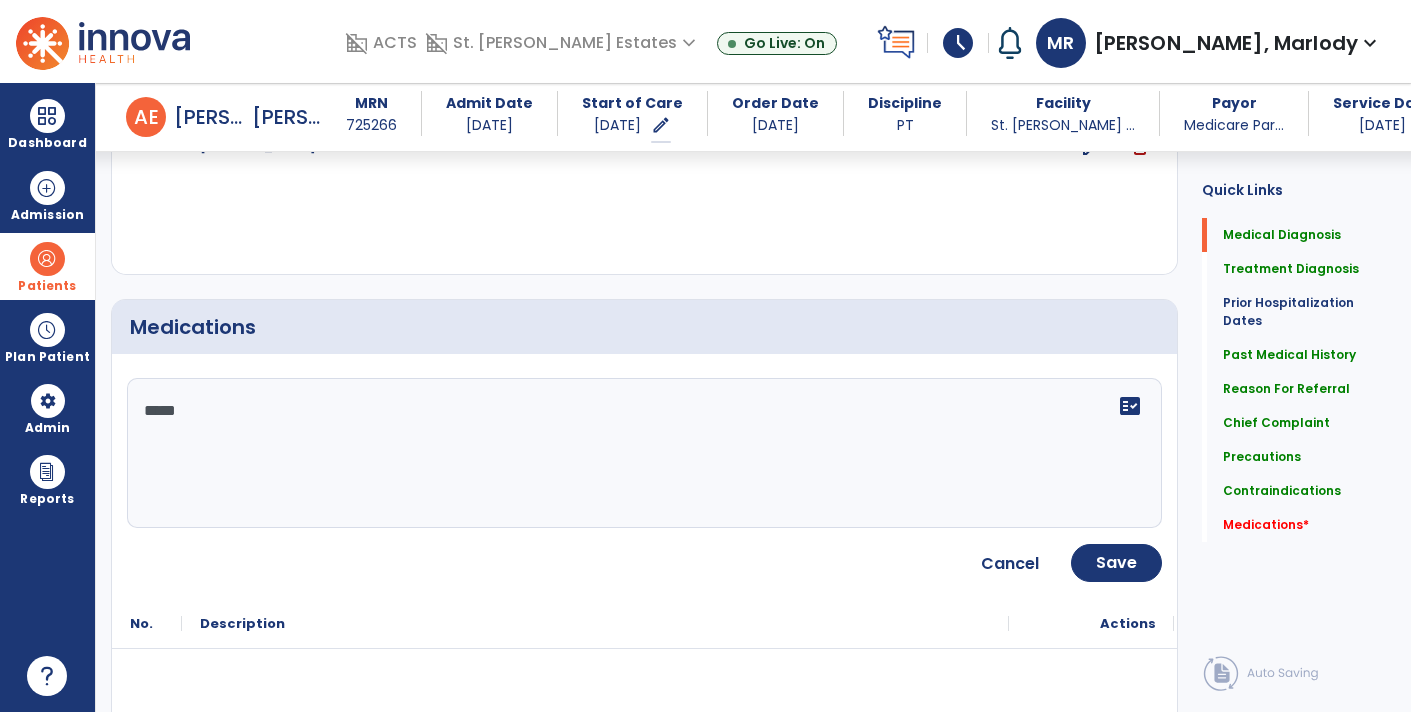 type on "******" 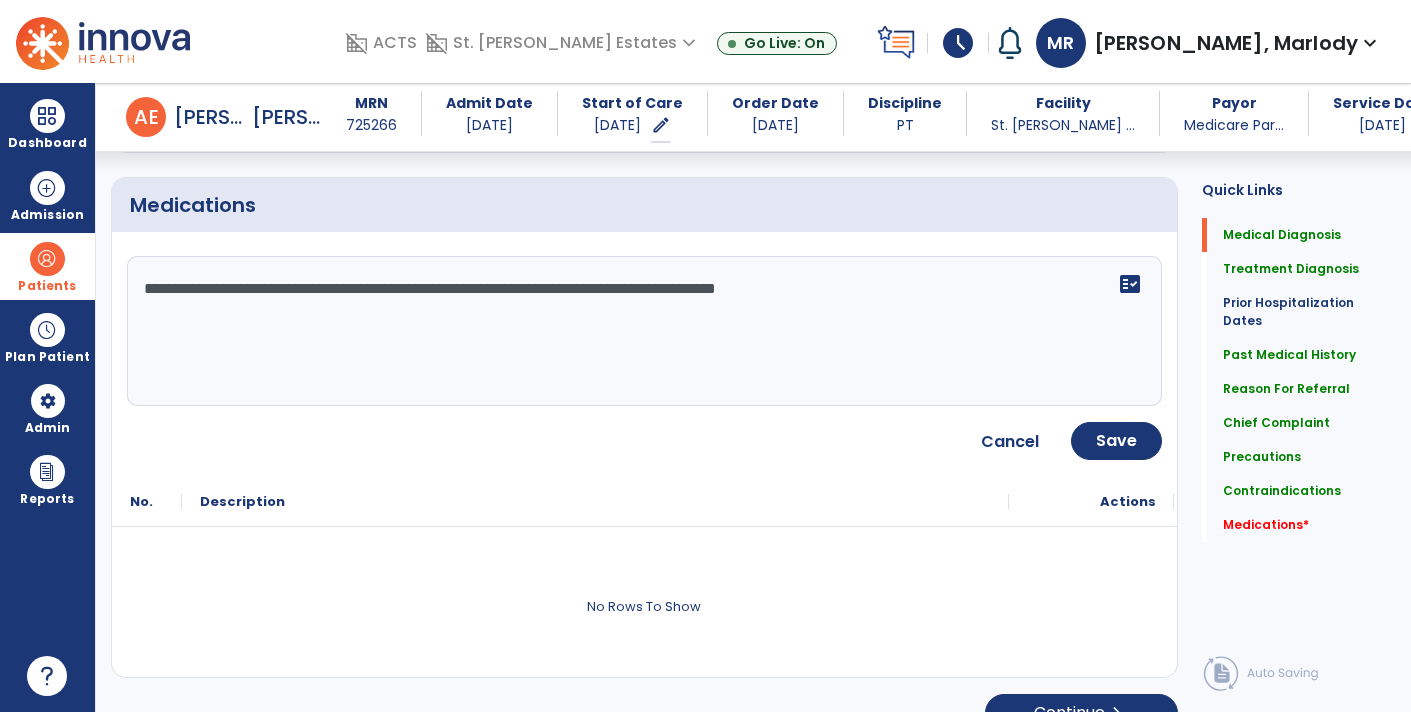 scroll, scrollTop: 2400, scrollLeft: 0, axis: vertical 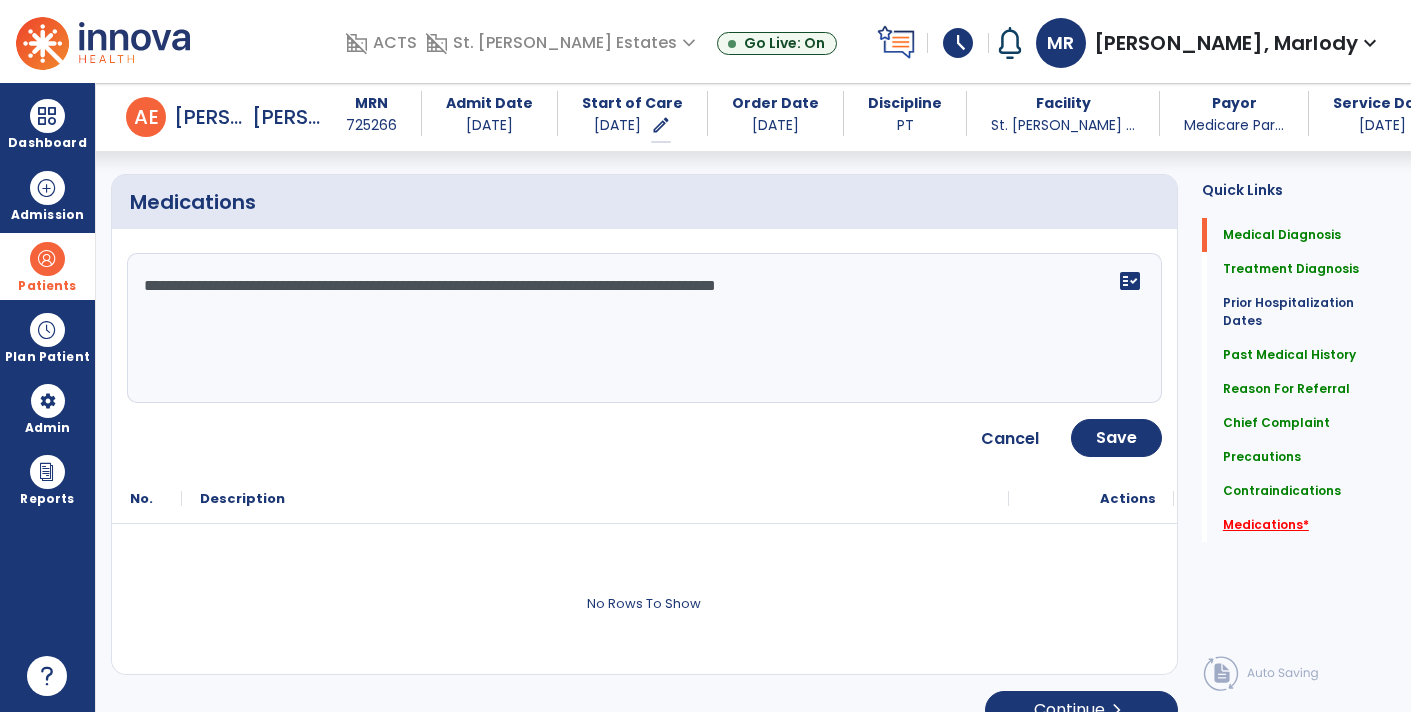 click on "Medications   *" 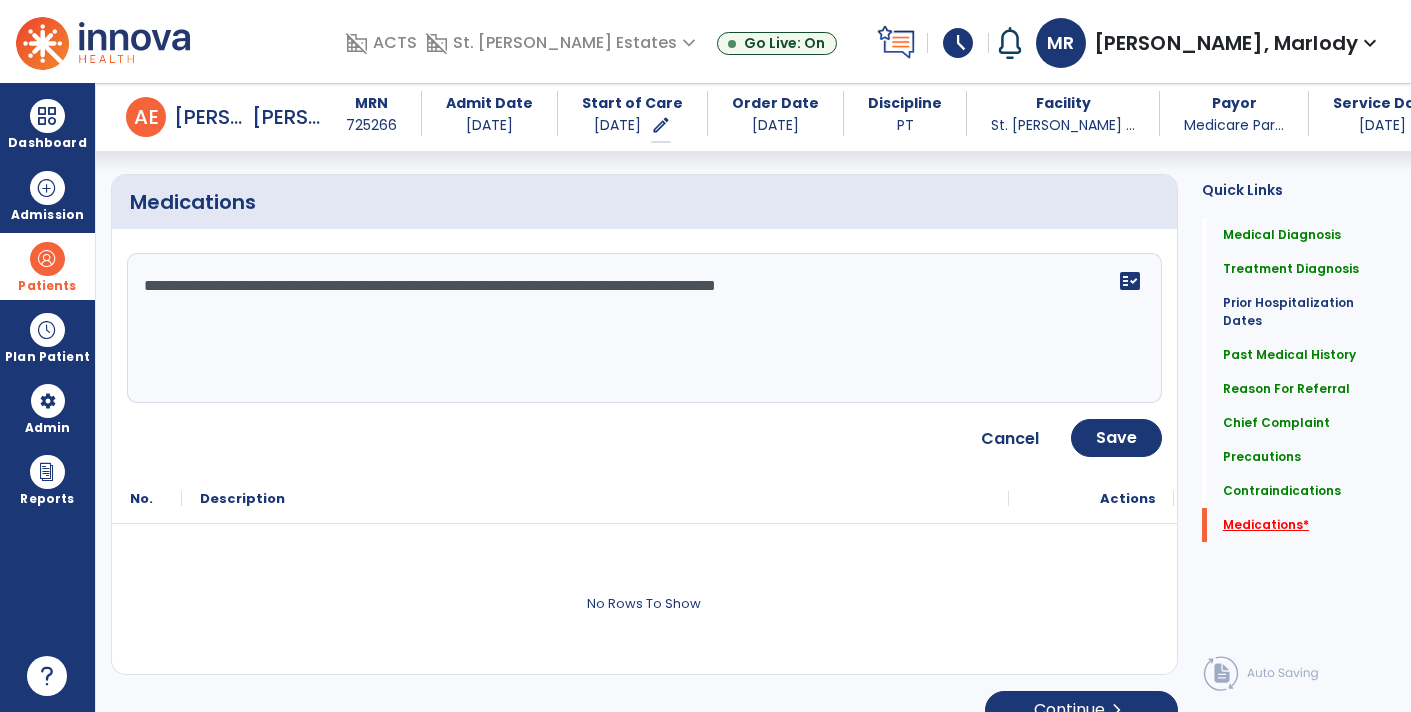 scroll, scrollTop: 2420, scrollLeft: 0, axis: vertical 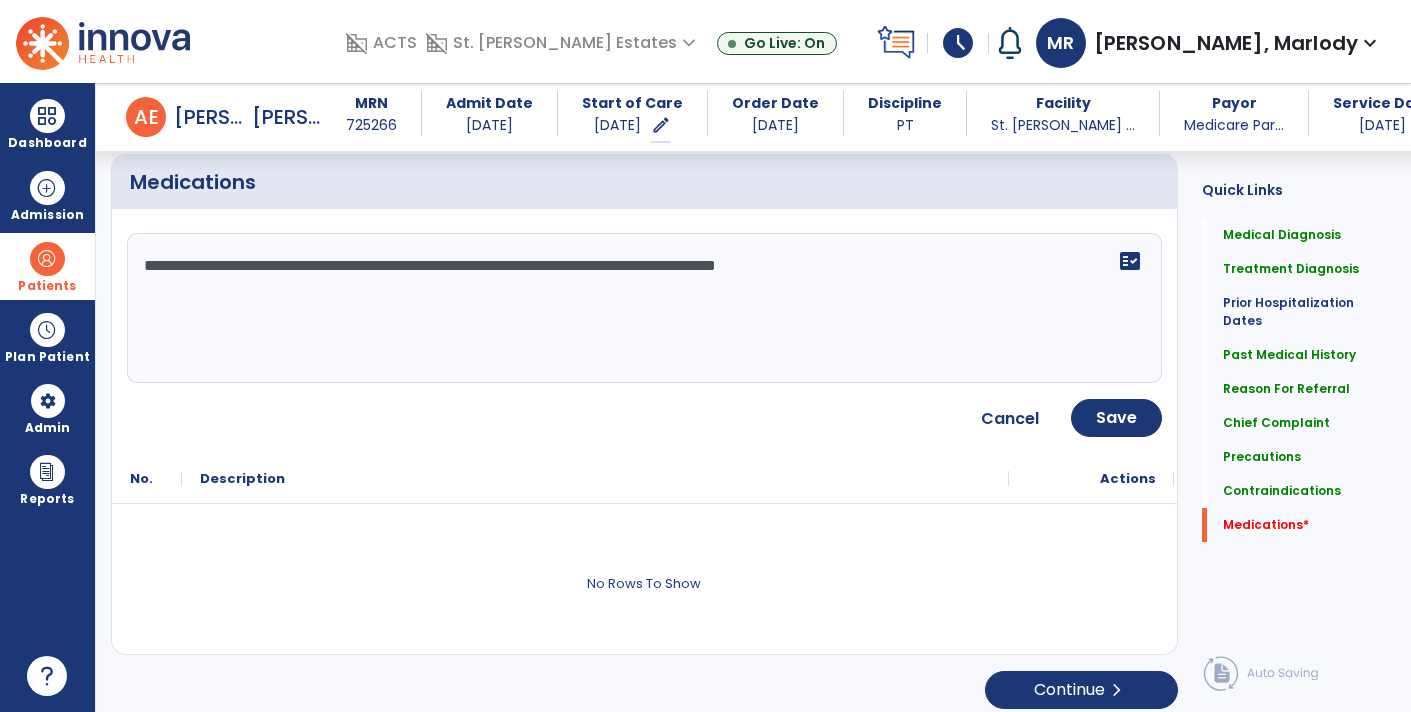 click 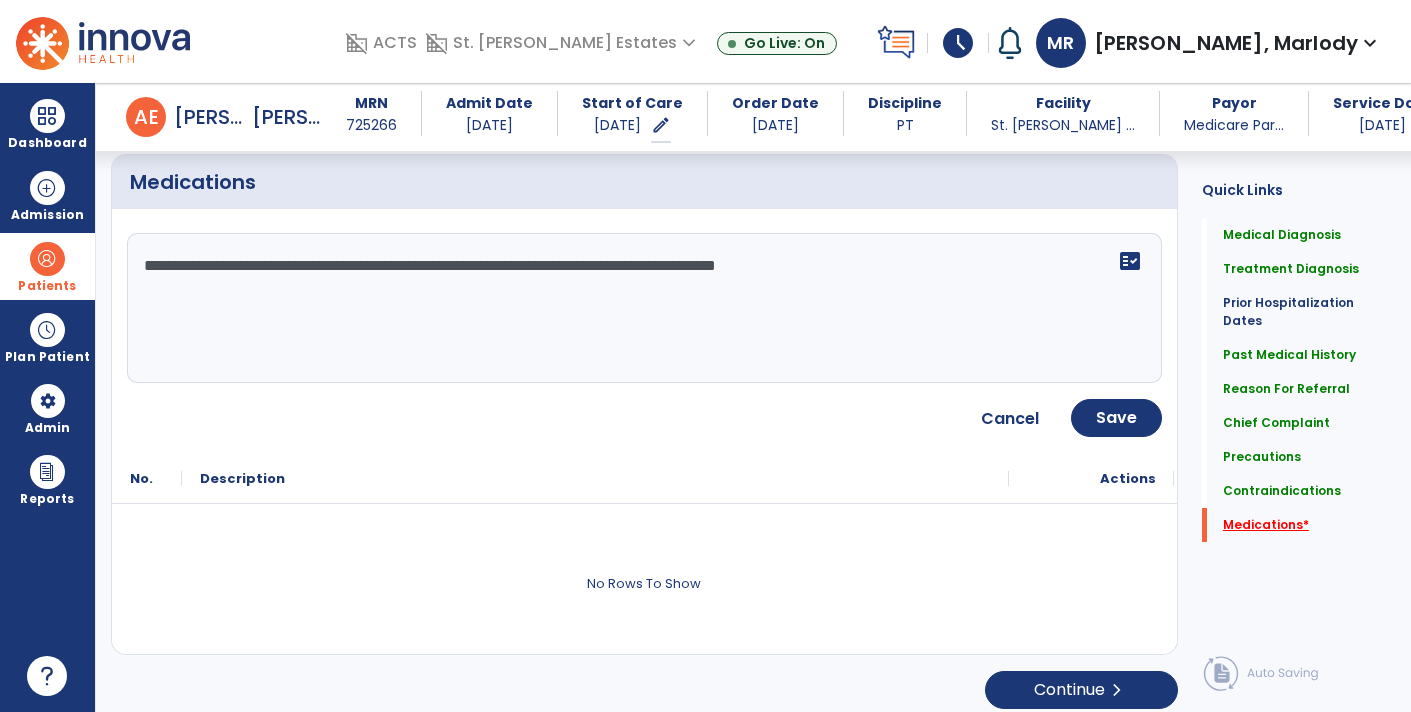 click on "Medications   *" 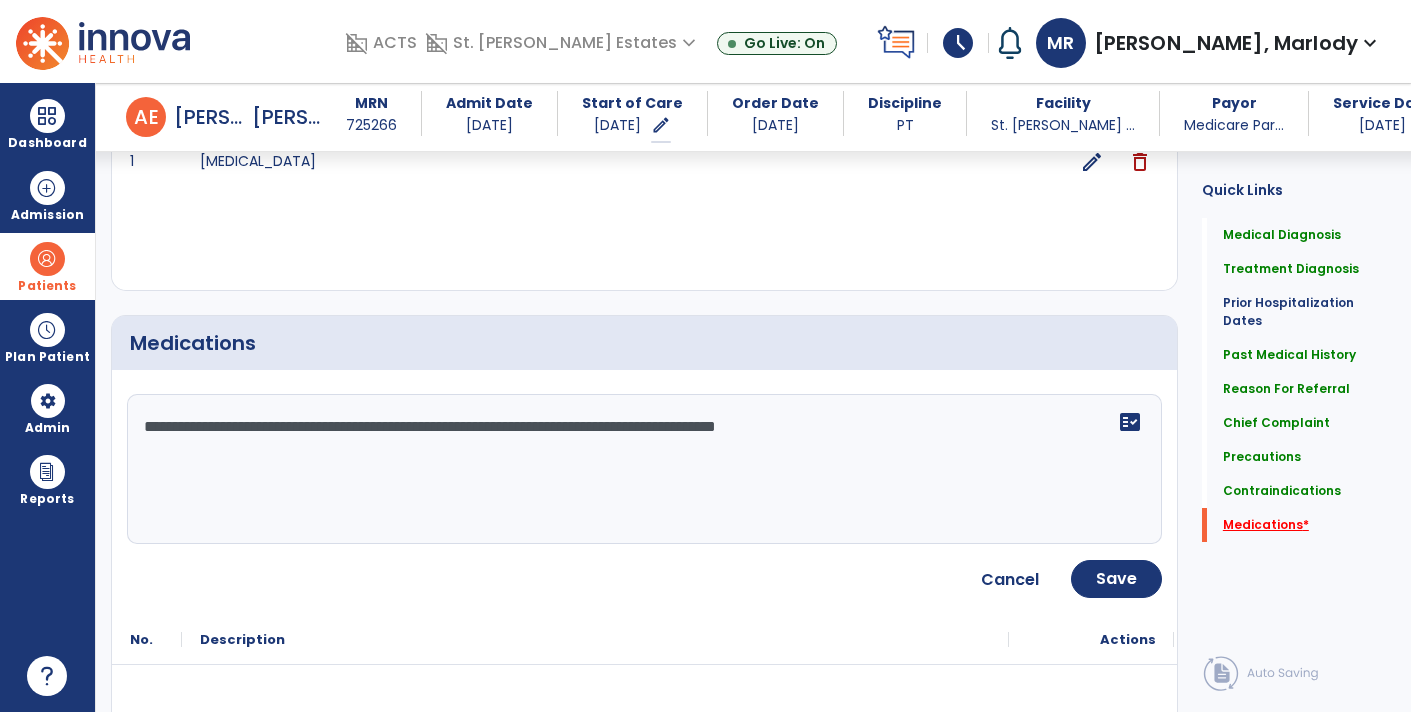 scroll, scrollTop: 2264, scrollLeft: 0, axis: vertical 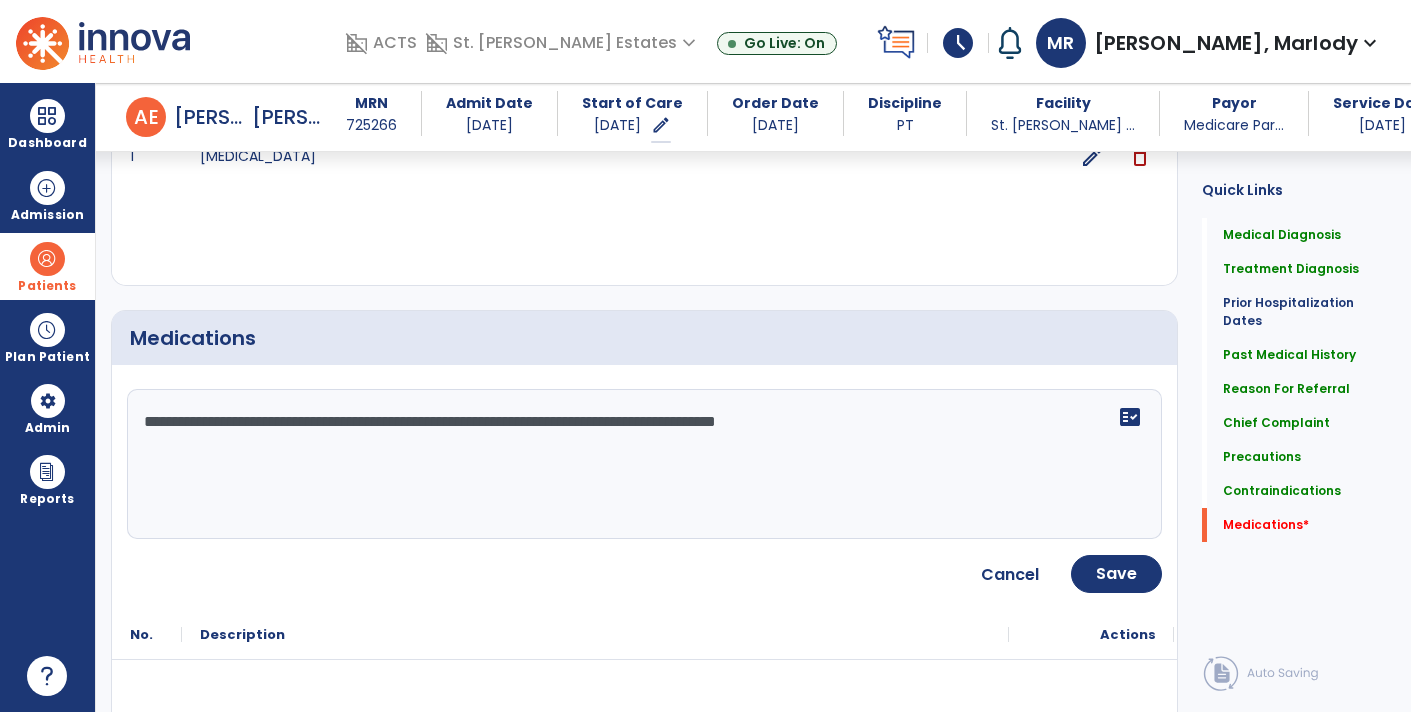 click on "**********" 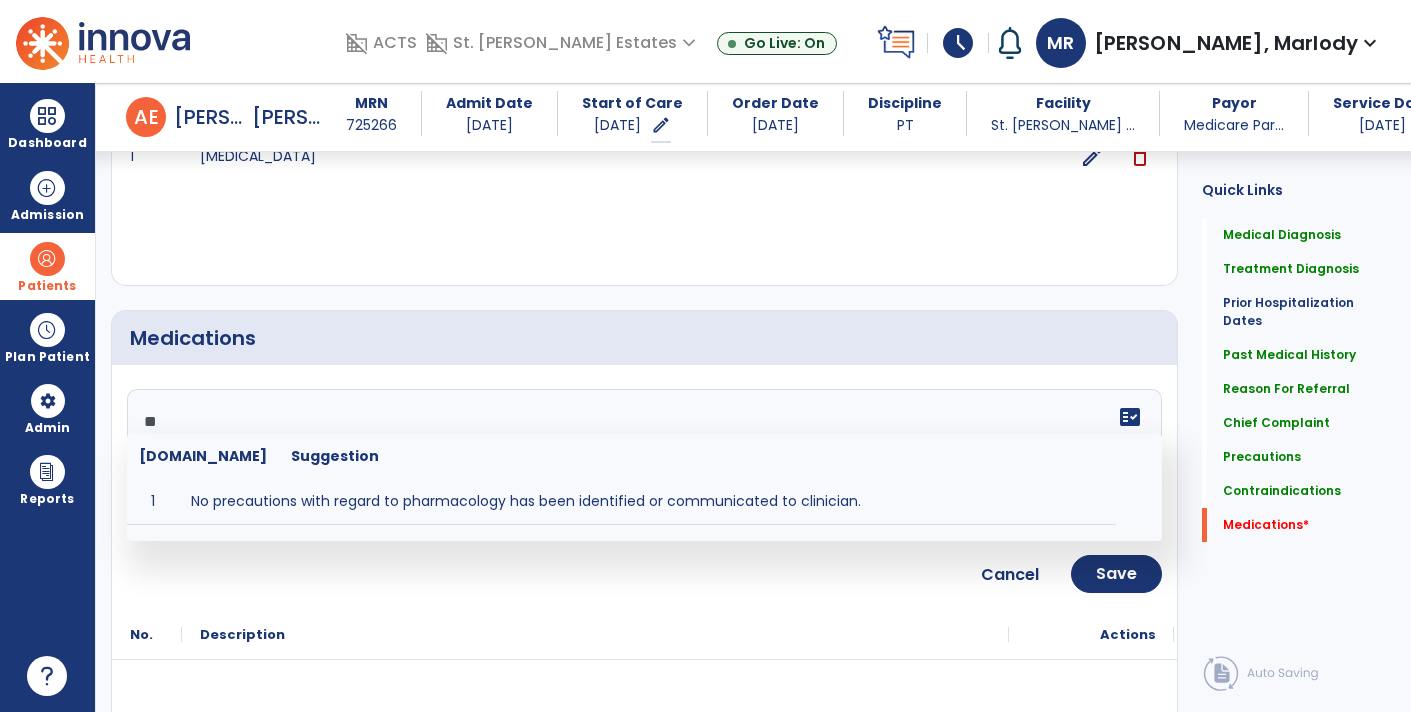 type on "*" 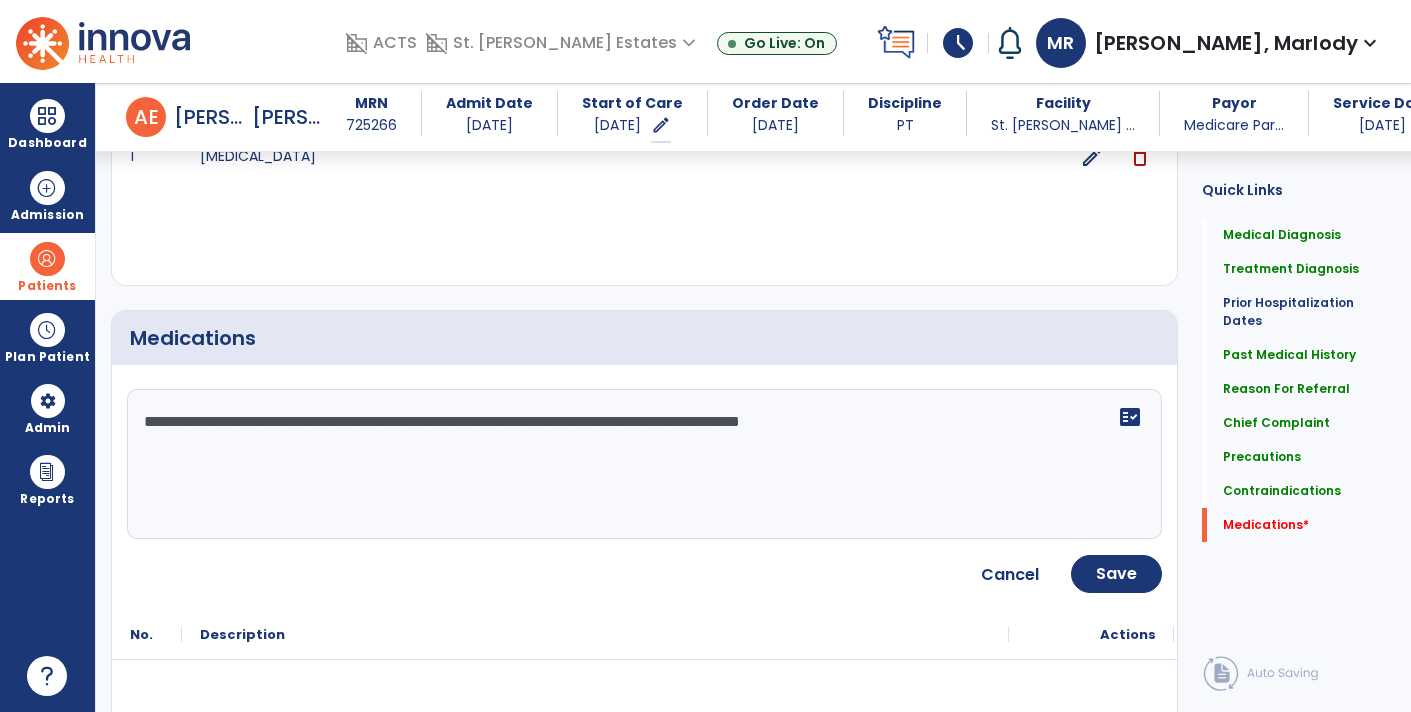 type on "**********" 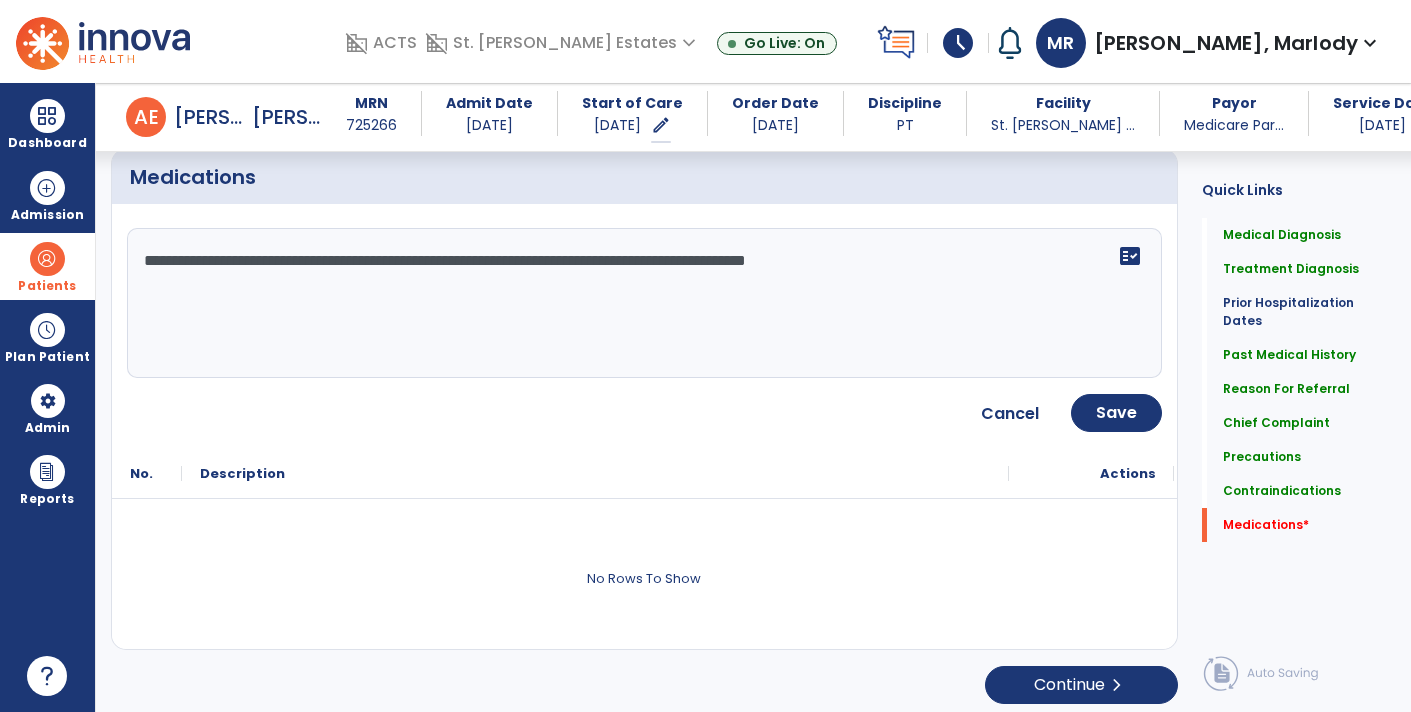 scroll, scrollTop: 2425, scrollLeft: 0, axis: vertical 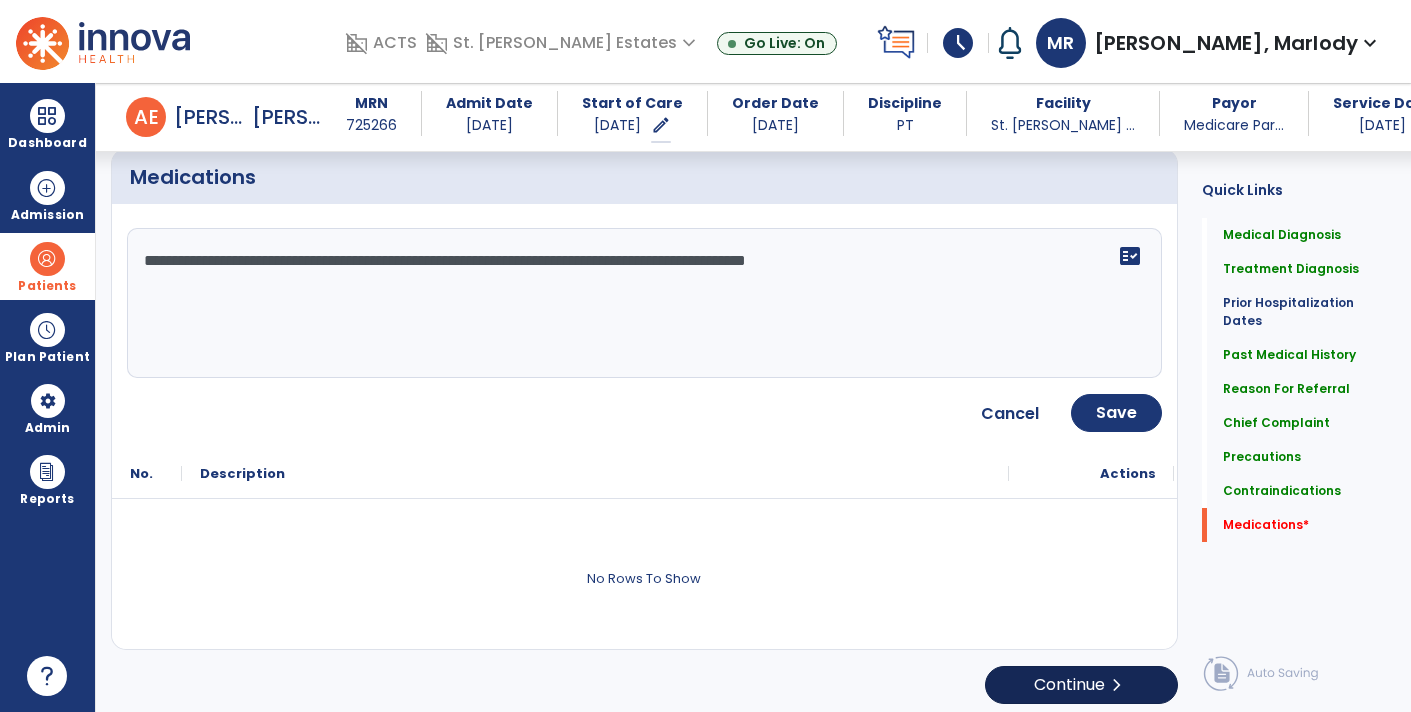 click on "chevron_right" 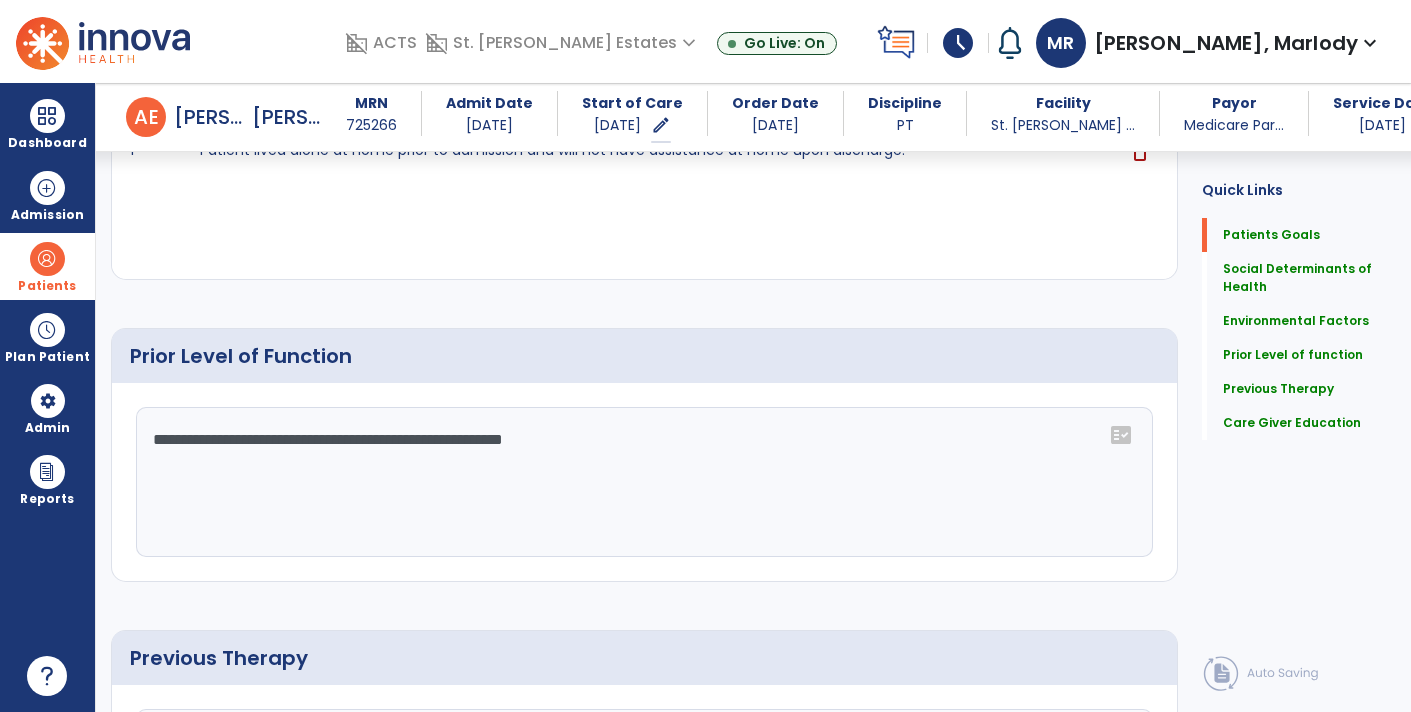 scroll, scrollTop: 1504, scrollLeft: 0, axis: vertical 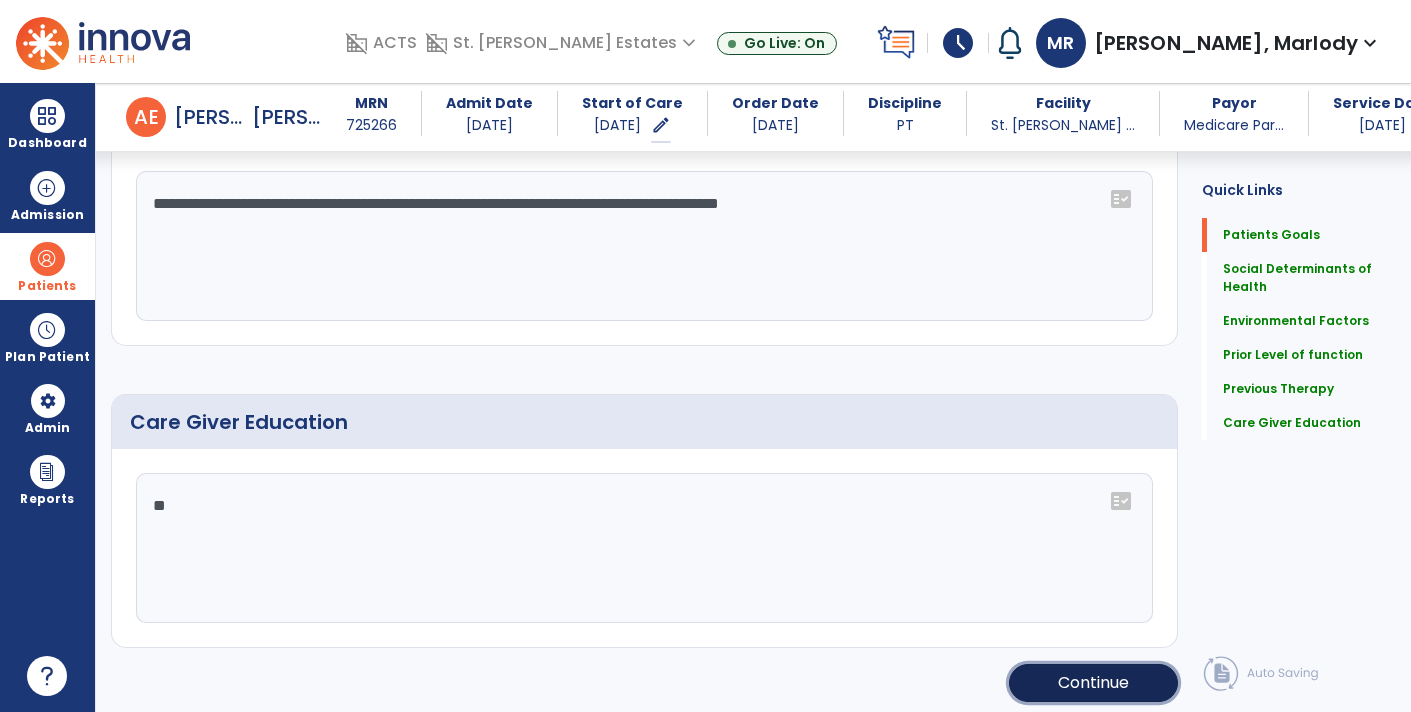 click on "Continue" 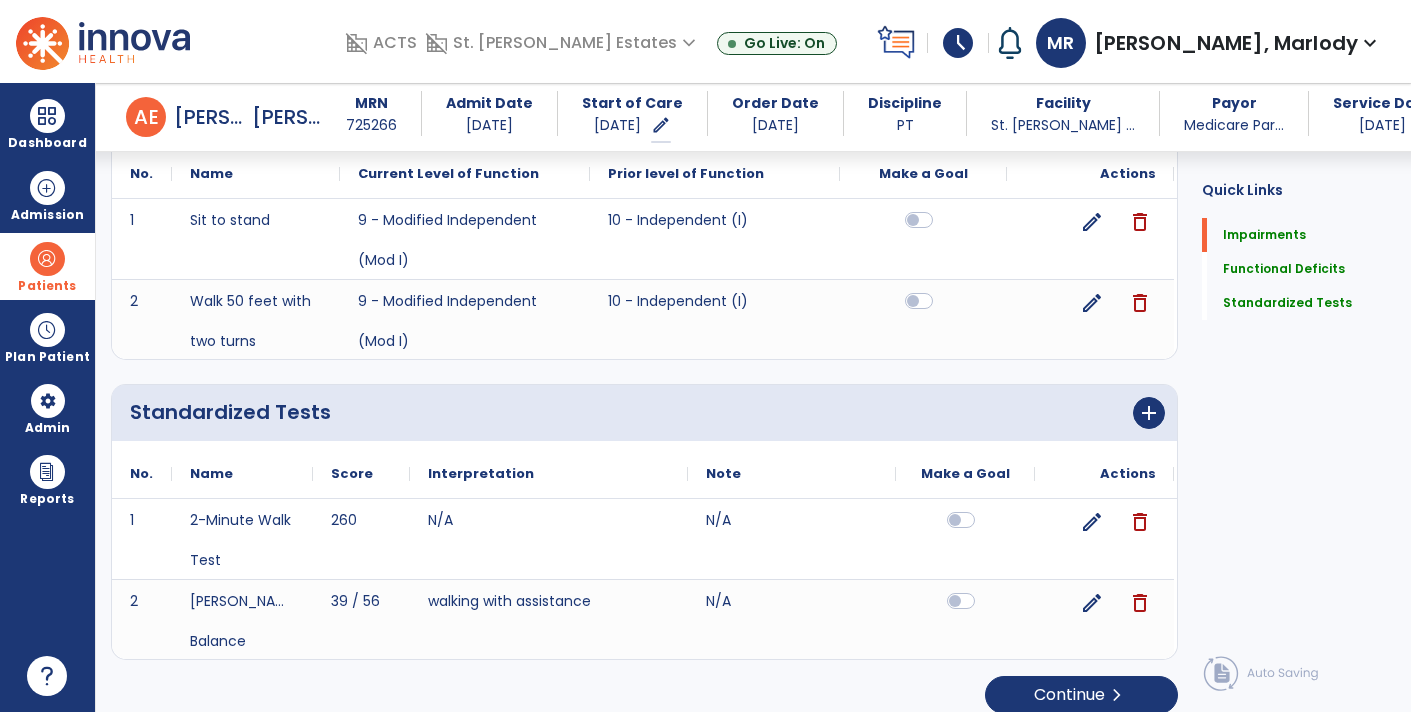 scroll, scrollTop: 800, scrollLeft: 0, axis: vertical 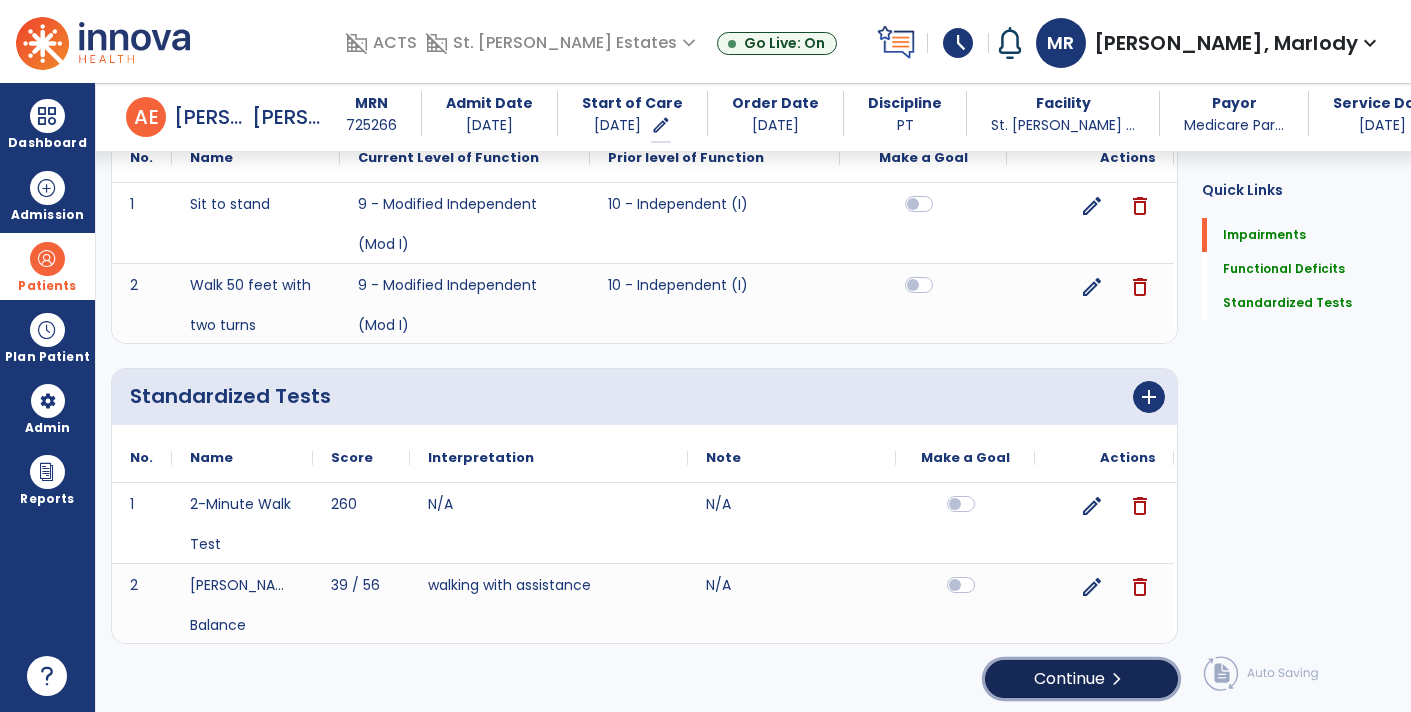click on "Continue  chevron_right" 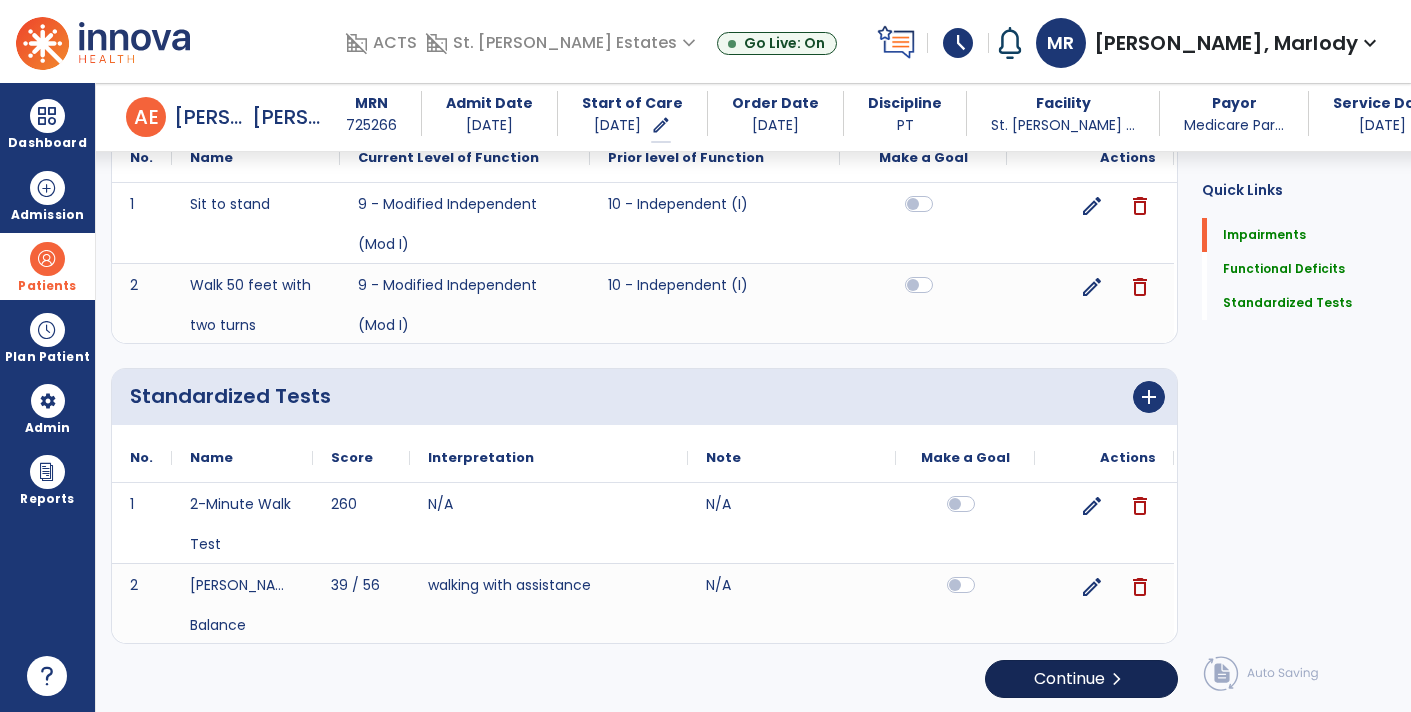 scroll, scrollTop: 0, scrollLeft: 0, axis: both 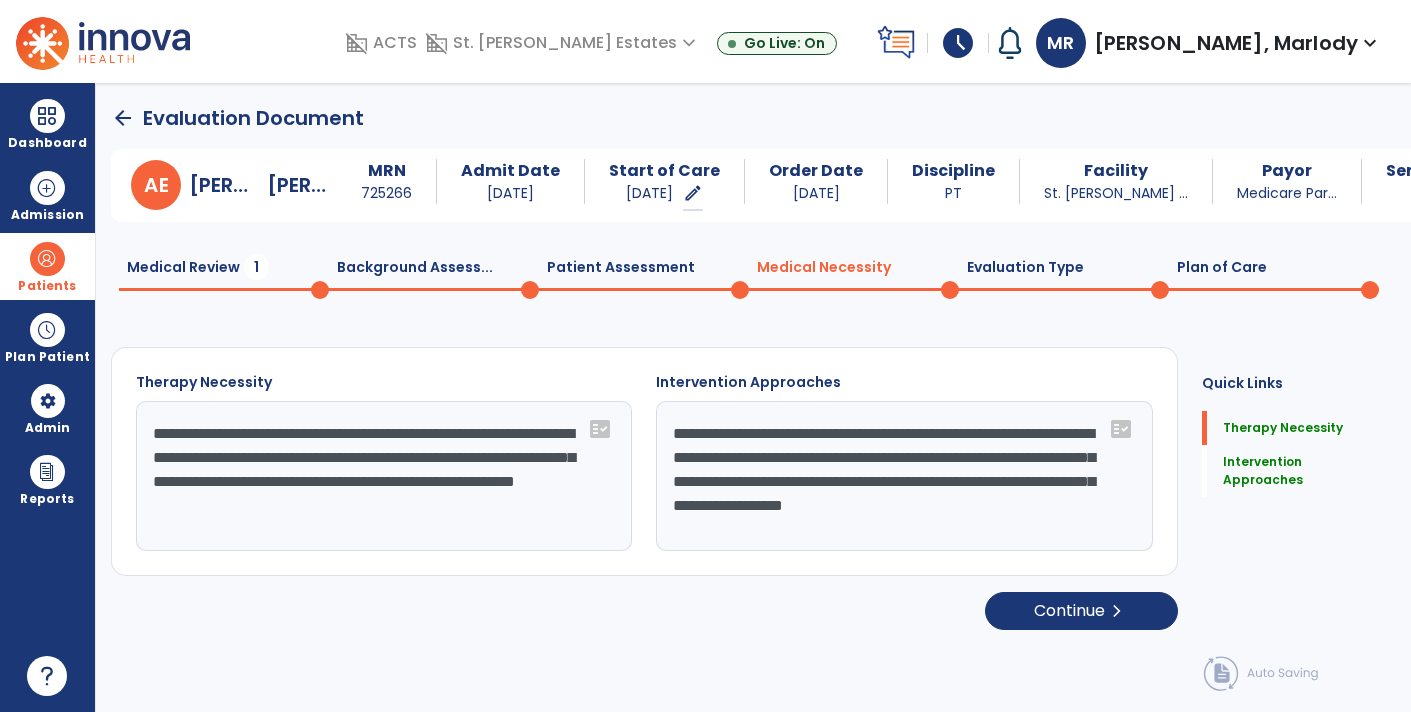 click on "Plan of Care  0" 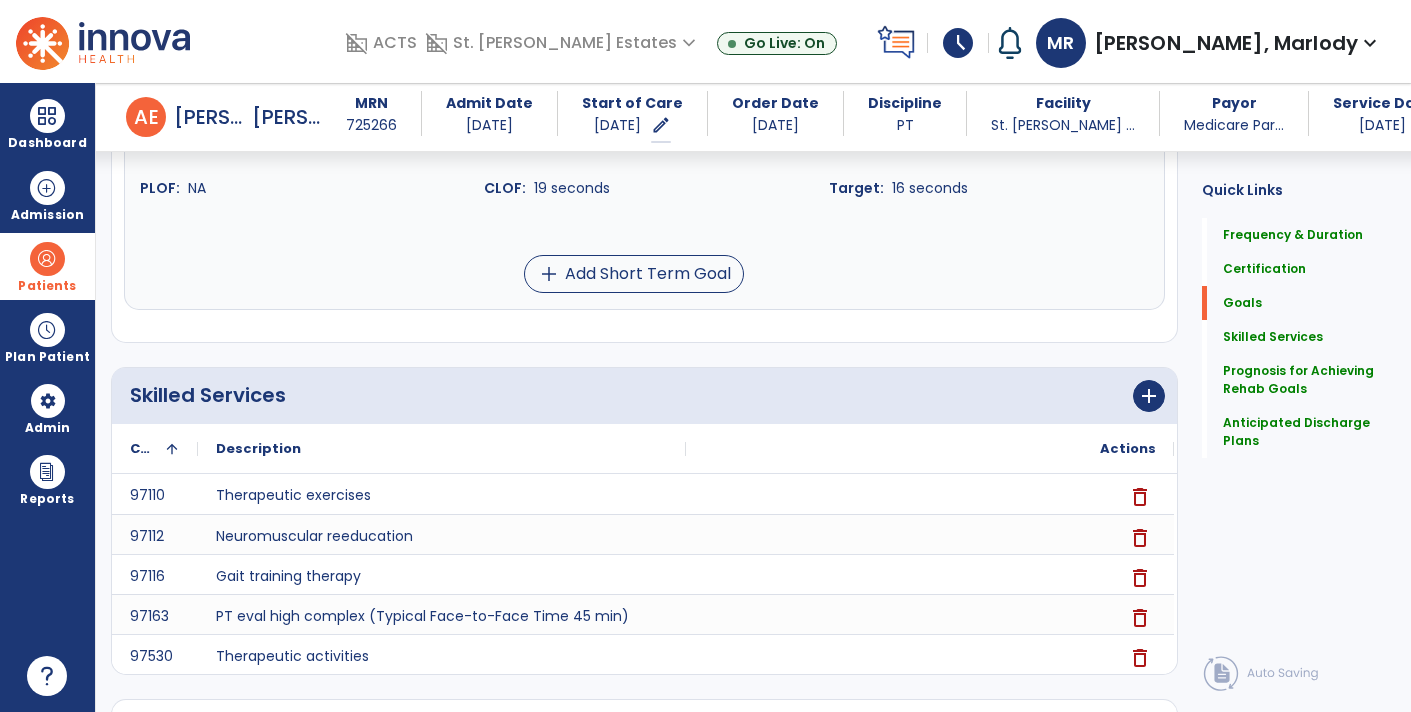 scroll, scrollTop: 2231, scrollLeft: 0, axis: vertical 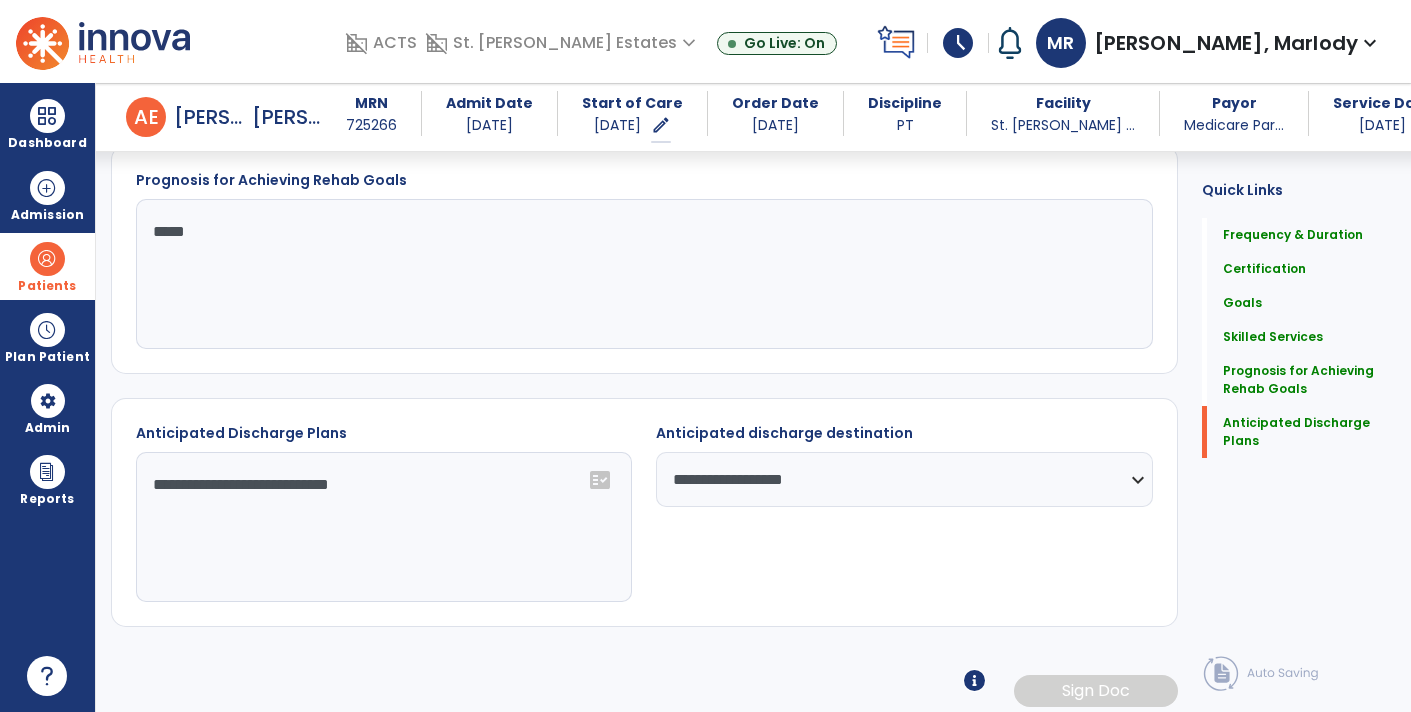 click at bounding box center [974, 680] 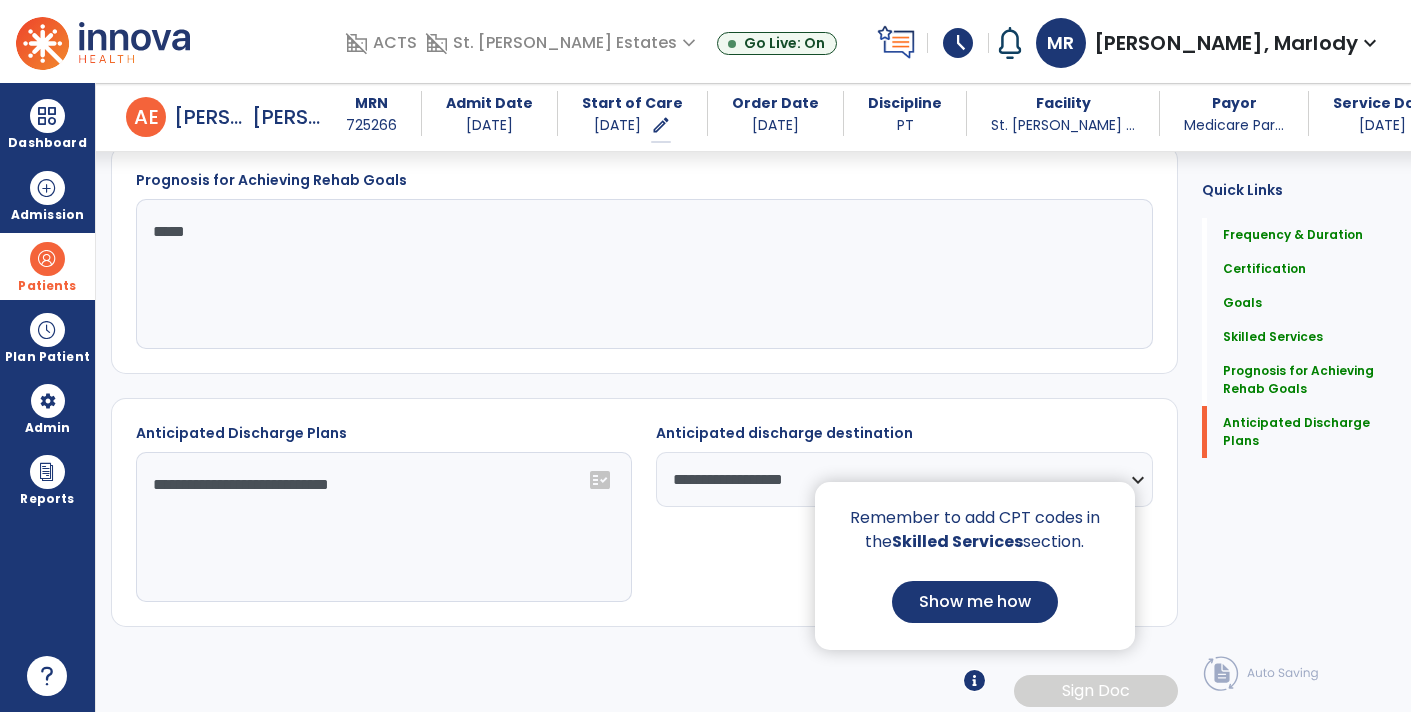 click on "Show me how" at bounding box center [975, 602] 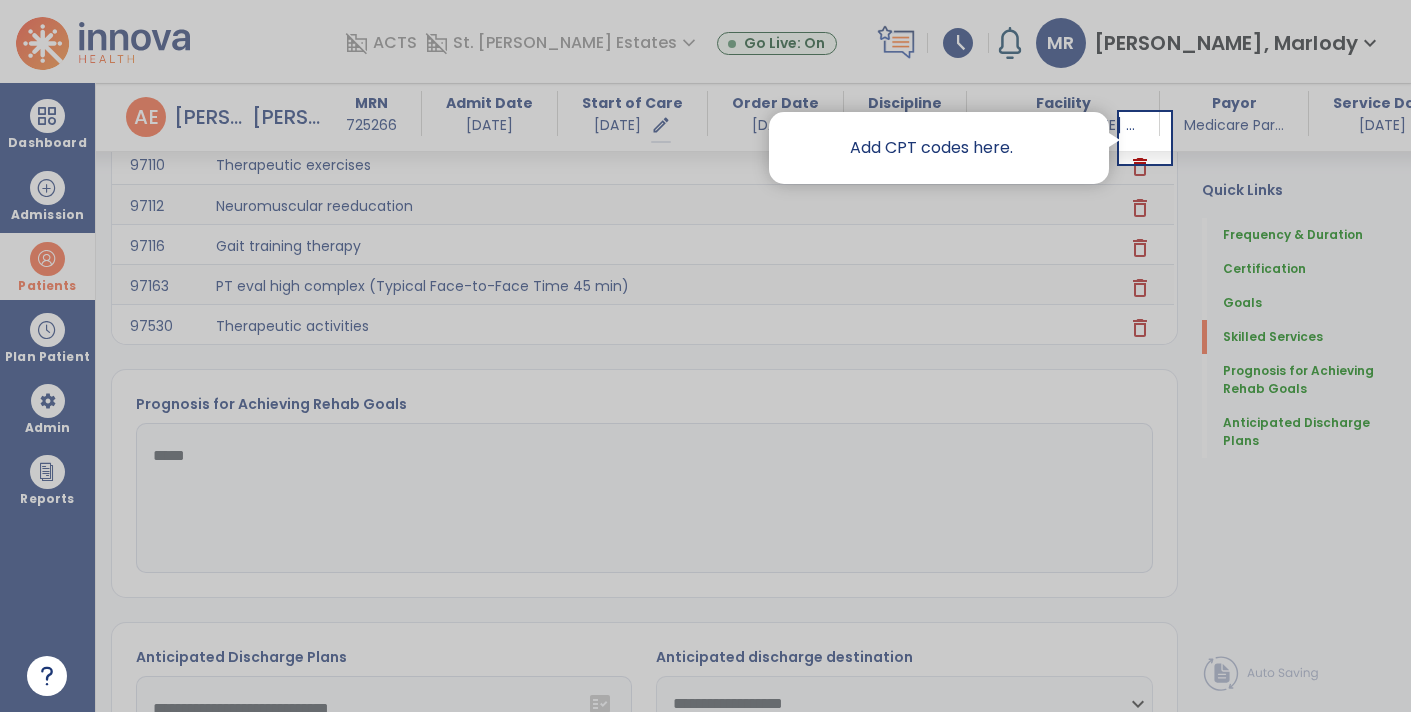 scroll, scrollTop: 1915, scrollLeft: 0, axis: vertical 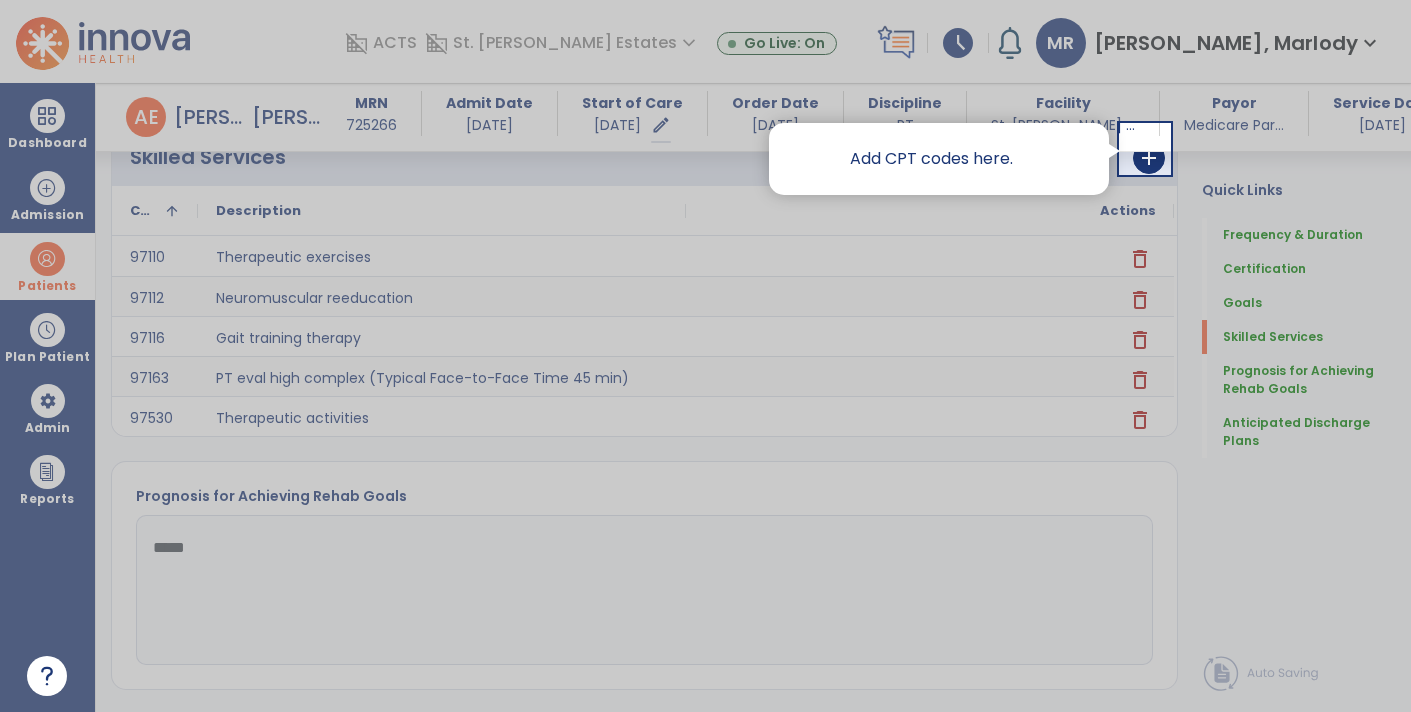 click on "Add CPT codes here." at bounding box center (931, 159) 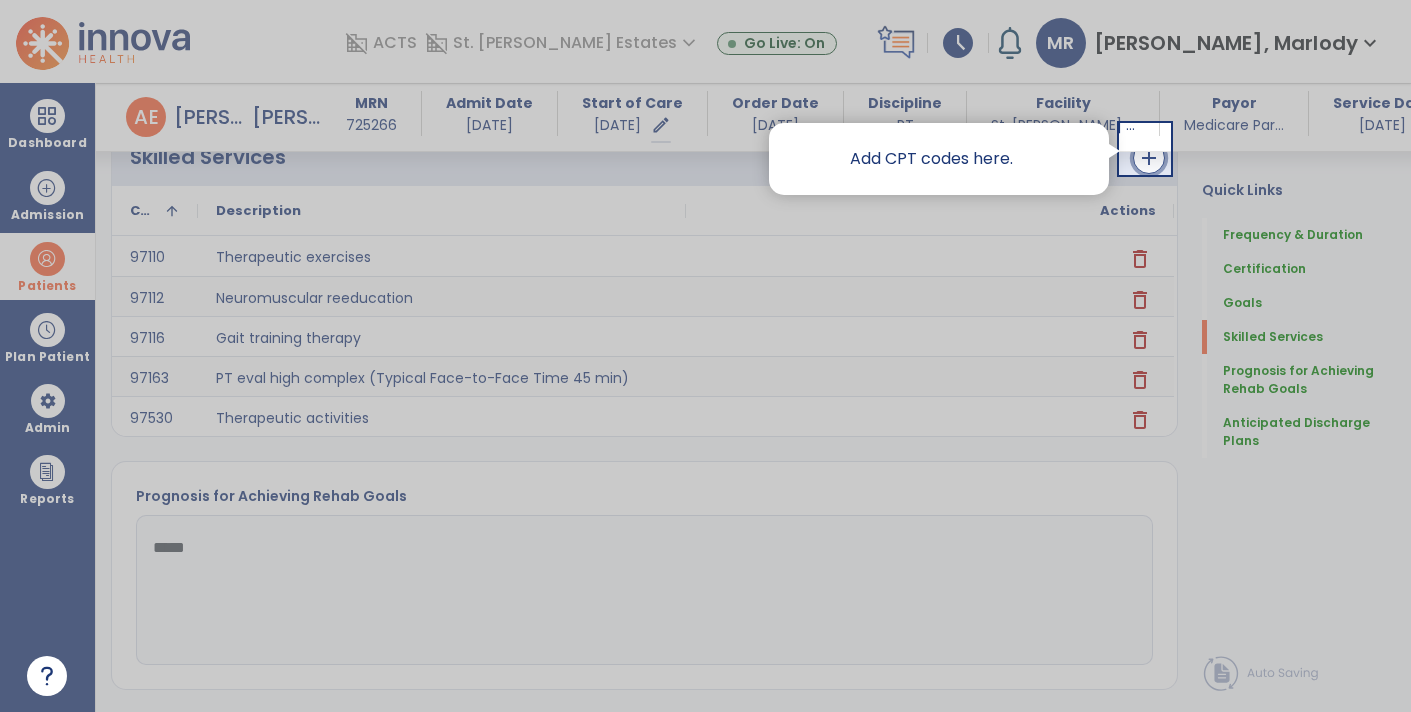 click on "add" 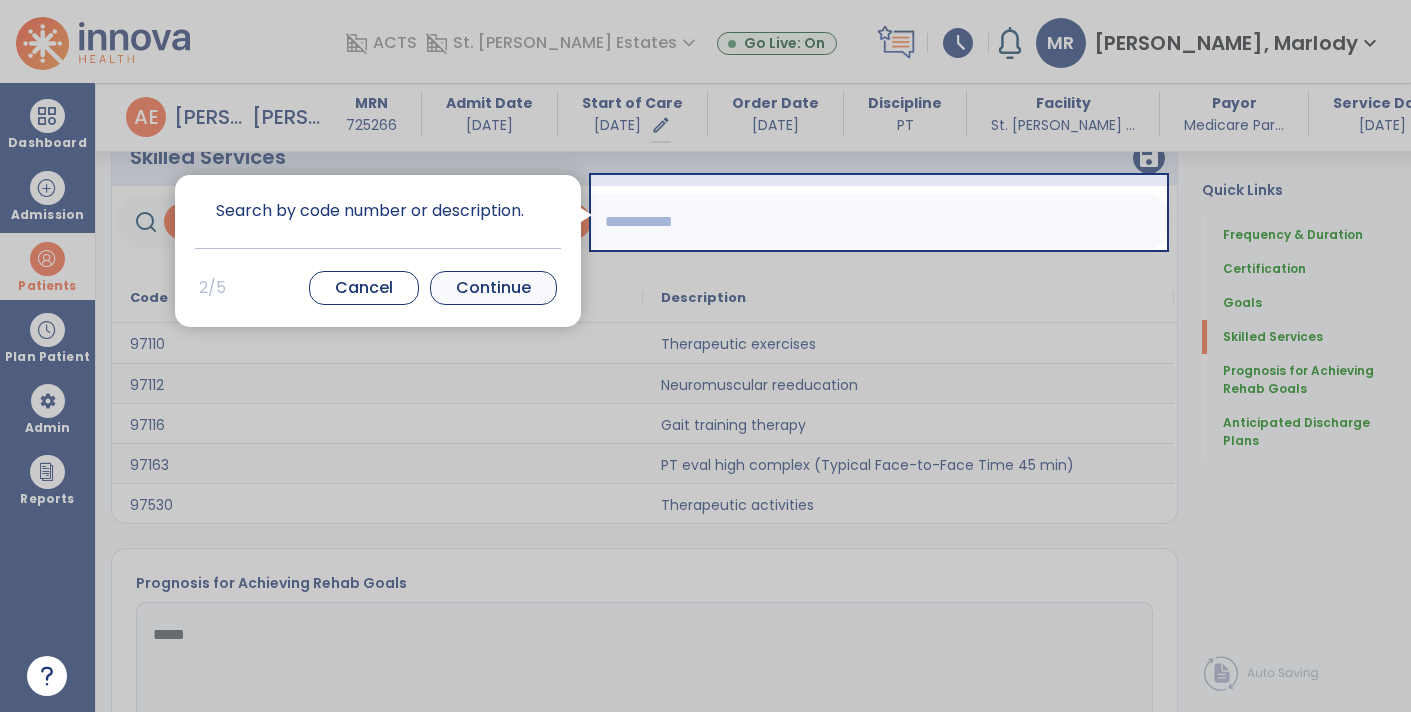 click on "Continue" at bounding box center (493, 288) 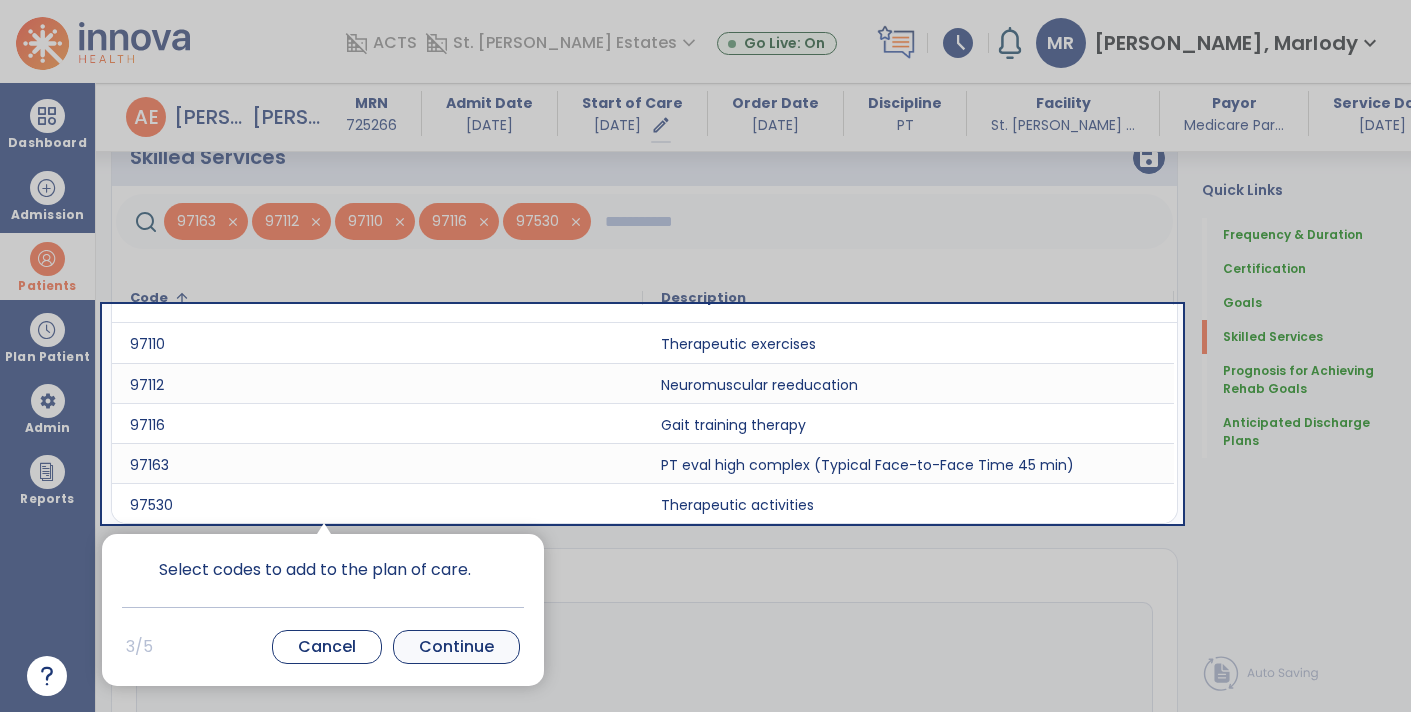 click on "Continue" at bounding box center [456, 647] 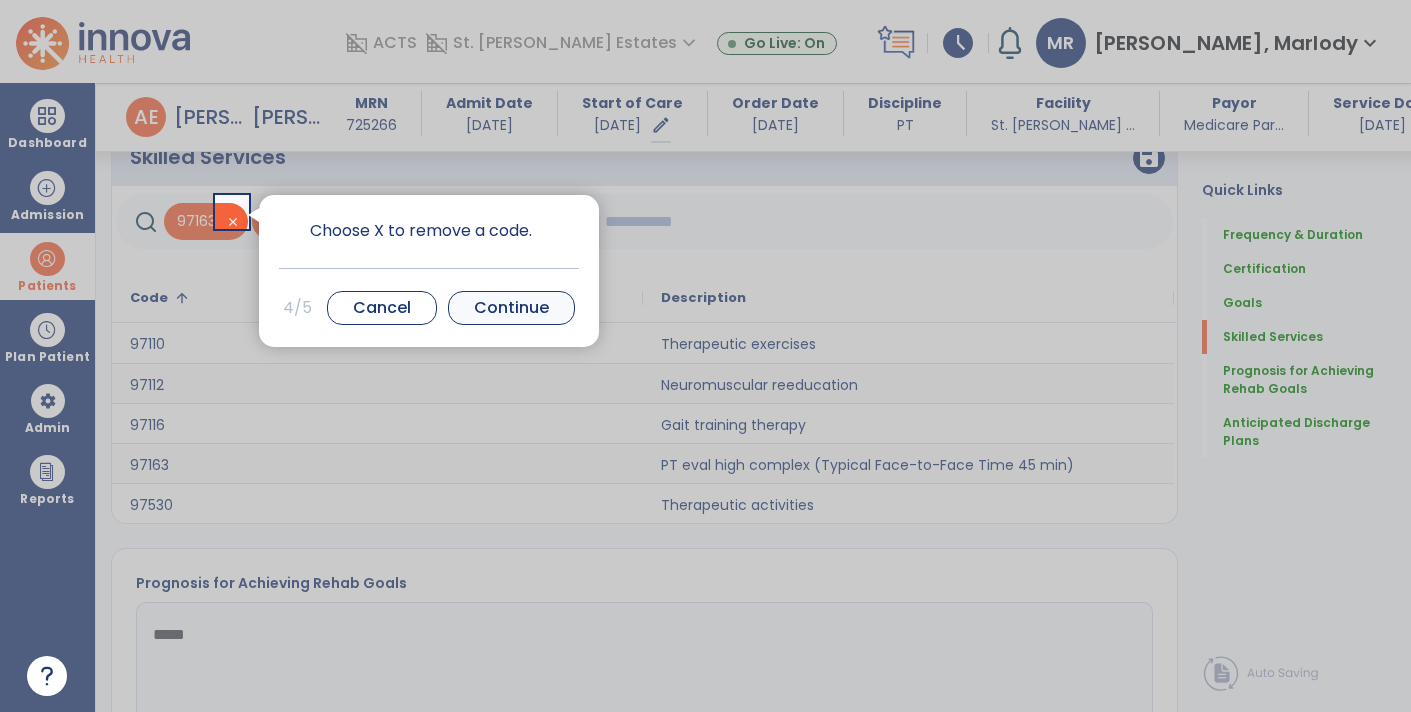 click on "Continue" at bounding box center (511, 308) 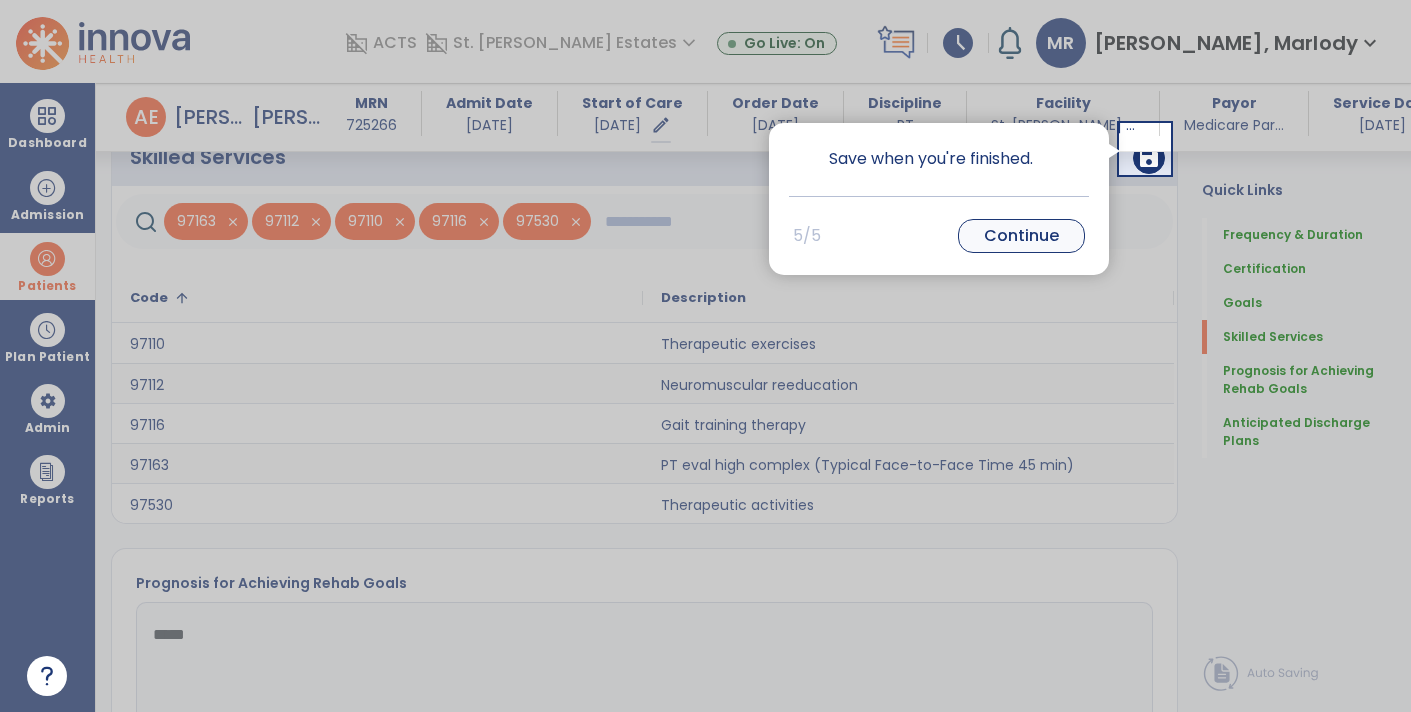 click on "Continue" at bounding box center (1021, 236) 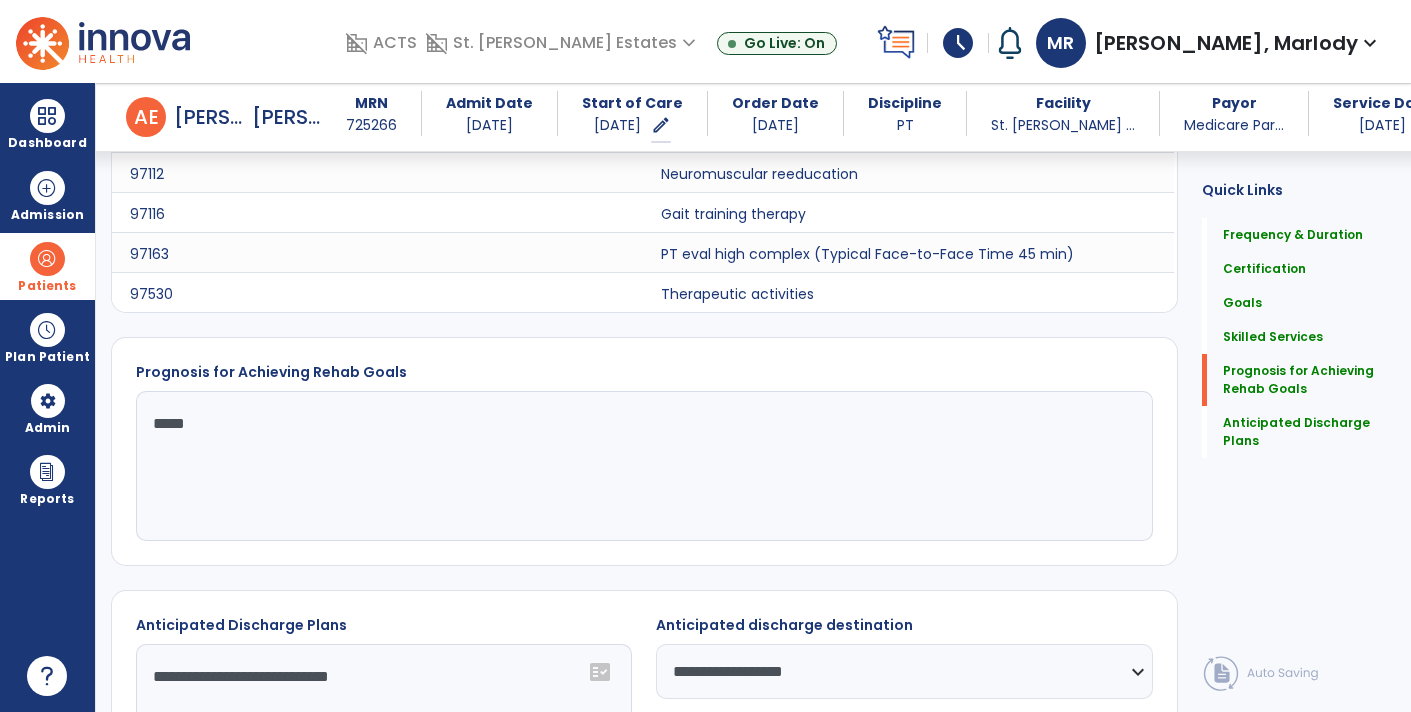 scroll, scrollTop: 2317, scrollLeft: 0, axis: vertical 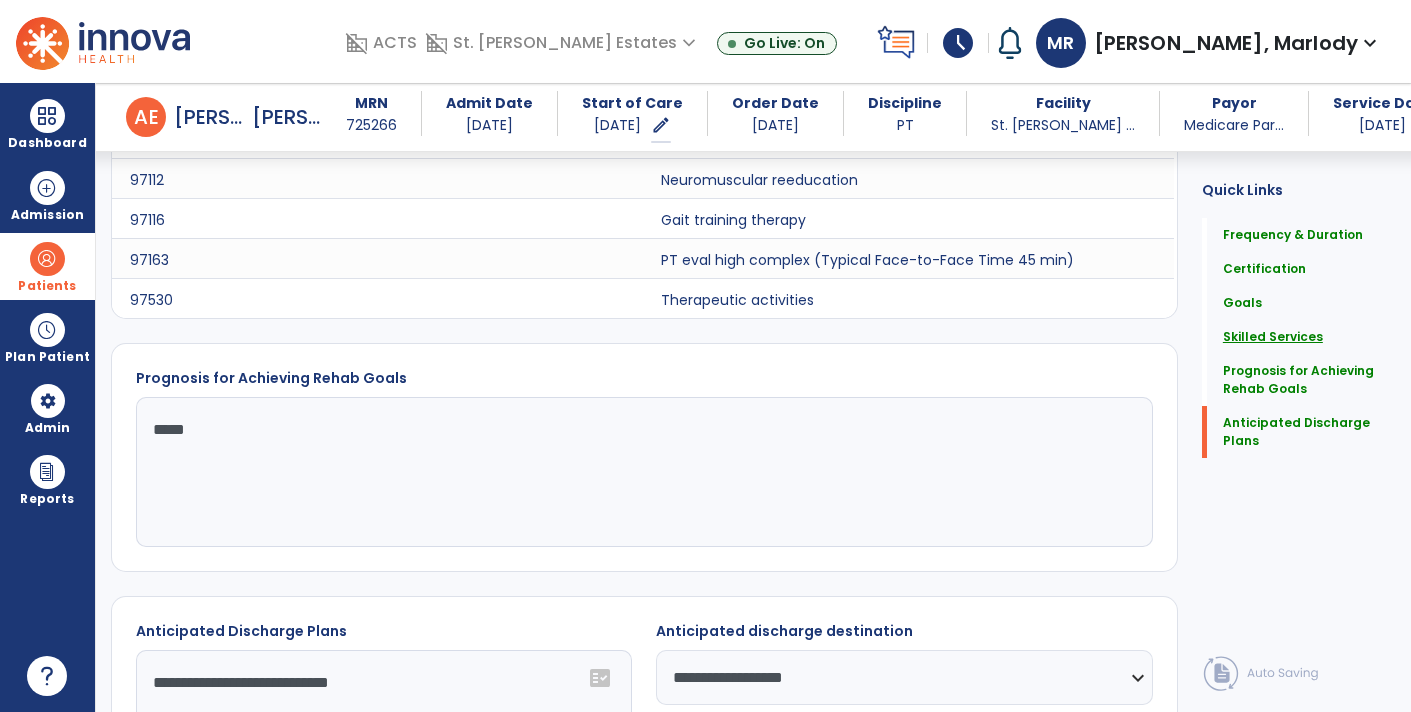 click on "Skilled Services" 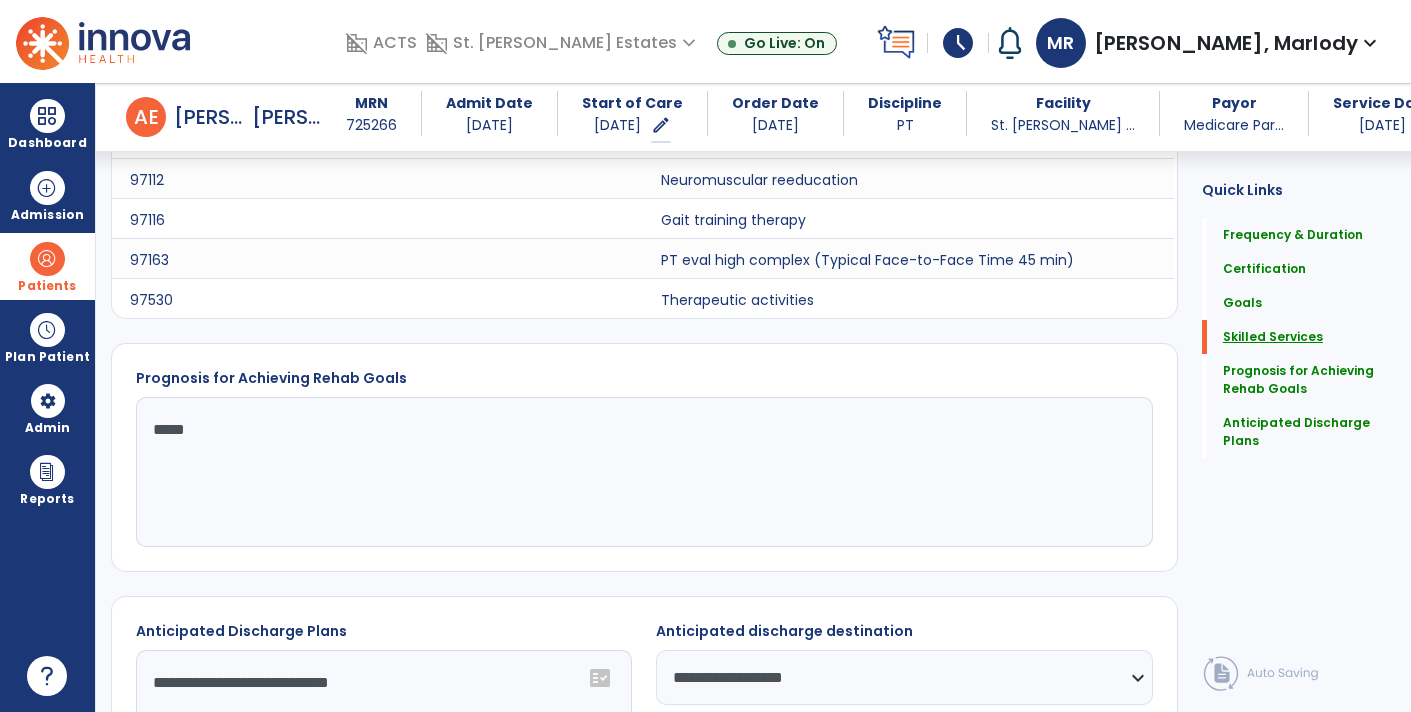 scroll, scrollTop: 1885, scrollLeft: 0, axis: vertical 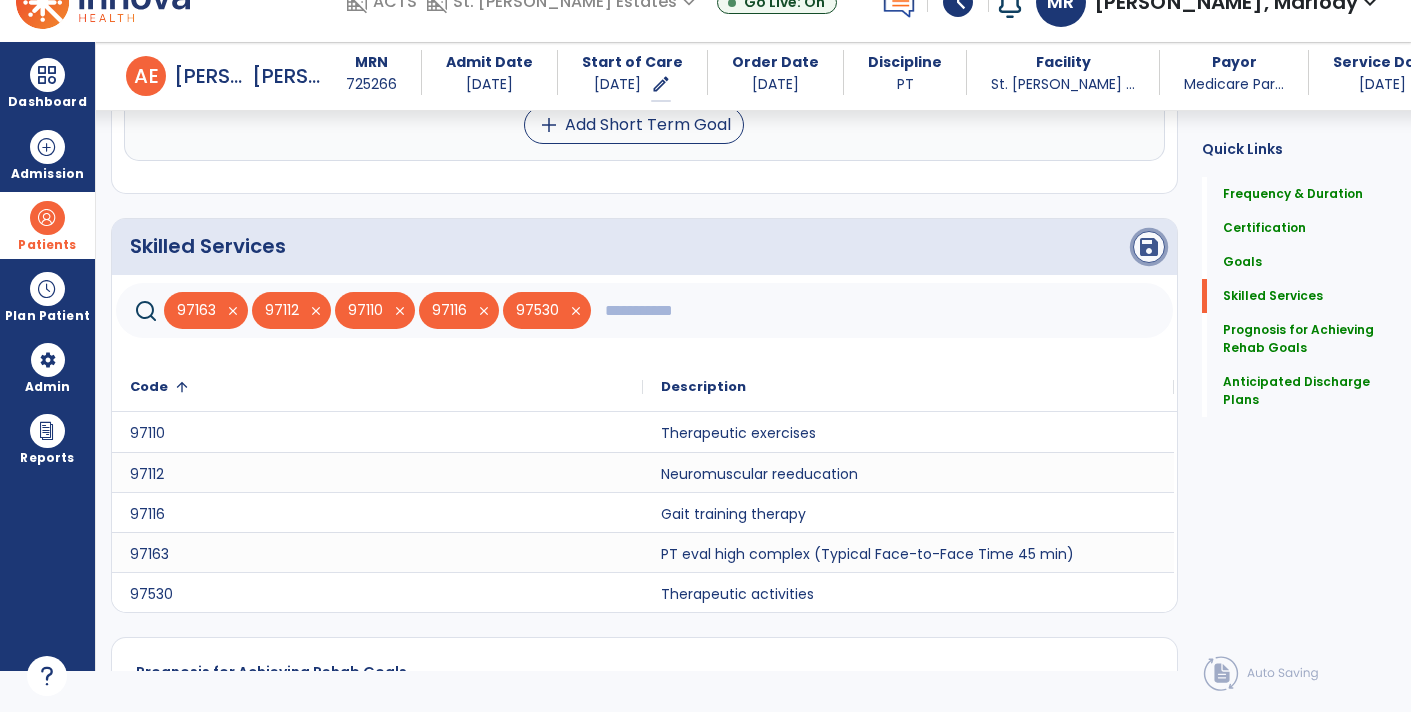 click on "save" 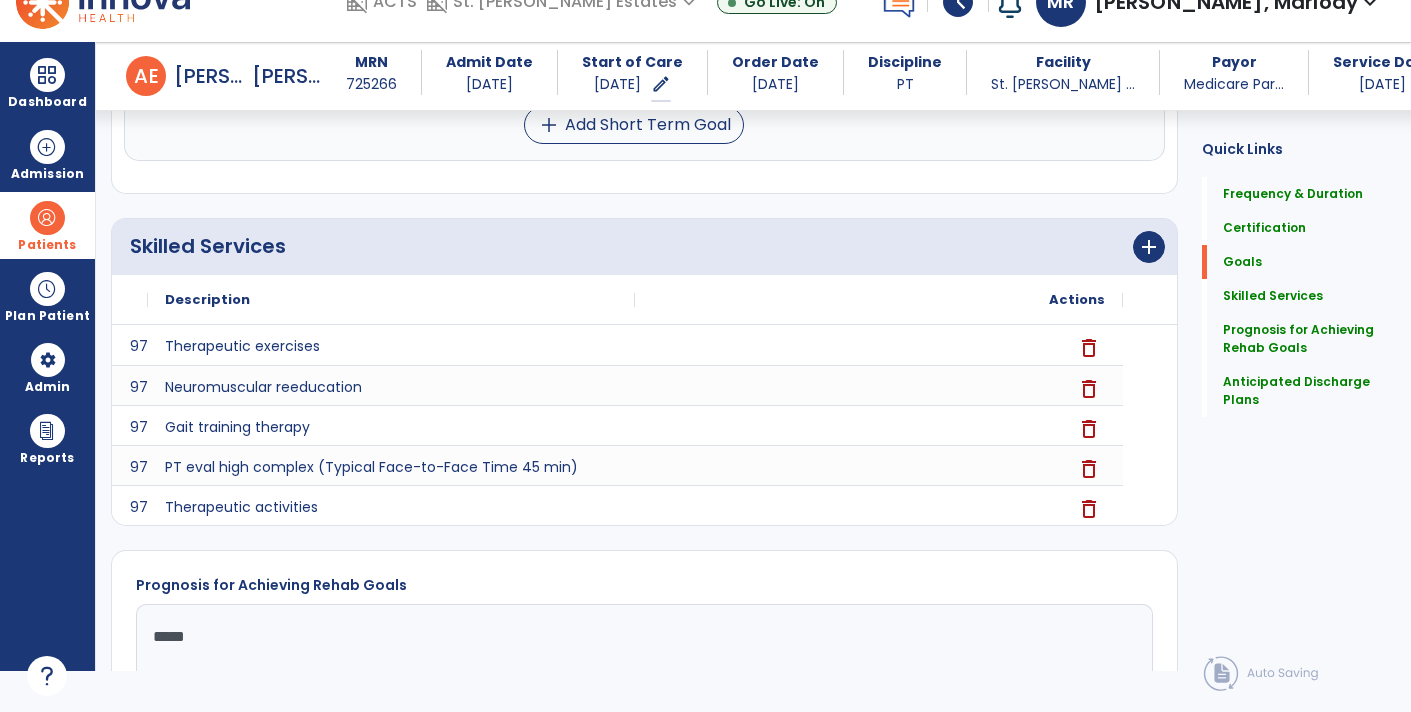 scroll, scrollTop: 493, scrollLeft: 0, axis: vertical 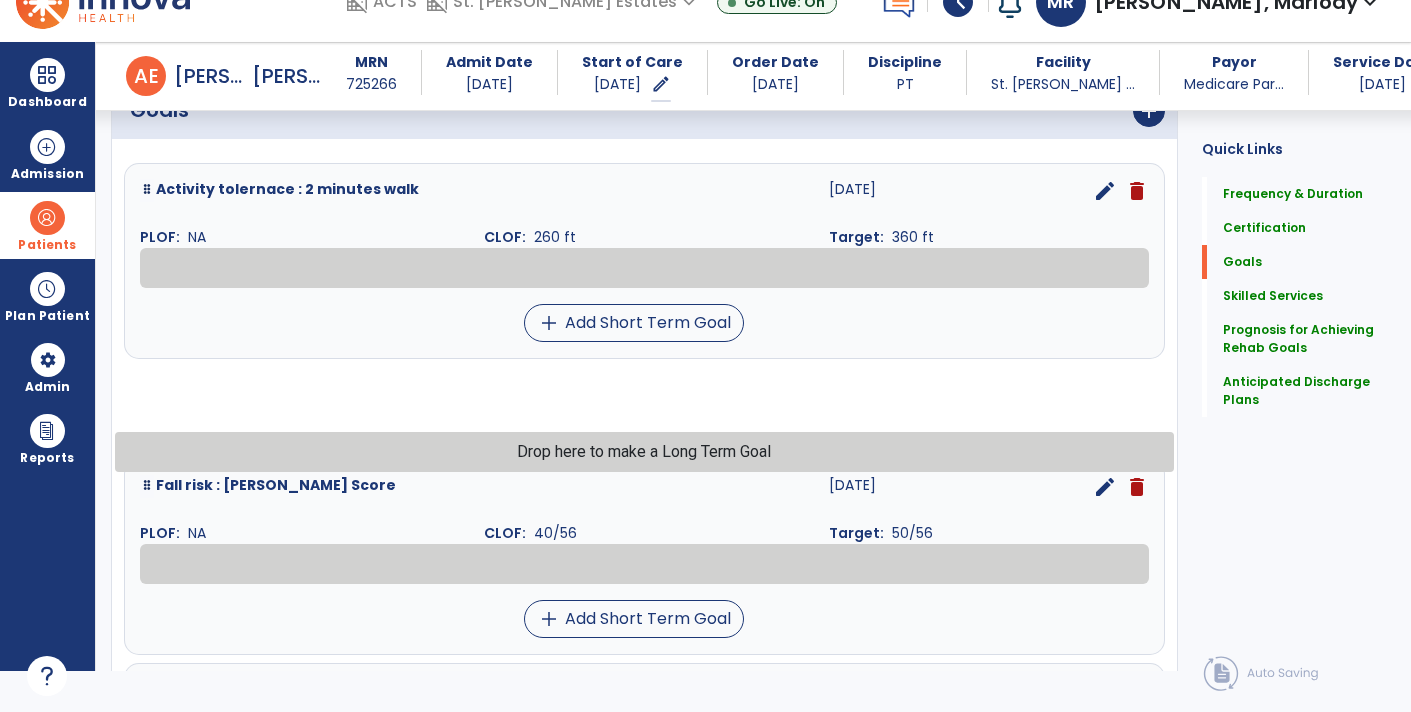 click on "Quick Links  Frequency & Duration   Frequency & Duration   Certification   Certification   Goals   Goals   Skilled Services   Skilled Services   Prognosis for Achieving Rehab Goals   Prognosis for Achieving Rehab Goals   Anticipated Discharge Plans   Anticipated Discharge Plans" 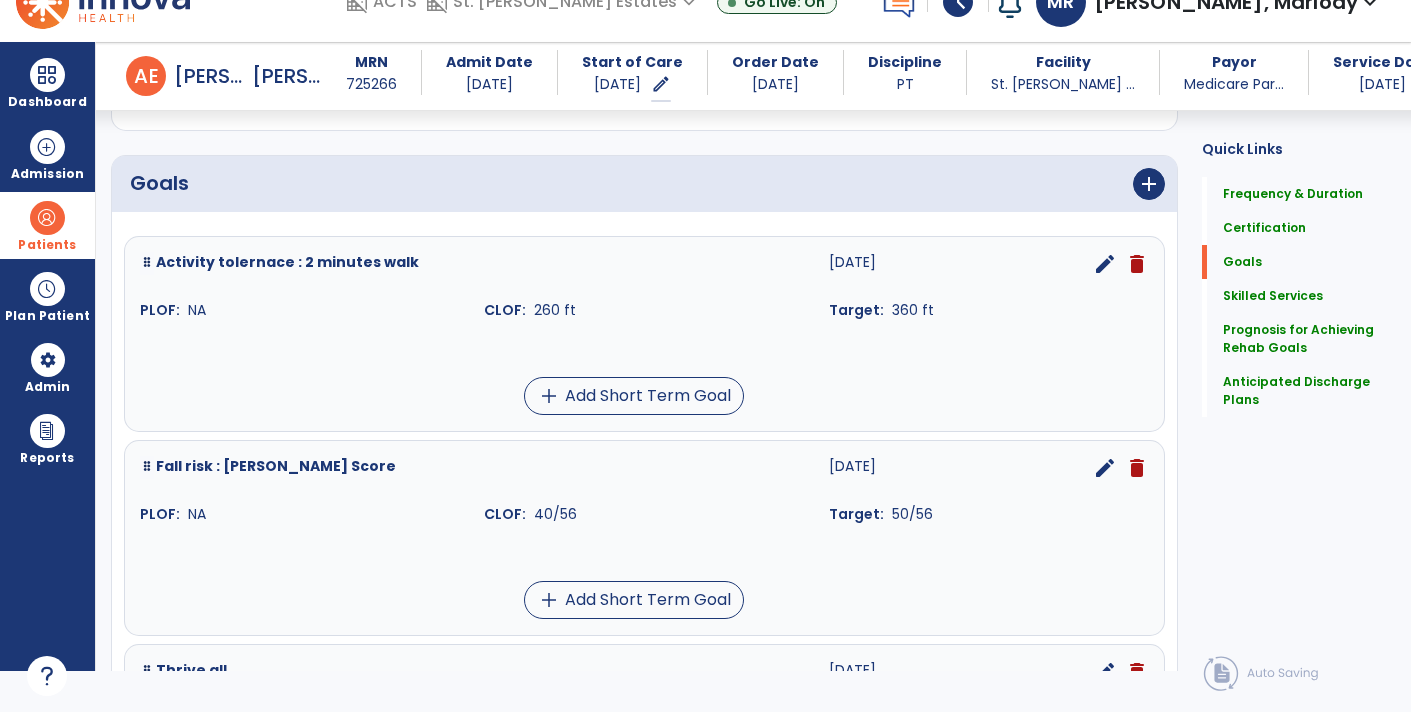 scroll, scrollTop: 437, scrollLeft: 0, axis: vertical 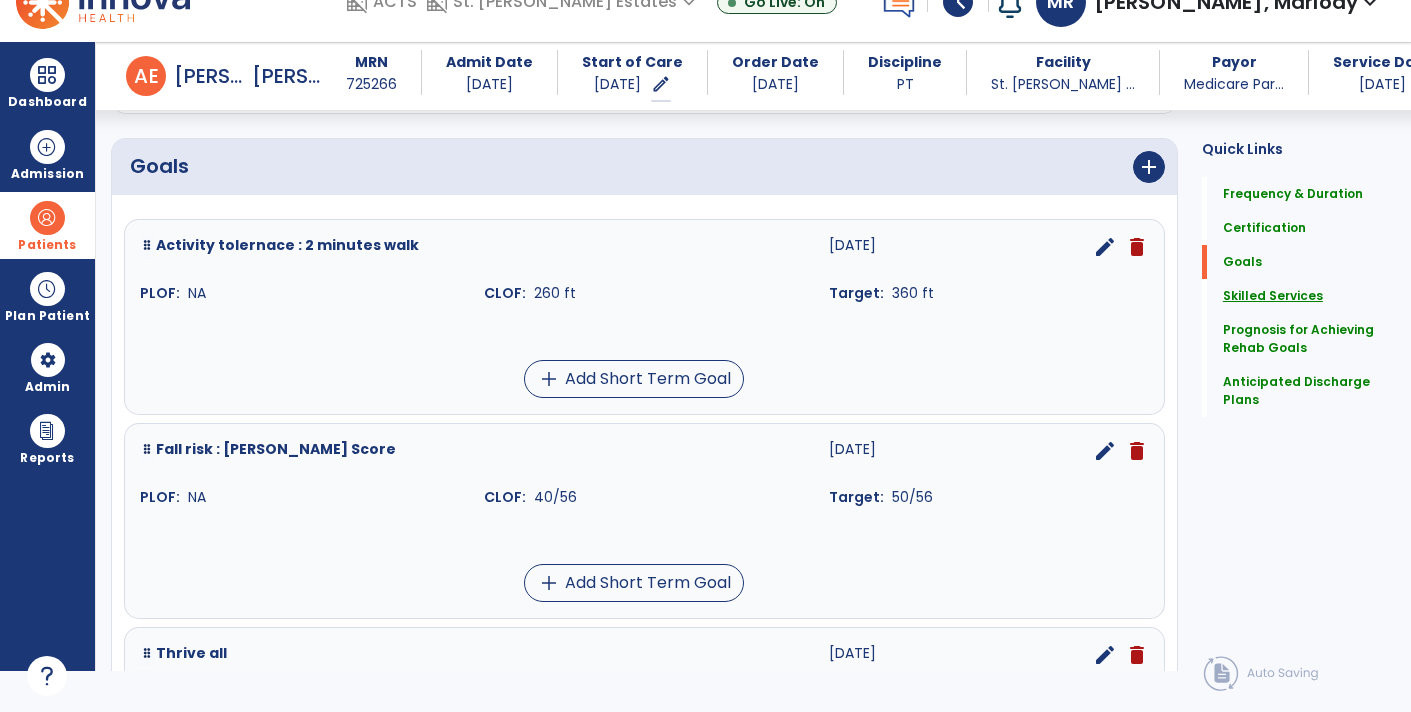click on "Skilled Services" 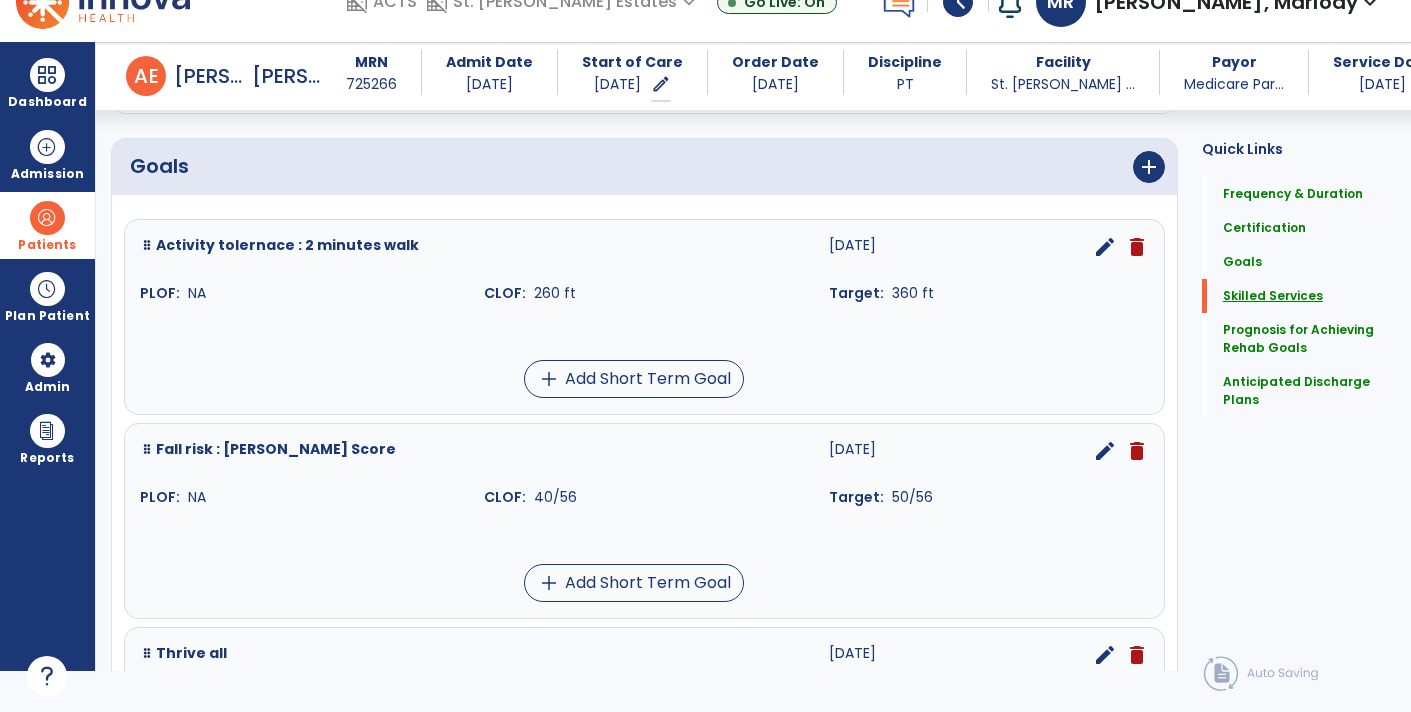 scroll, scrollTop: 41, scrollLeft: 0, axis: vertical 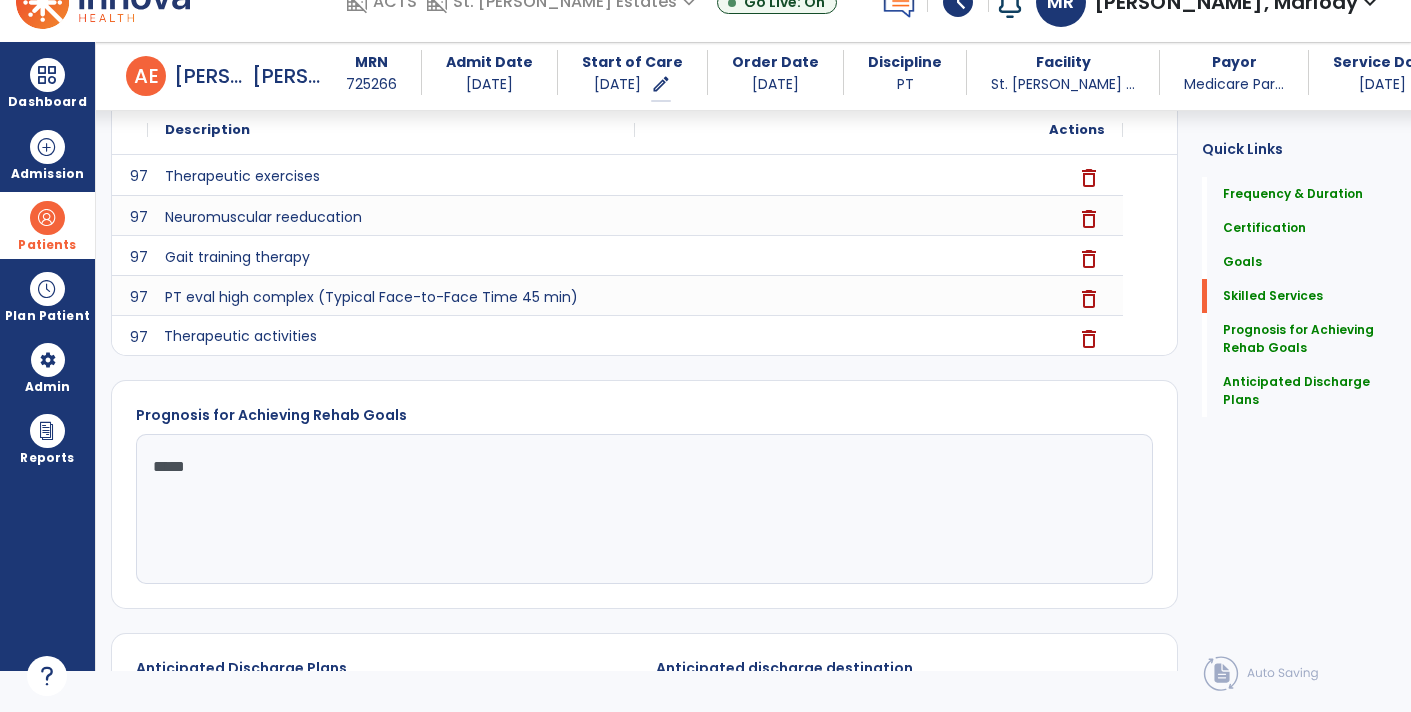 click on "Therapeutic activities" 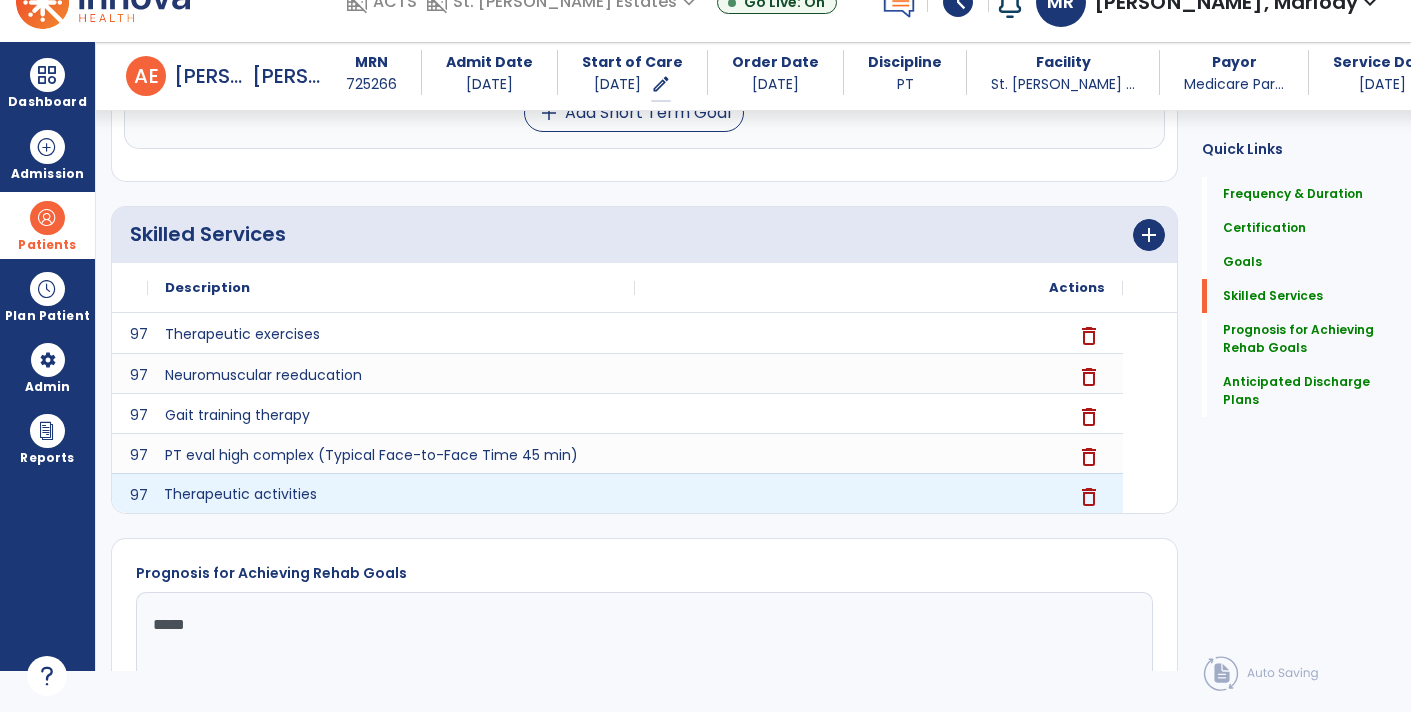 scroll, scrollTop: 1864, scrollLeft: 0, axis: vertical 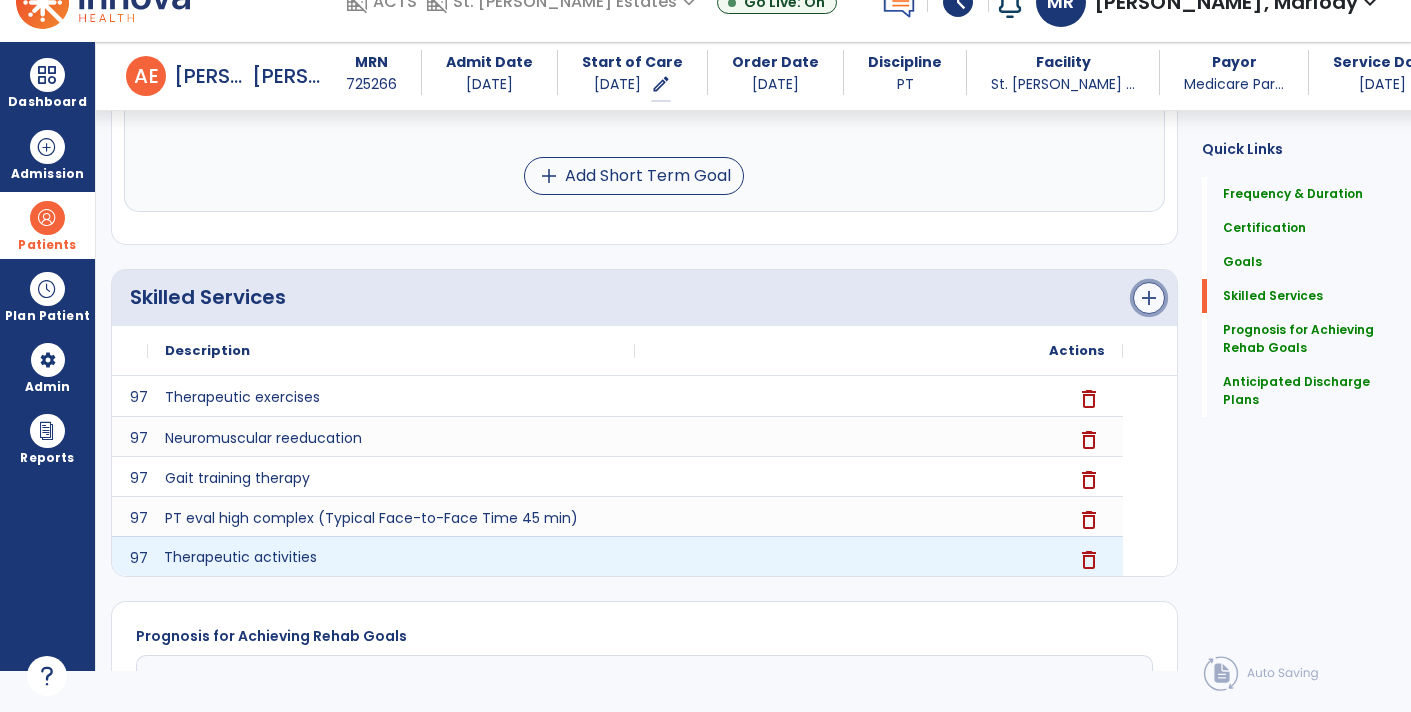 click on "add" 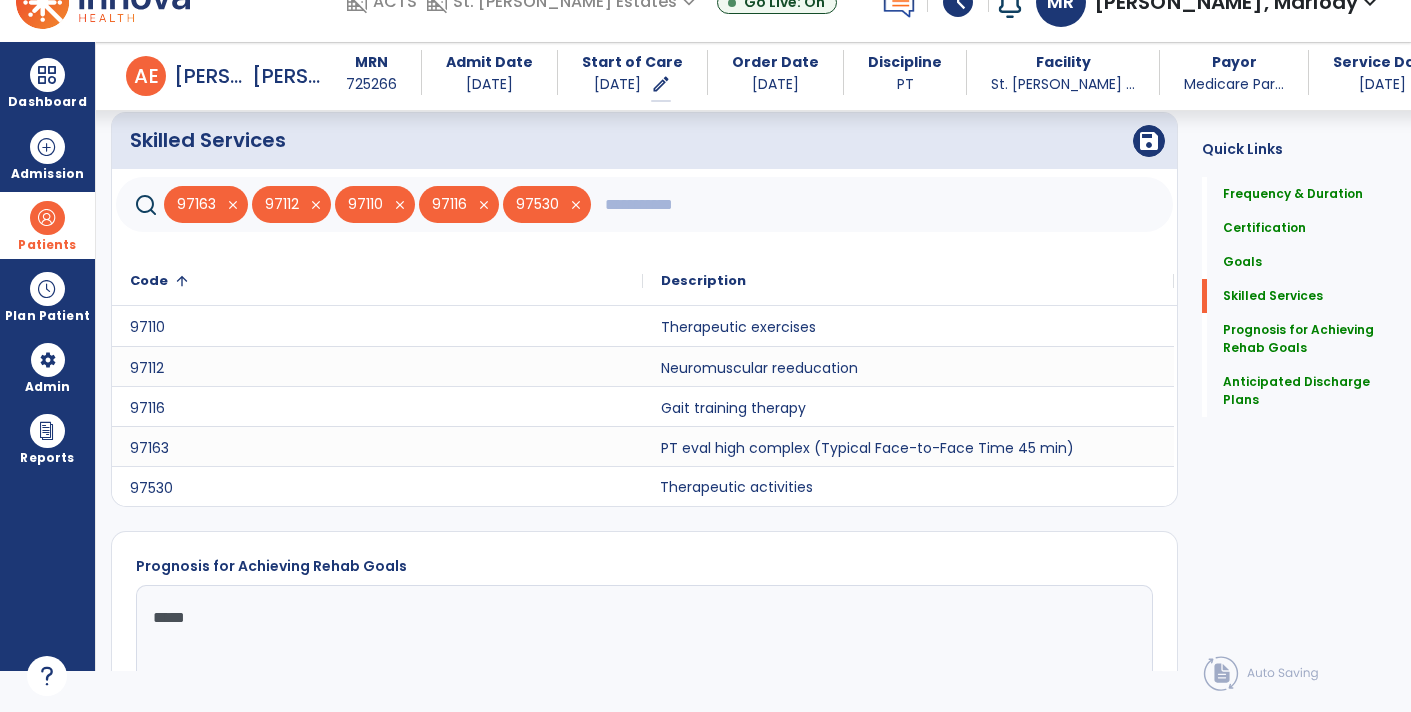 scroll, scrollTop: 2020, scrollLeft: 0, axis: vertical 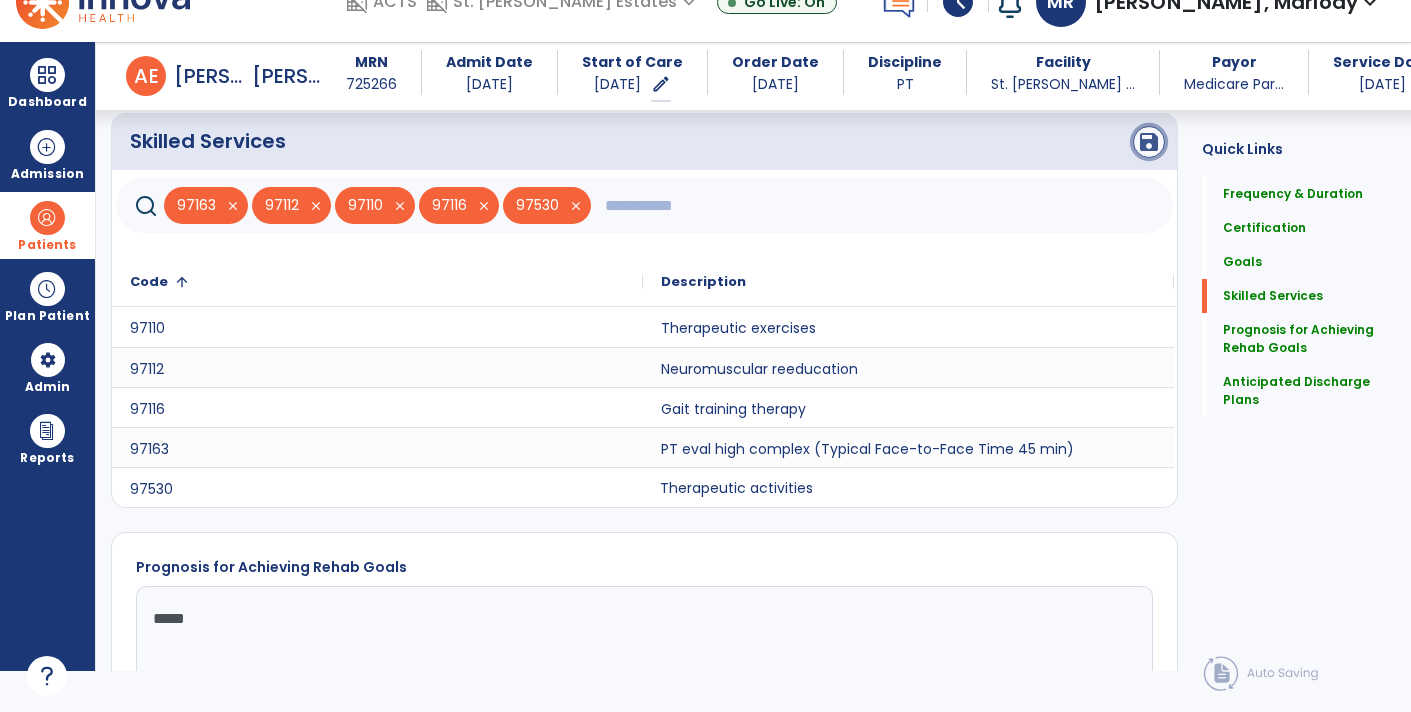 click on "save" 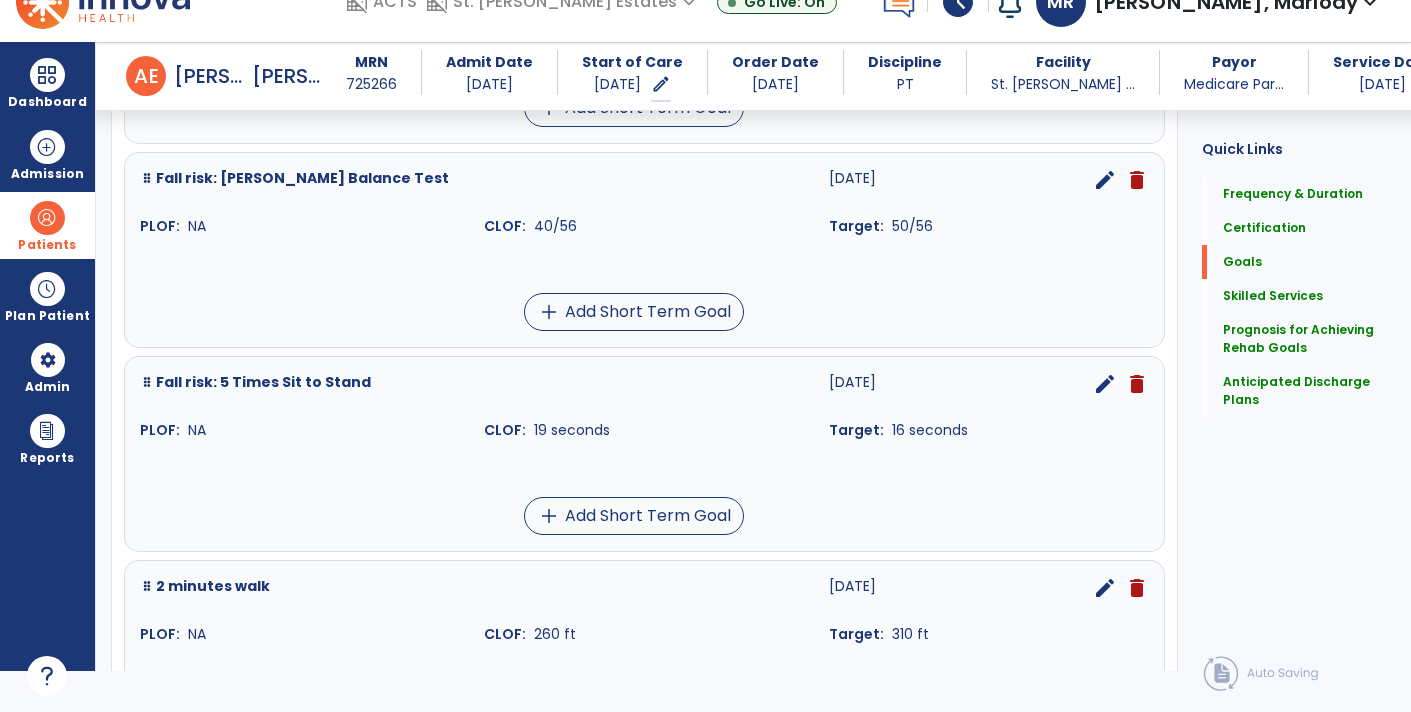 scroll, scrollTop: 1785, scrollLeft: 0, axis: vertical 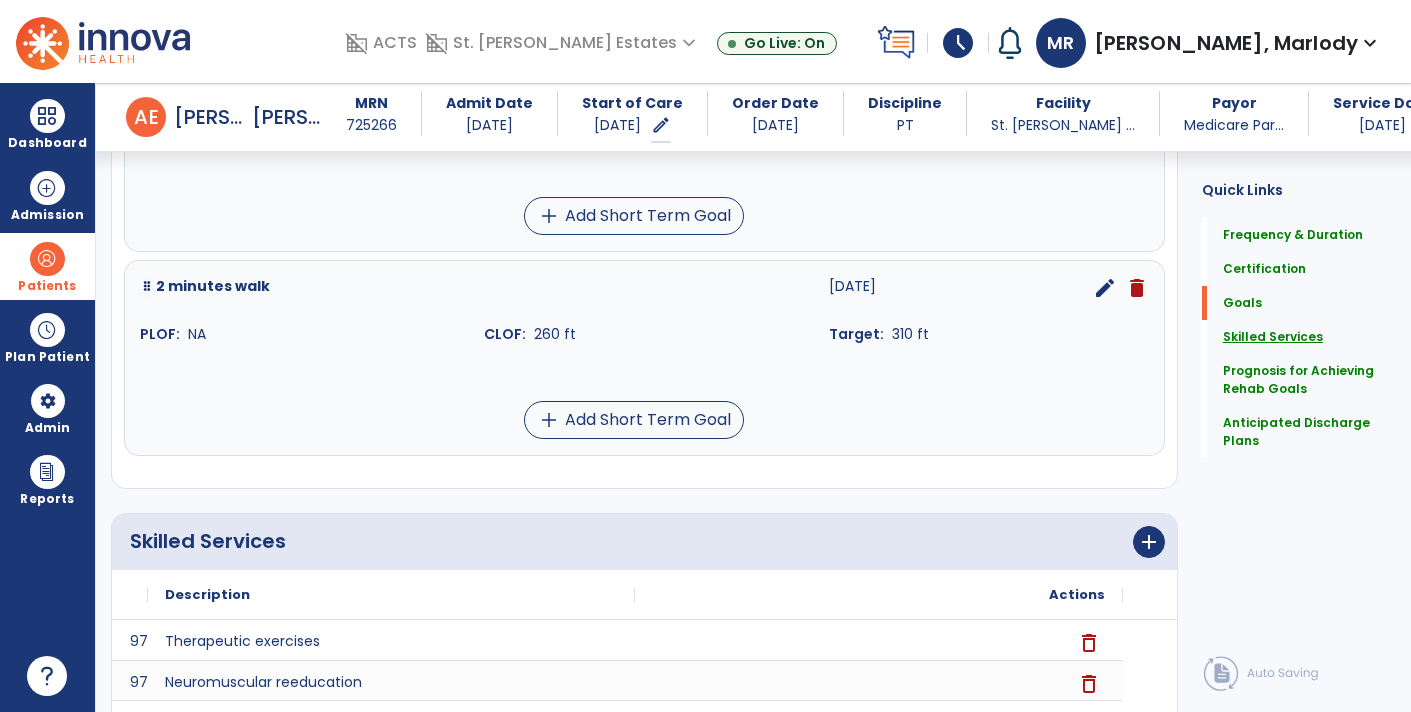 click on "Skilled Services" 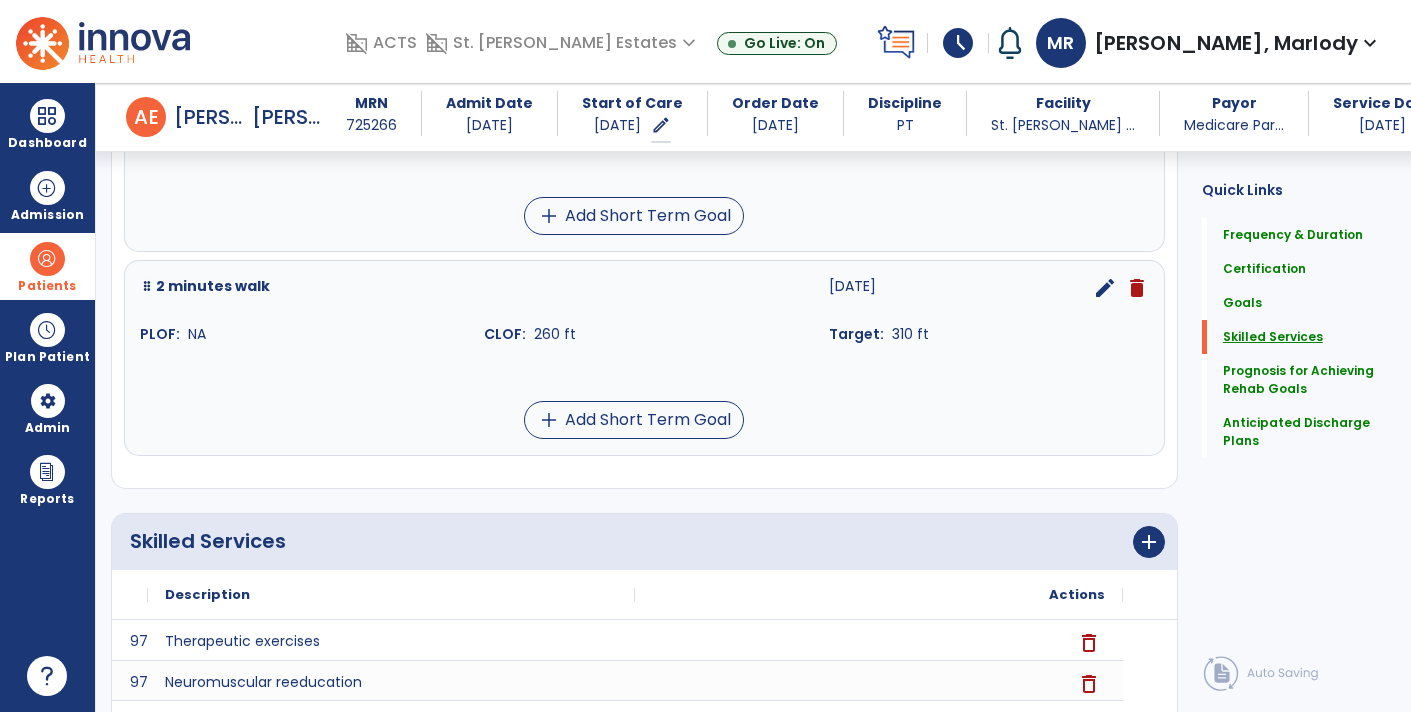 scroll, scrollTop: 1758, scrollLeft: 0, axis: vertical 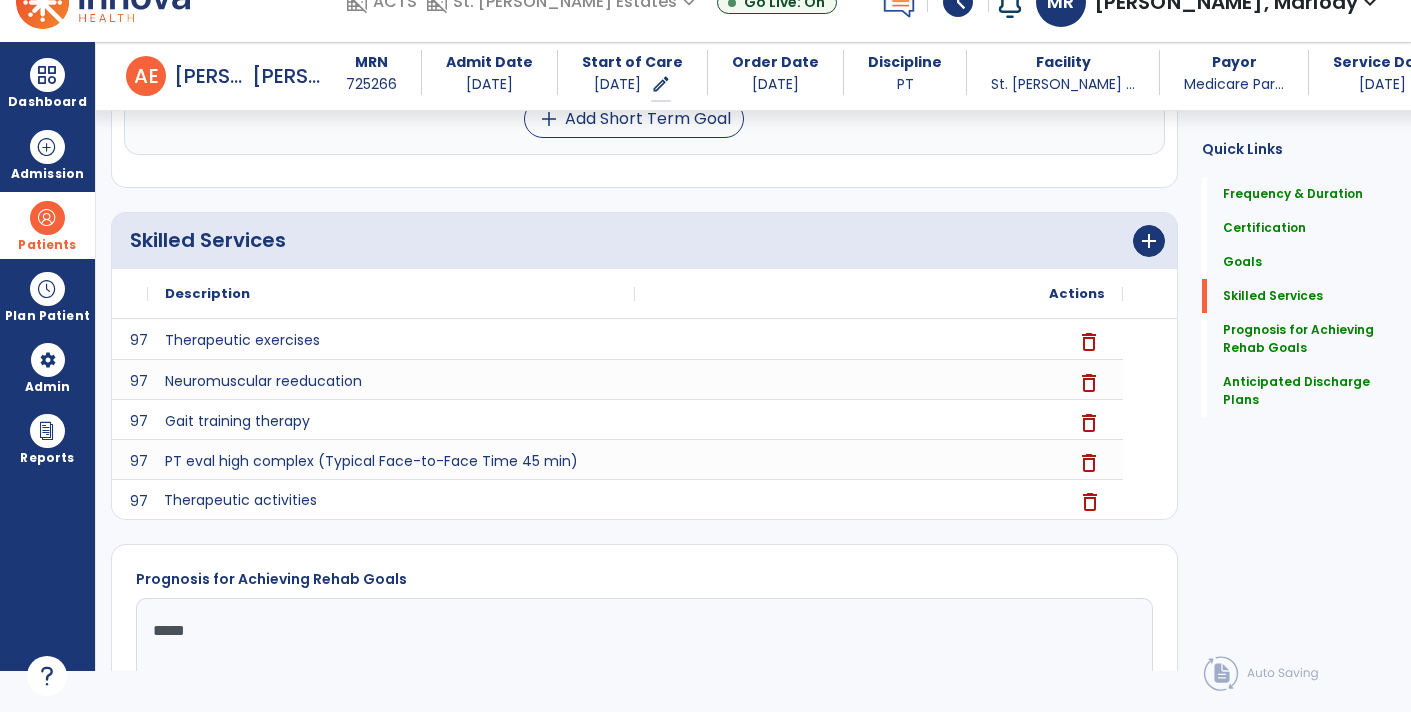 click on "delete" 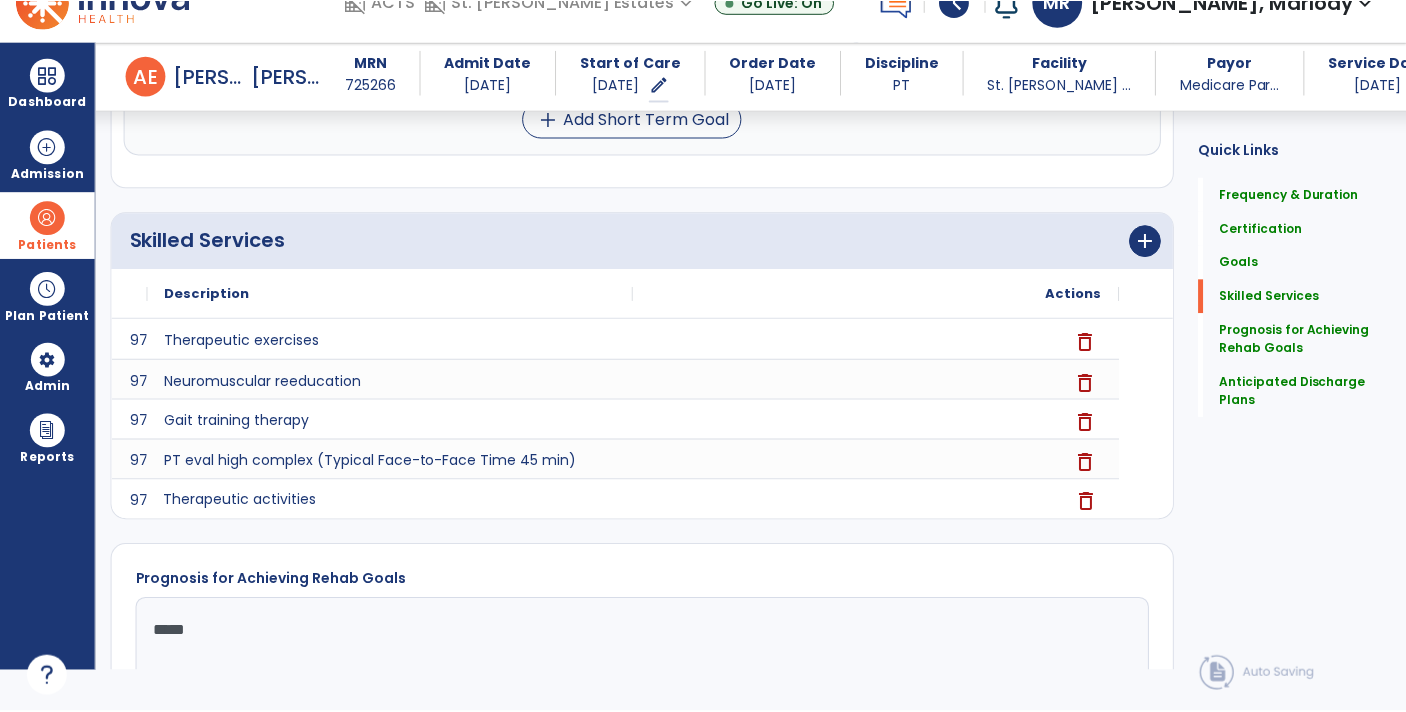 scroll, scrollTop: 0, scrollLeft: 0, axis: both 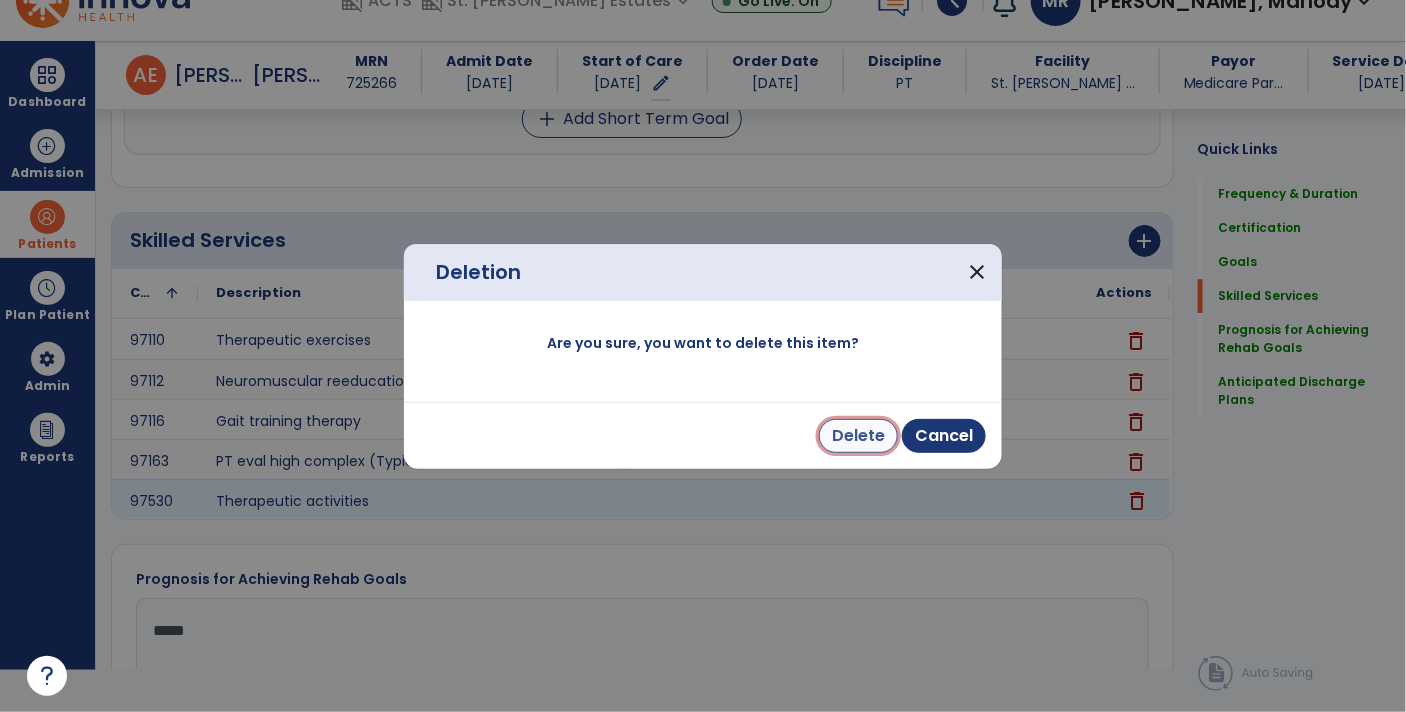 click on "Delete" at bounding box center (858, 436) 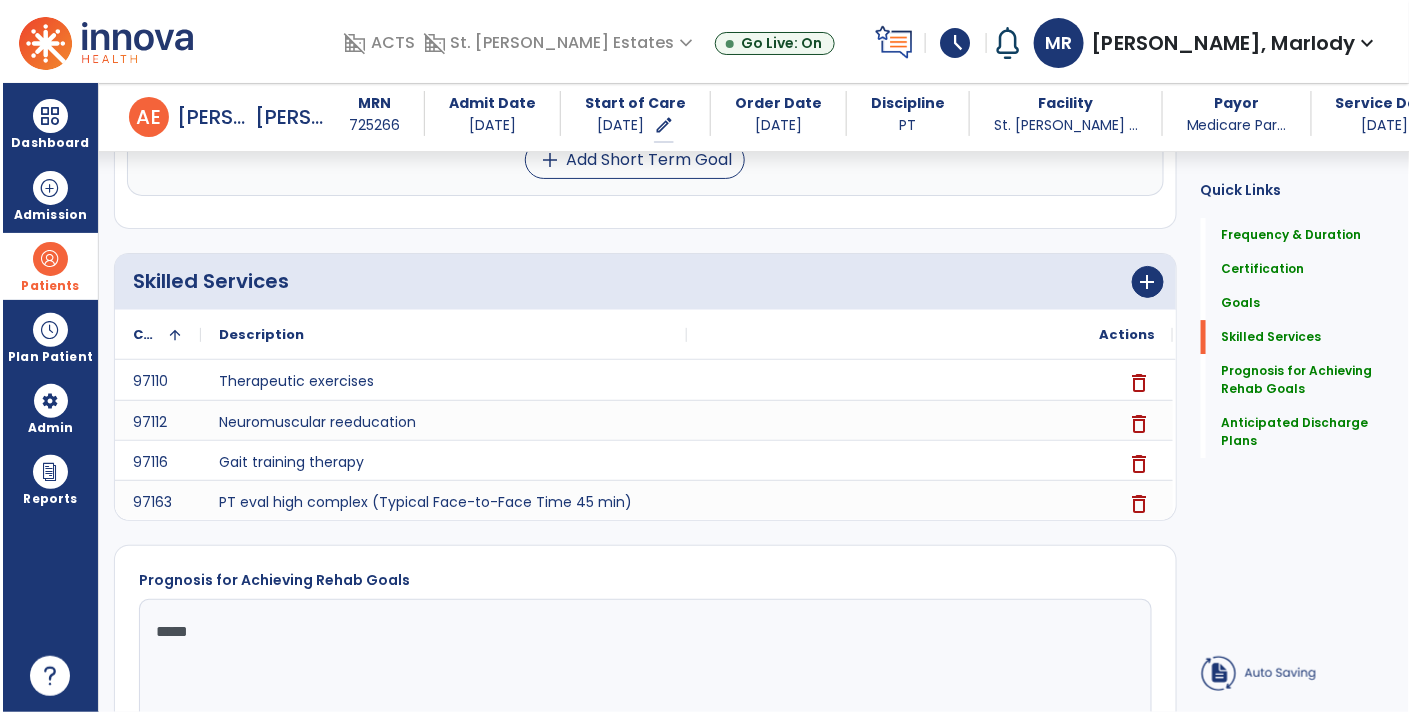 scroll, scrollTop: 41, scrollLeft: 0, axis: vertical 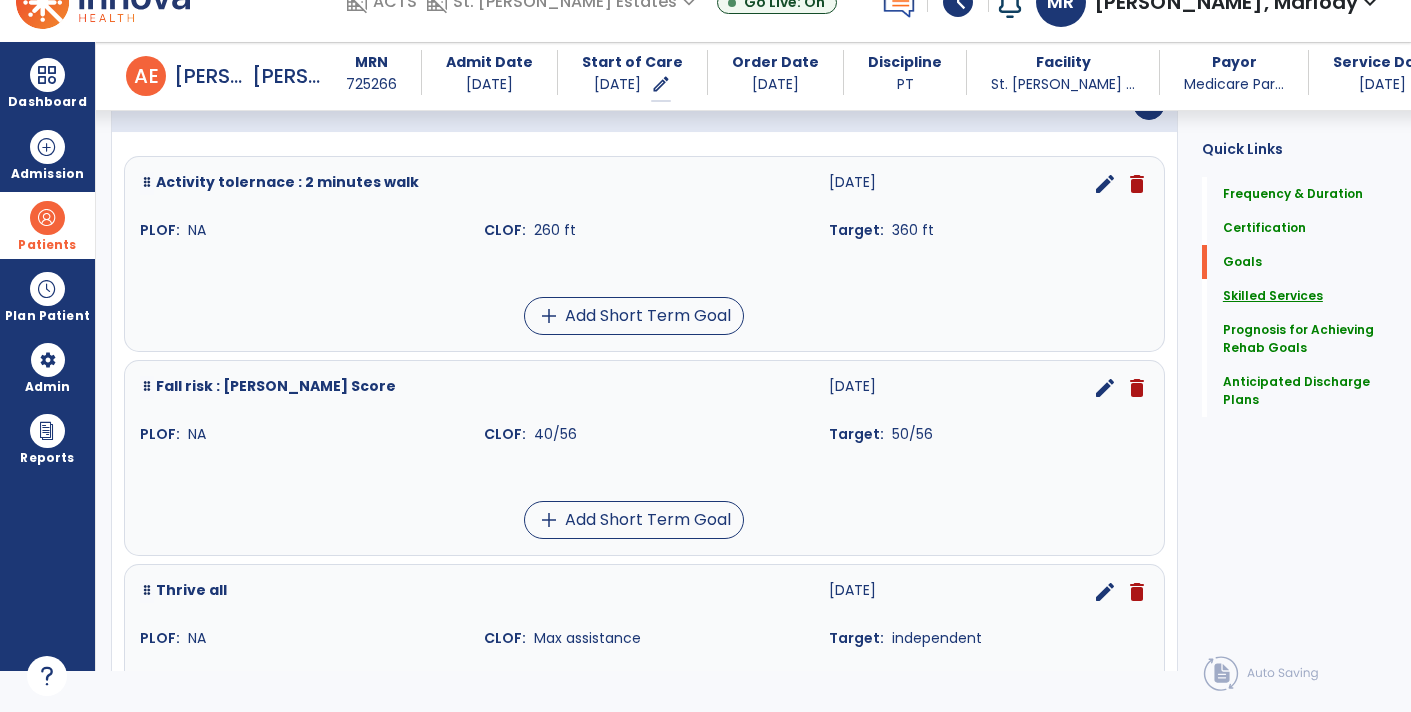 click on "Skilled Services" 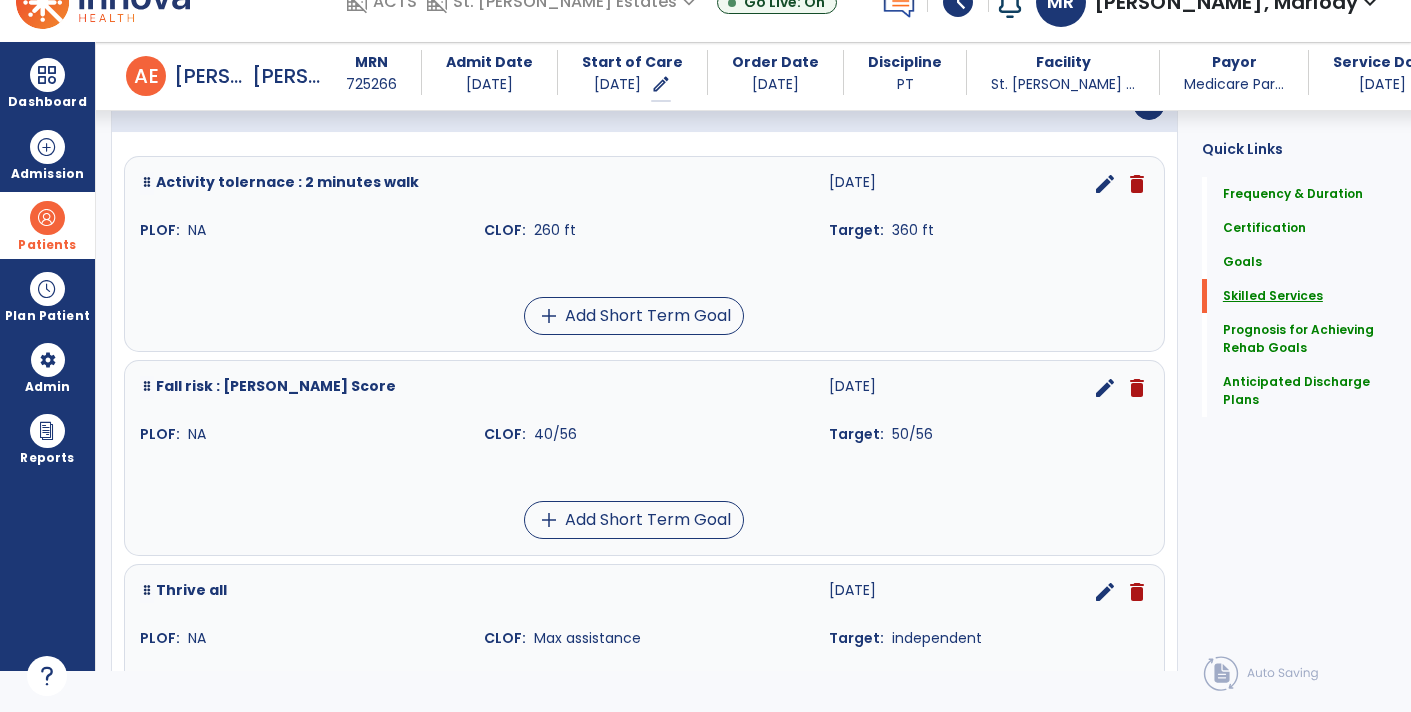 scroll, scrollTop: 579, scrollLeft: 0, axis: vertical 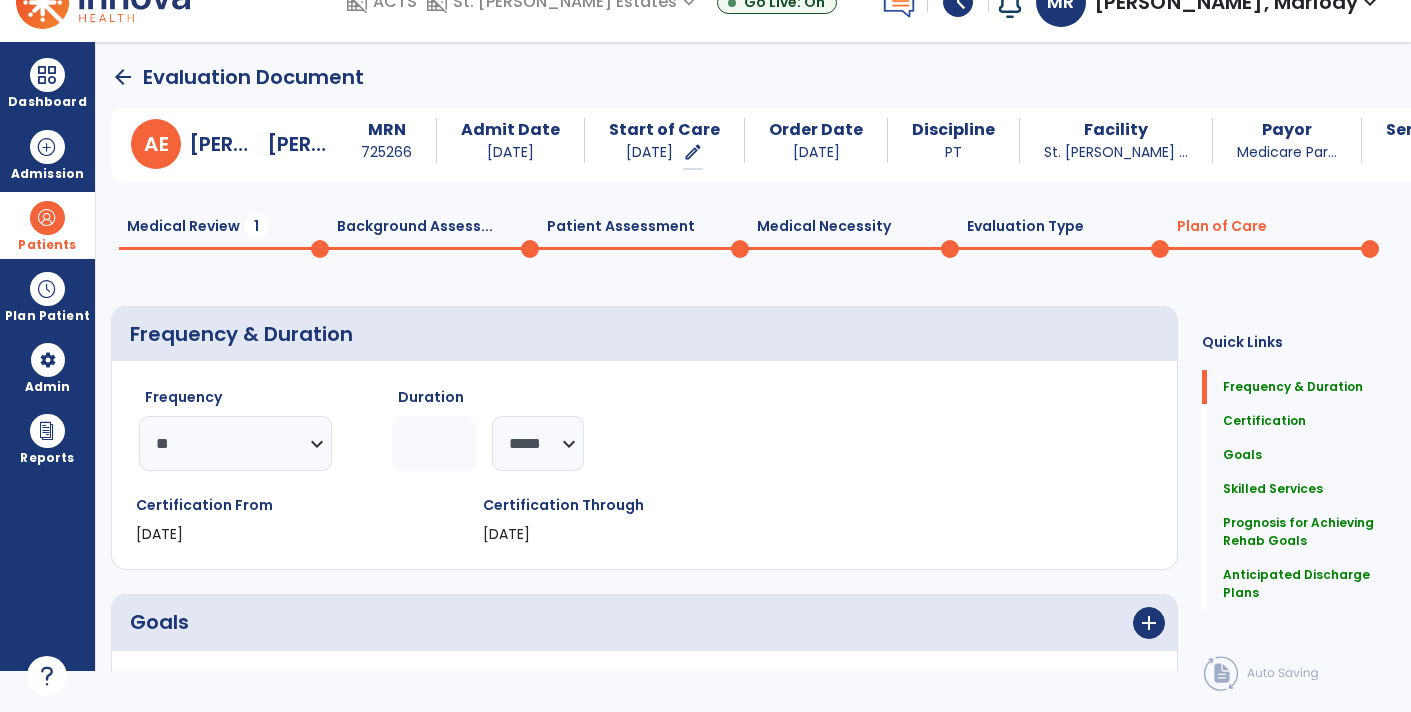click on "Plan of Care  0" 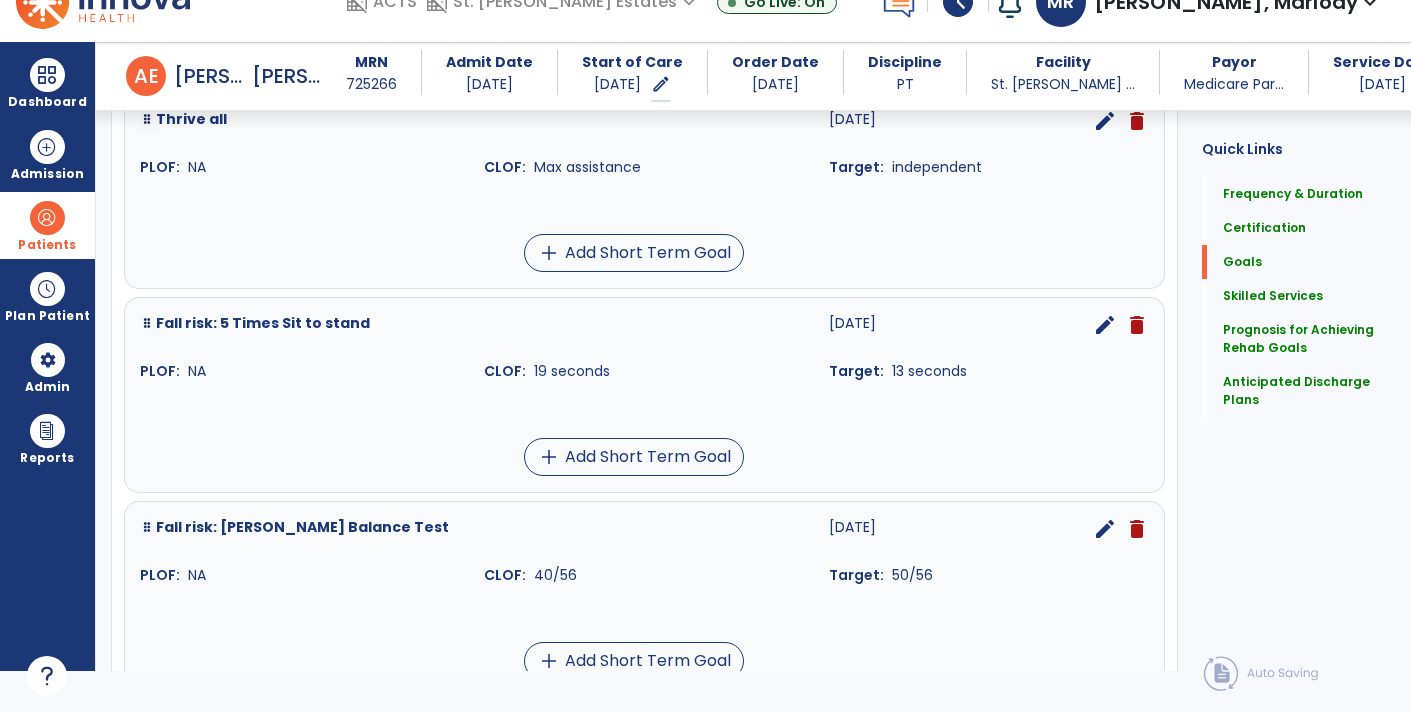 scroll, scrollTop: 1810, scrollLeft: 0, axis: vertical 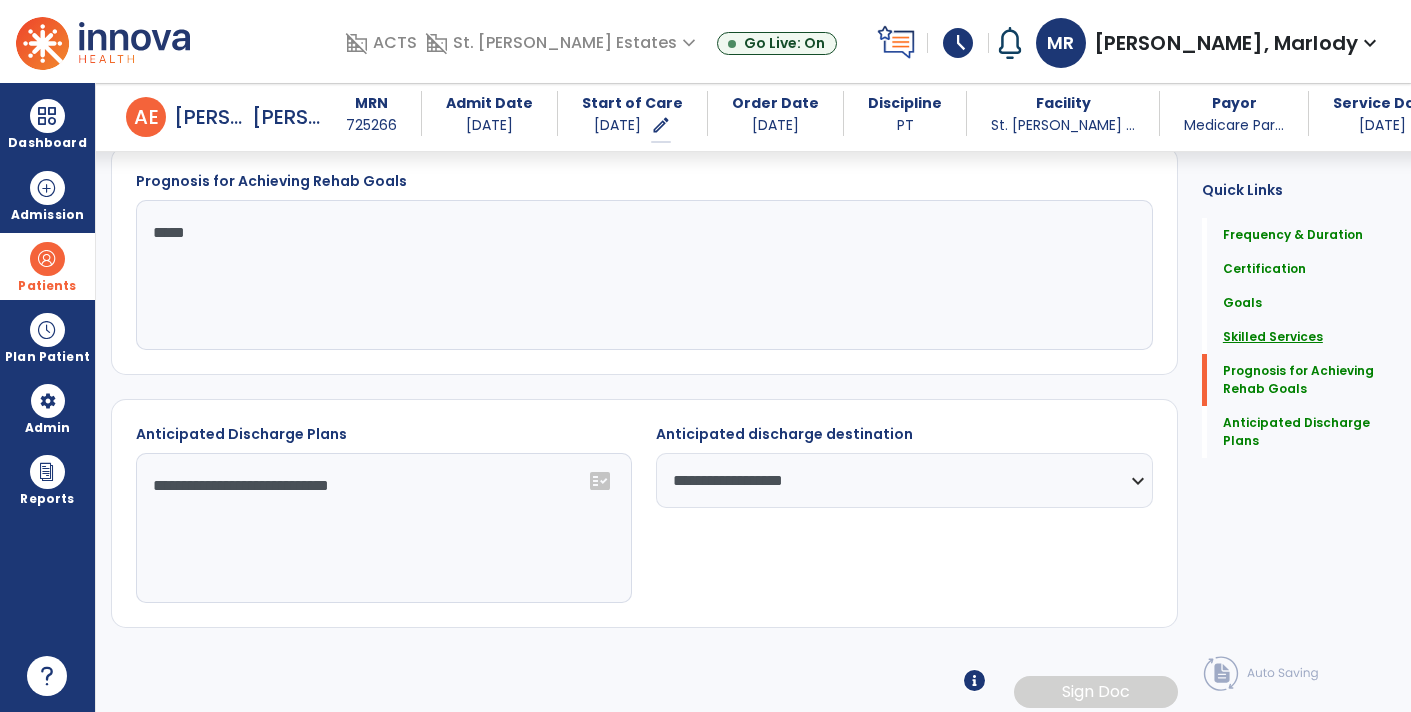 click on "Skilled Services" 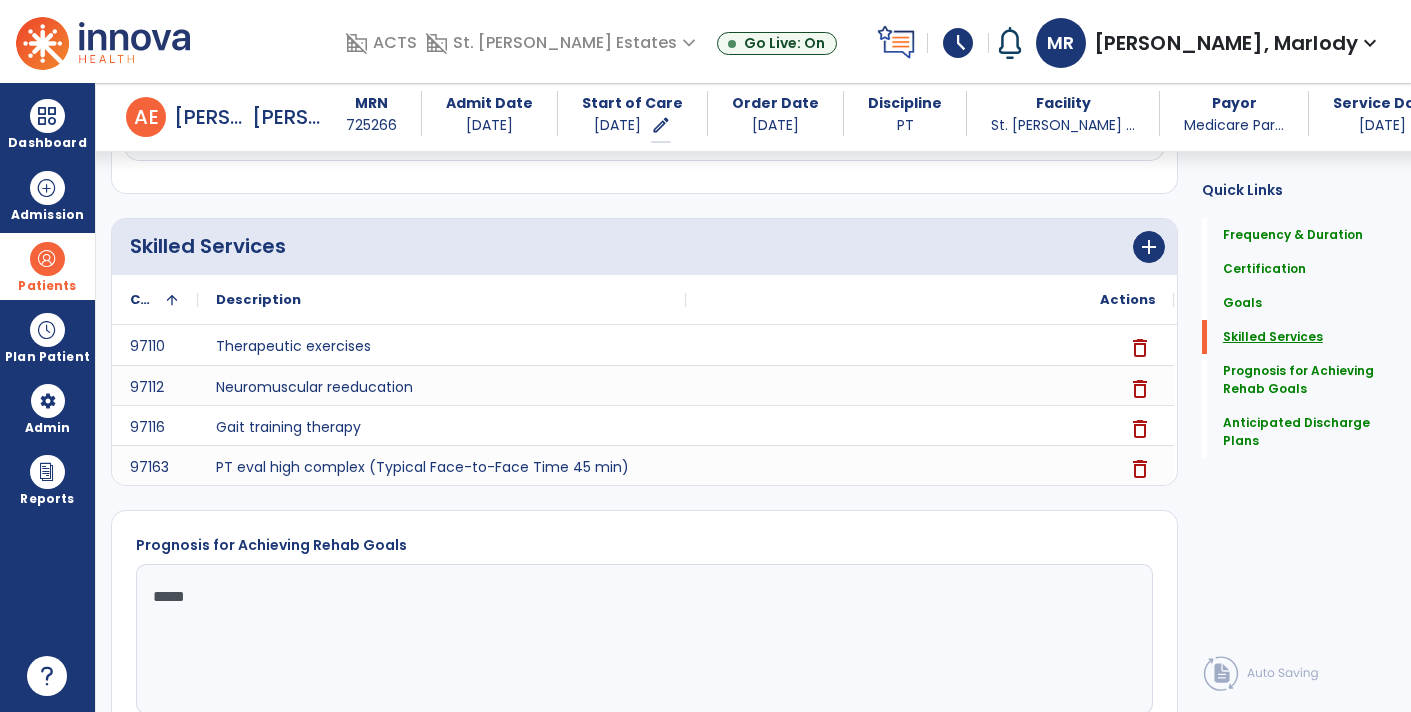 scroll, scrollTop: 1968, scrollLeft: 0, axis: vertical 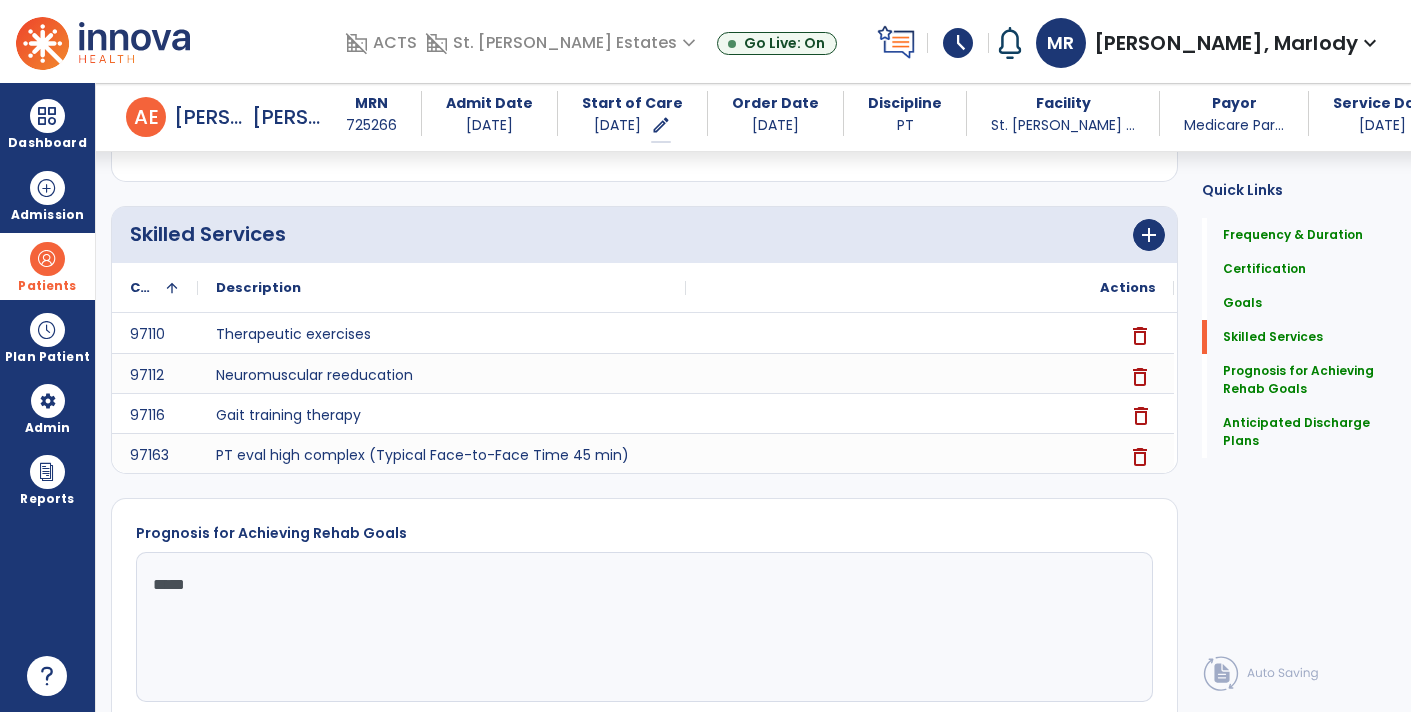 click on "delete" 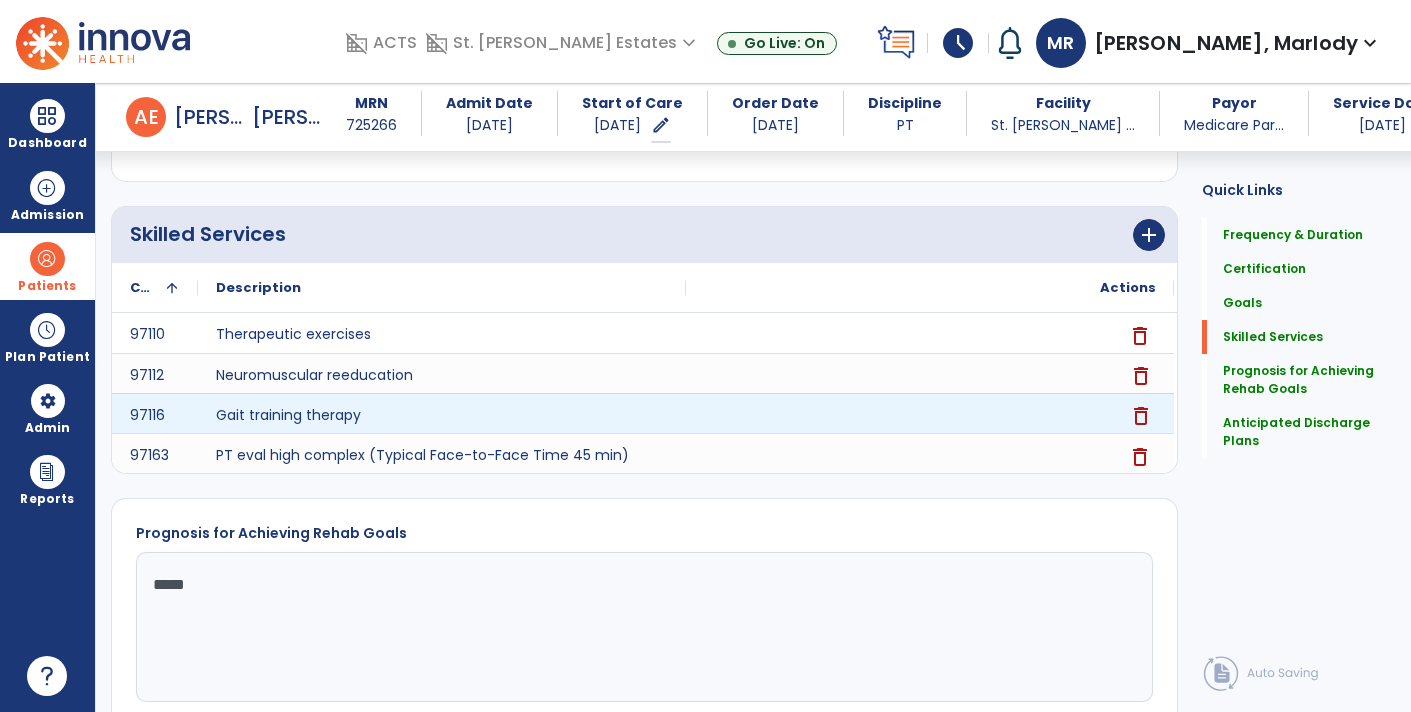 click on "delete" 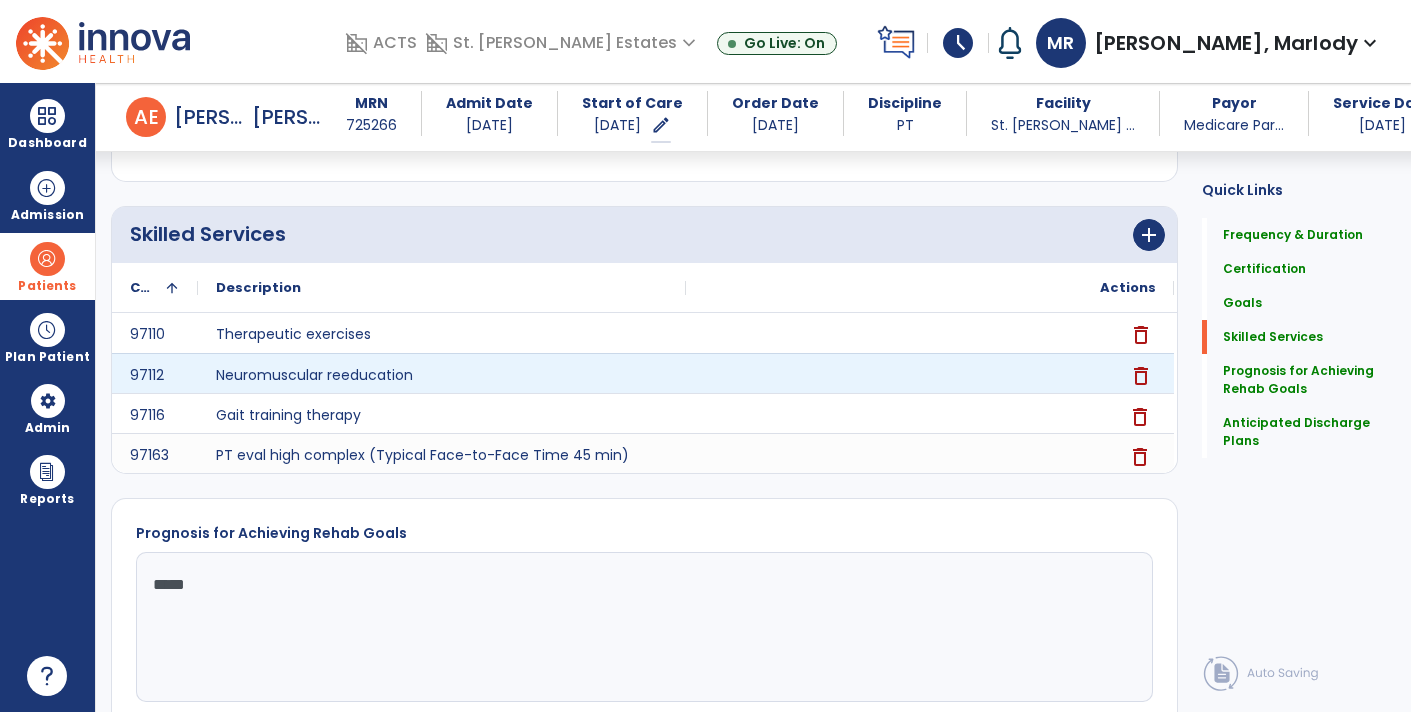 click on "delete" 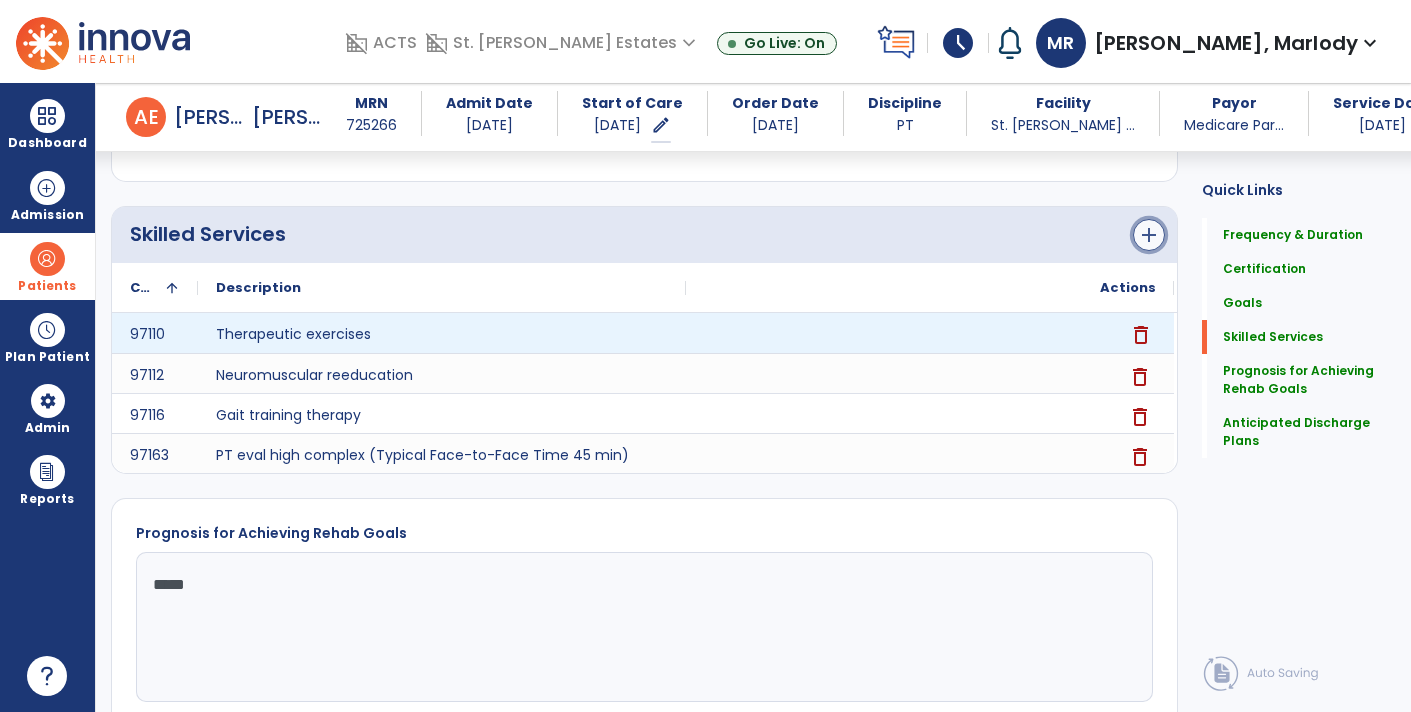 click on "add" 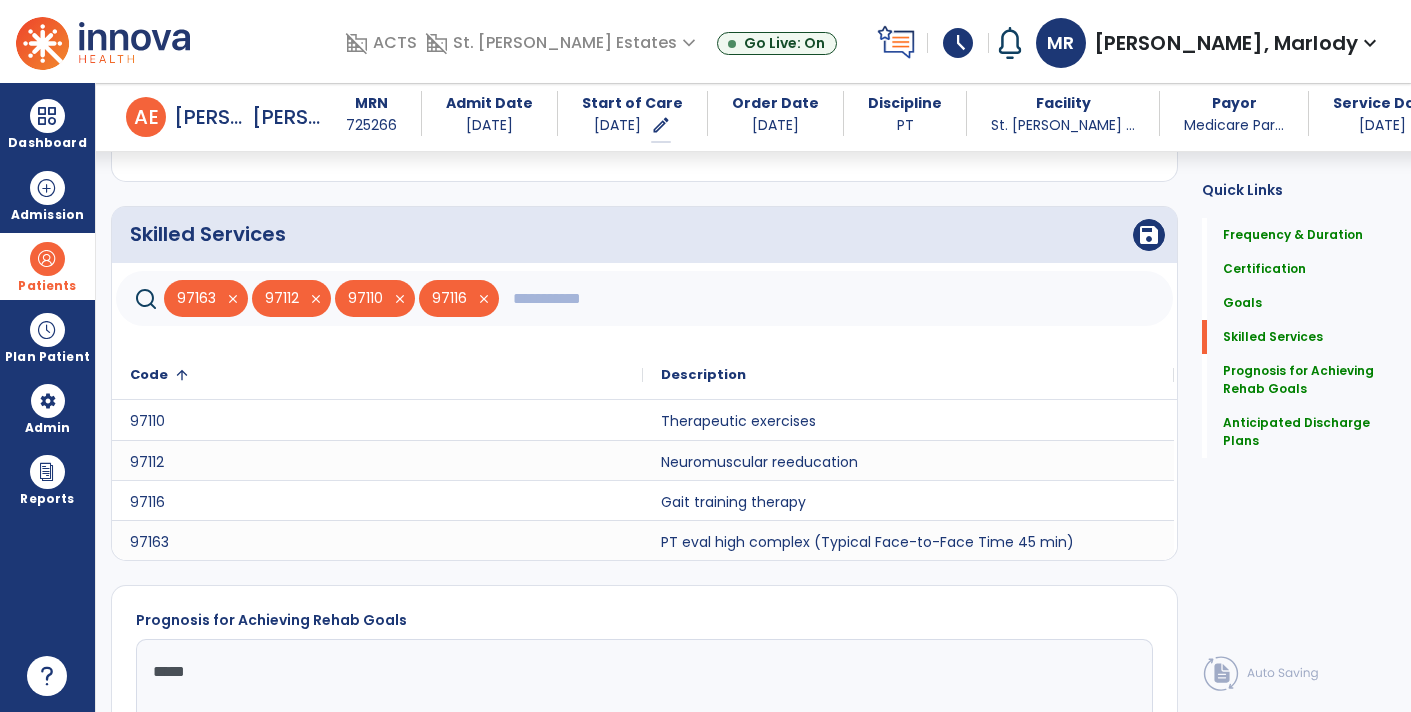 click 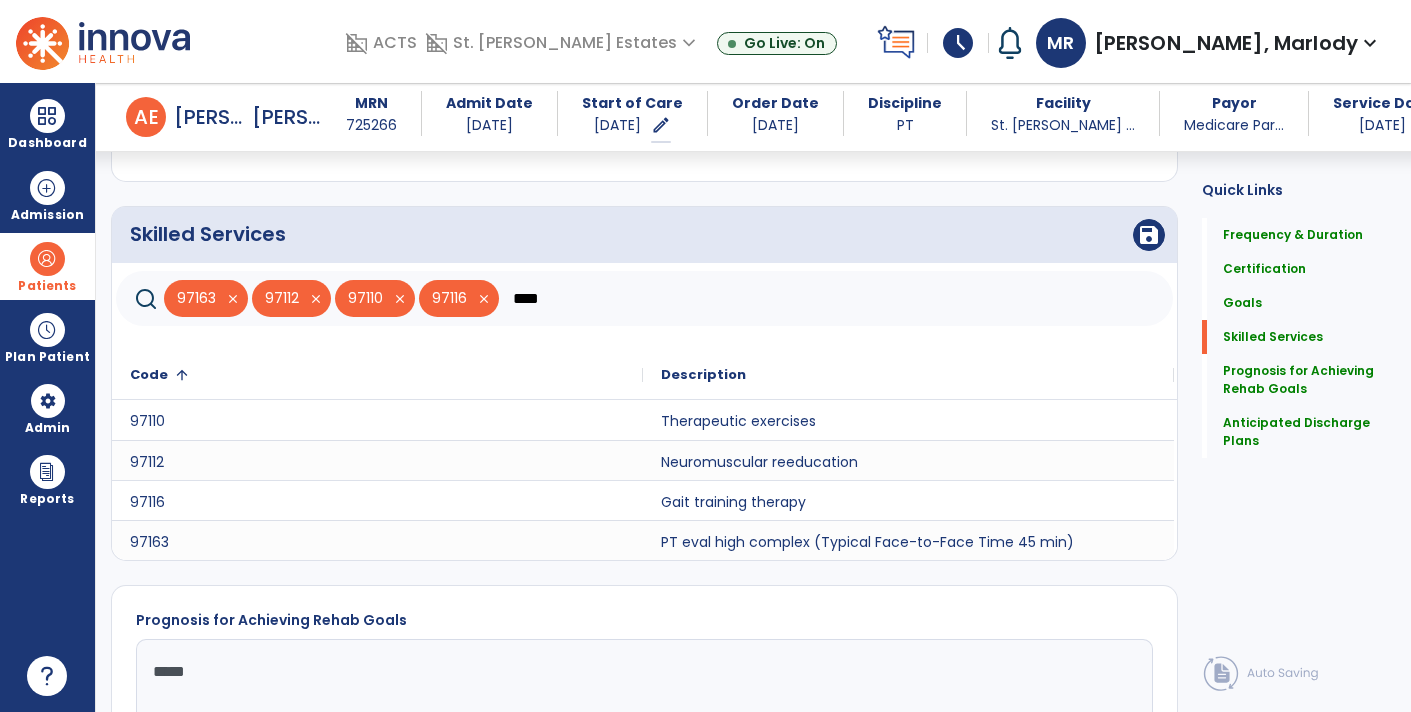 type on "*****" 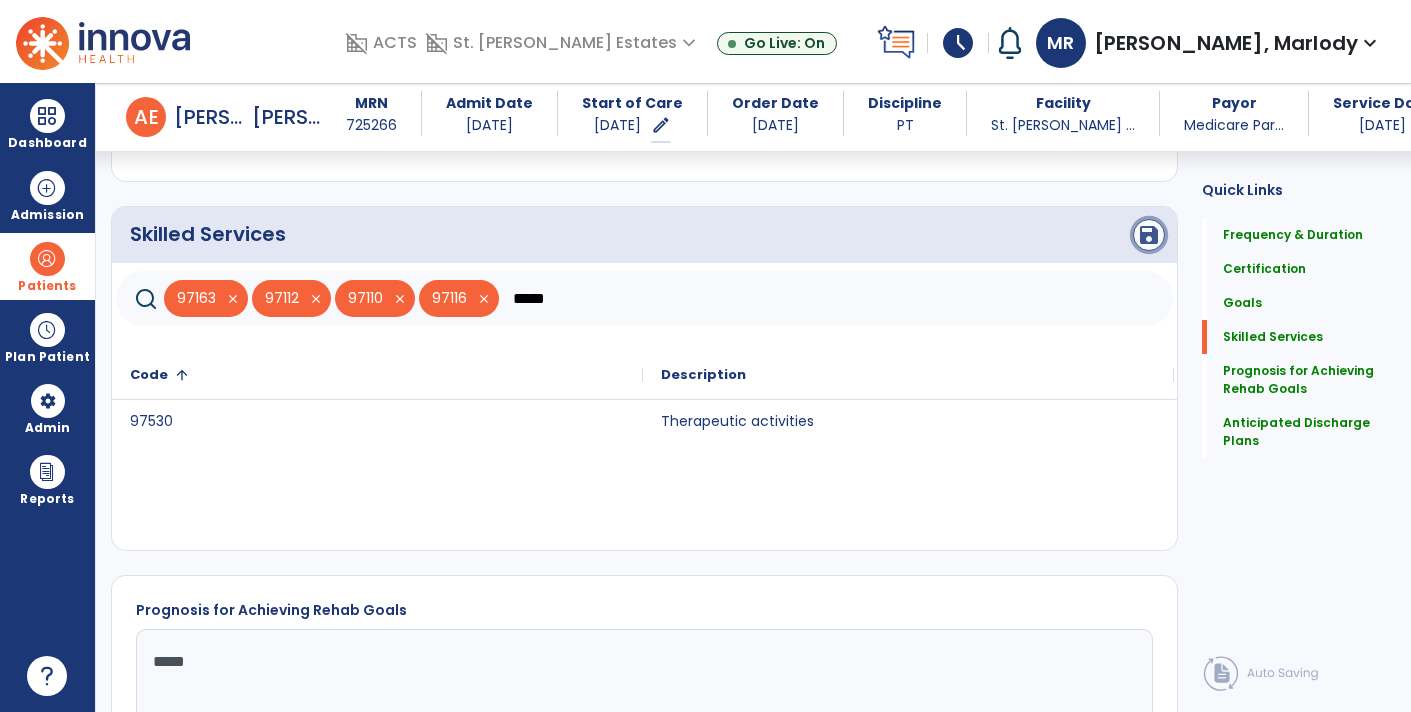 click on "save" 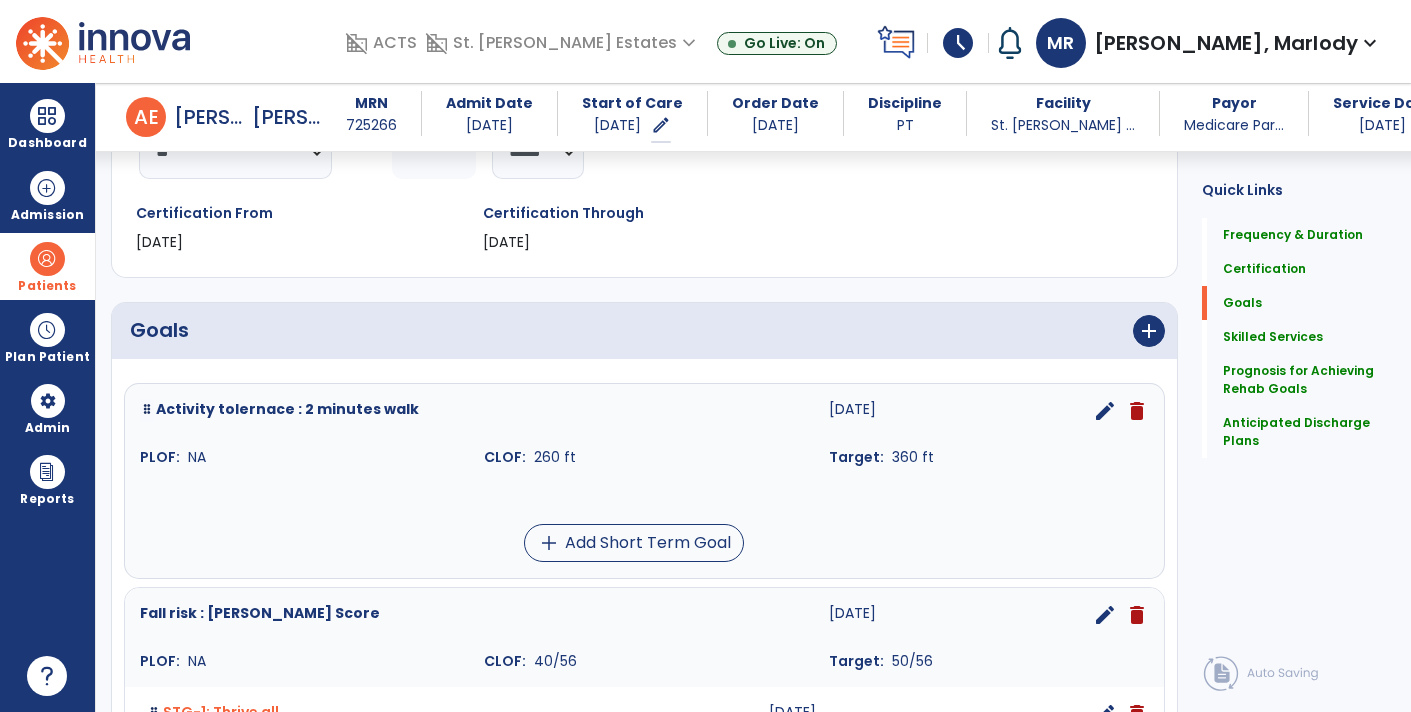 scroll, scrollTop: 0, scrollLeft: 0, axis: both 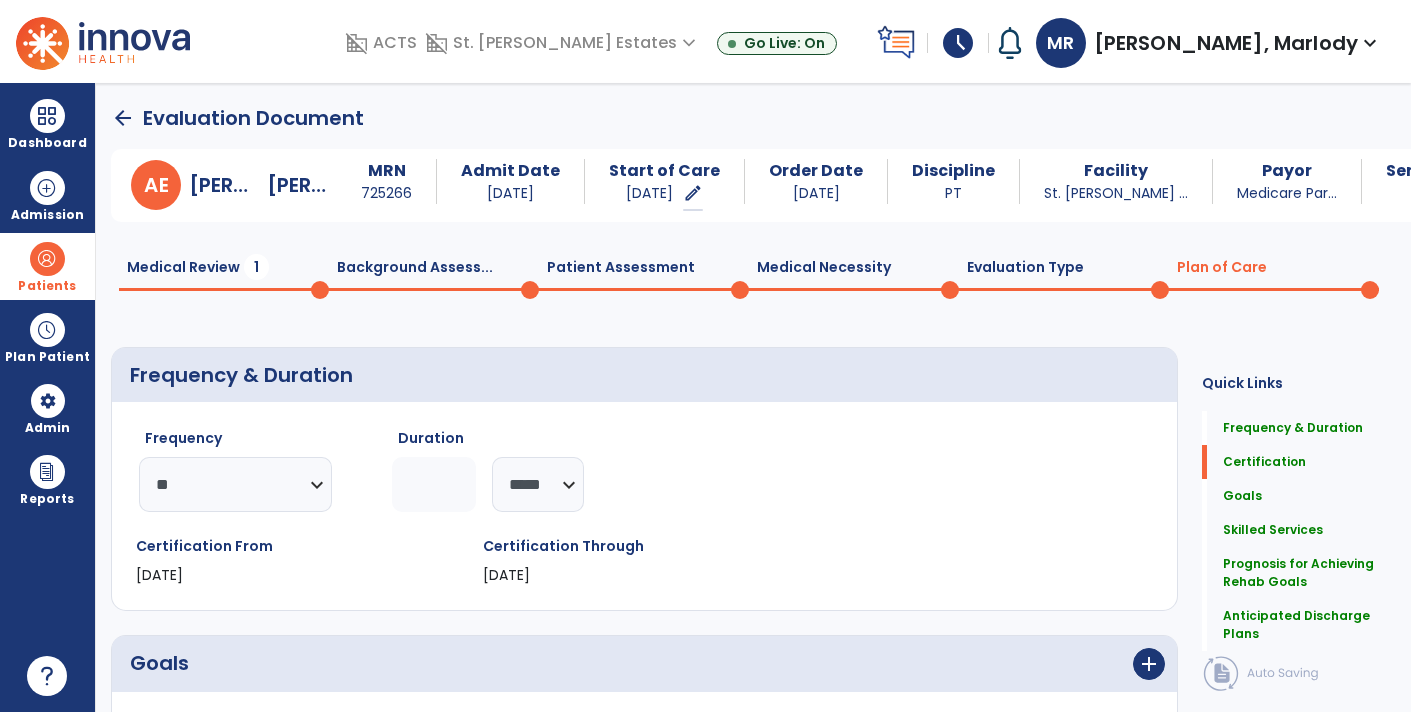 click on "0" 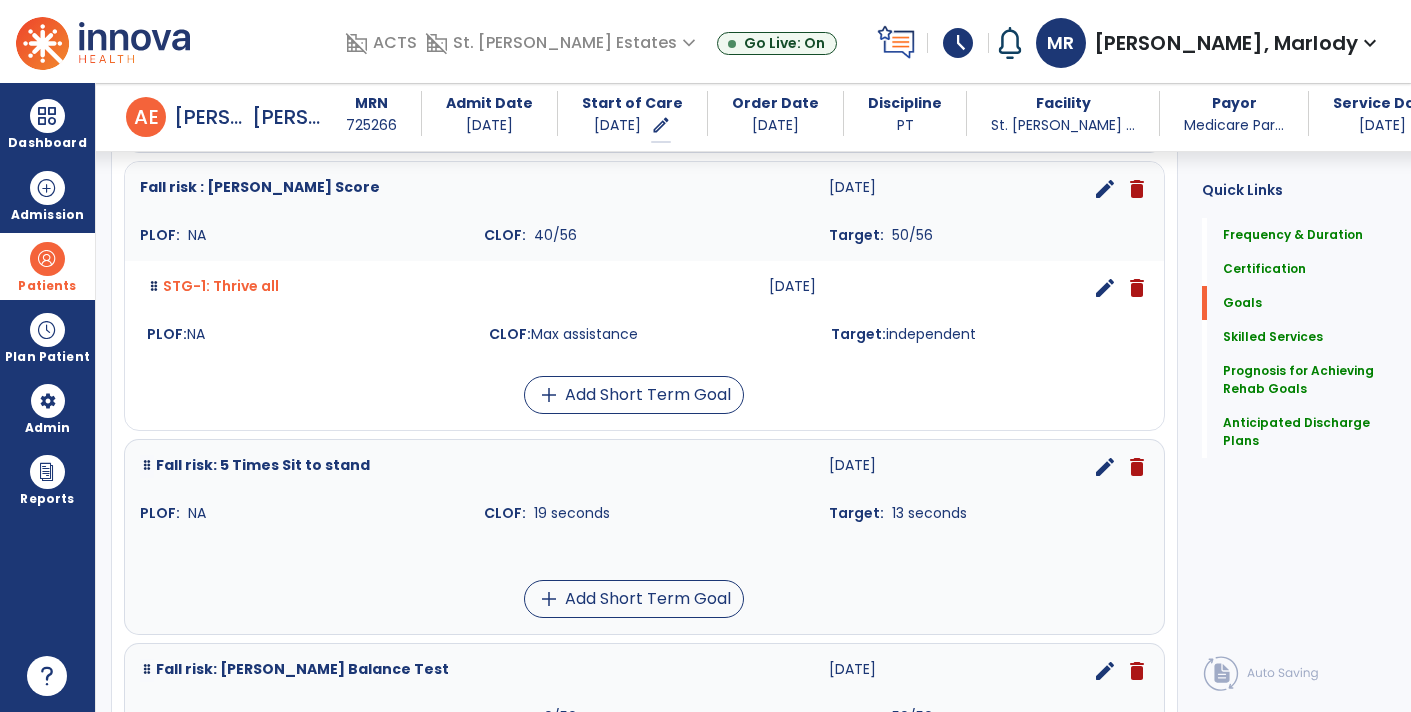 scroll, scrollTop: 743, scrollLeft: 0, axis: vertical 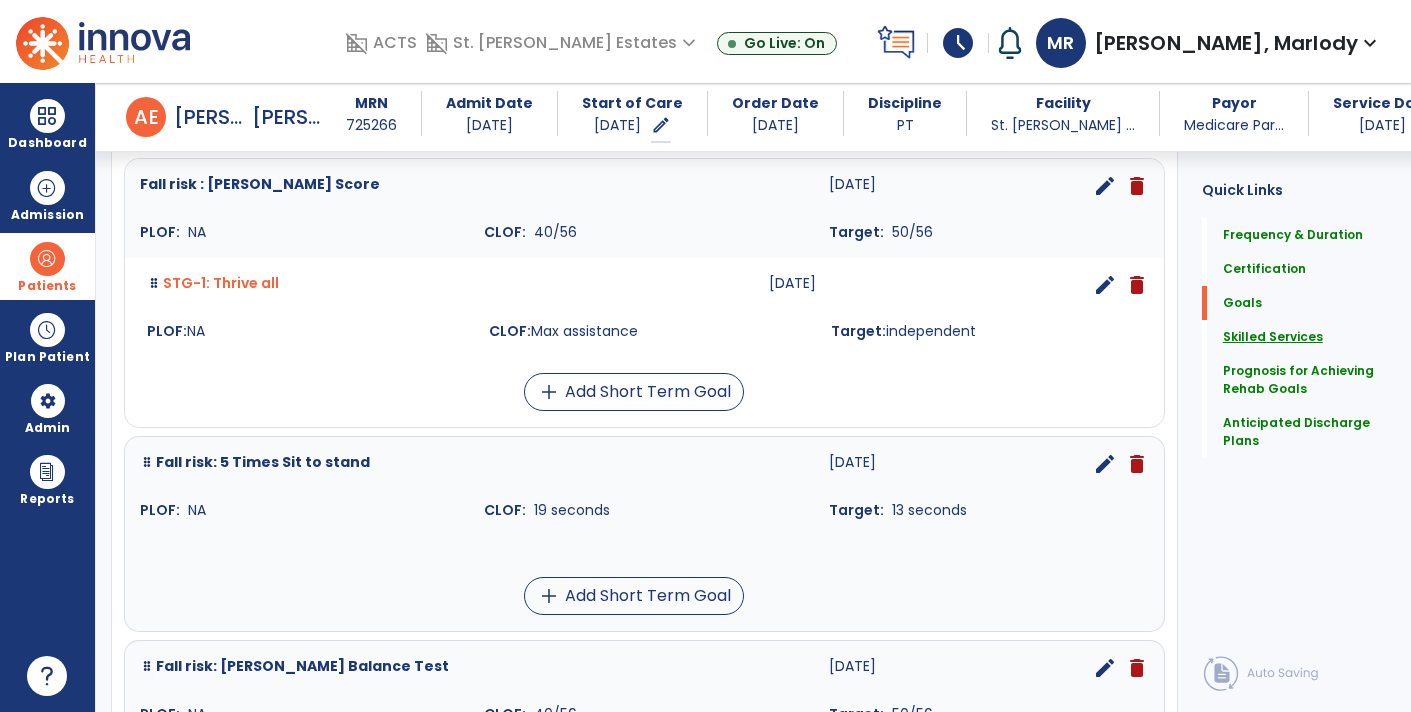 click on "Skilled Services" 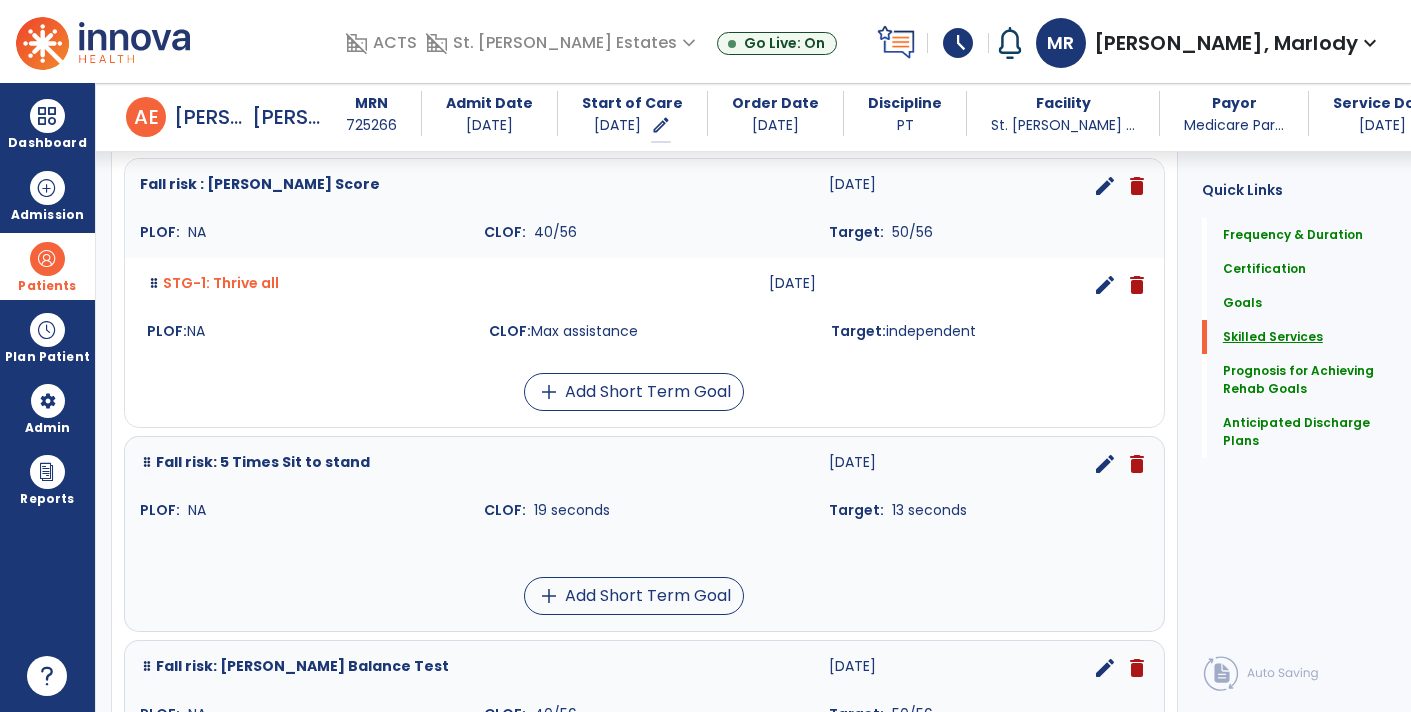 scroll, scrollTop: 797, scrollLeft: 0, axis: vertical 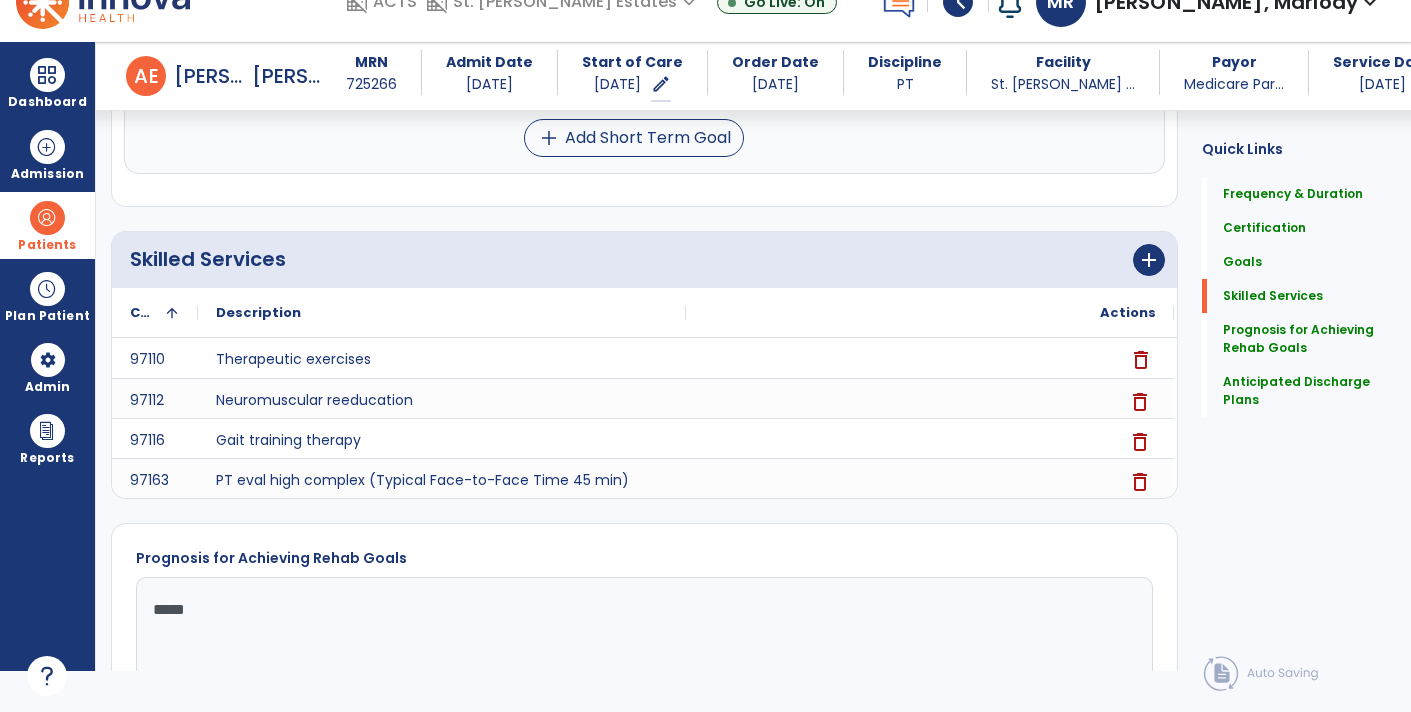 click on "delete" 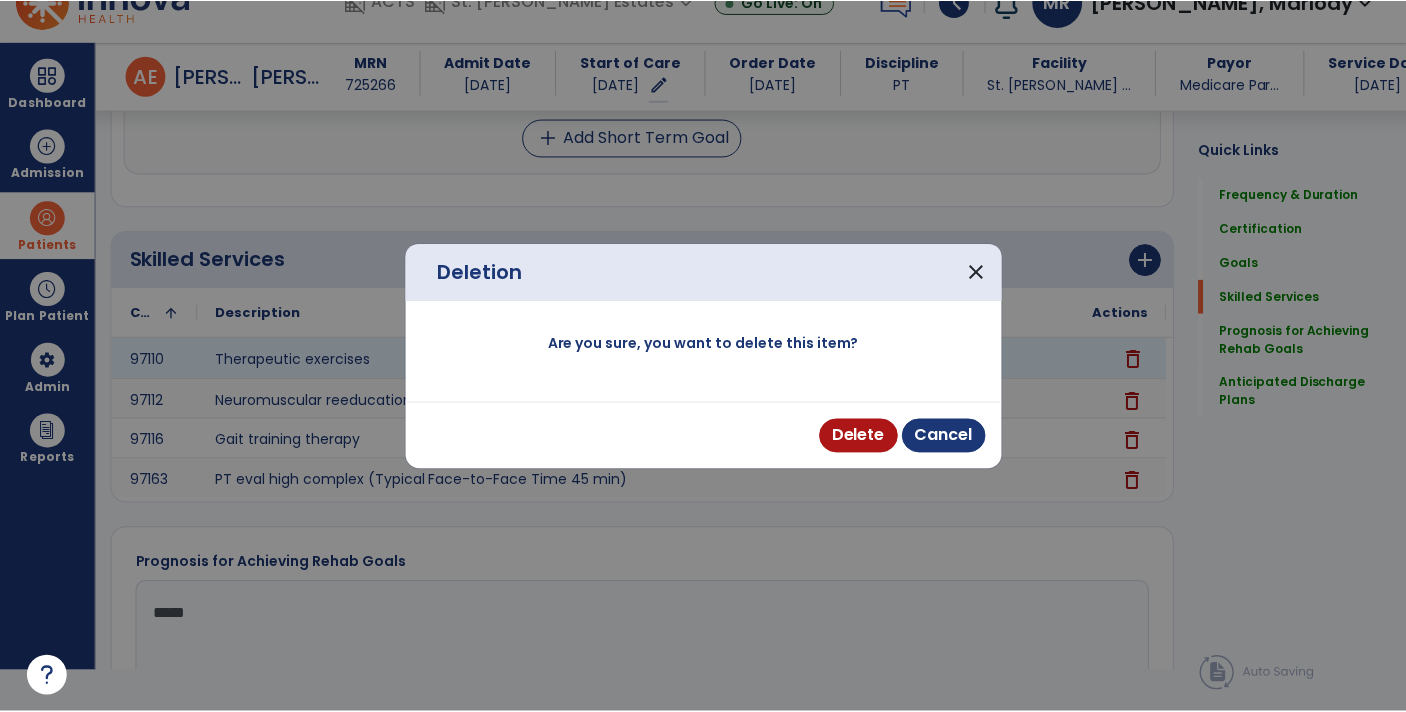 scroll, scrollTop: 0, scrollLeft: 0, axis: both 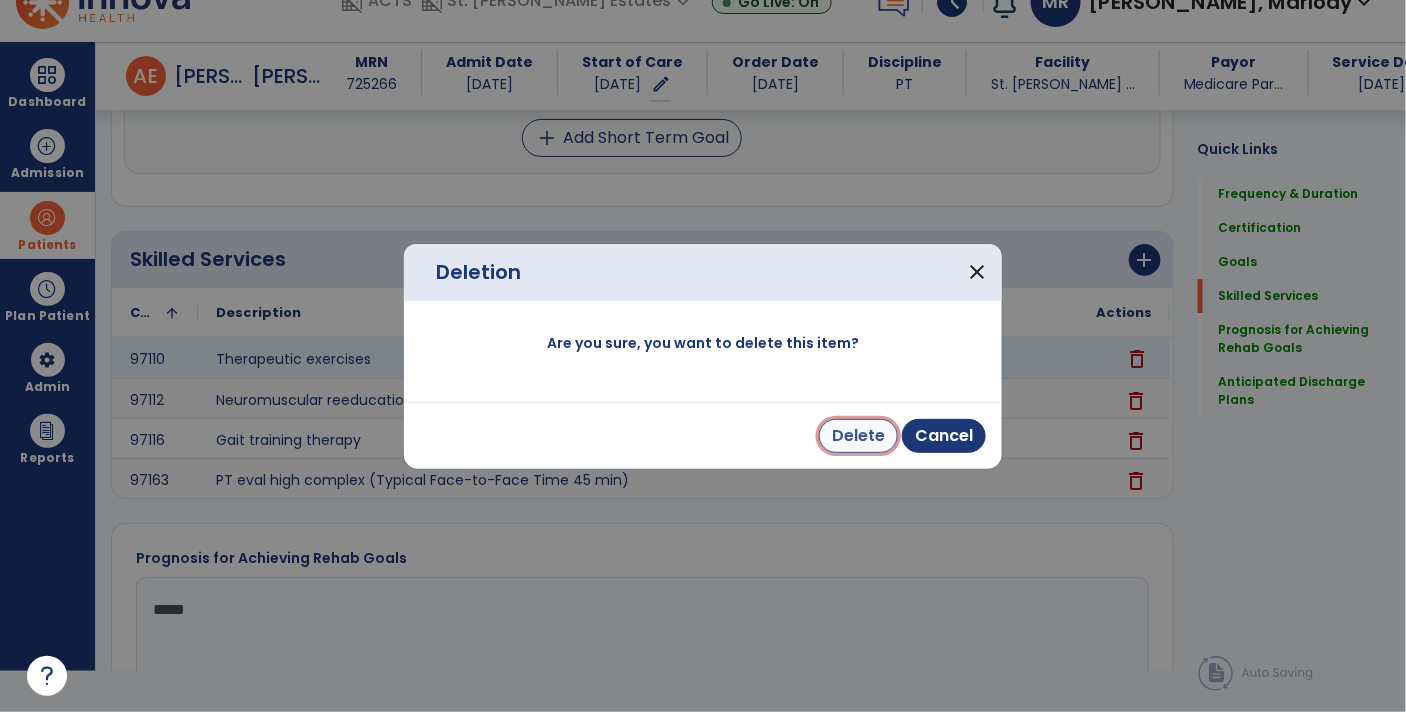 click on "Delete" at bounding box center (858, 436) 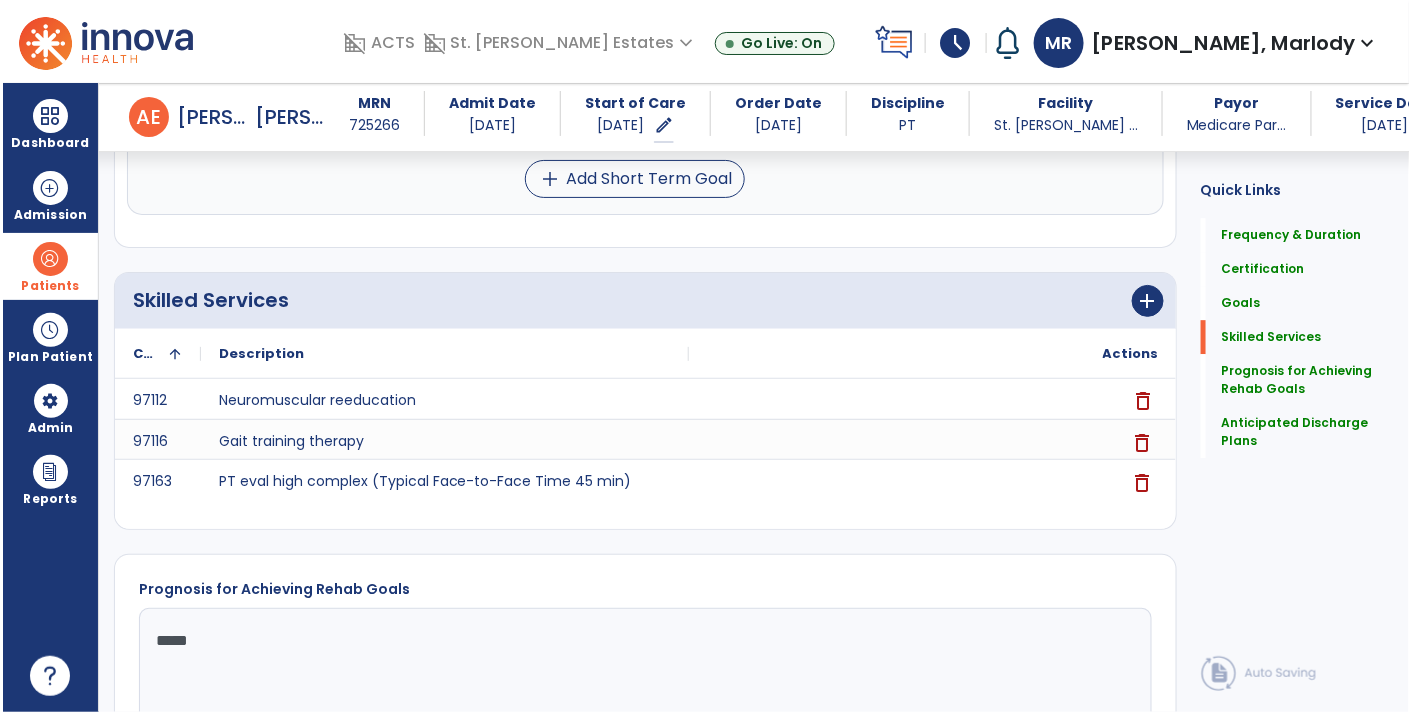 scroll, scrollTop: 41, scrollLeft: 0, axis: vertical 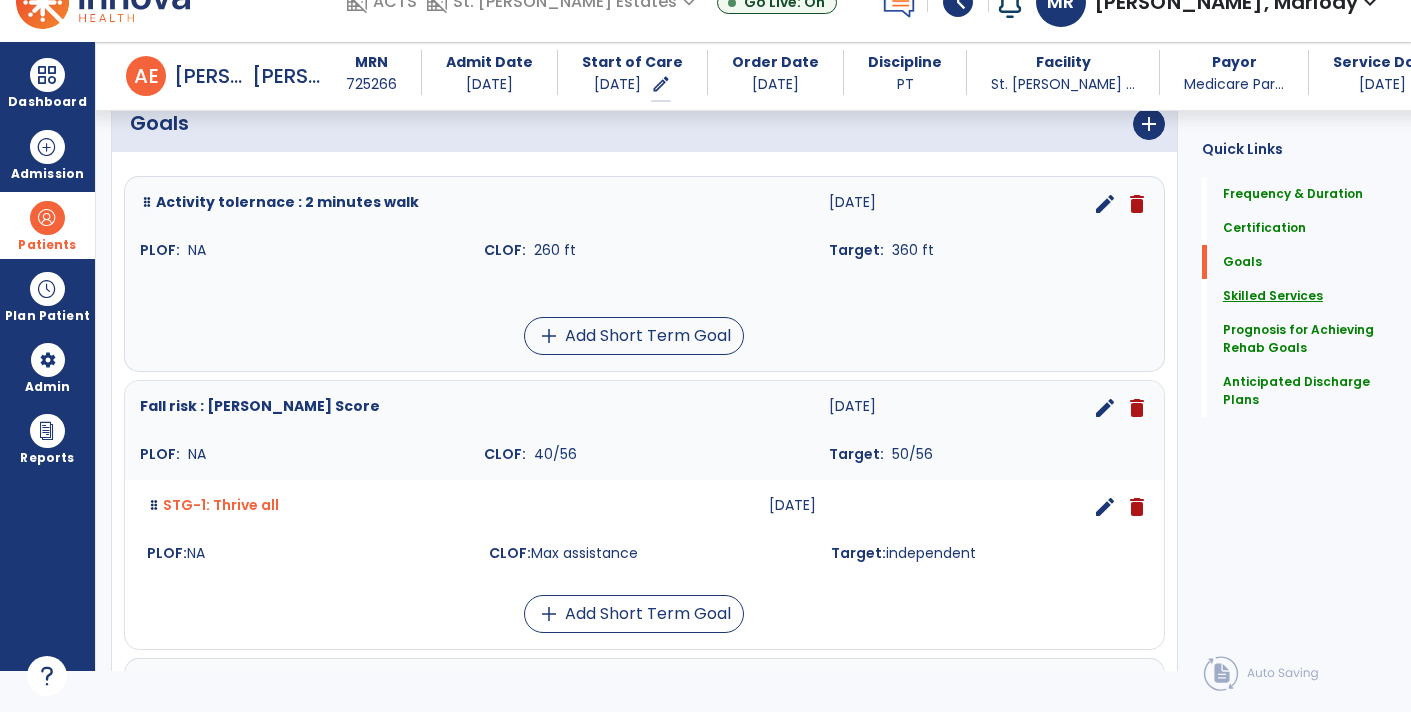 click on "Skilled Services" 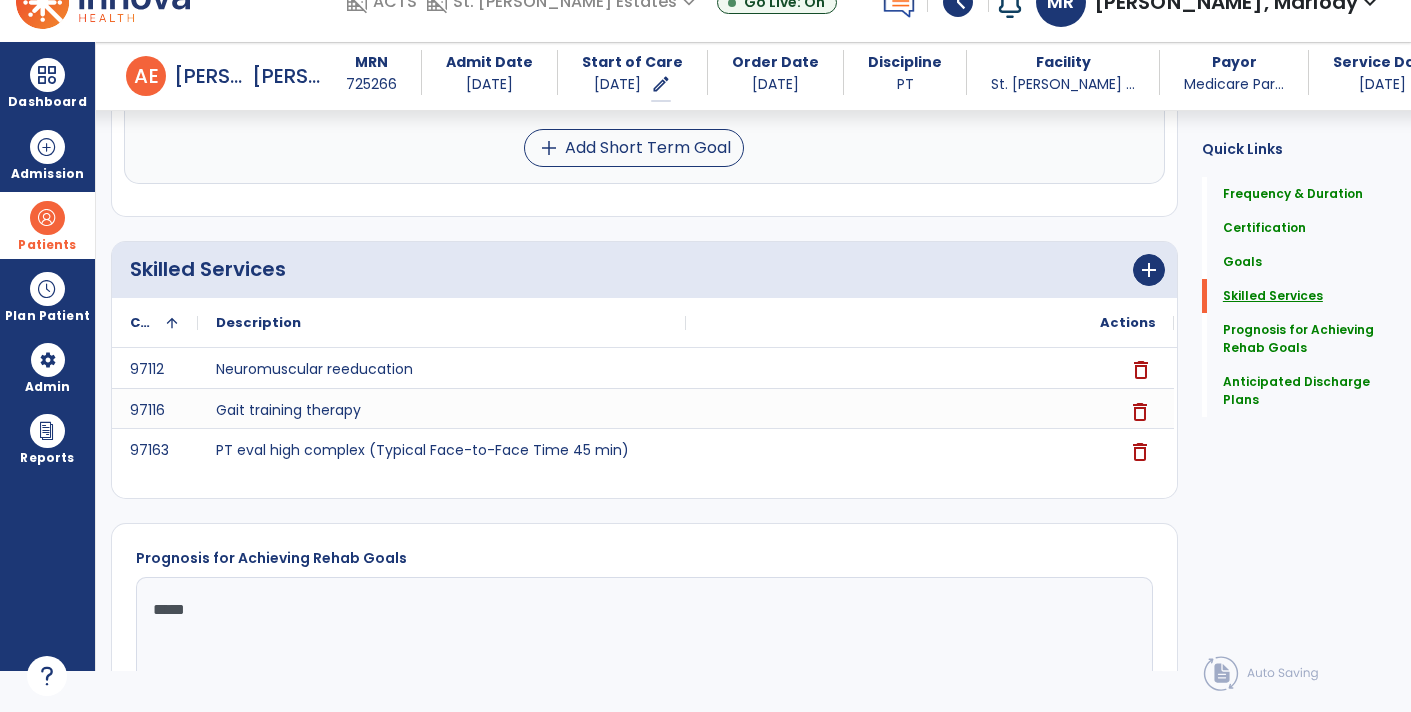 scroll, scrollTop: 1767, scrollLeft: 0, axis: vertical 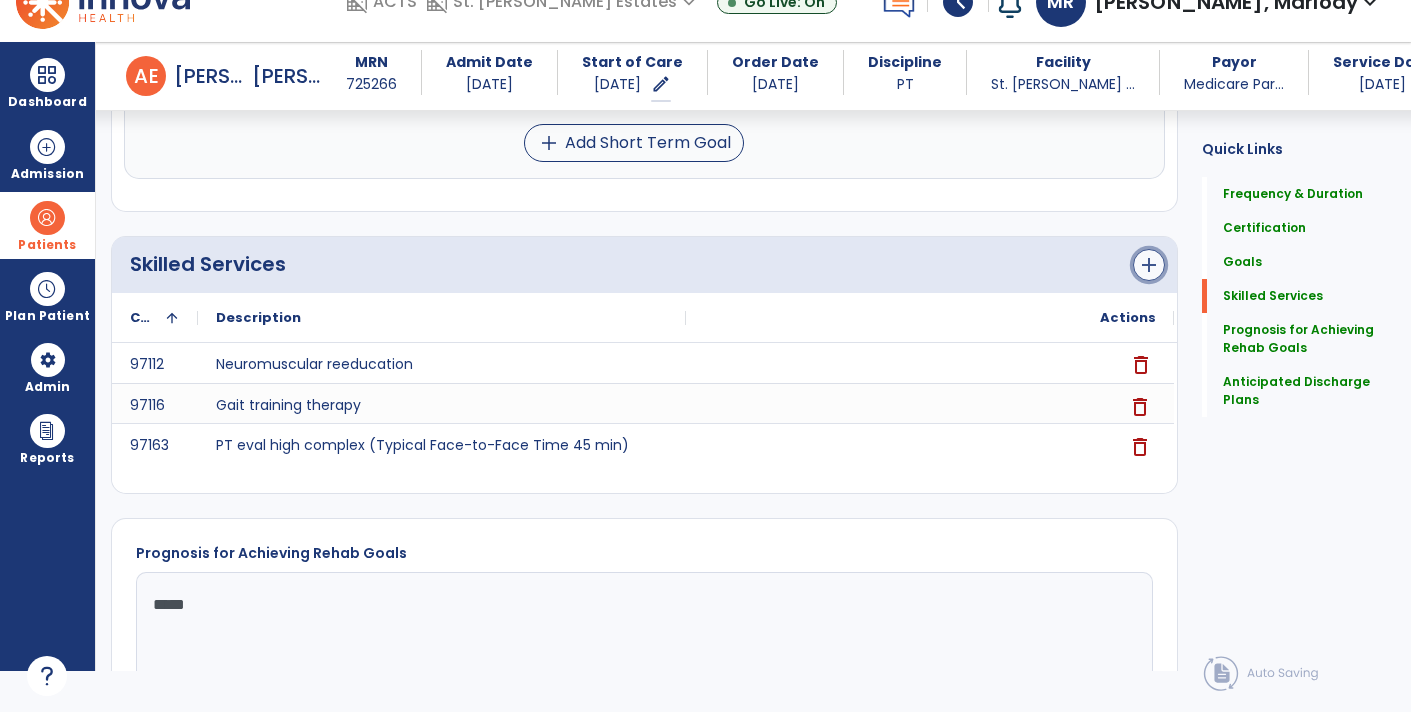 click on "add" 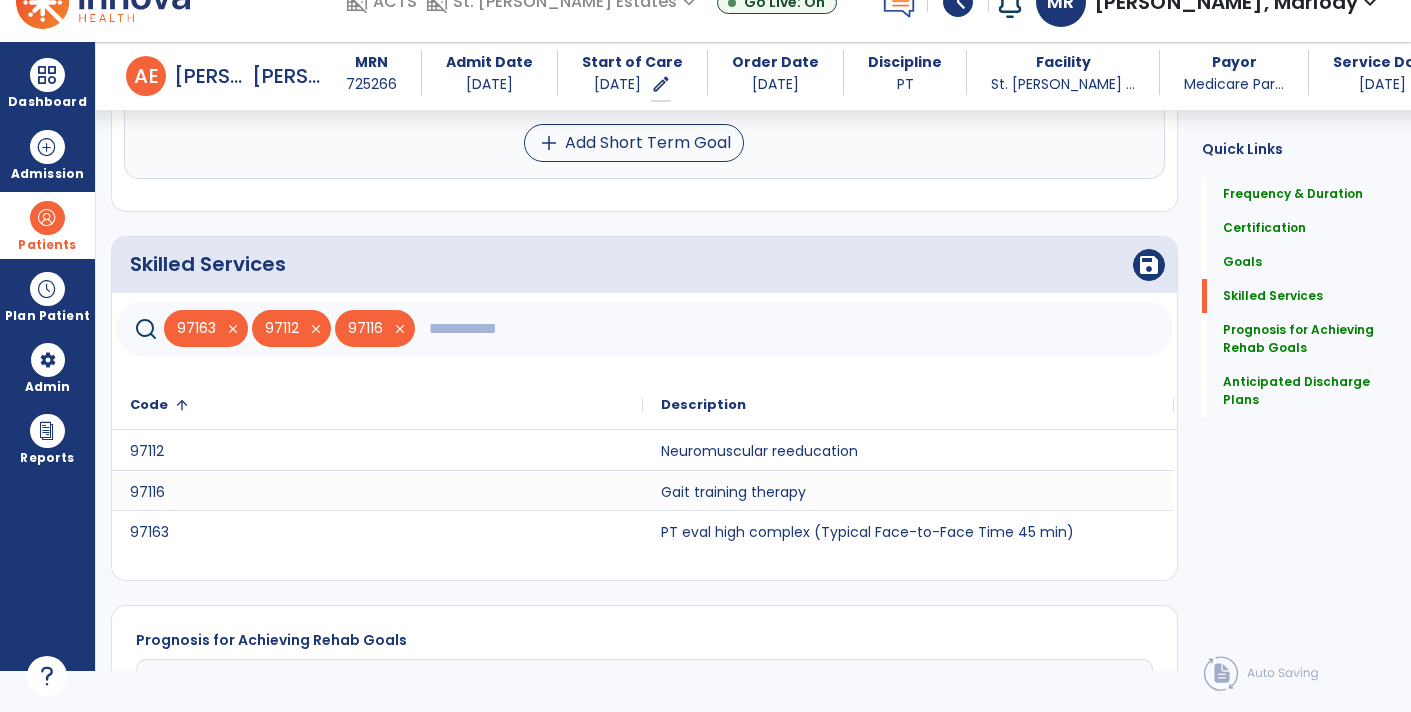 click 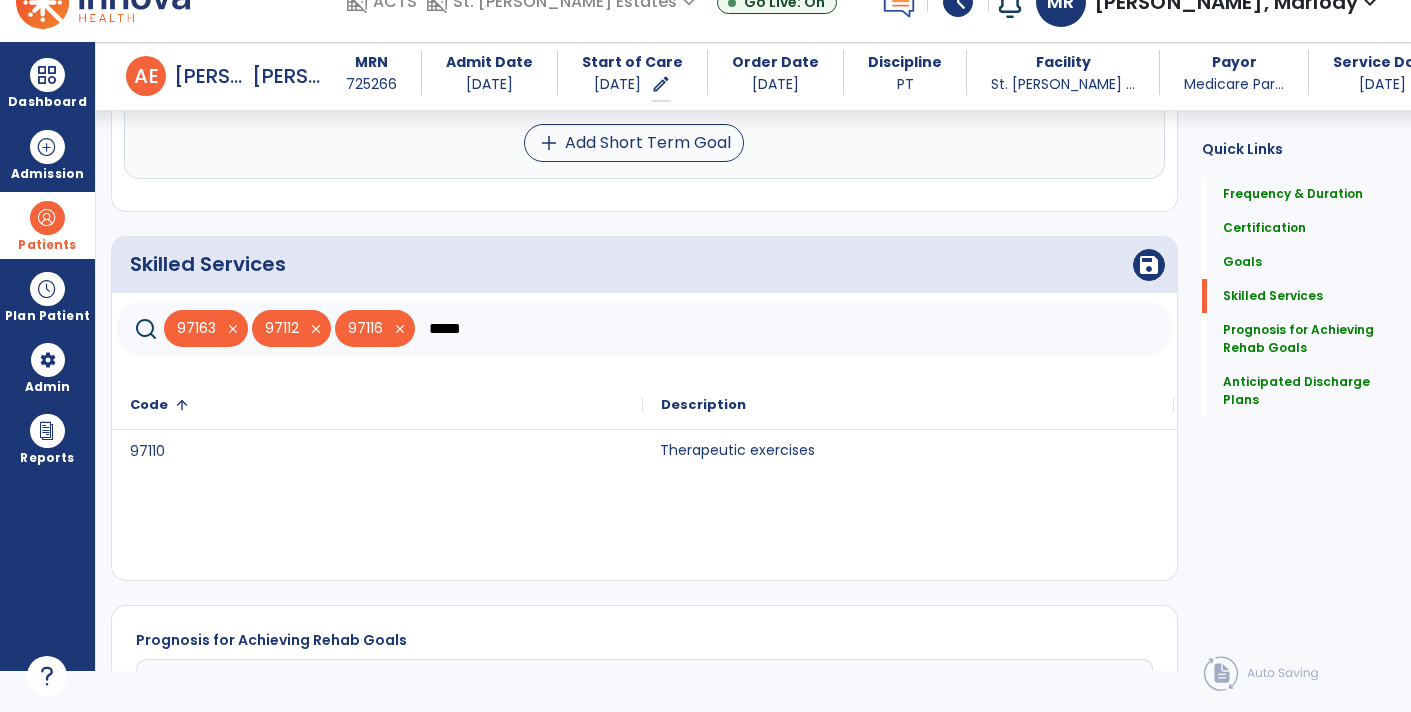 click on "Therapeutic exercises" 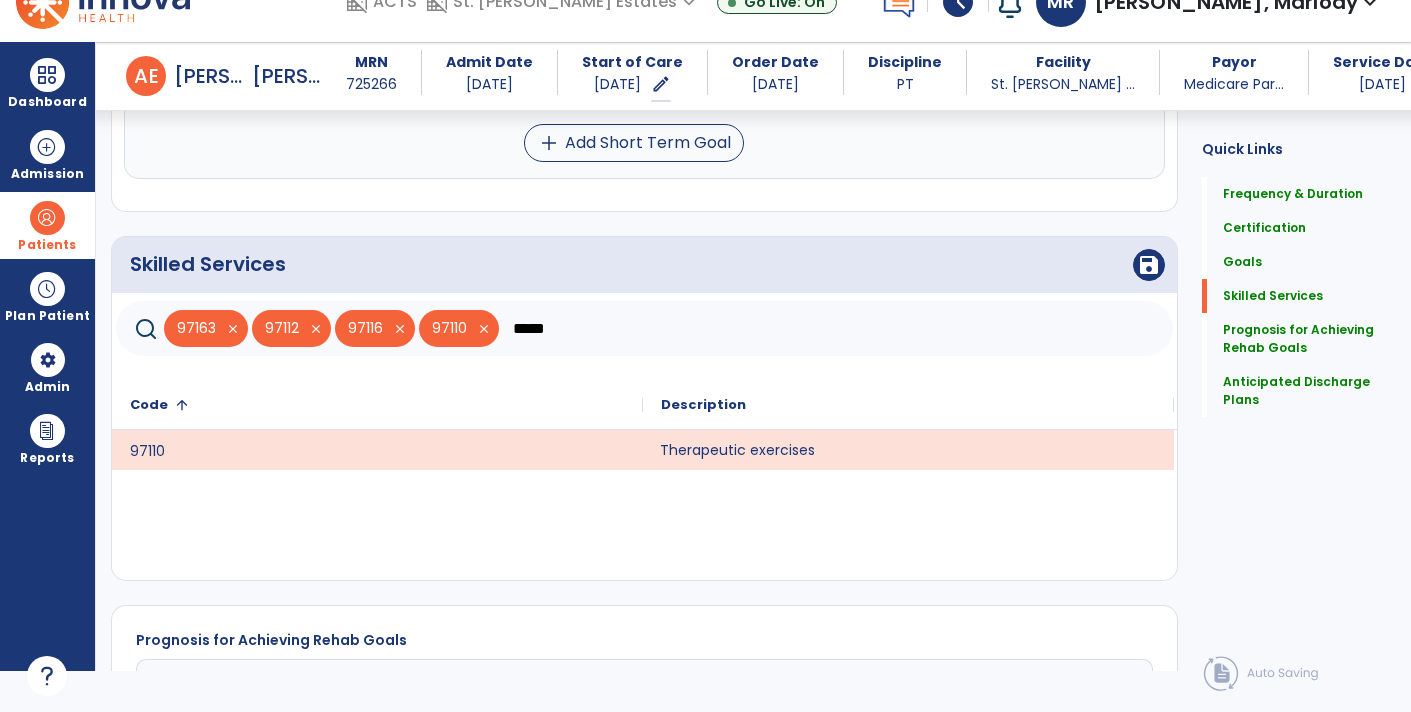 click on "*****" 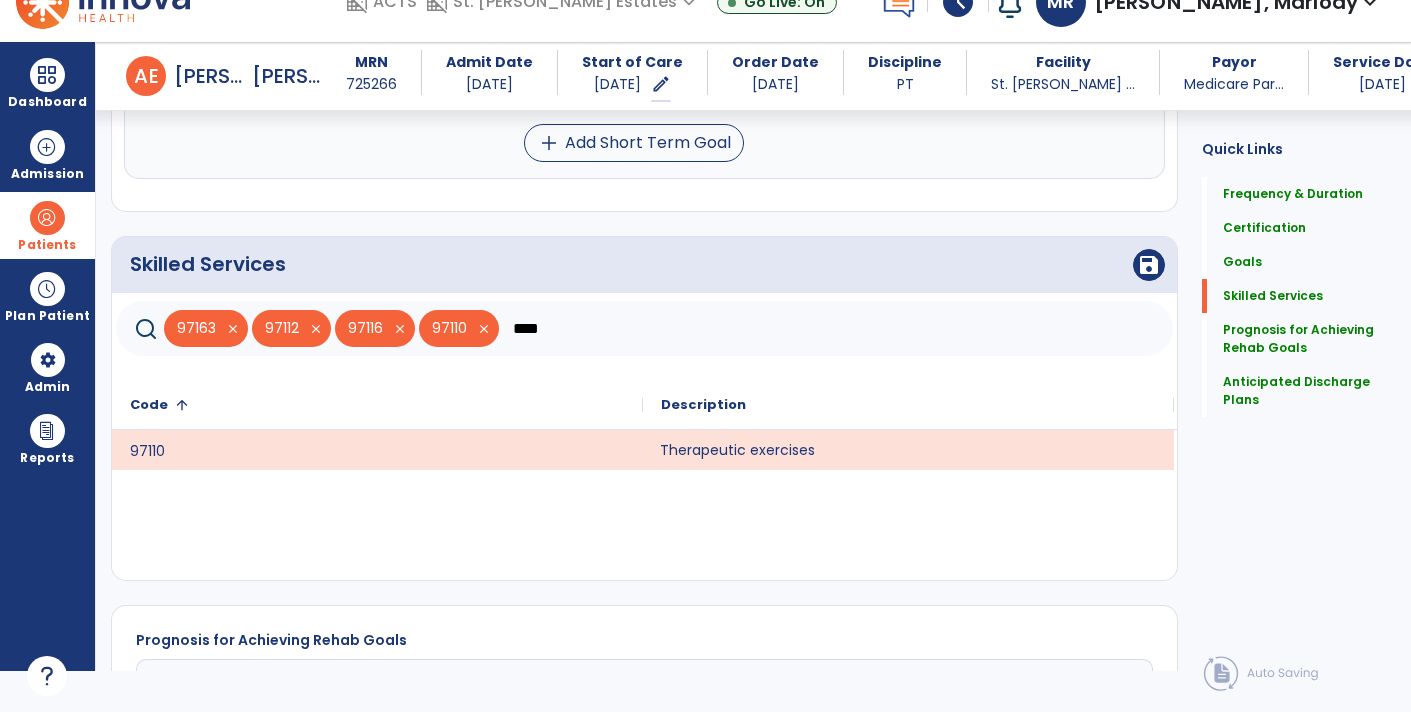 type on "***" 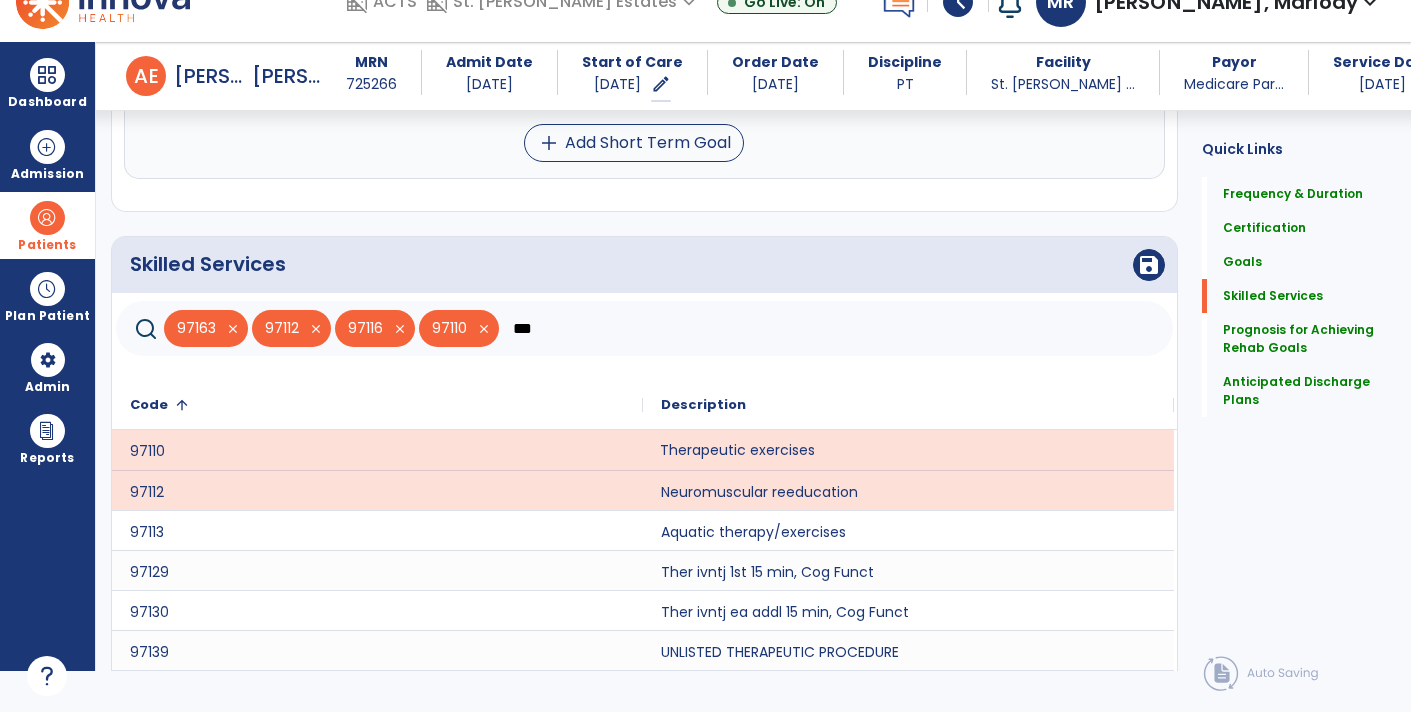 scroll, scrollTop: 1841, scrollLeft: 0, axis: vertical 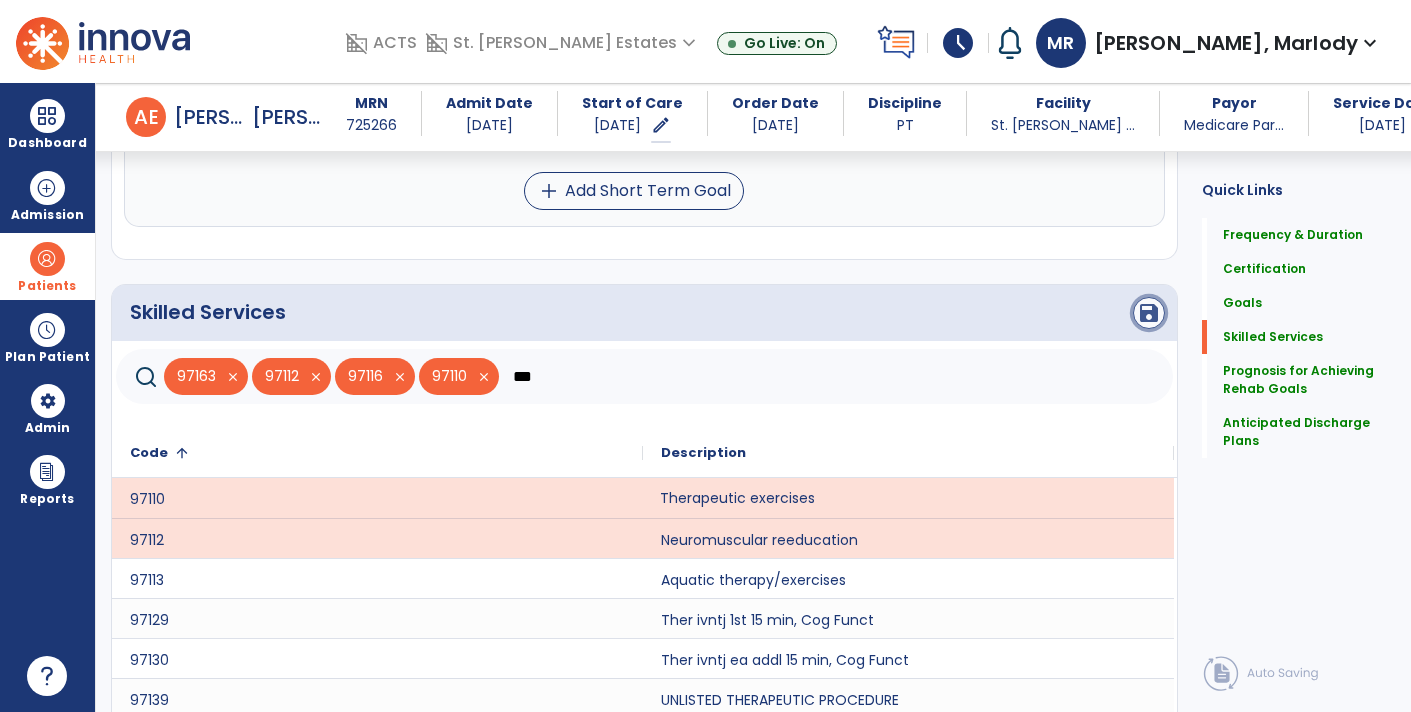 click on "save" 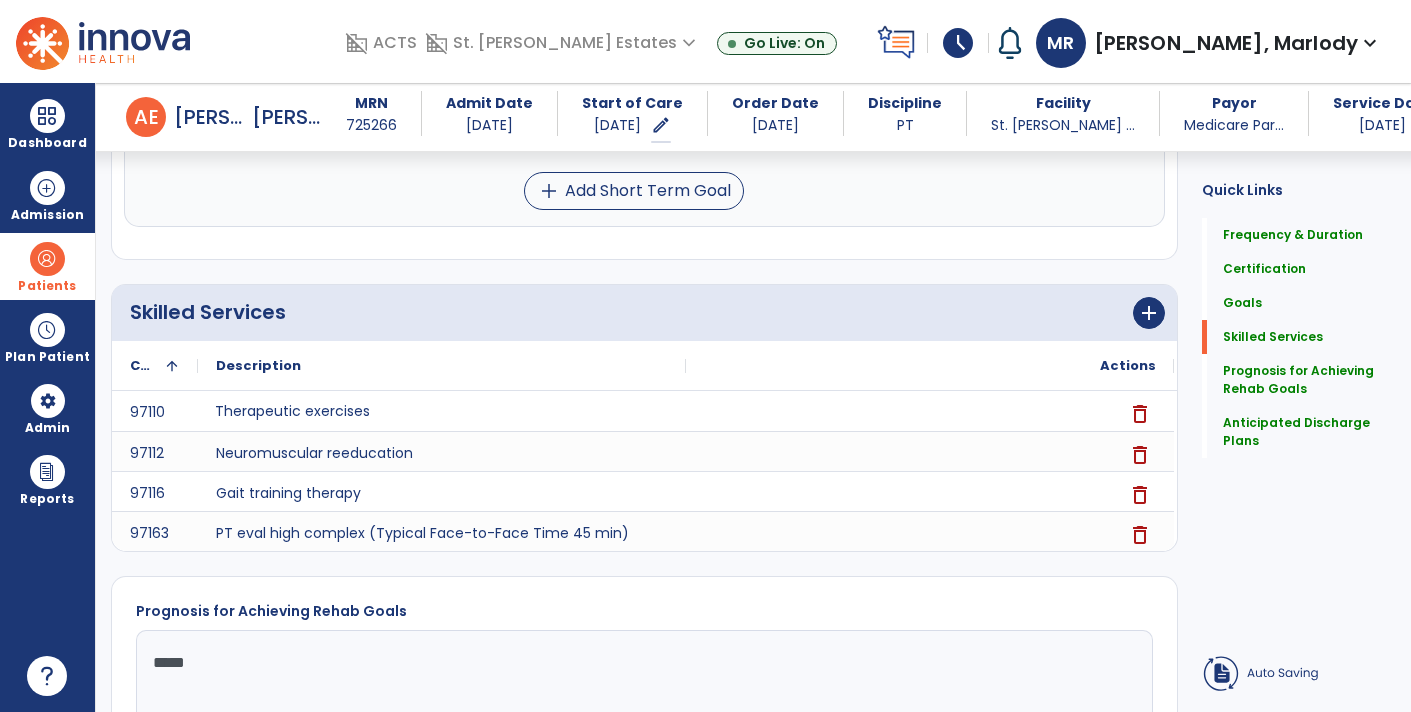 scroll, scrollTop: 468, scrollLeft: 0, axis: vertical 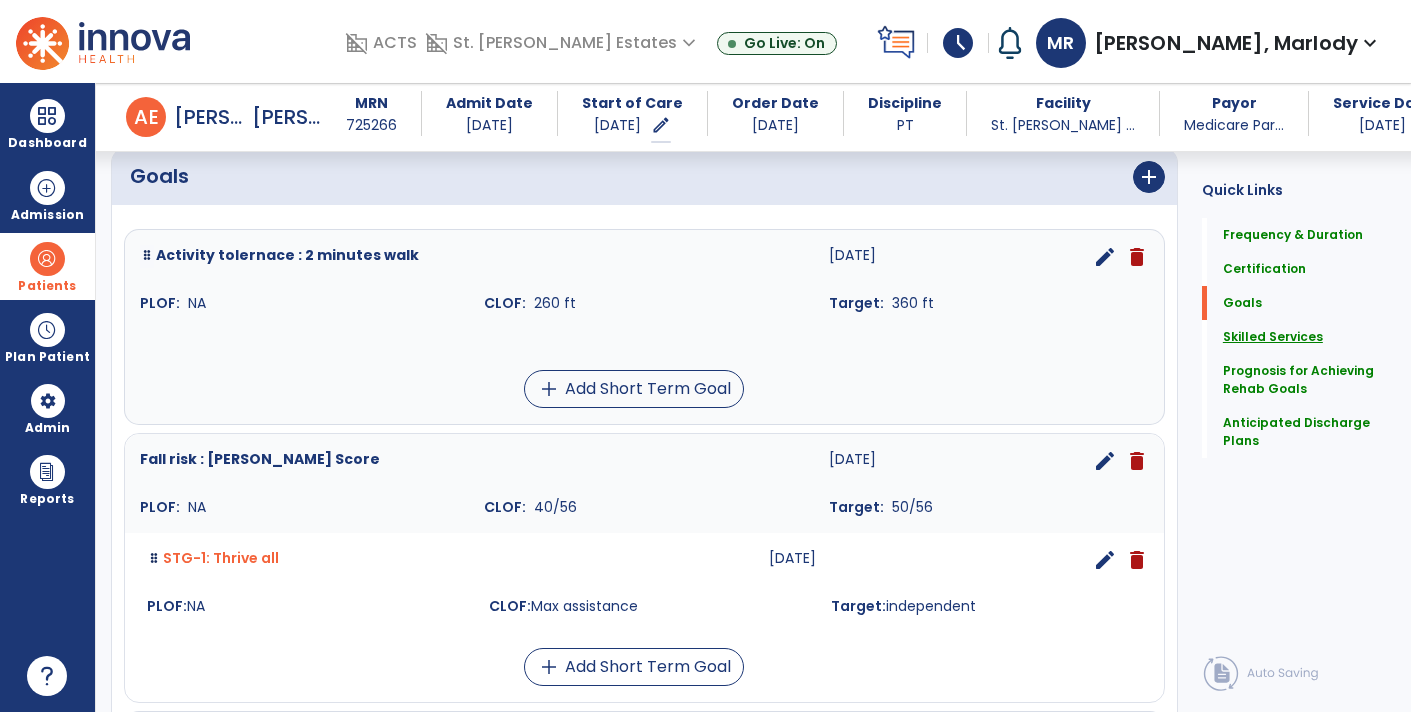 click on "Skilled Services" 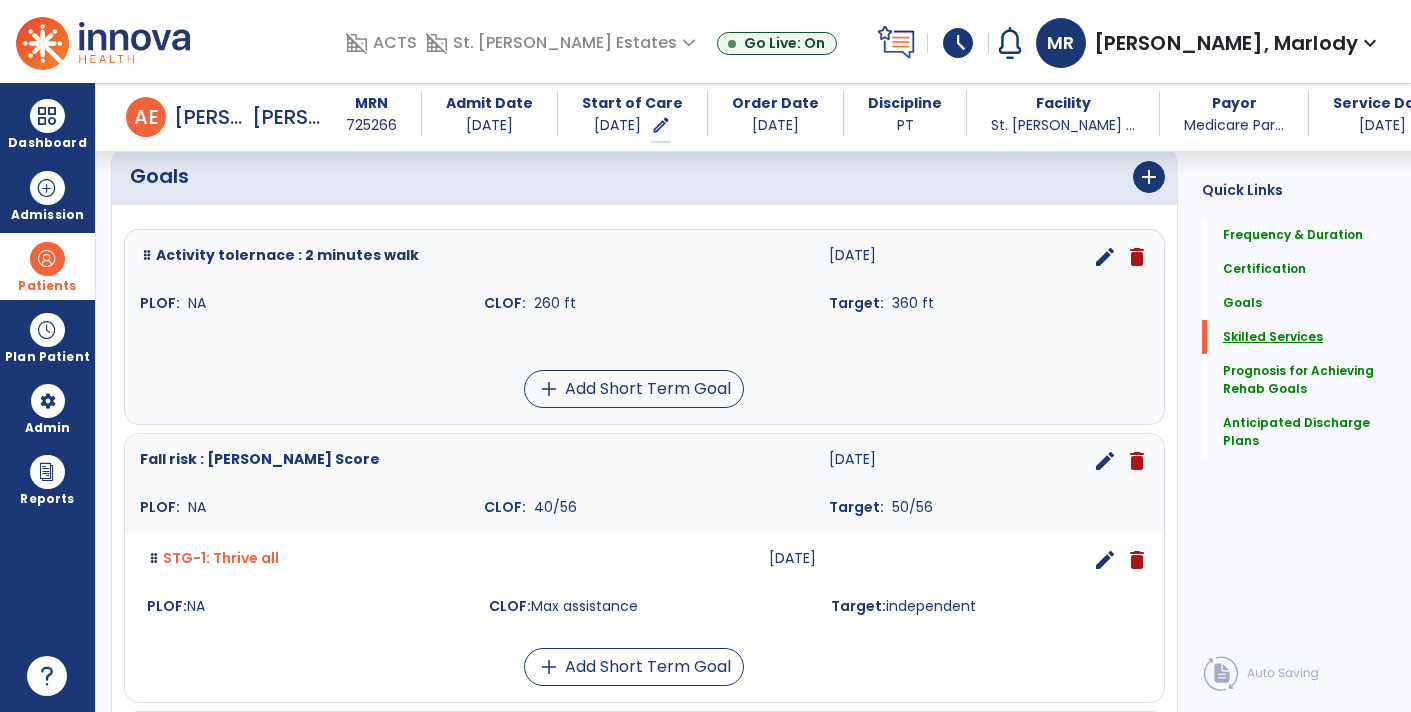 scroll, scrollTop: 729, scrollLeft: 0, axis: vertical 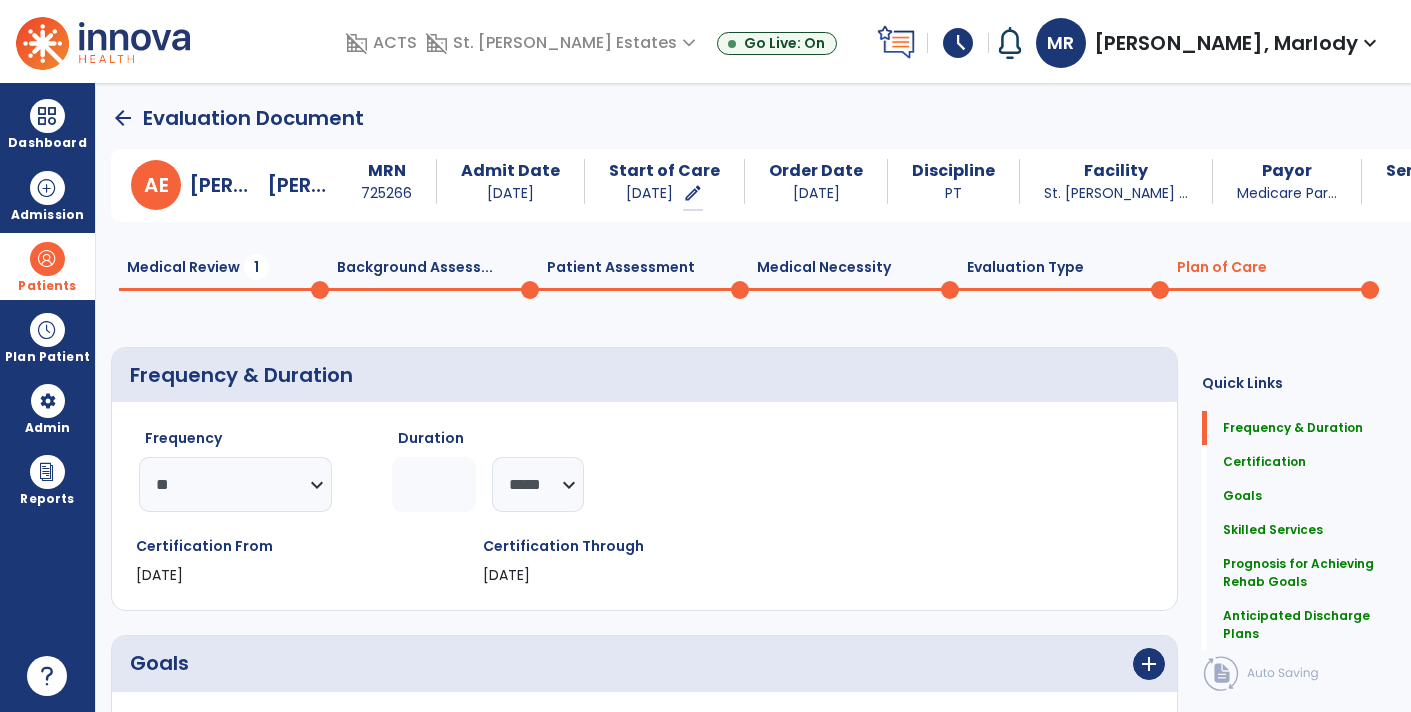click on "Medical Review  1" 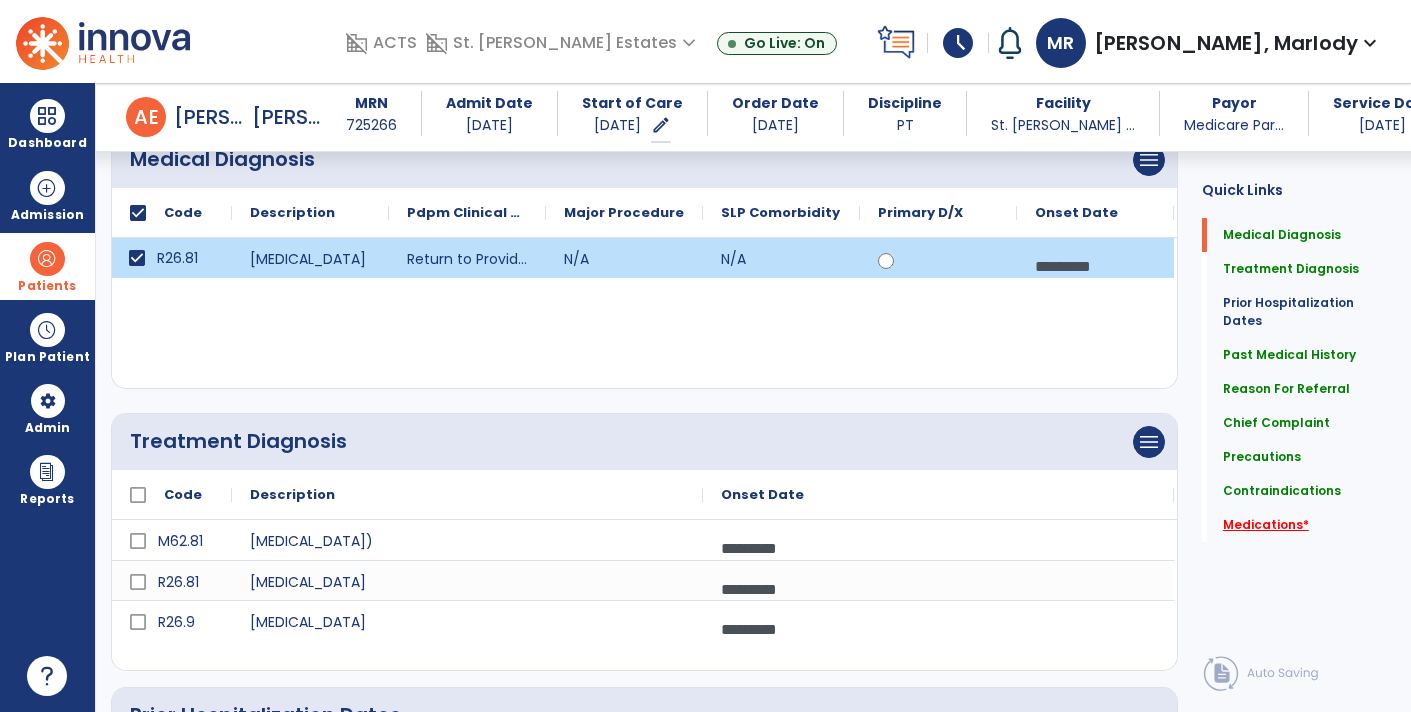 click on "Medications   *" 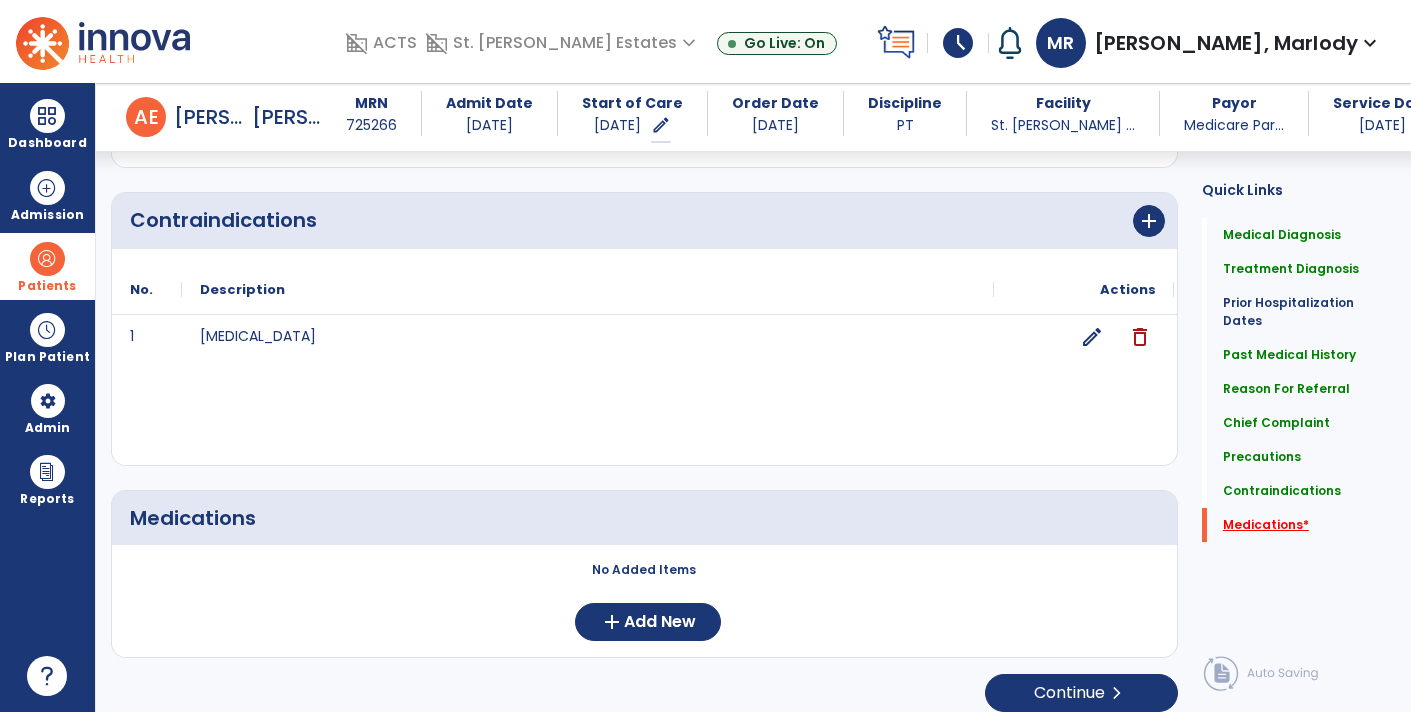 scroll, scrollTop: 2092, scrollLeft: 0, axis: vertical 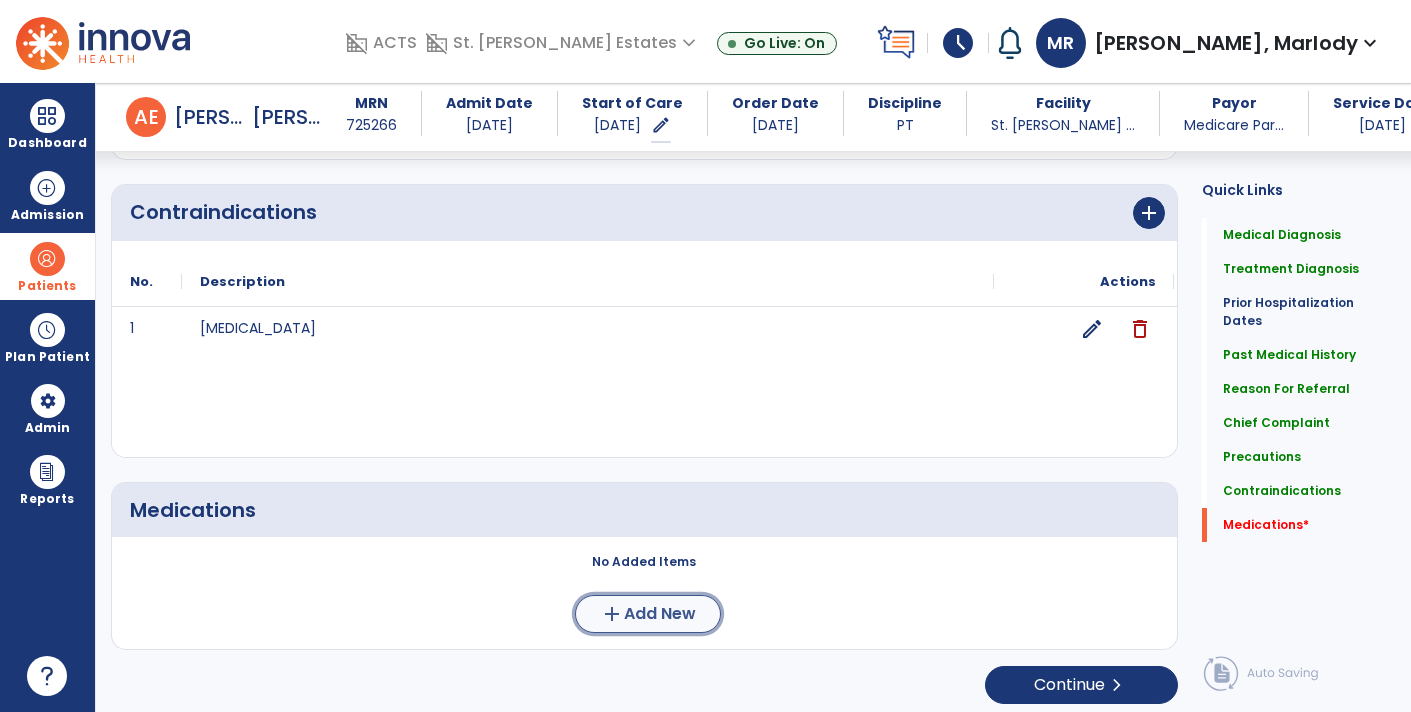 click on "add  Add New" 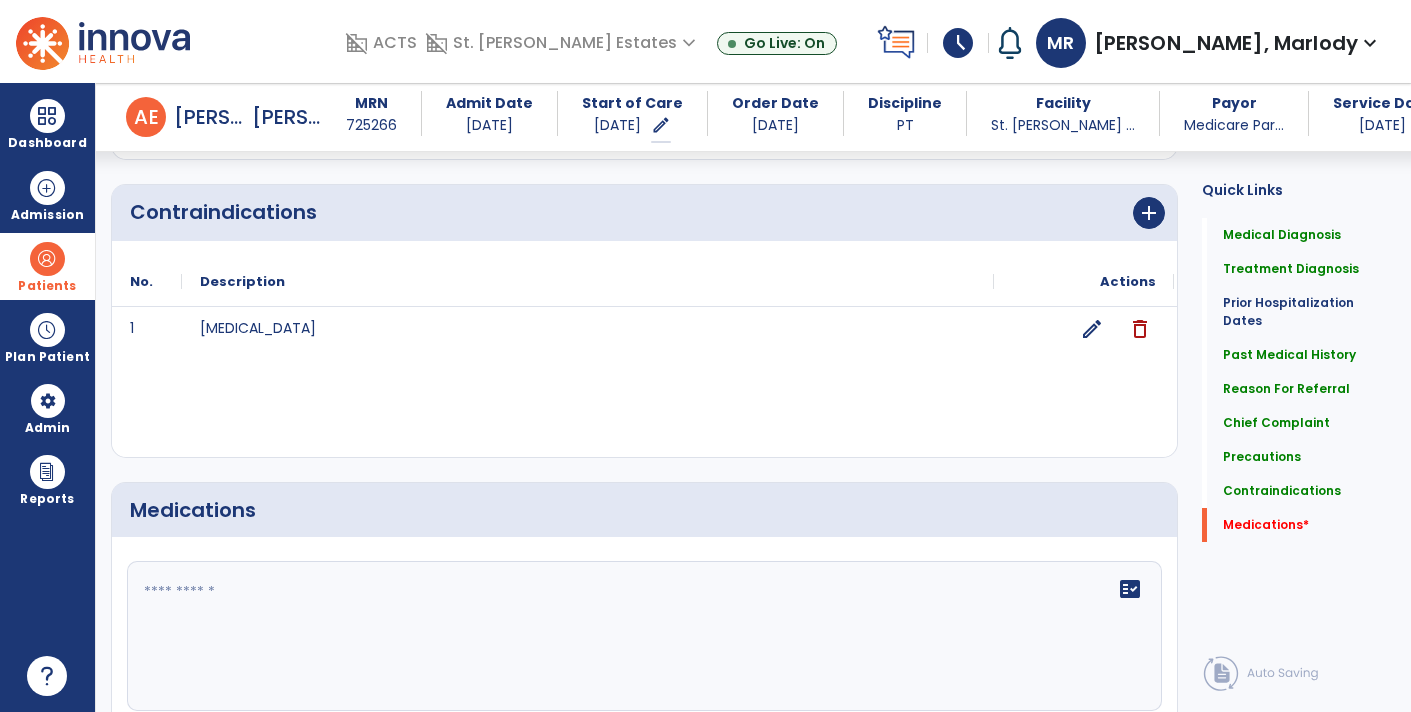 click on "fact_check" 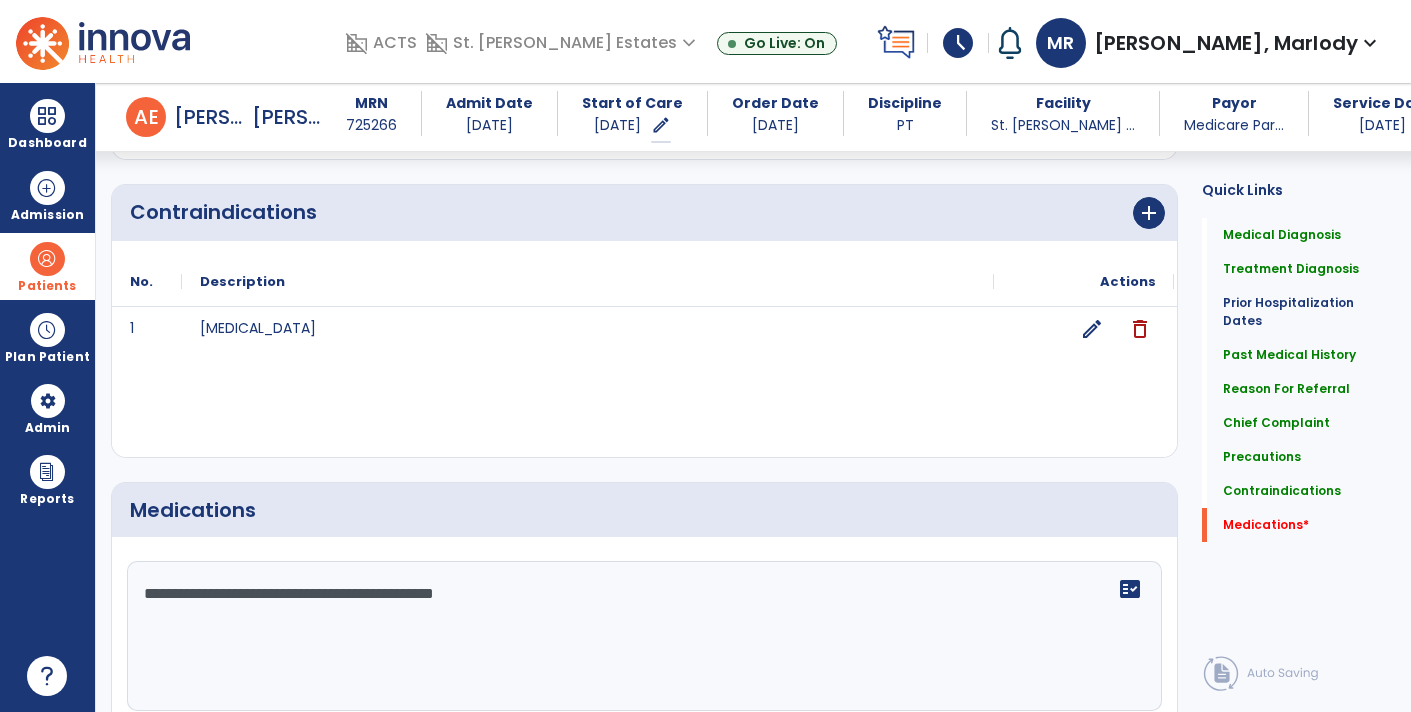 type on "**********" 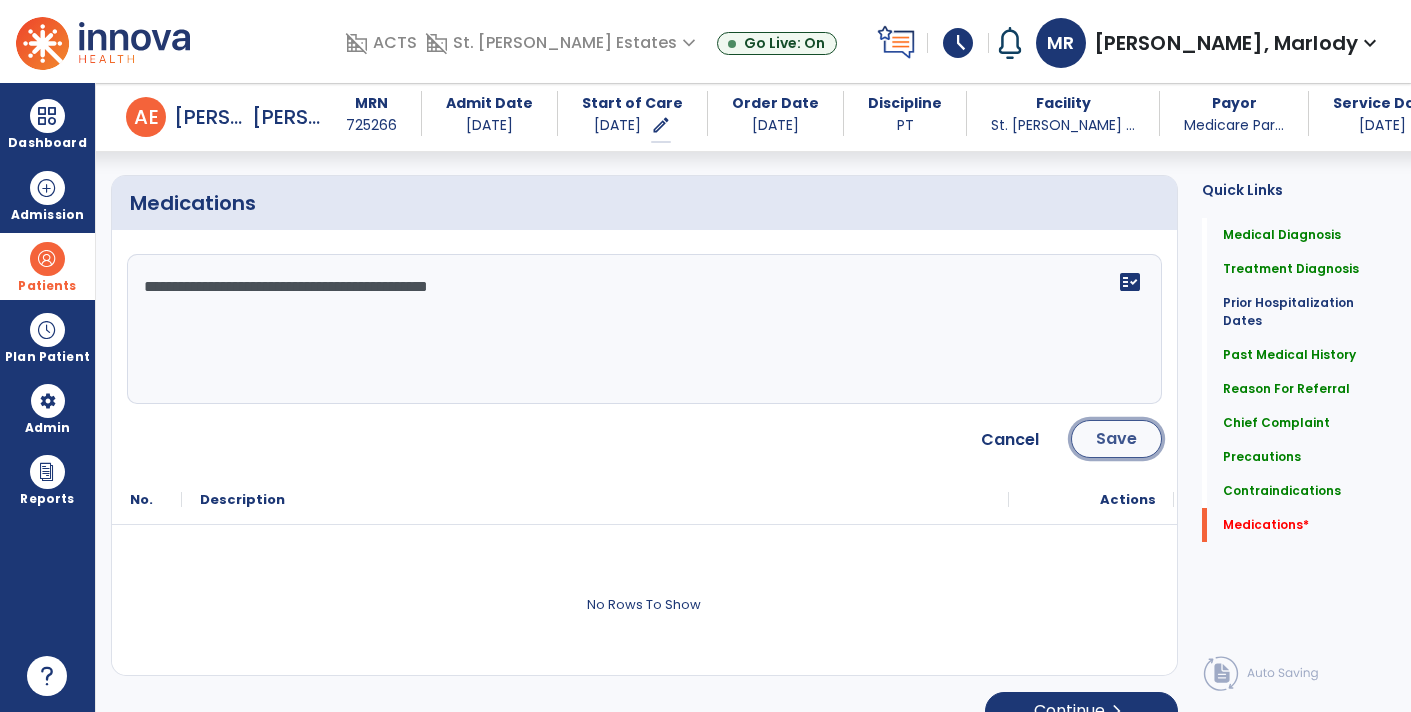 click on "Save" 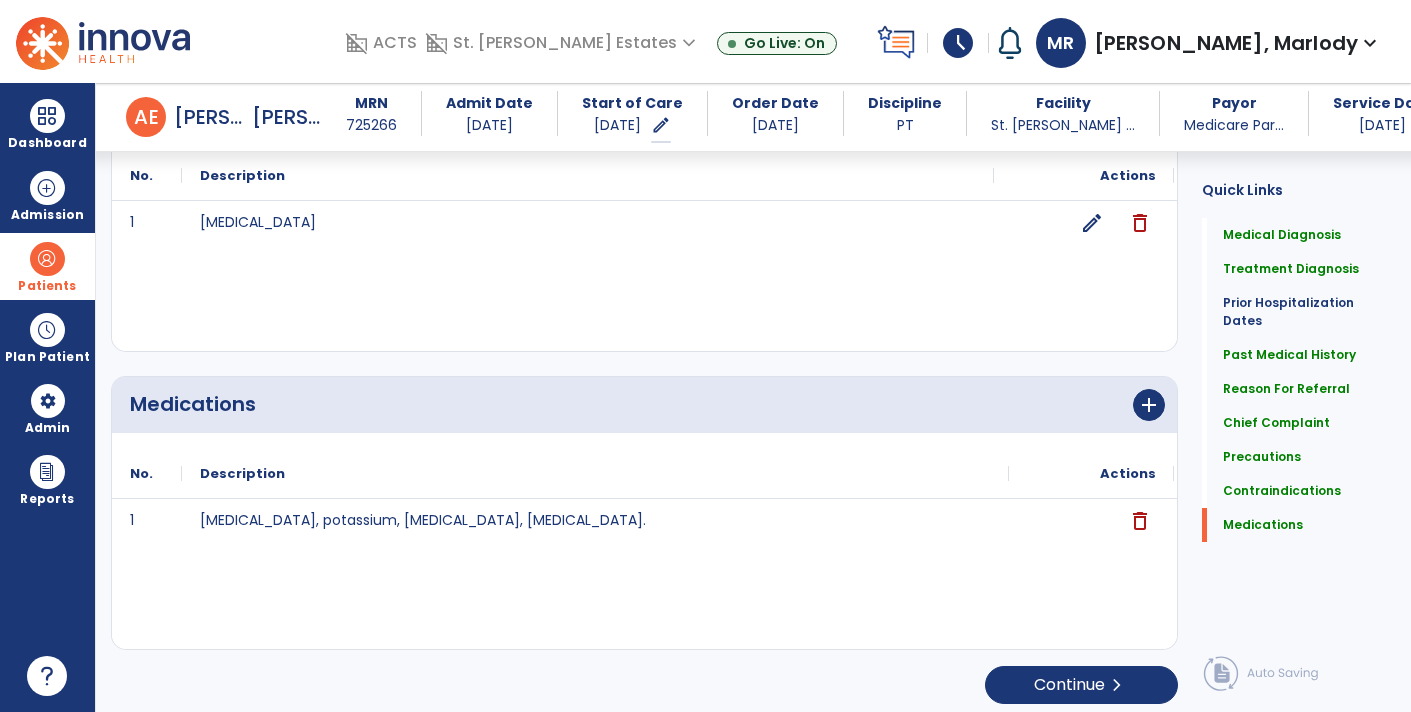 scroll, scrollTop: 2199, scrollLeft: 0, axis: vertical 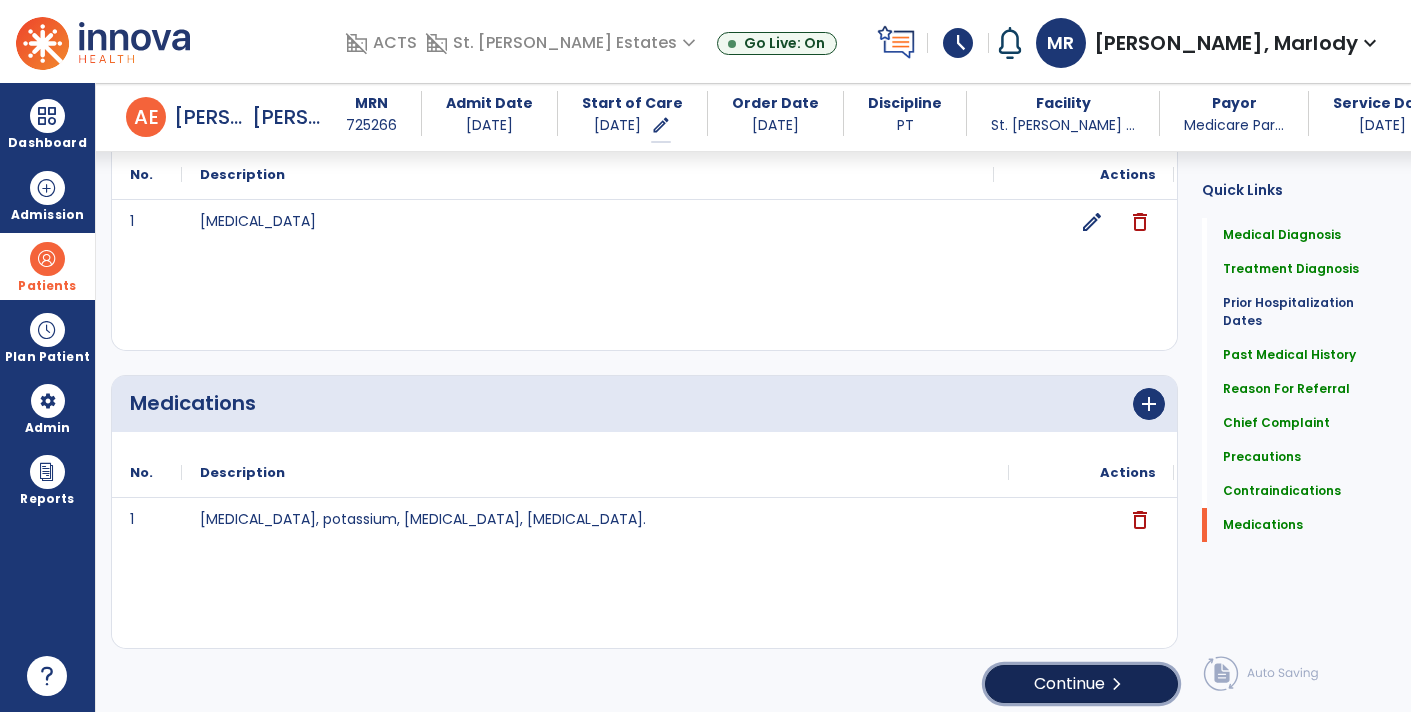 click on "chevron_right" 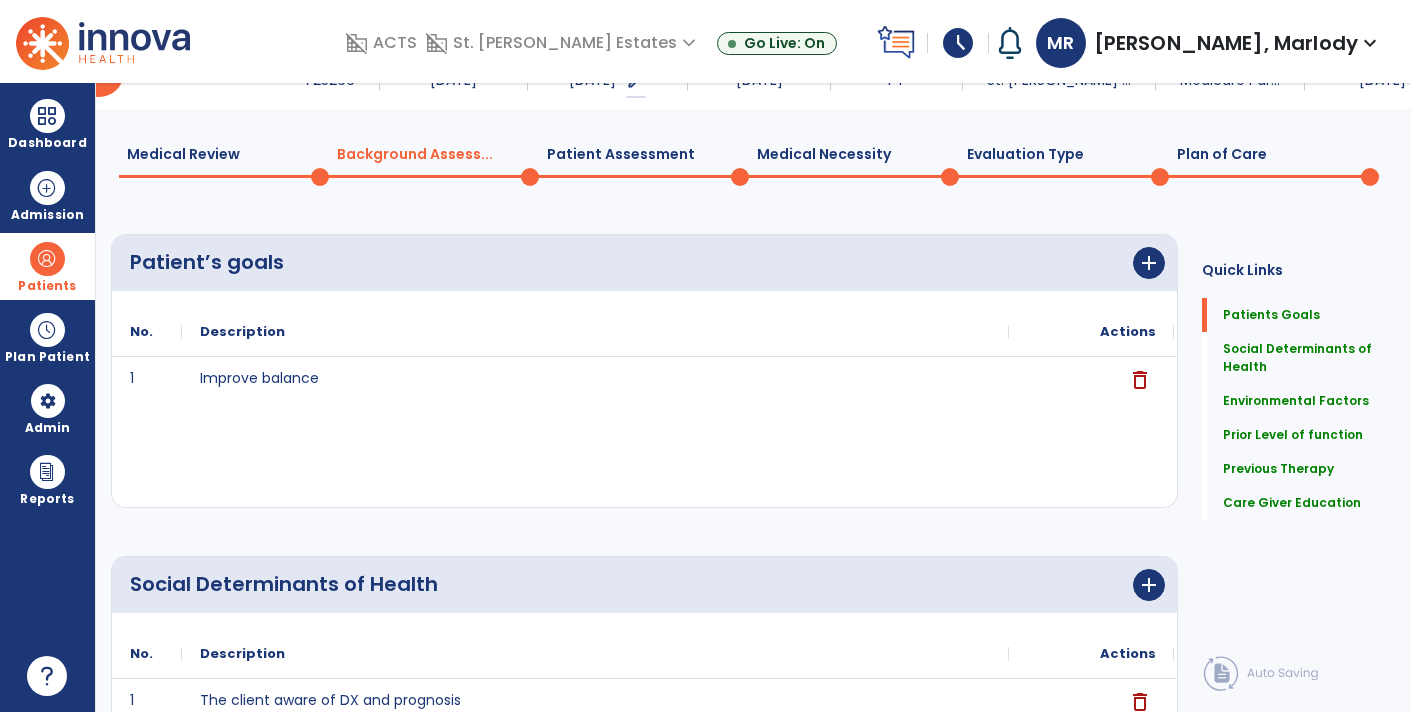 scroll, scrollTop: 0, scrollLeft: 0, axis: both 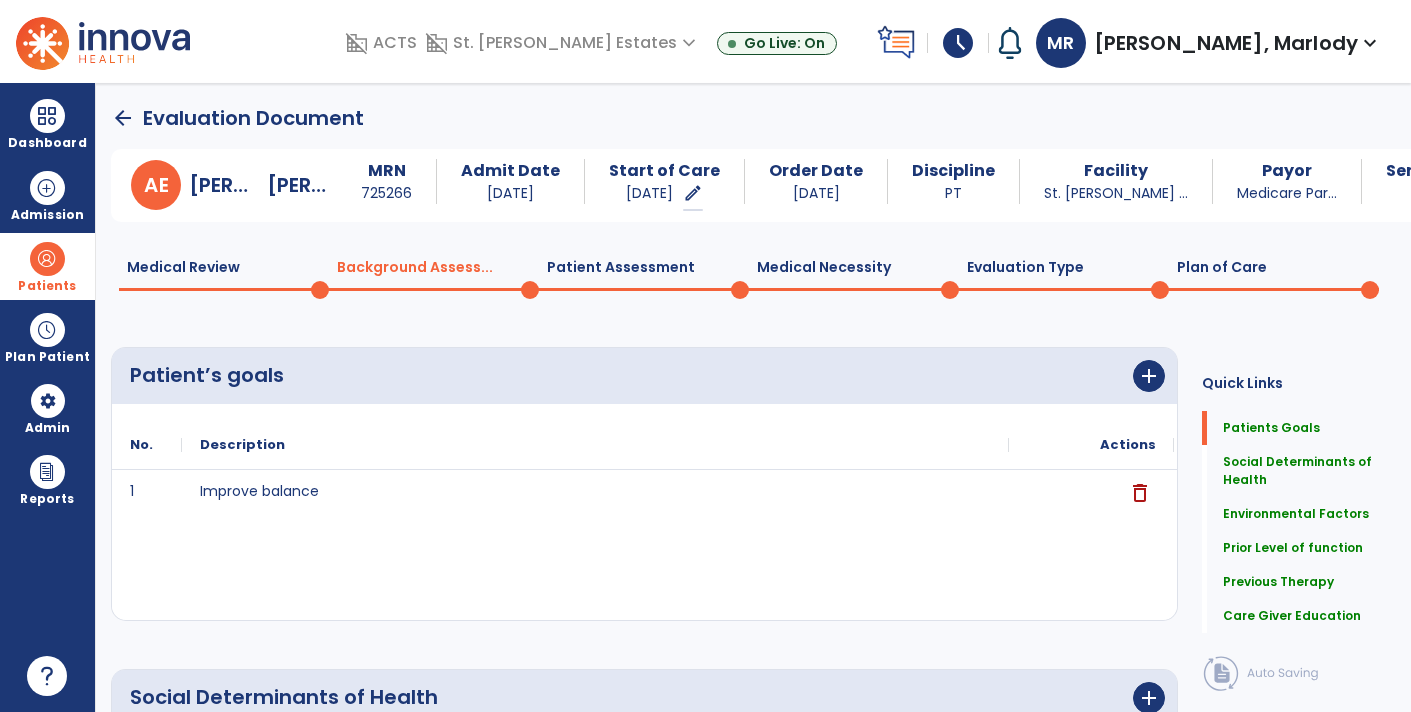 click on "Plan of Care  0" 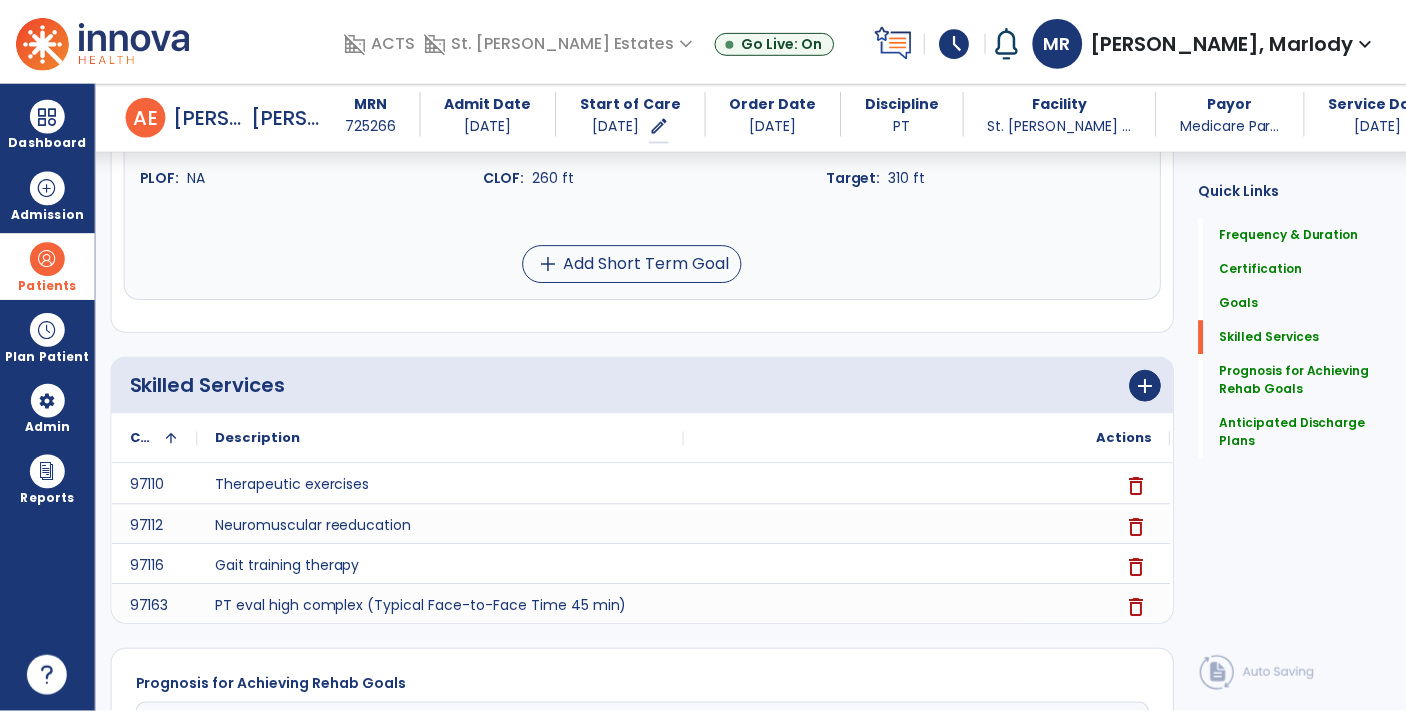 scroll, scrollTop: 2192, scrollLeft: 0, axis: vertical 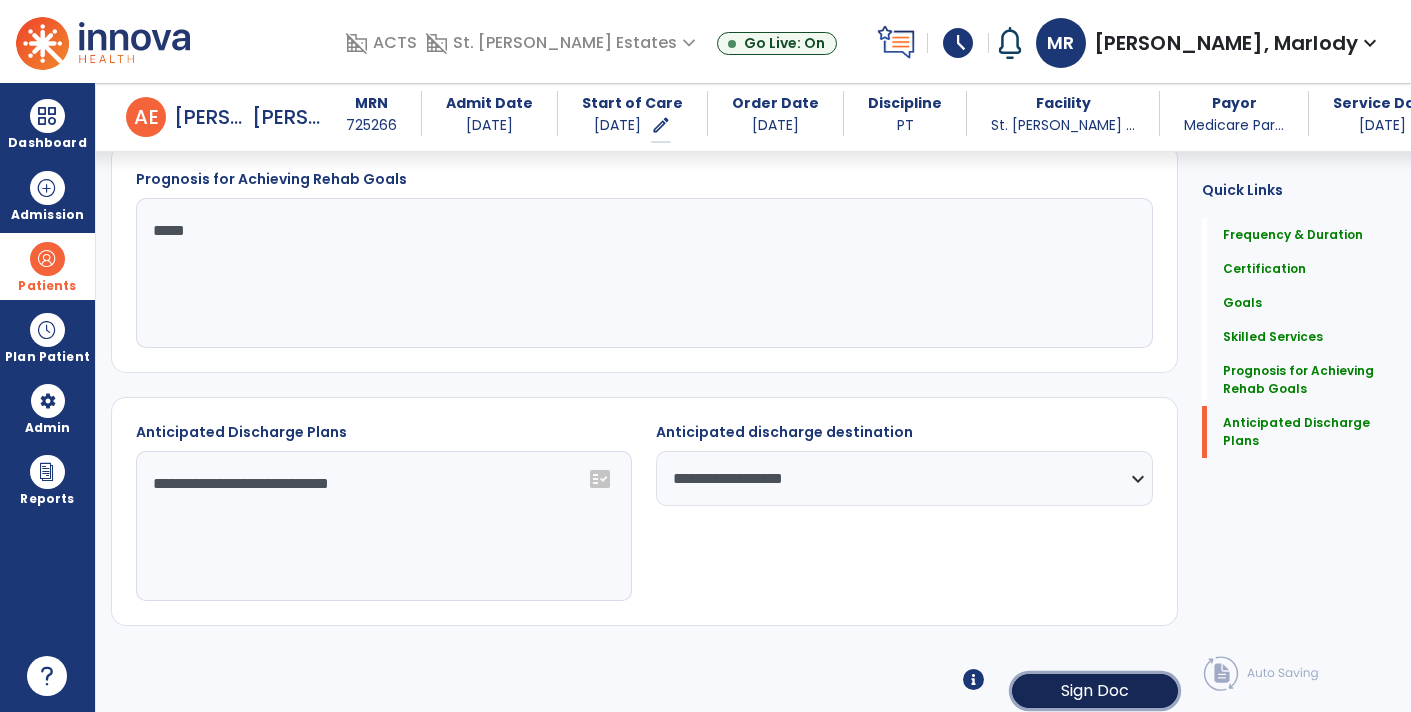 click on "Sign Doc" 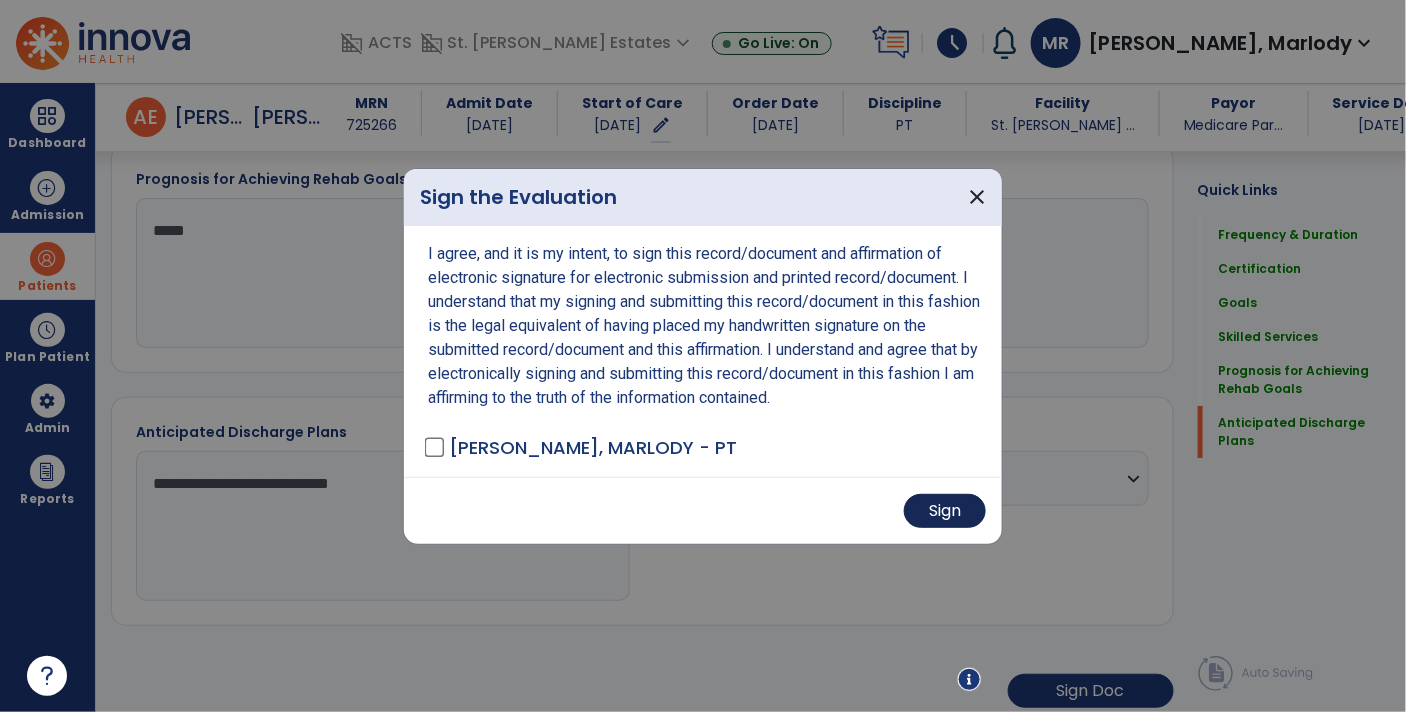 click on "Sign" at bounding box center [945, 511] 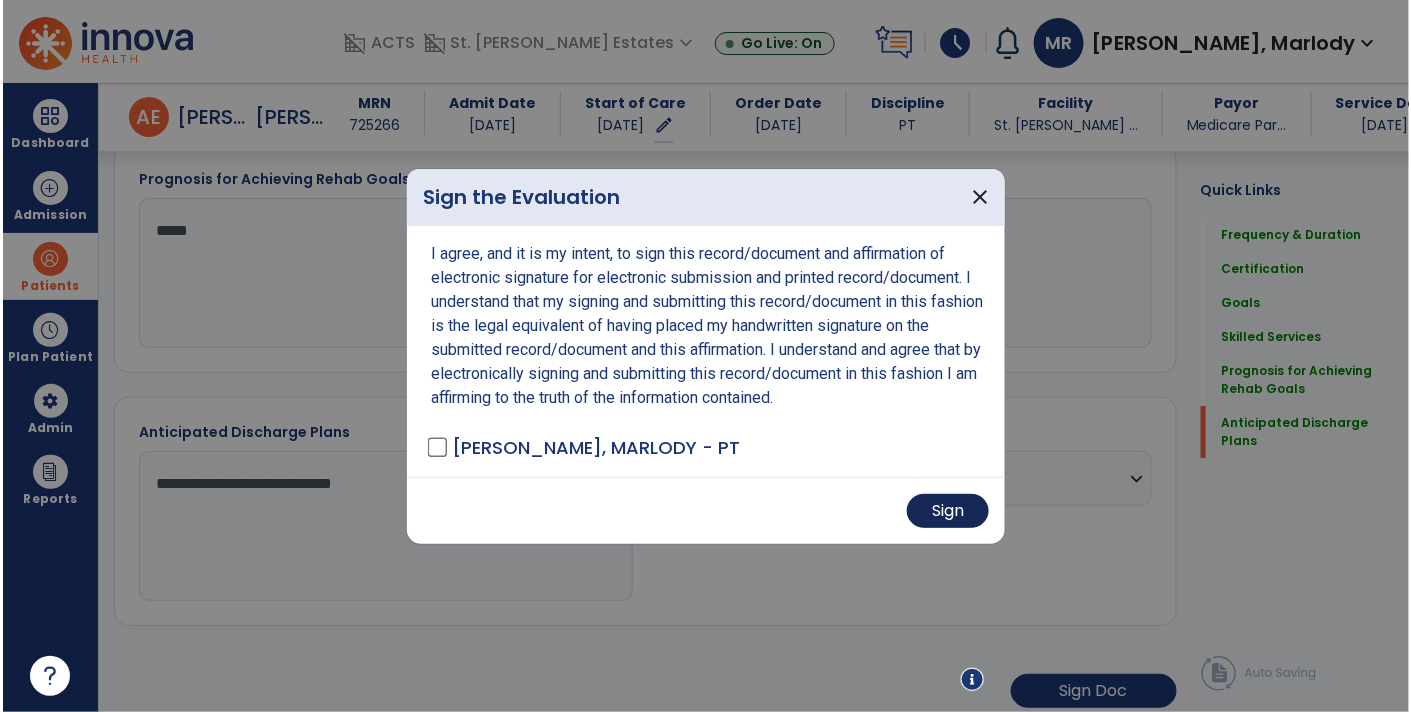 scroll, scrollTop: 2191, scrollLeft: 0, axis: vertical 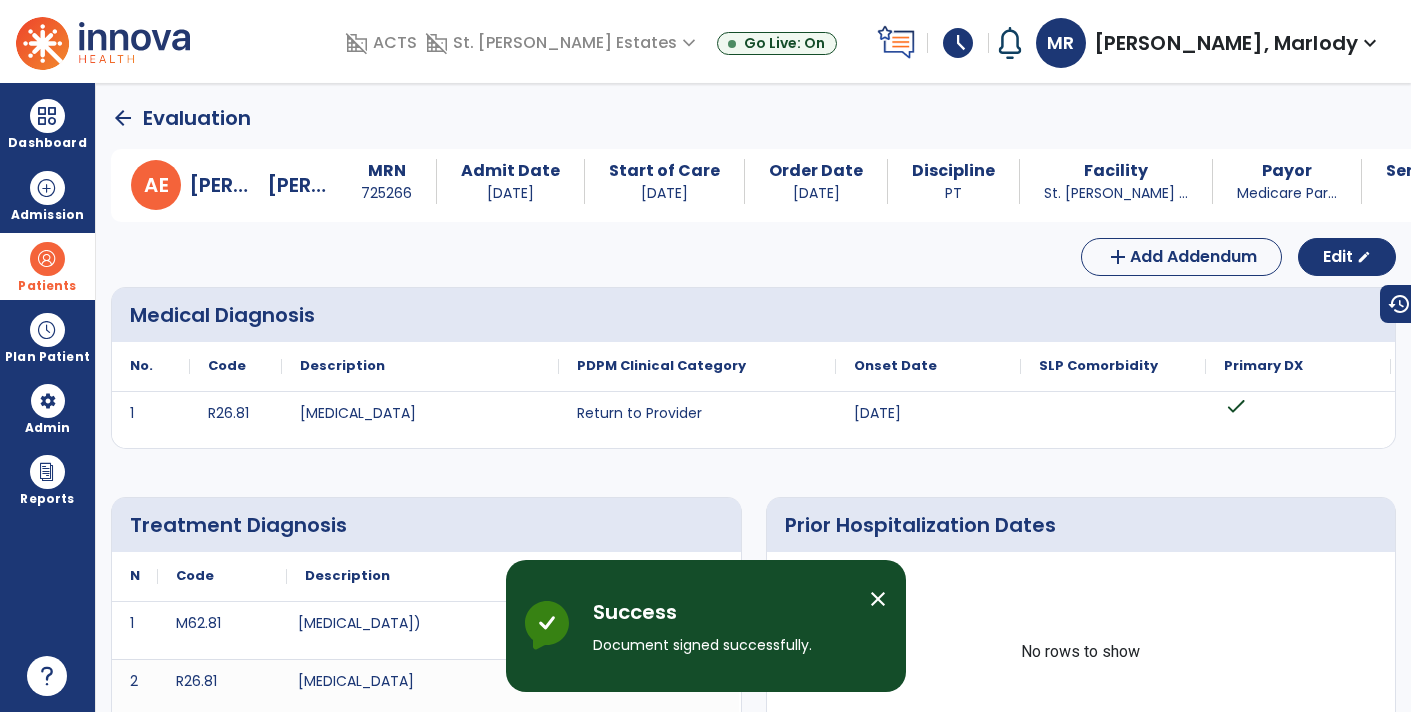 click on "arrow_back" 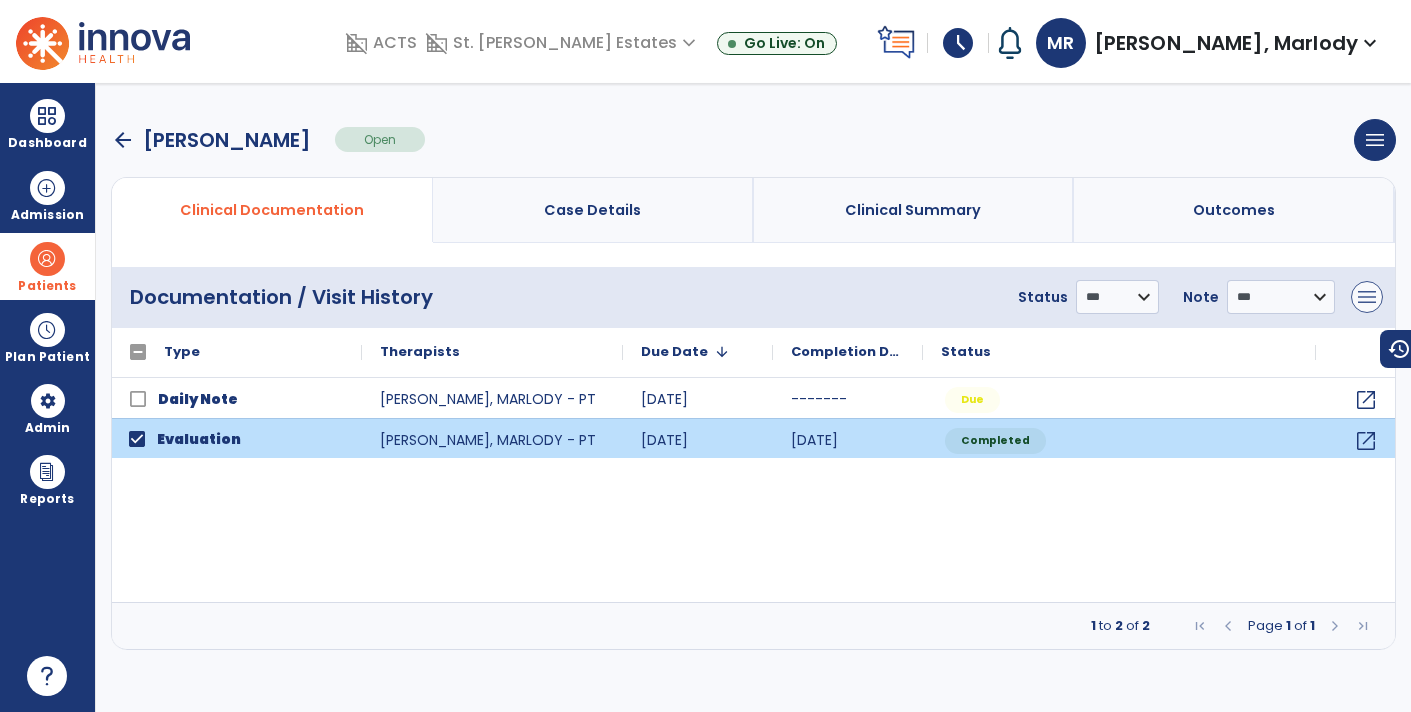 click on "menu" at bounding box center (1367, 297) 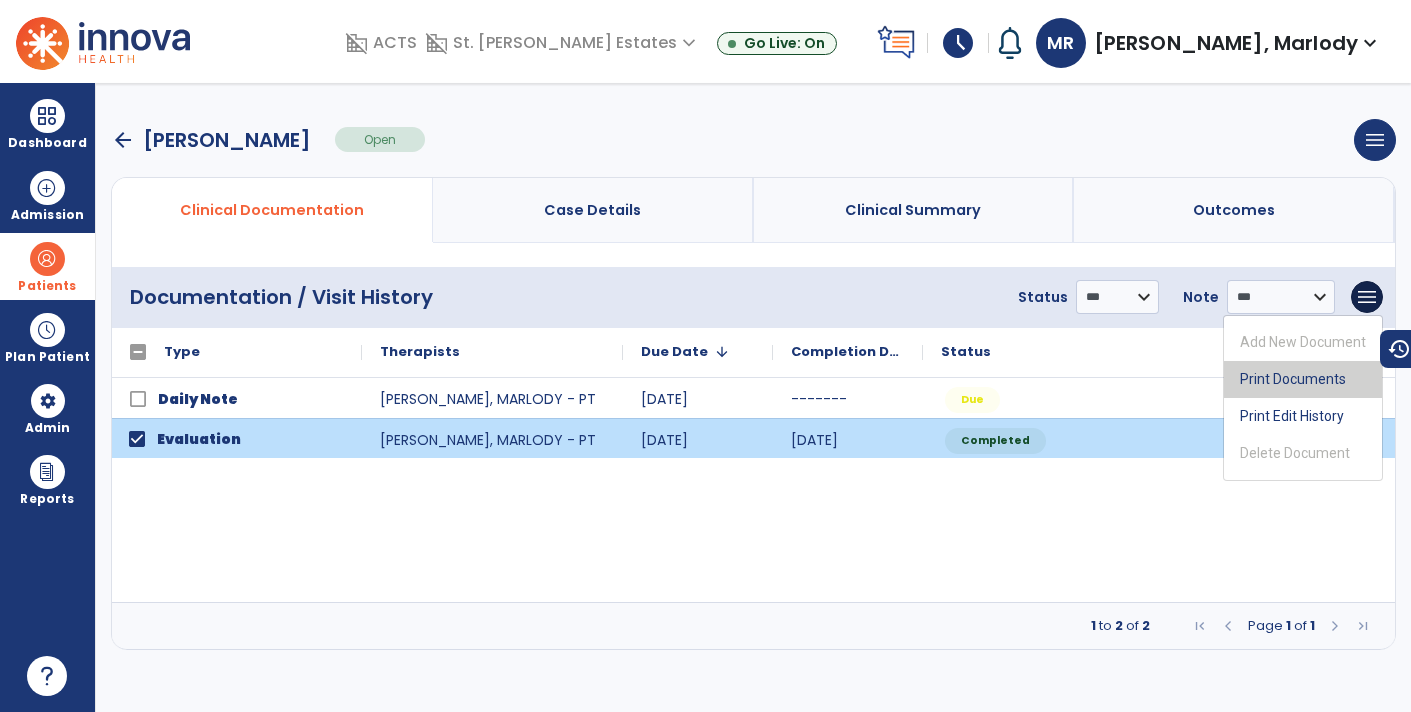 click on "Print Documents" at bounding box center [1303, 379] 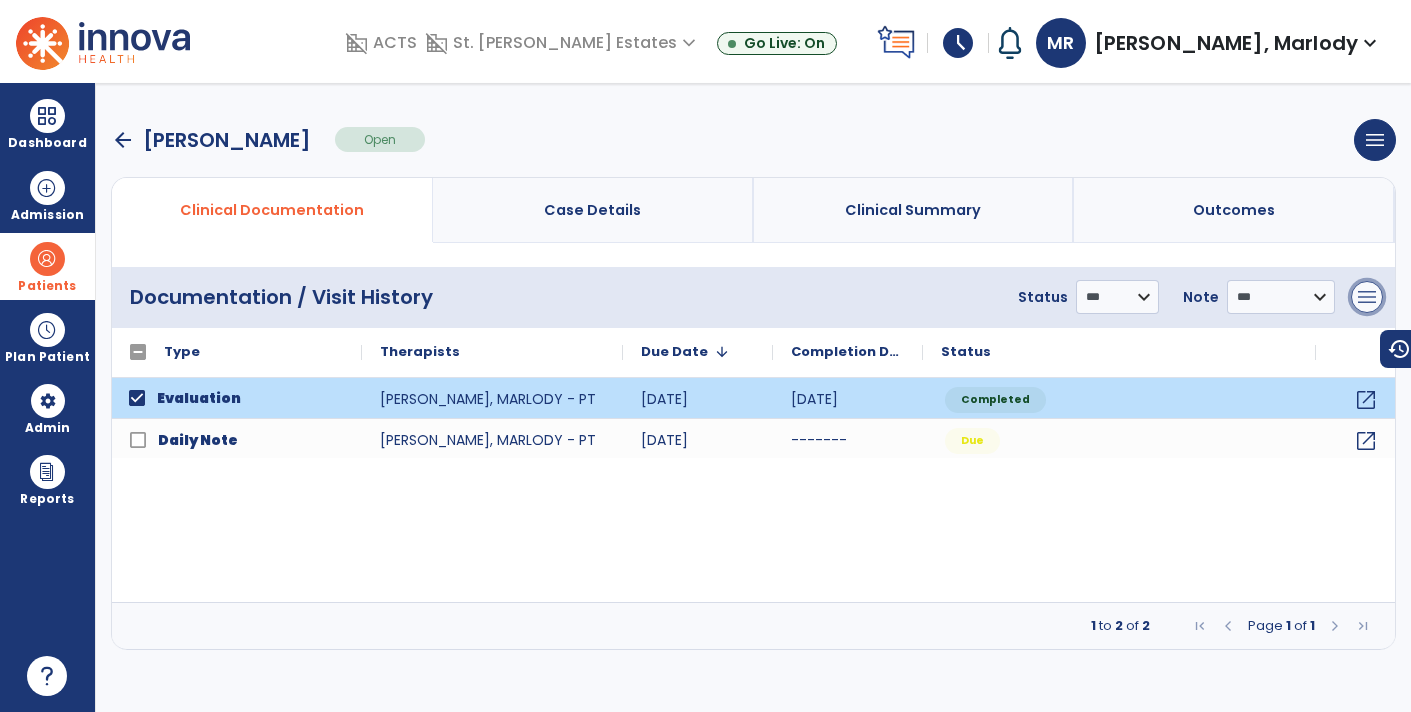 click on "menu" at bounding box center [1367, 297] 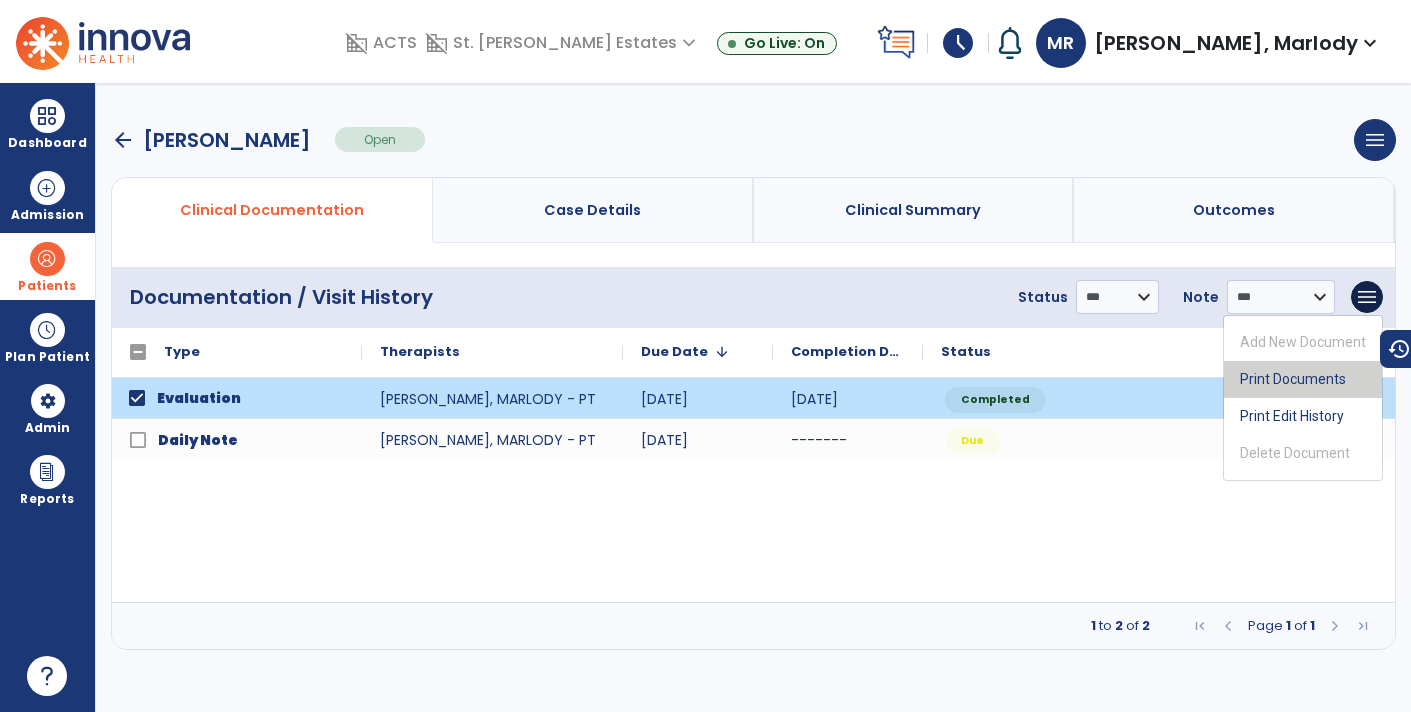 click on "Print Documents" at bounding box center (1303, 379) 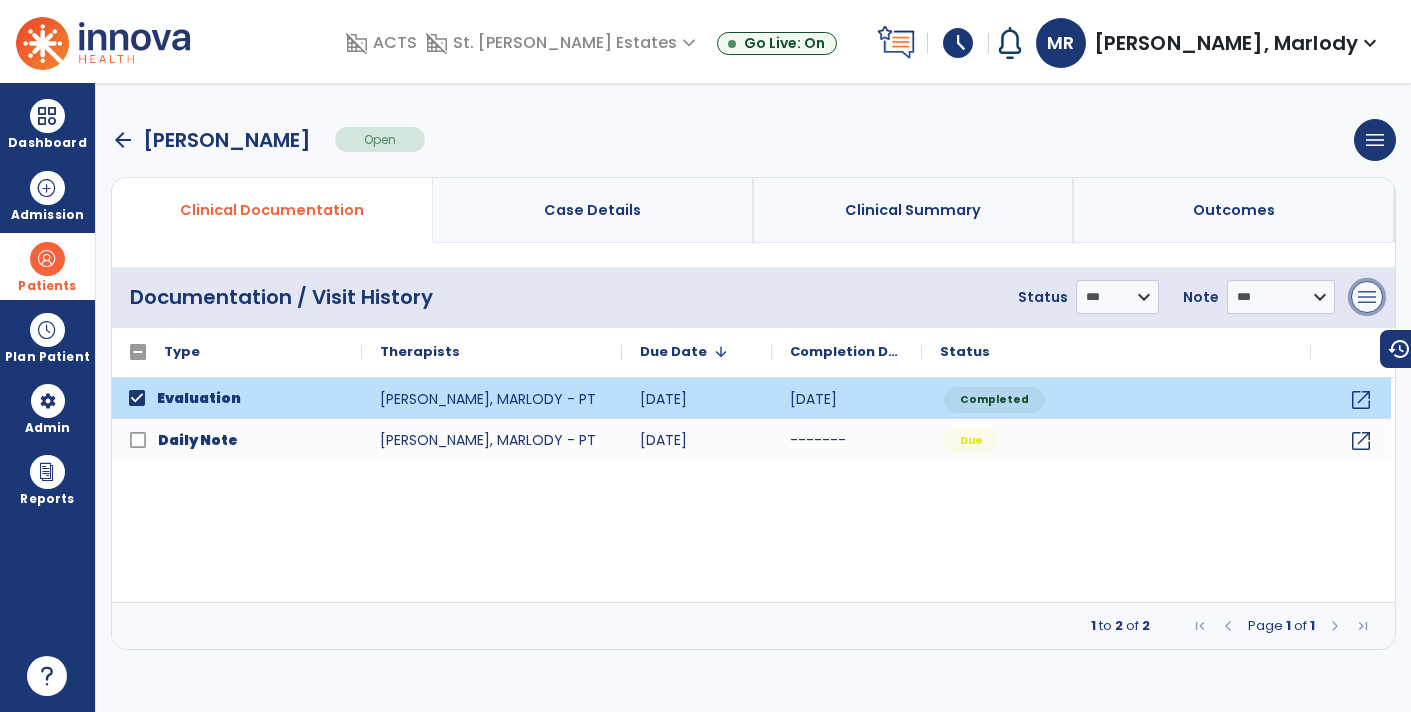 click on "menu" at bounding box center [1367, 297] 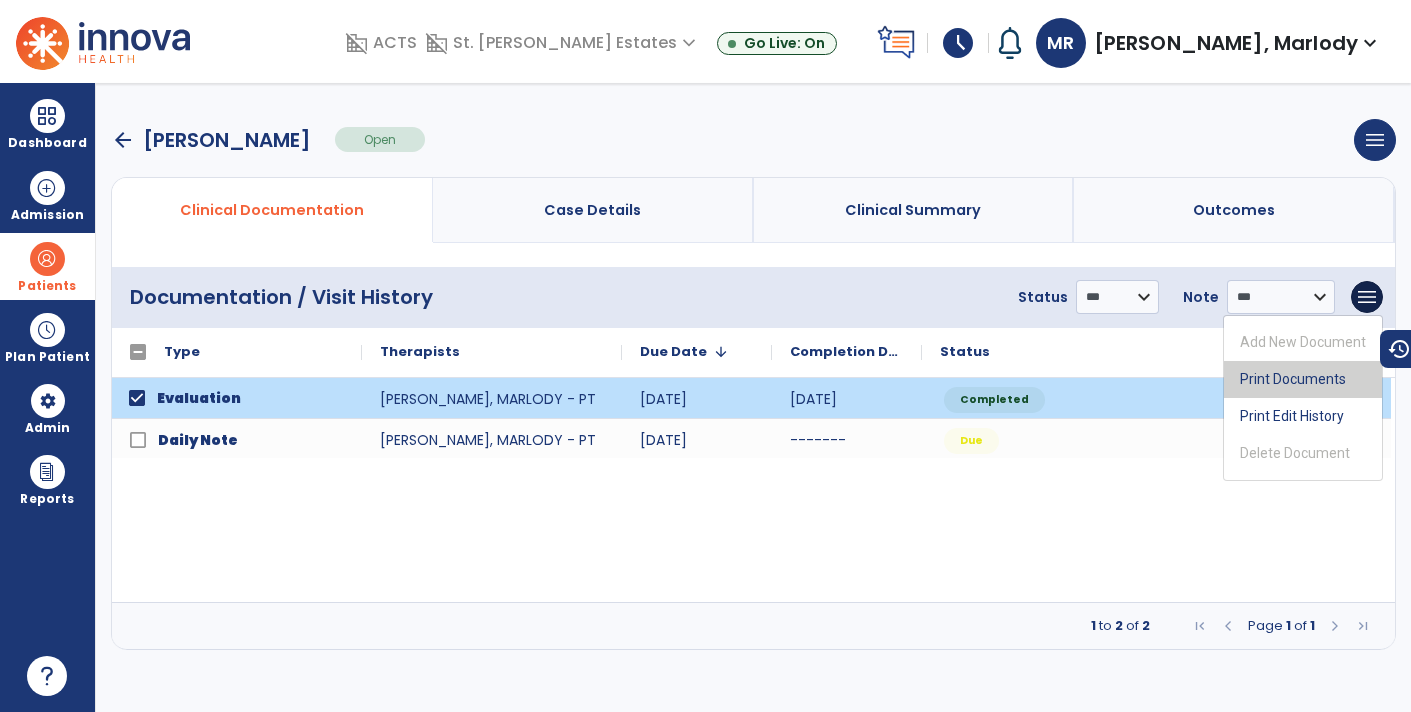 click on "Print Documents" at bounding box center [1303, 379] 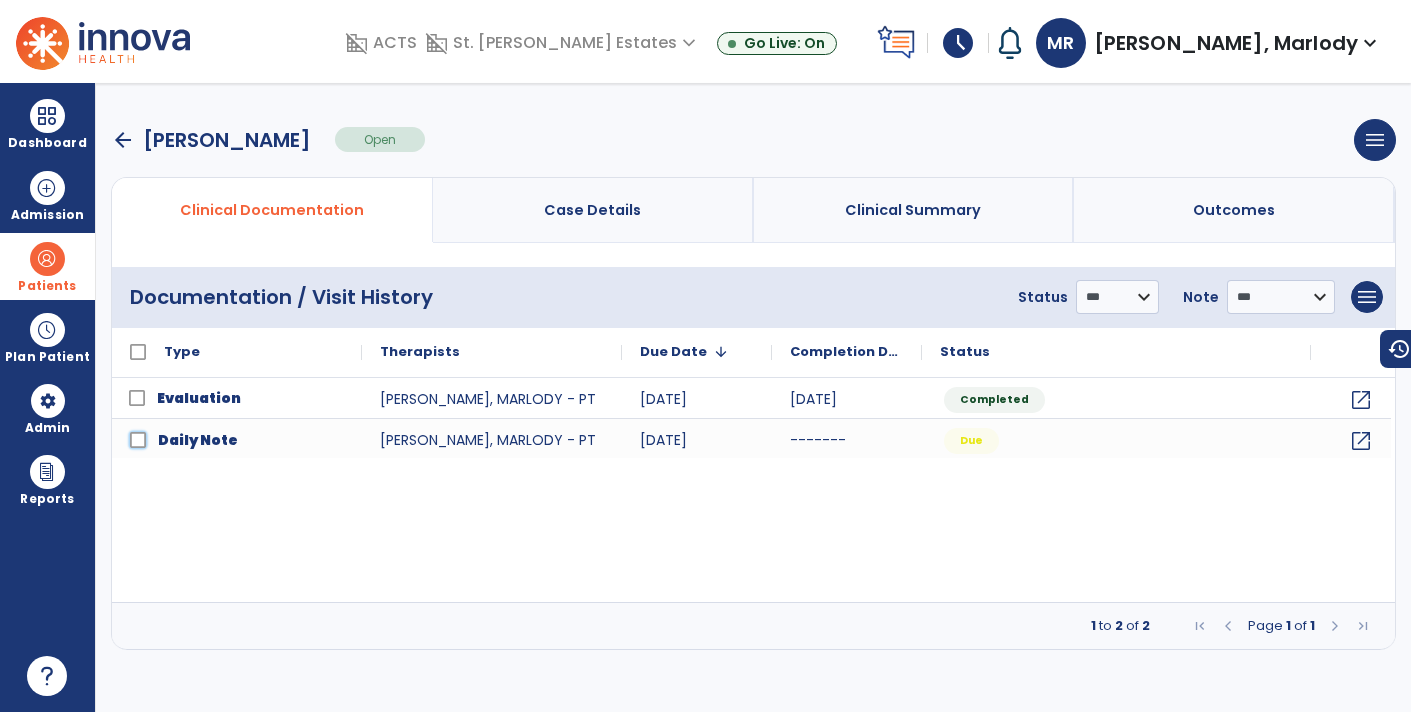 click on "Daily Note" 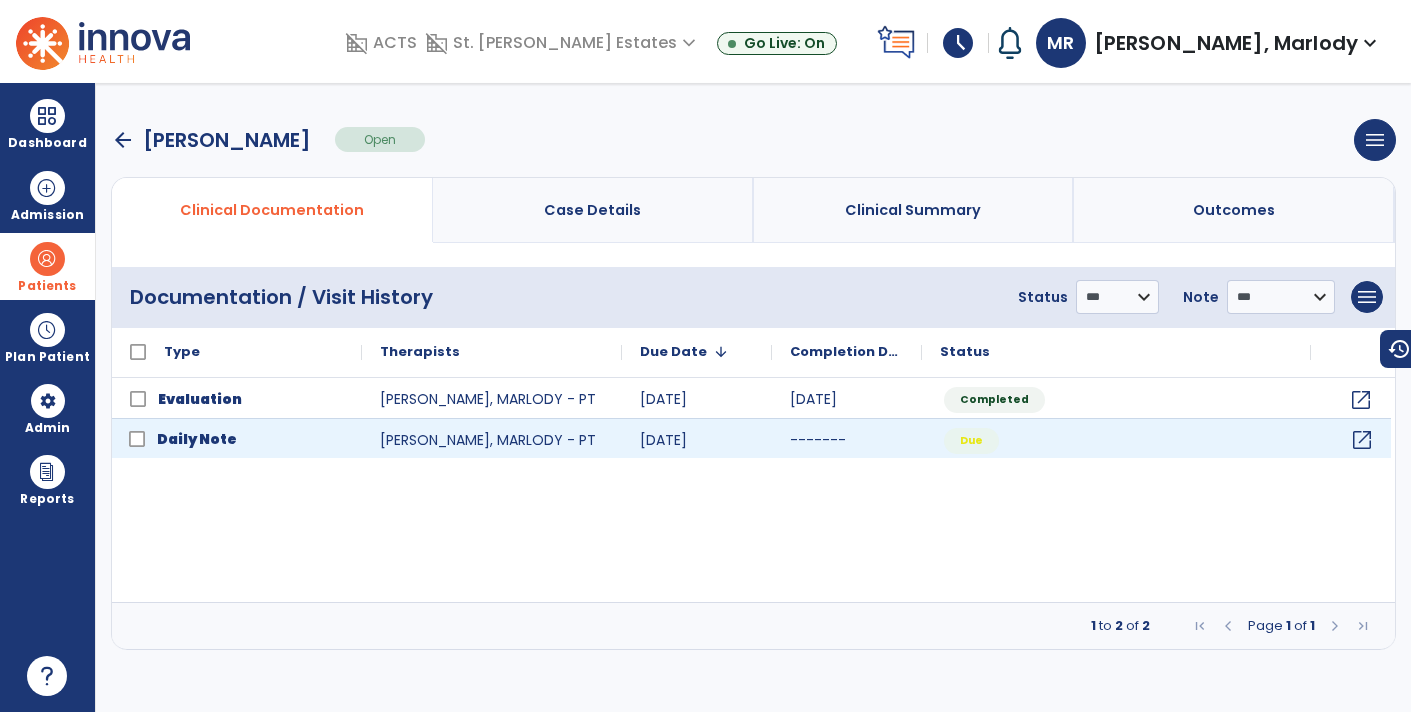 click on "open_in_new" 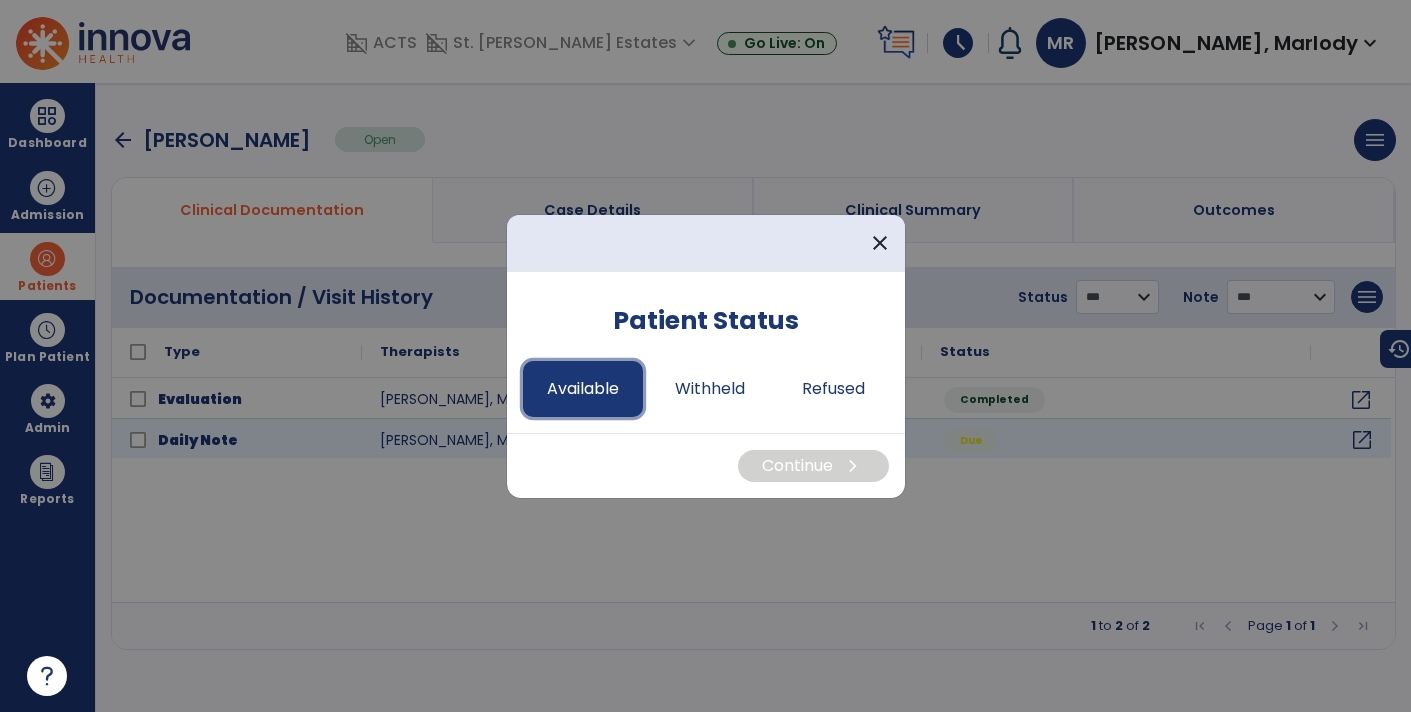 click on "Available" at bounding box center (583, 389) 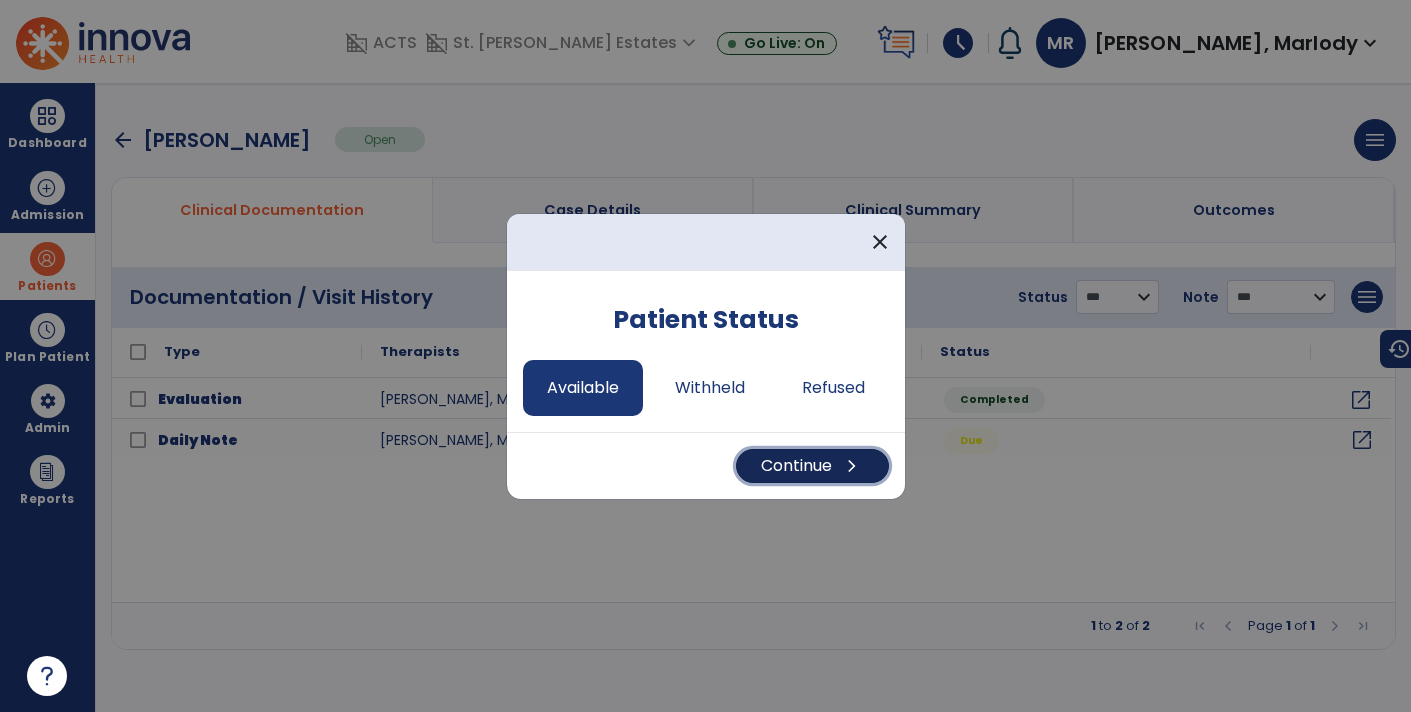 click on "Continue   chevron_right" at bounding box center [812, 466] 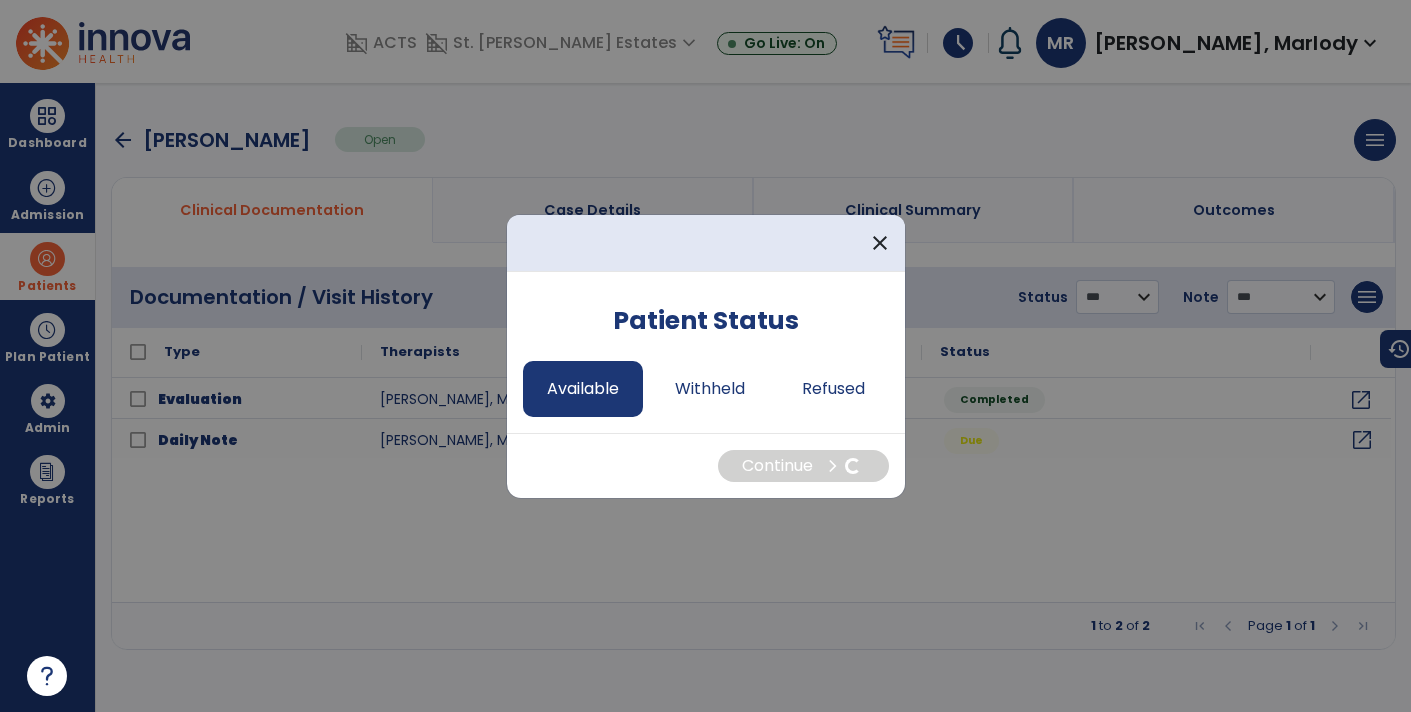 select on "*" 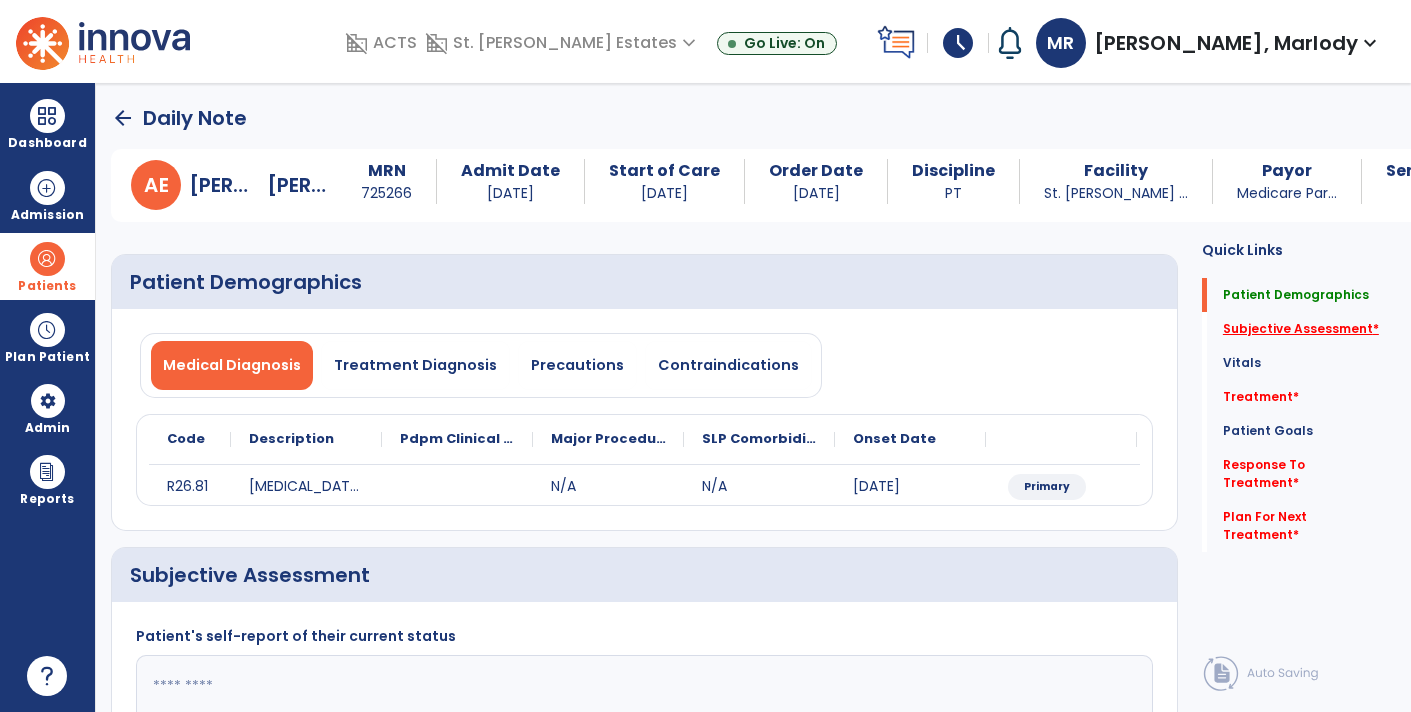 click on "Subjective Assessment   *" 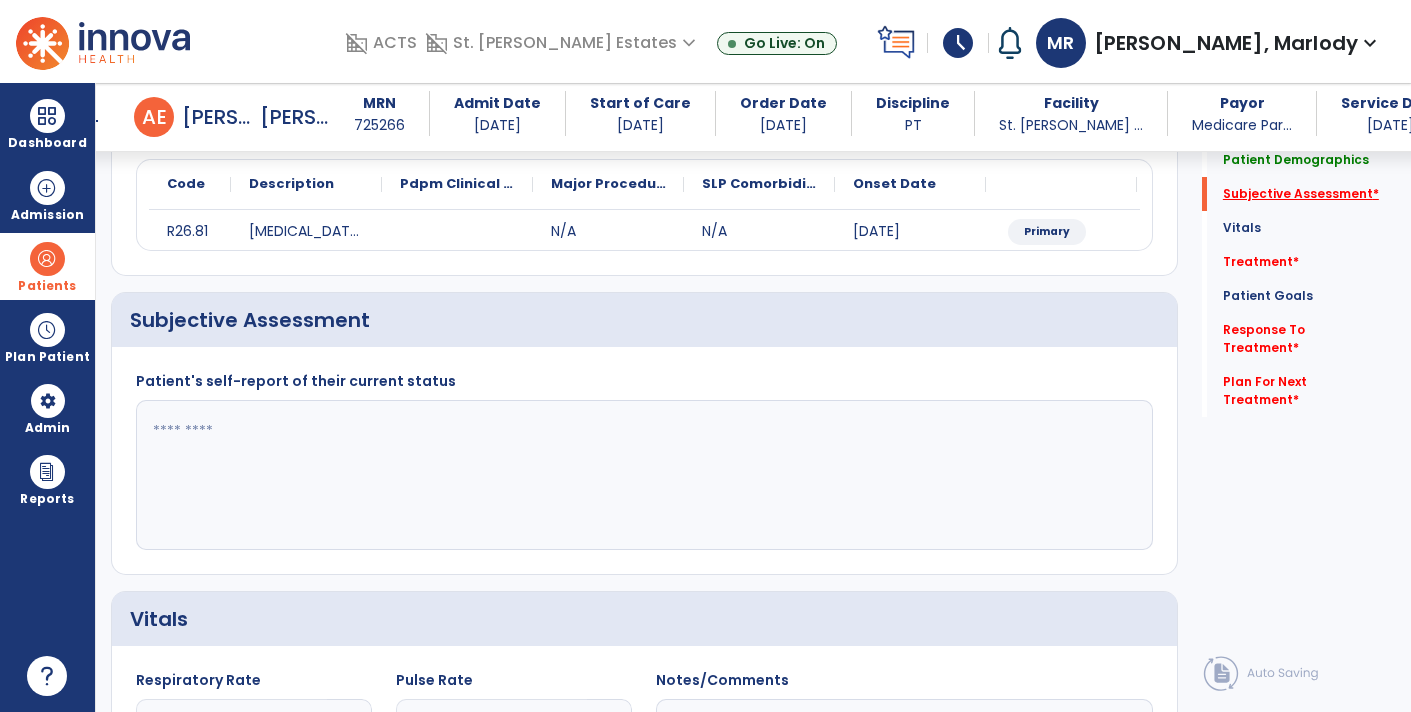 scroll, scrollTop: 288, scrollLeft: 0, axis: vertical 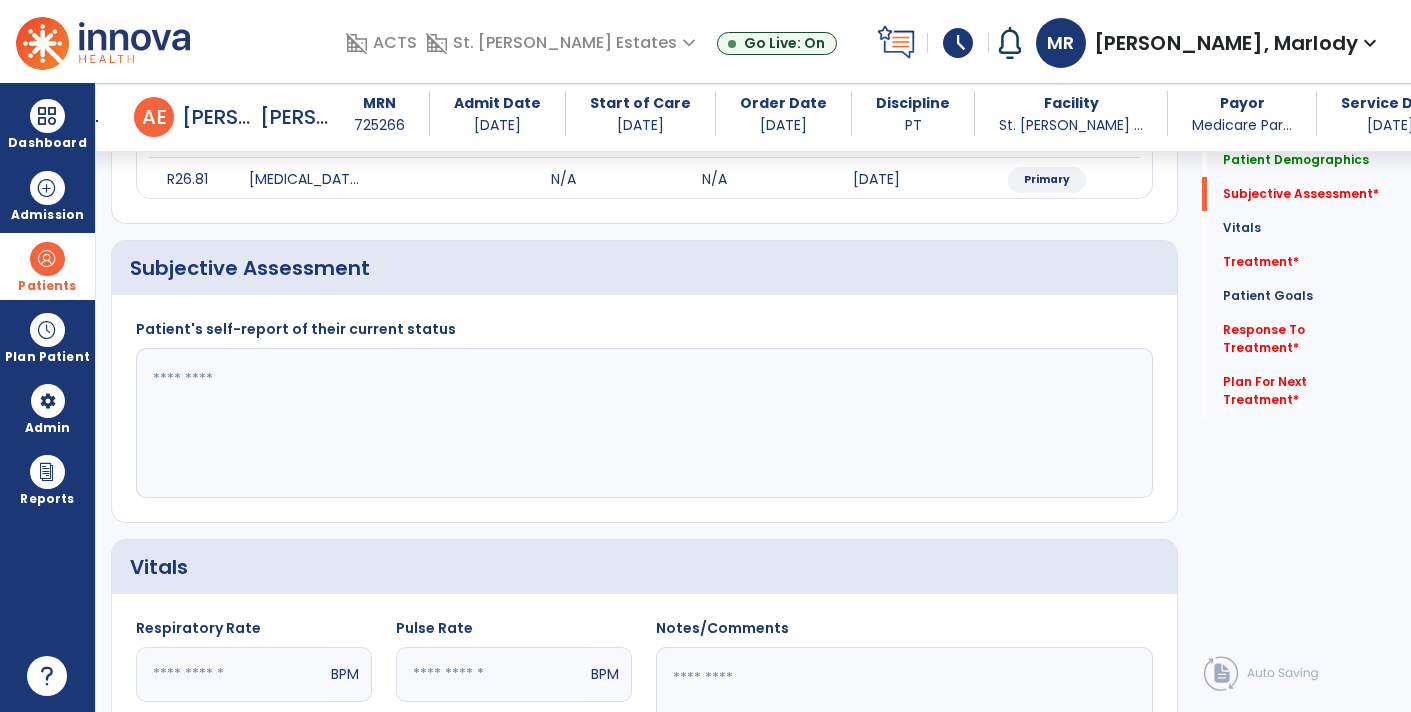click 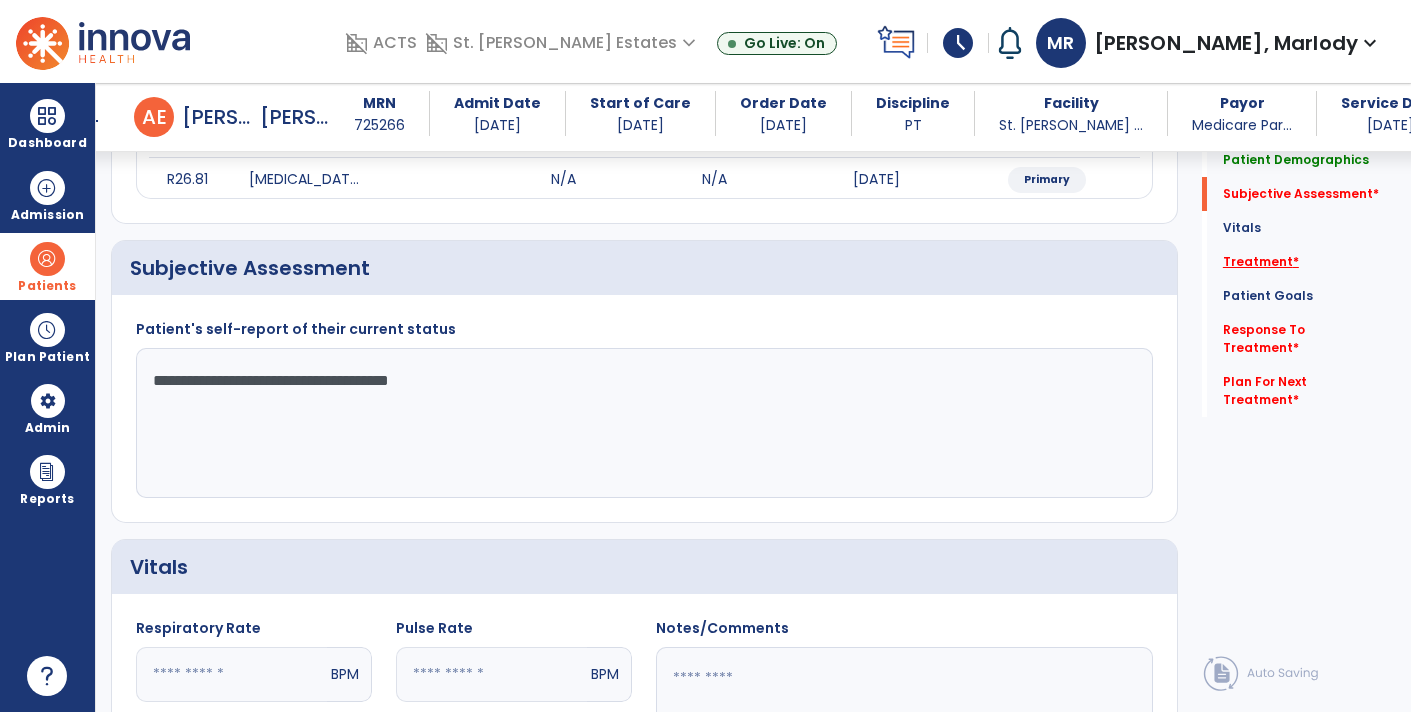 type on "**********" 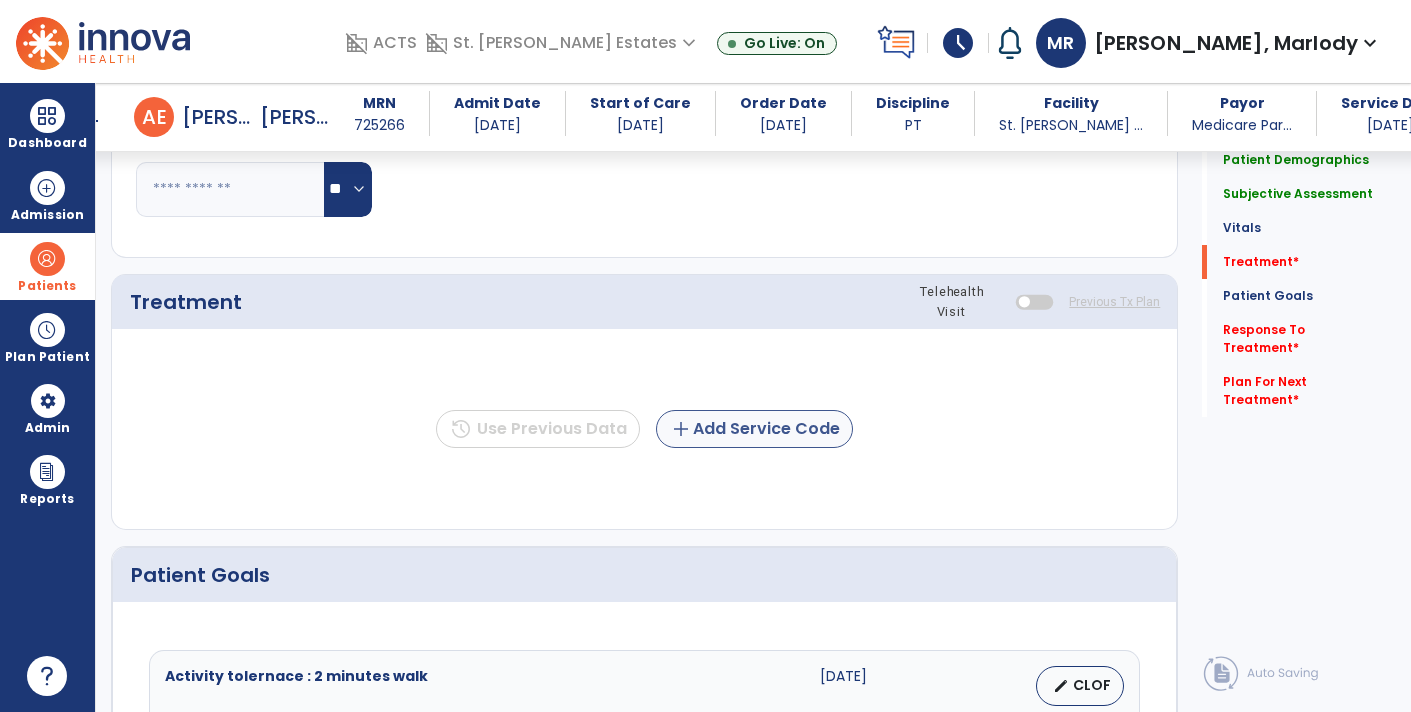 click on "add  Add Service Code" 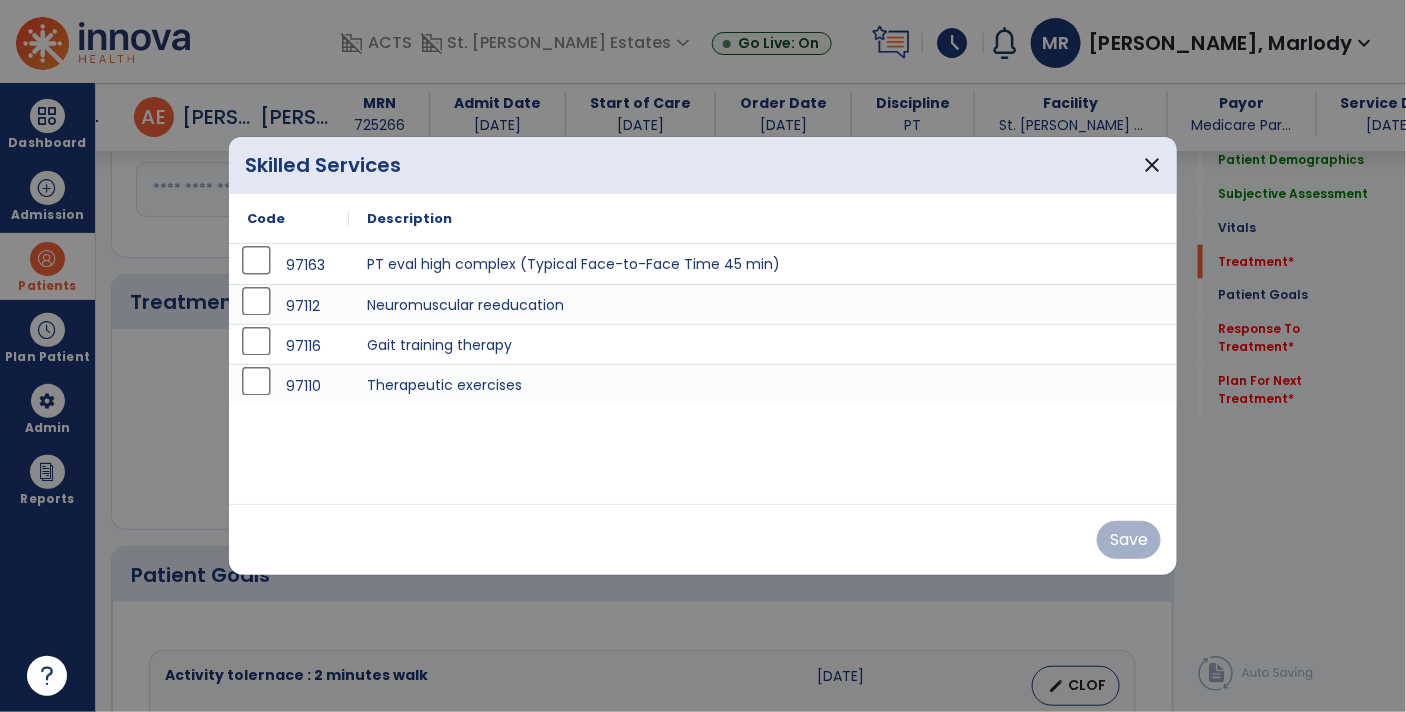scroll, scrollTop: 975, scrollLeft: 0, axis: vertical 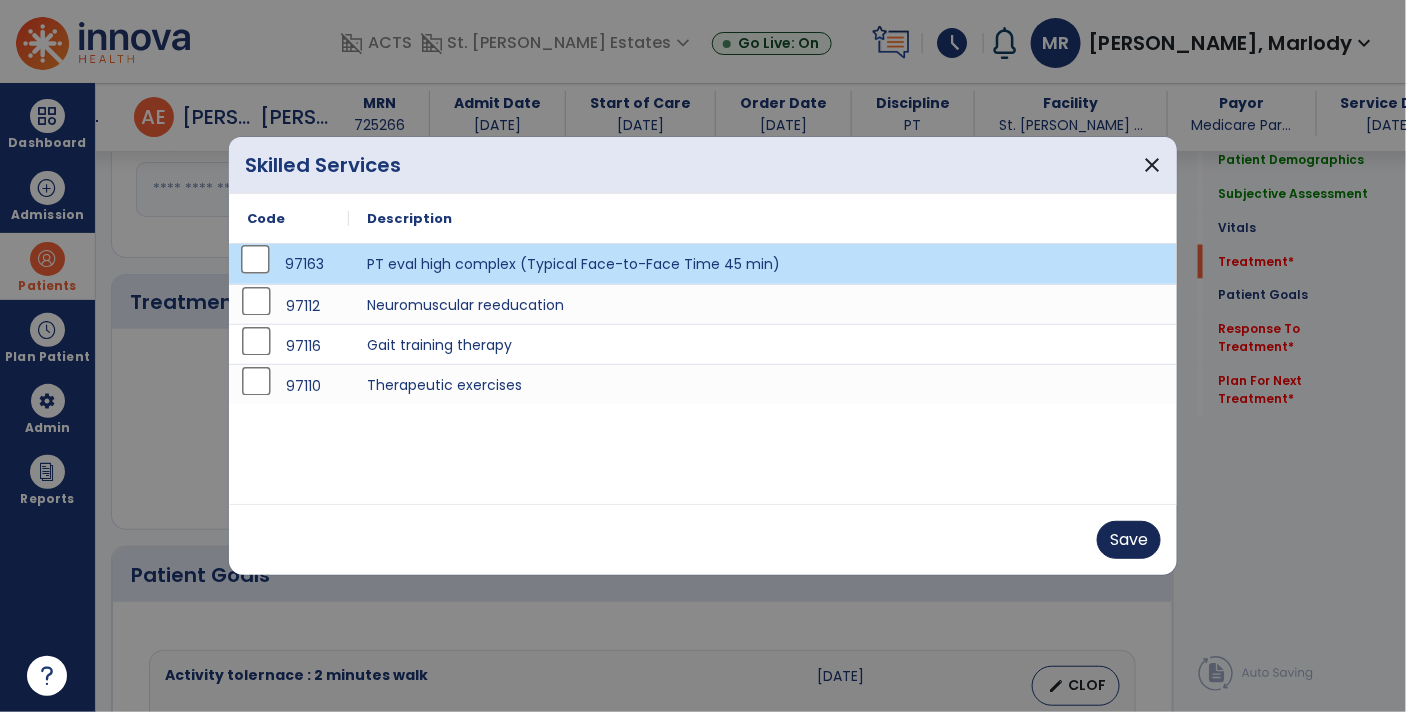 click on "Save" at bounding box center (1129, 540) 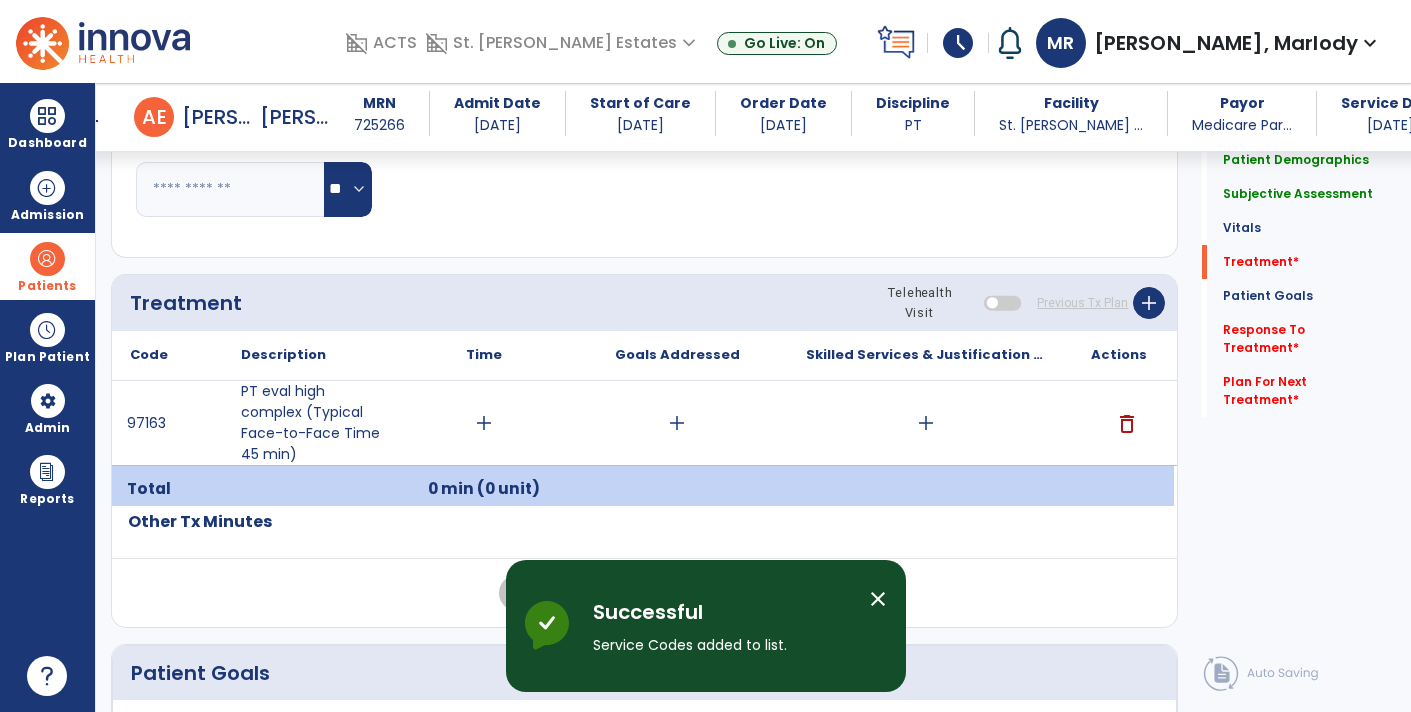 click on "add" at bounding box center [484, 423] 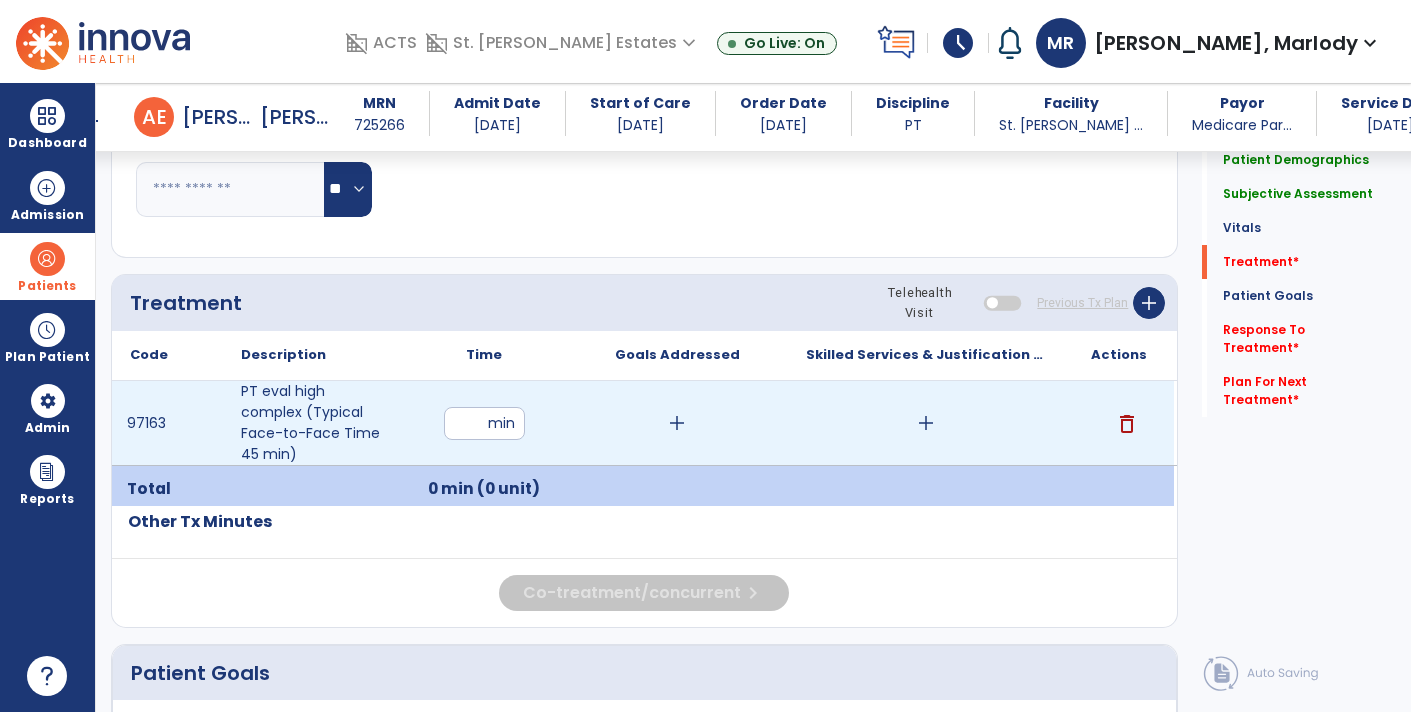 type on "**" 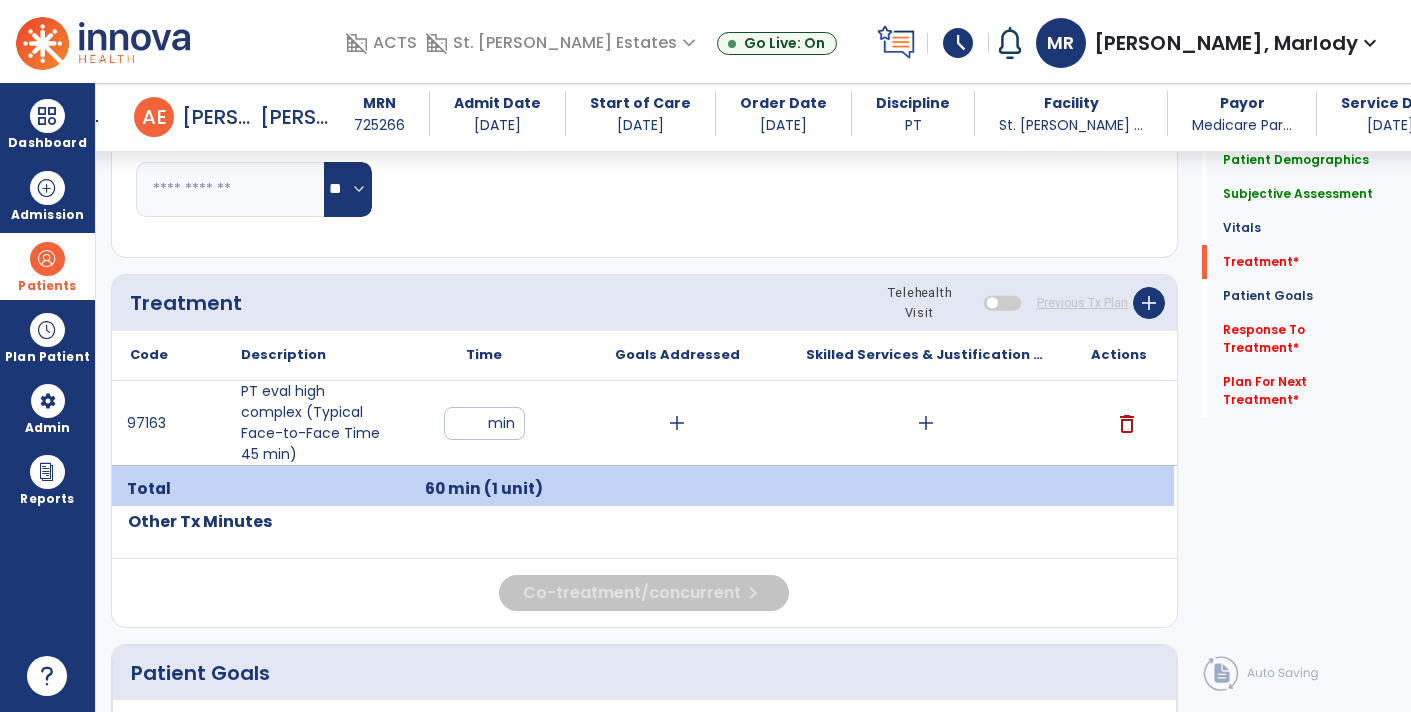 click on "add" at bounding box center [926, 423] 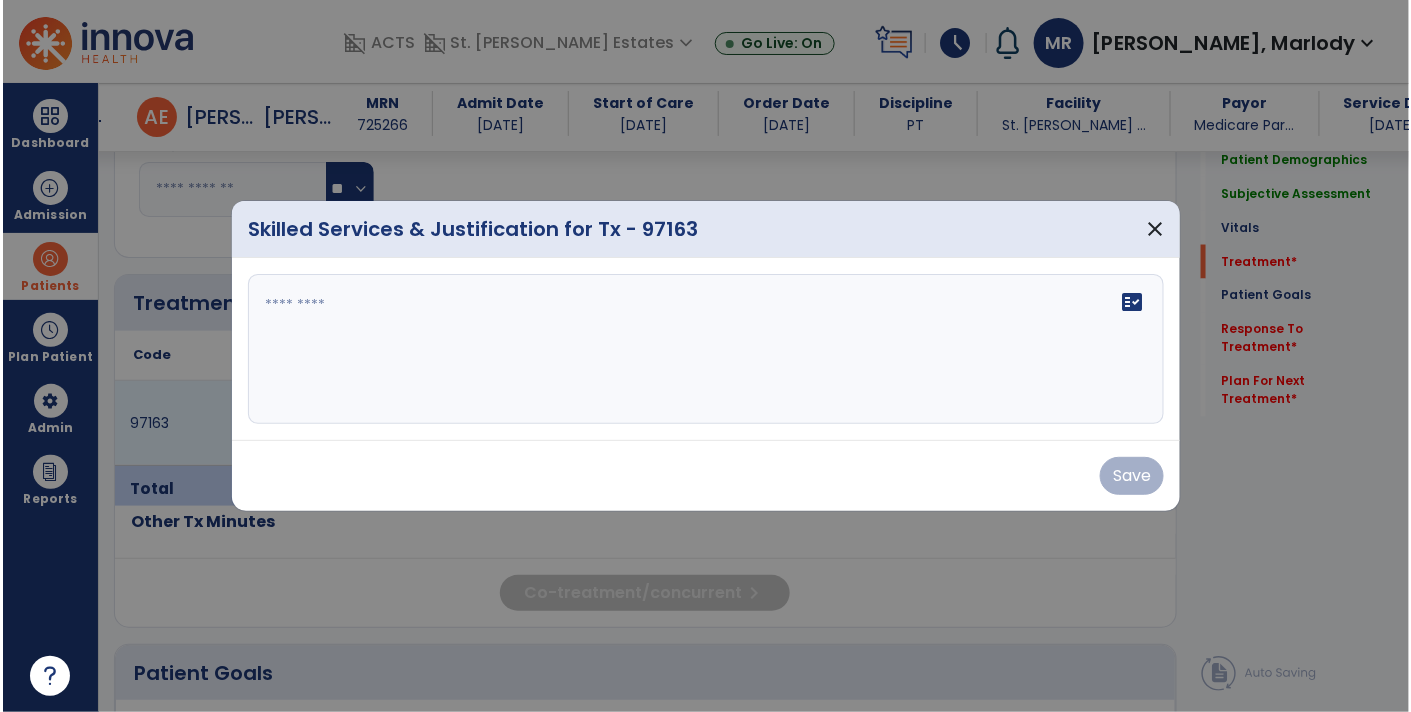 scroll, scrollTop: 975, scrollLeft: 0, axis: vertical 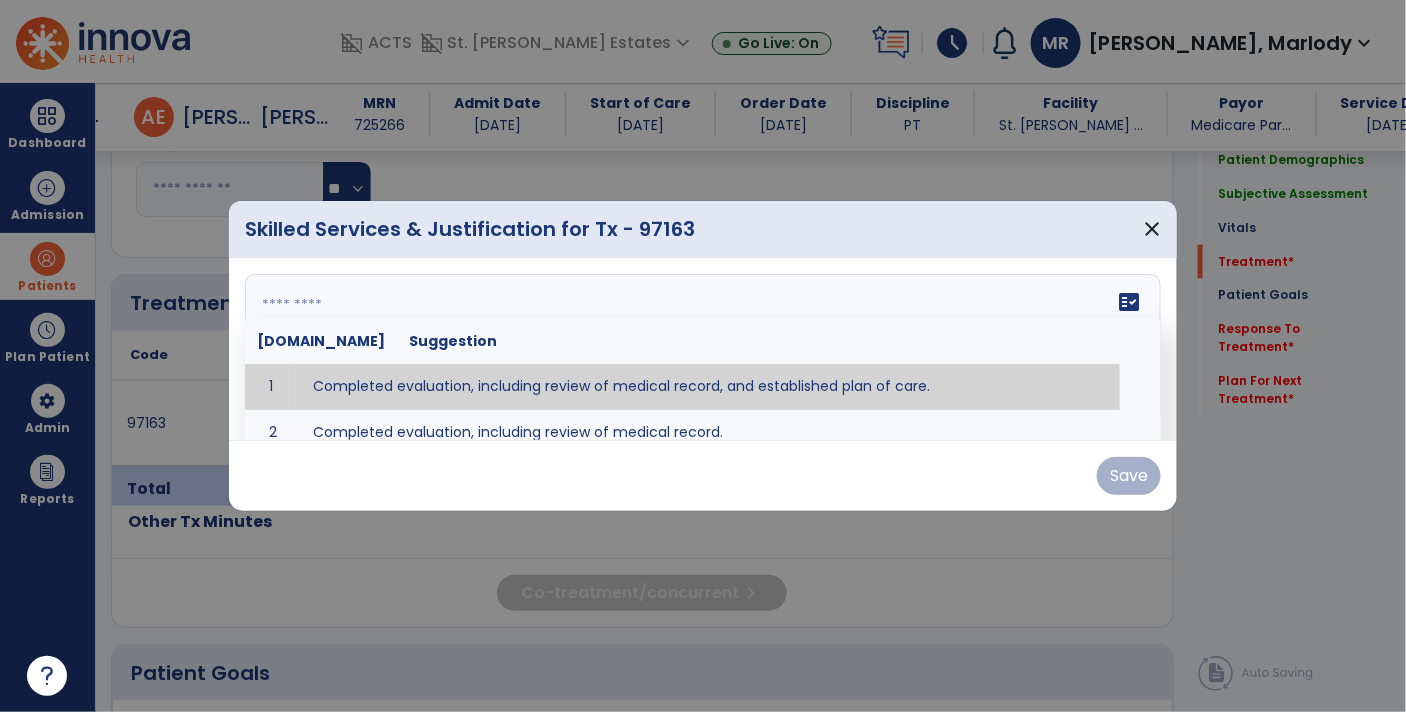 paste on "**********" 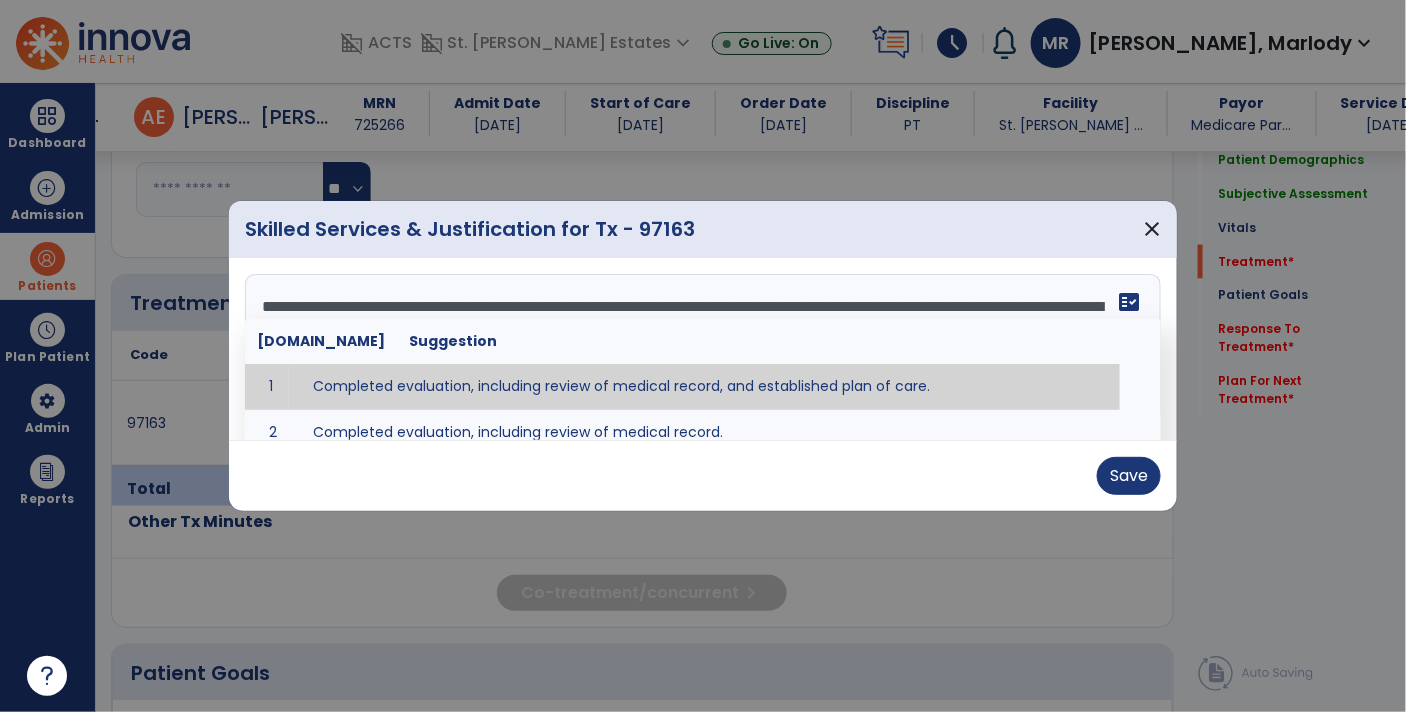 type on "**********" 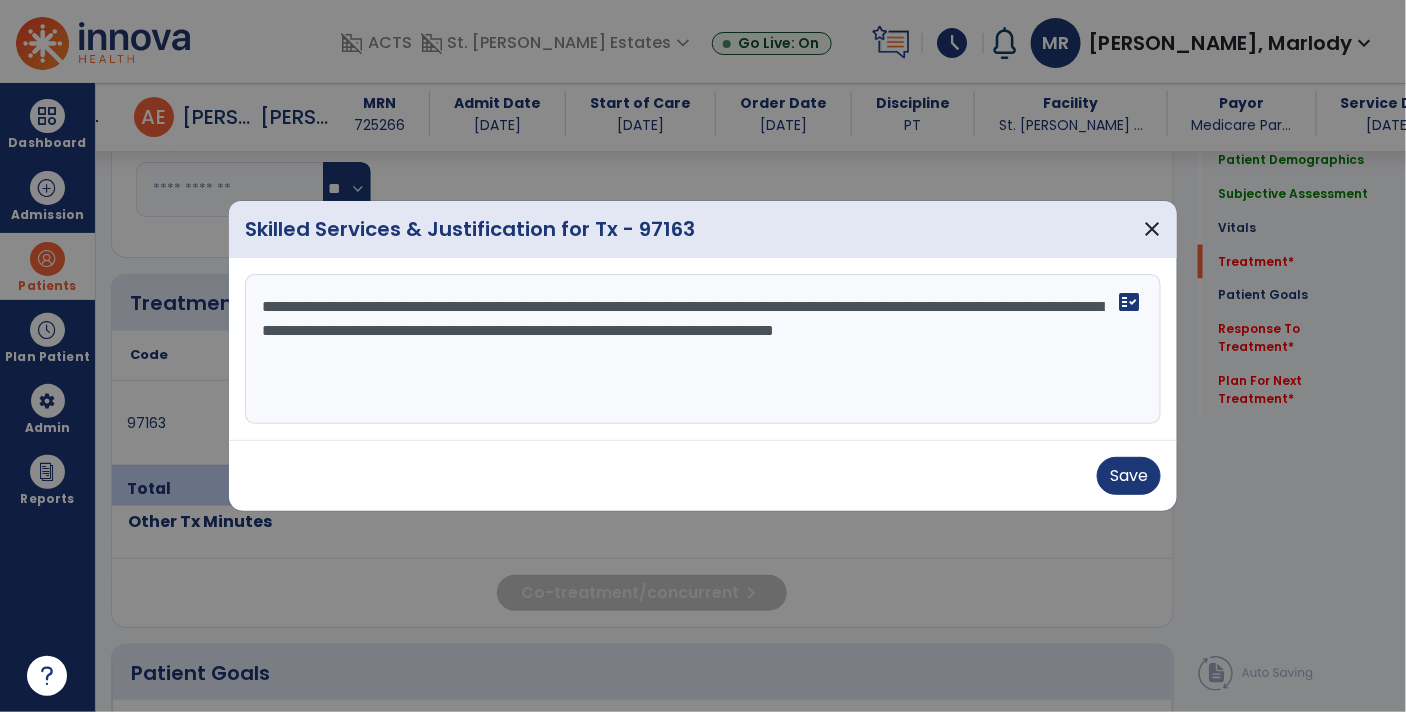 click on "**********" at bounding box center (703, 349) 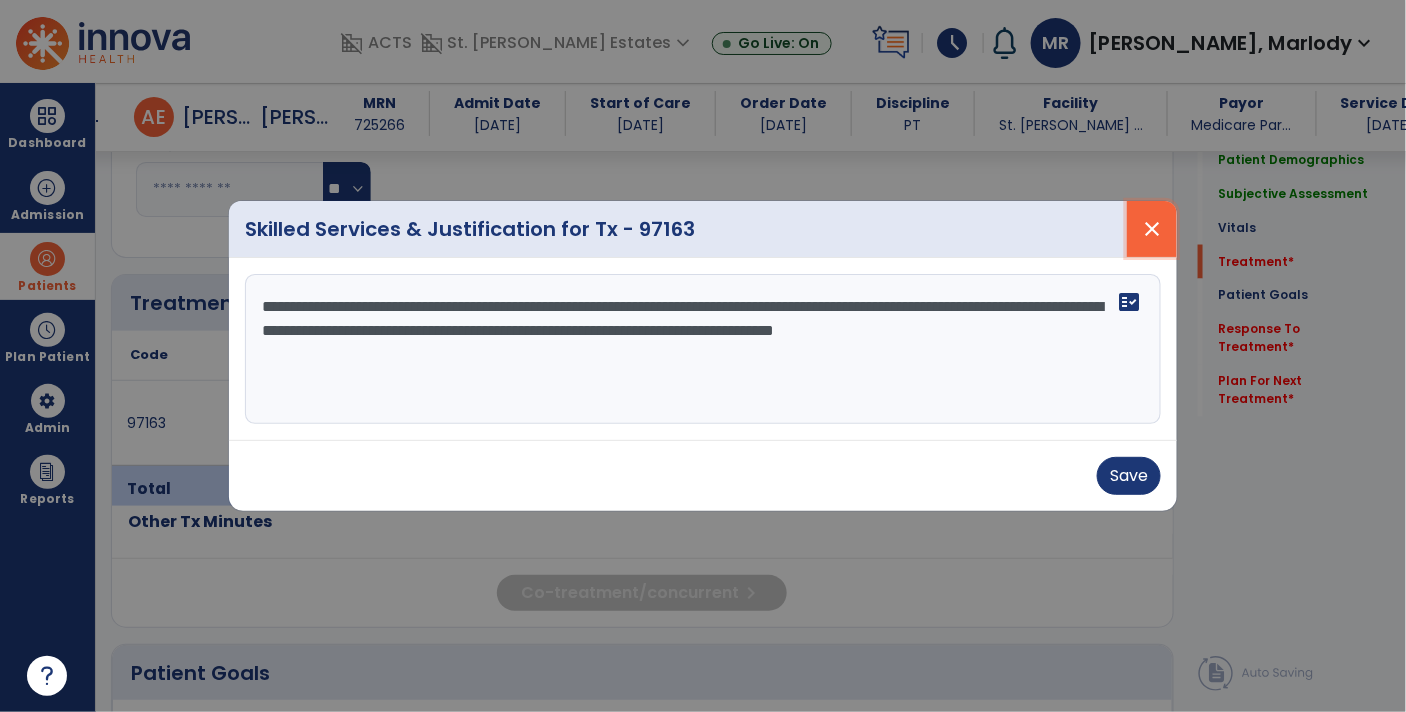 click on "close" at bounding box center (1152, 229) 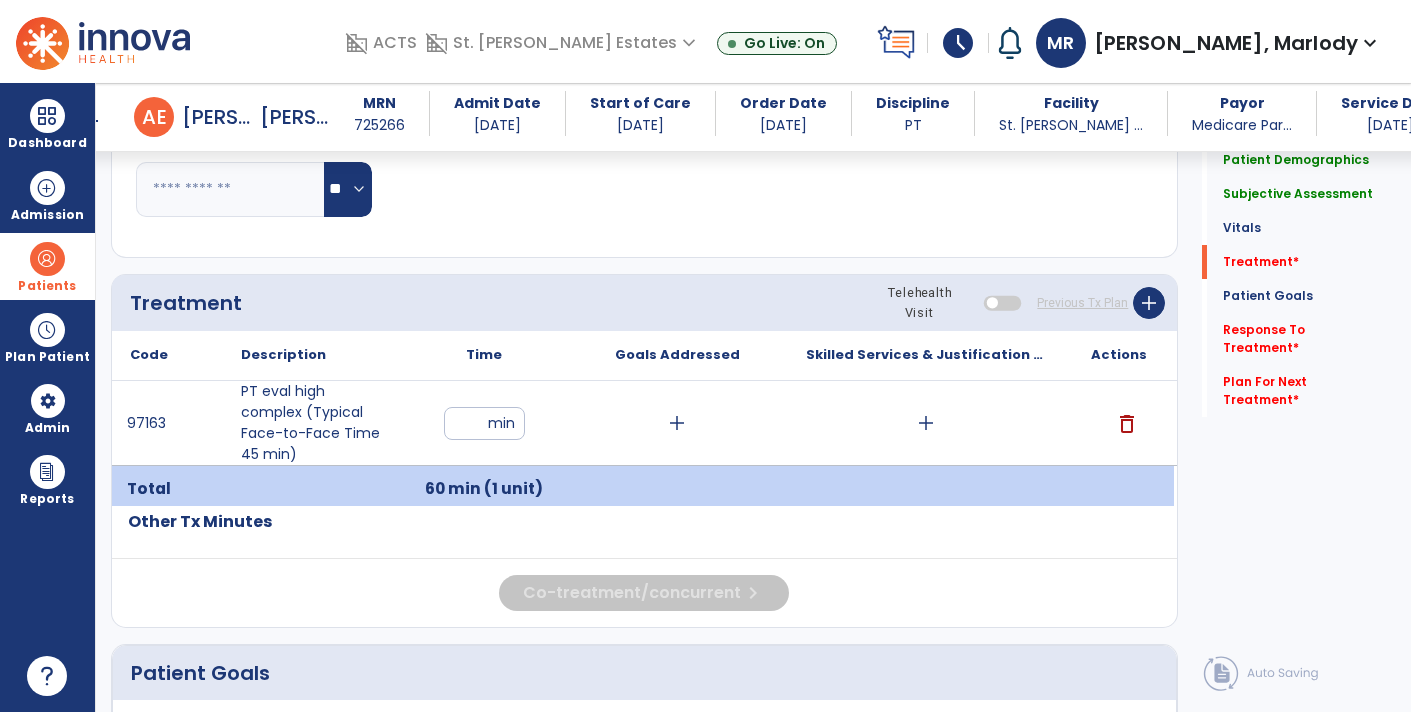 click at bounding box center (47, 259) 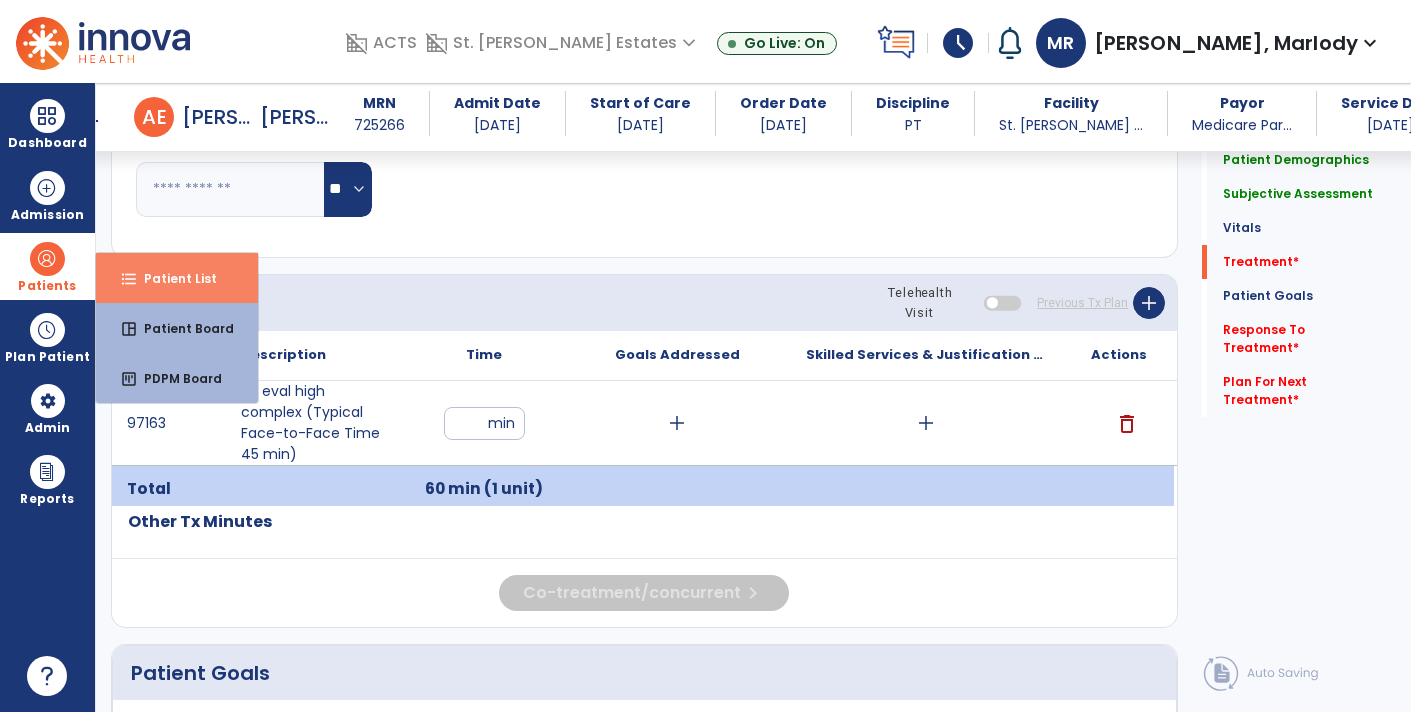 click on "Patient List" at bounding box center [172, 278] 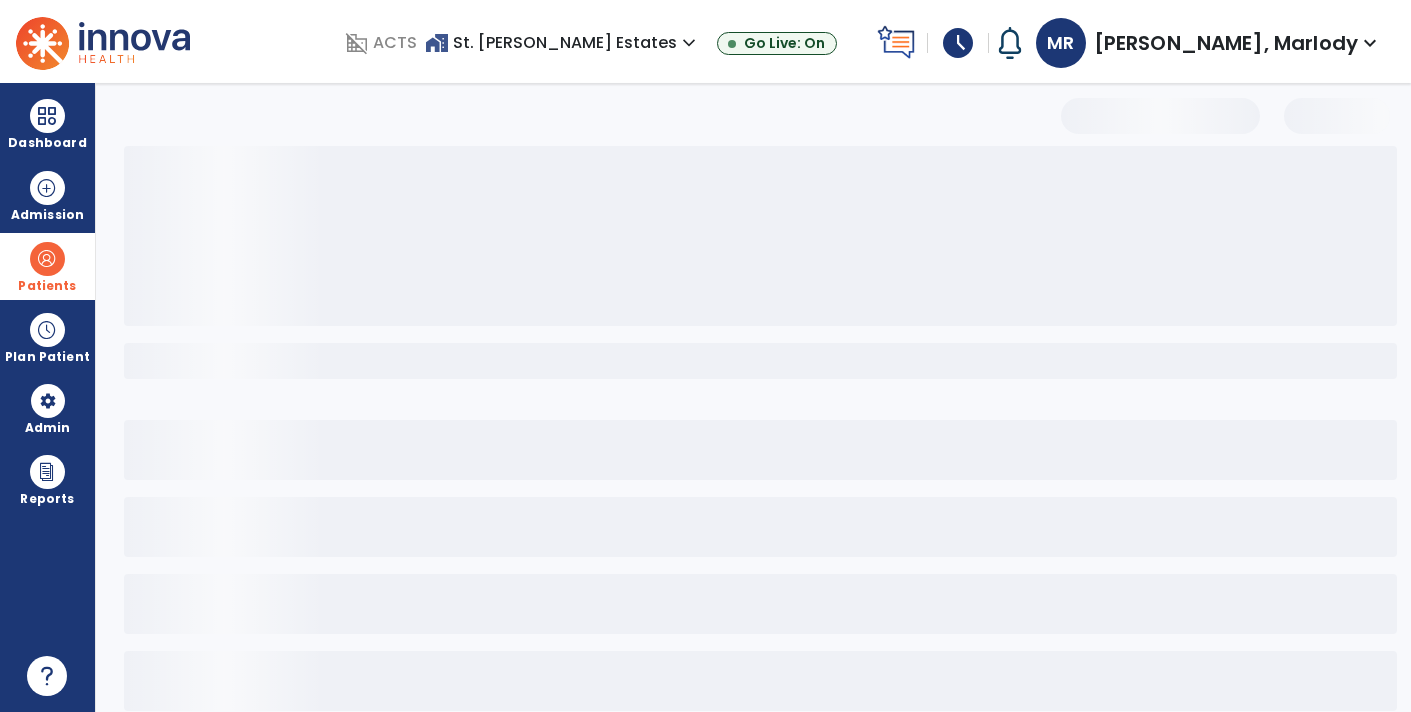 scroll, scrollTop: 30, scrollLeft: 0, axis: vertical 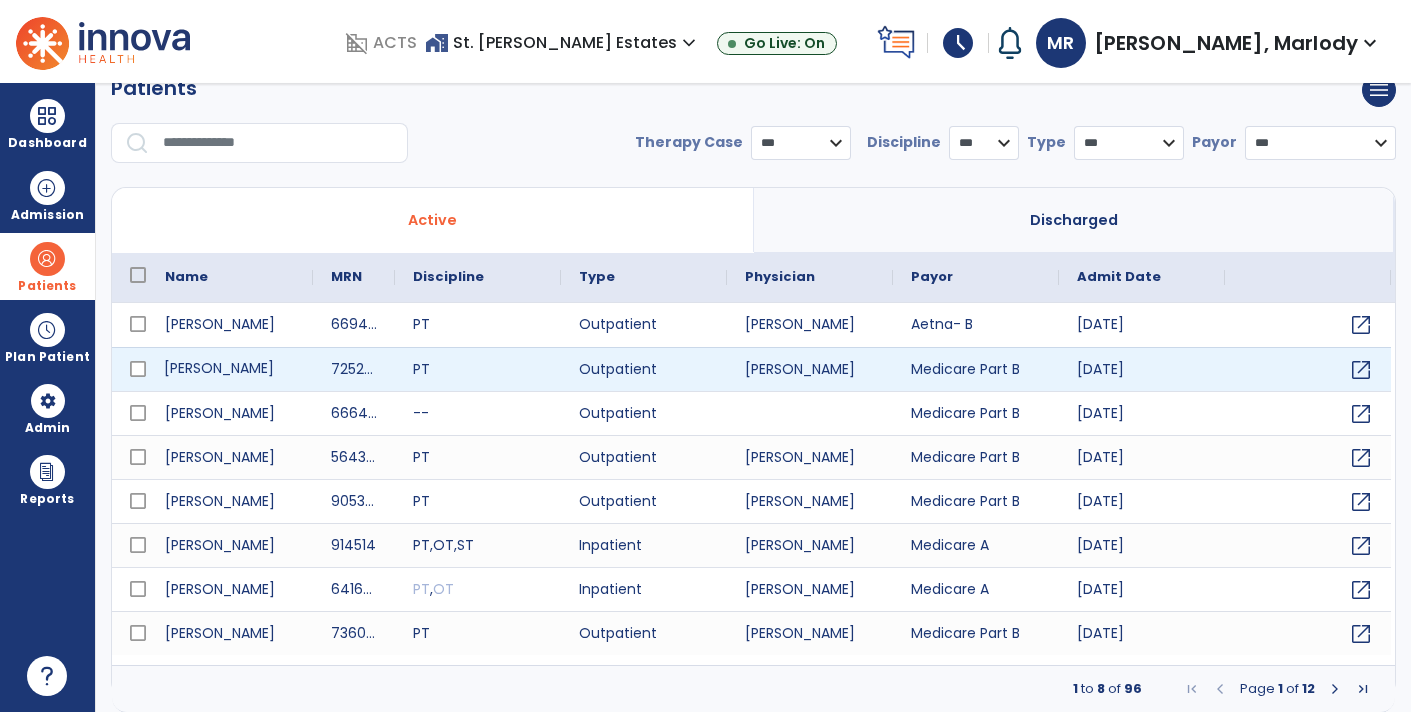 click on "[PERSON_NAME]" at bounding box center (230, 369) 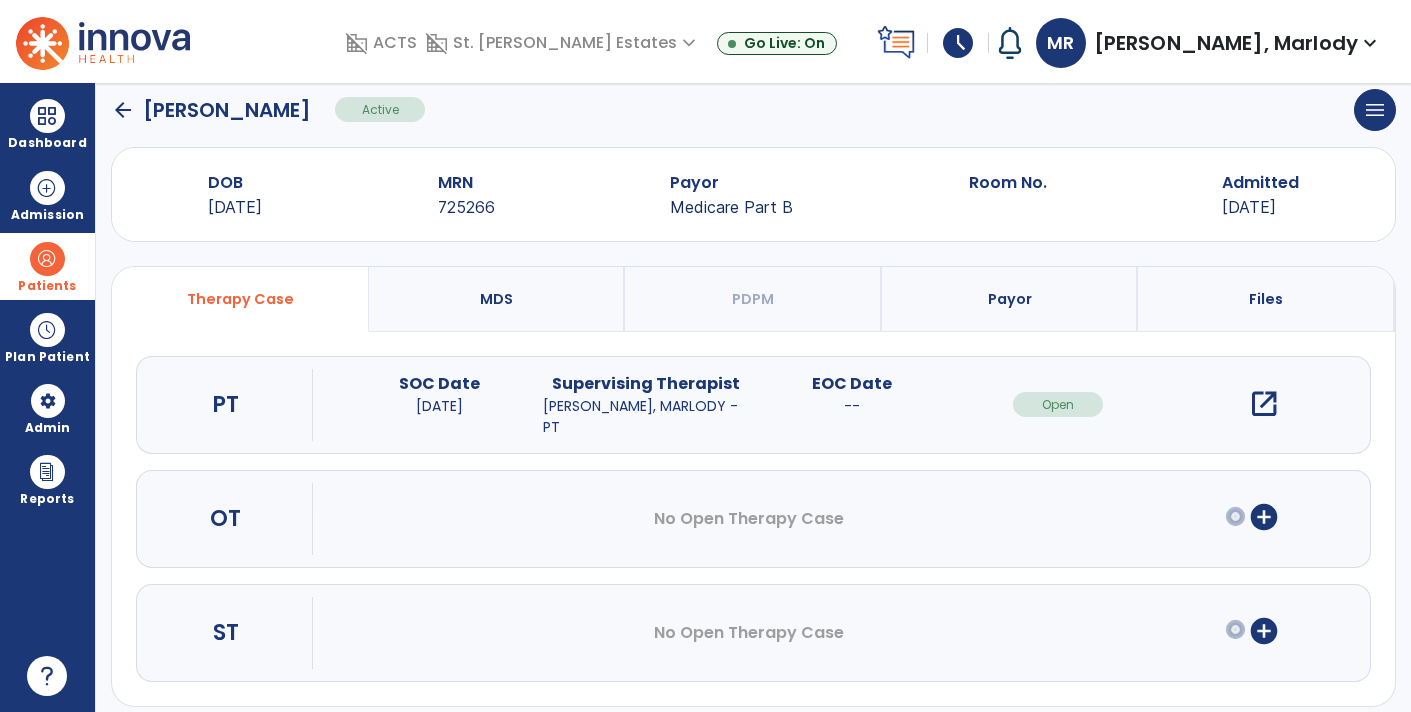 click on "open_in_new" at bounding box center (1264, 404) 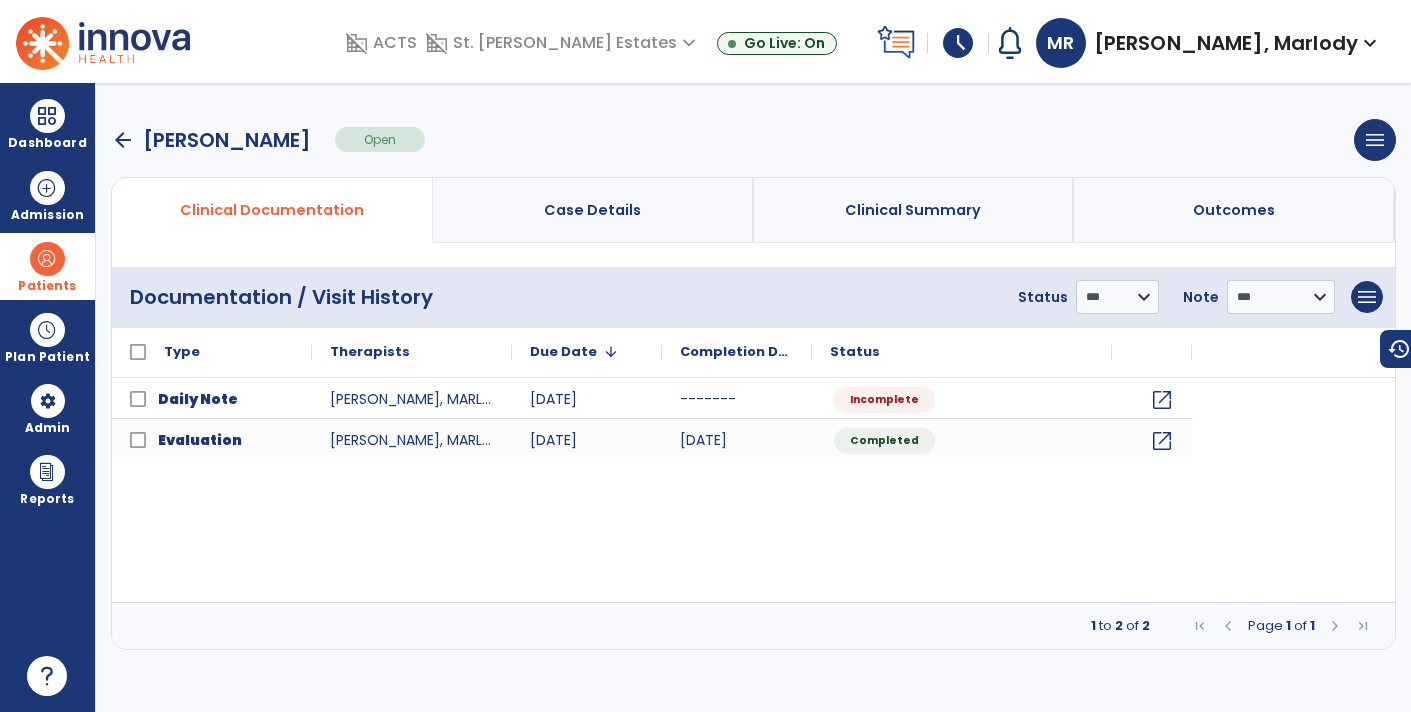scroll, scrollTop: 0, scrollLeft: 0, axis: both 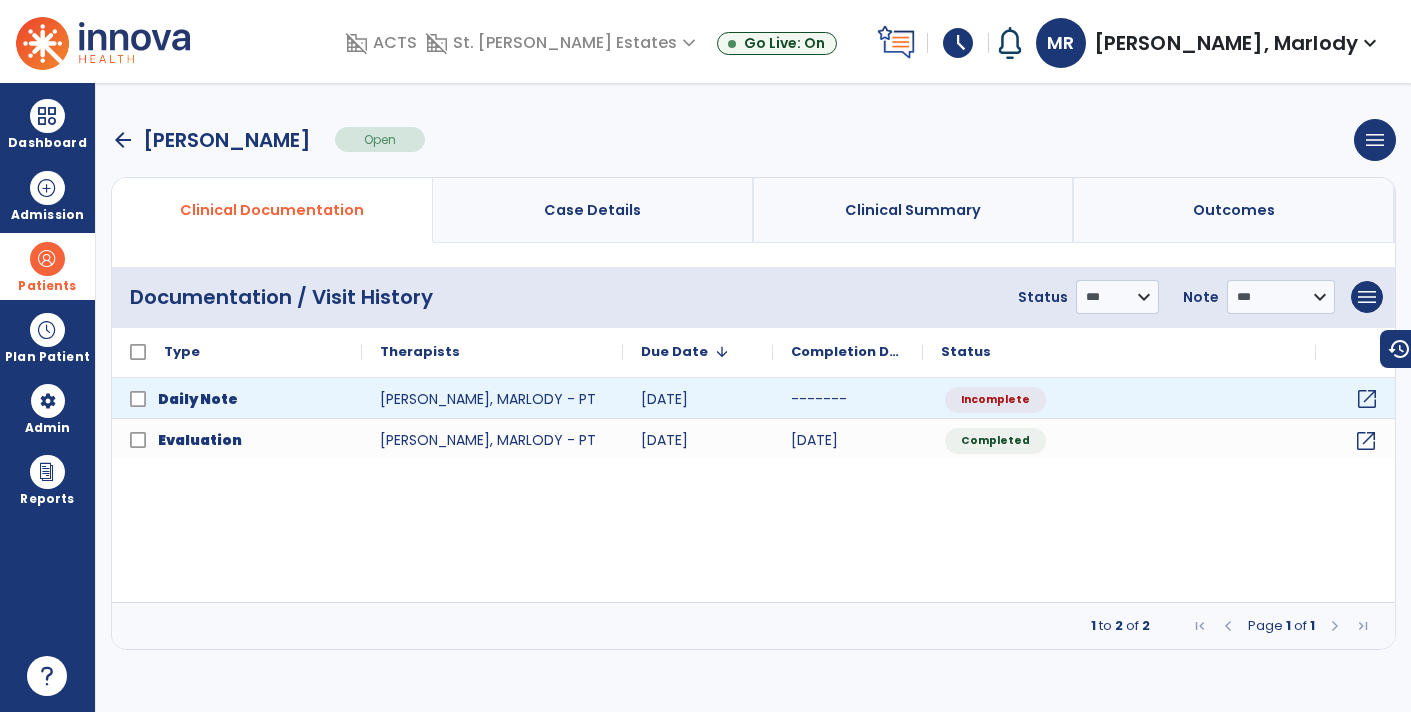 click on "open_in_new" 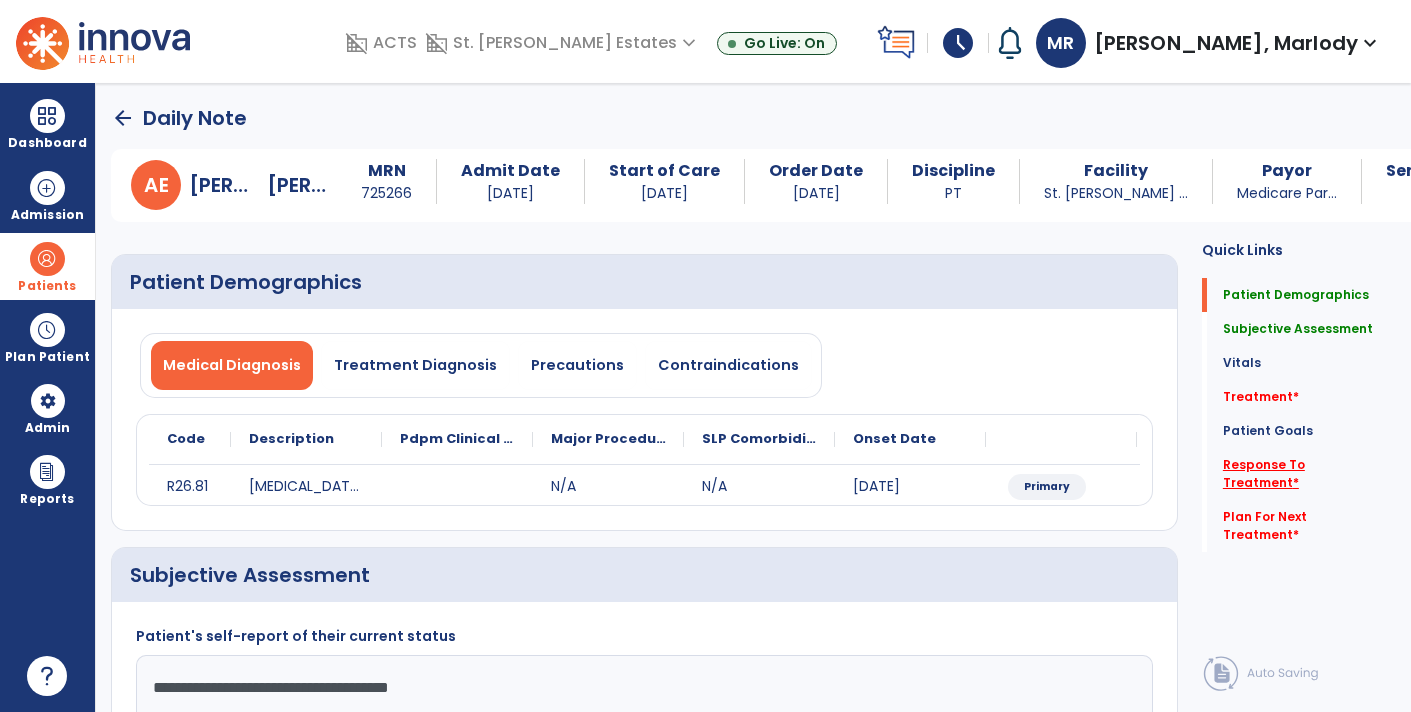 click on "Response To Treatment   *" 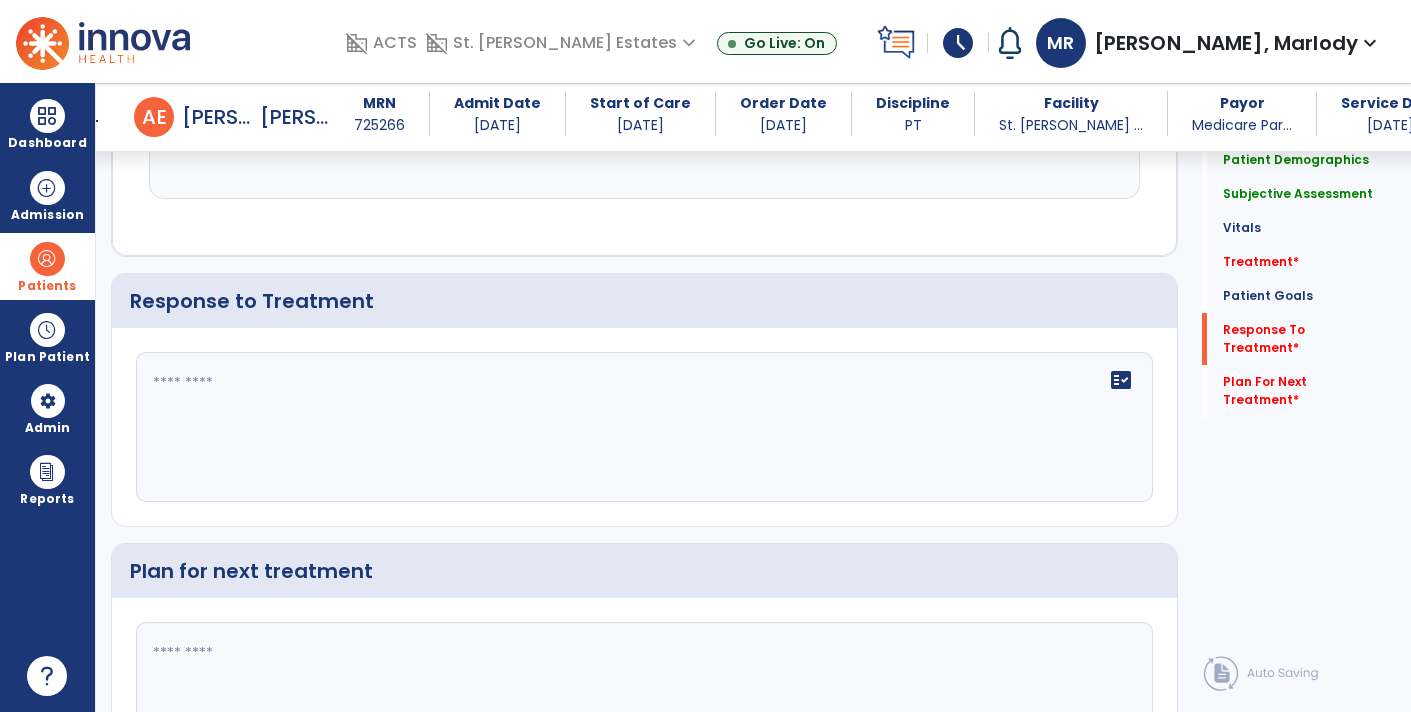 scroll, scrollTop: 2710, scrollLeft: 0, axis: vertical 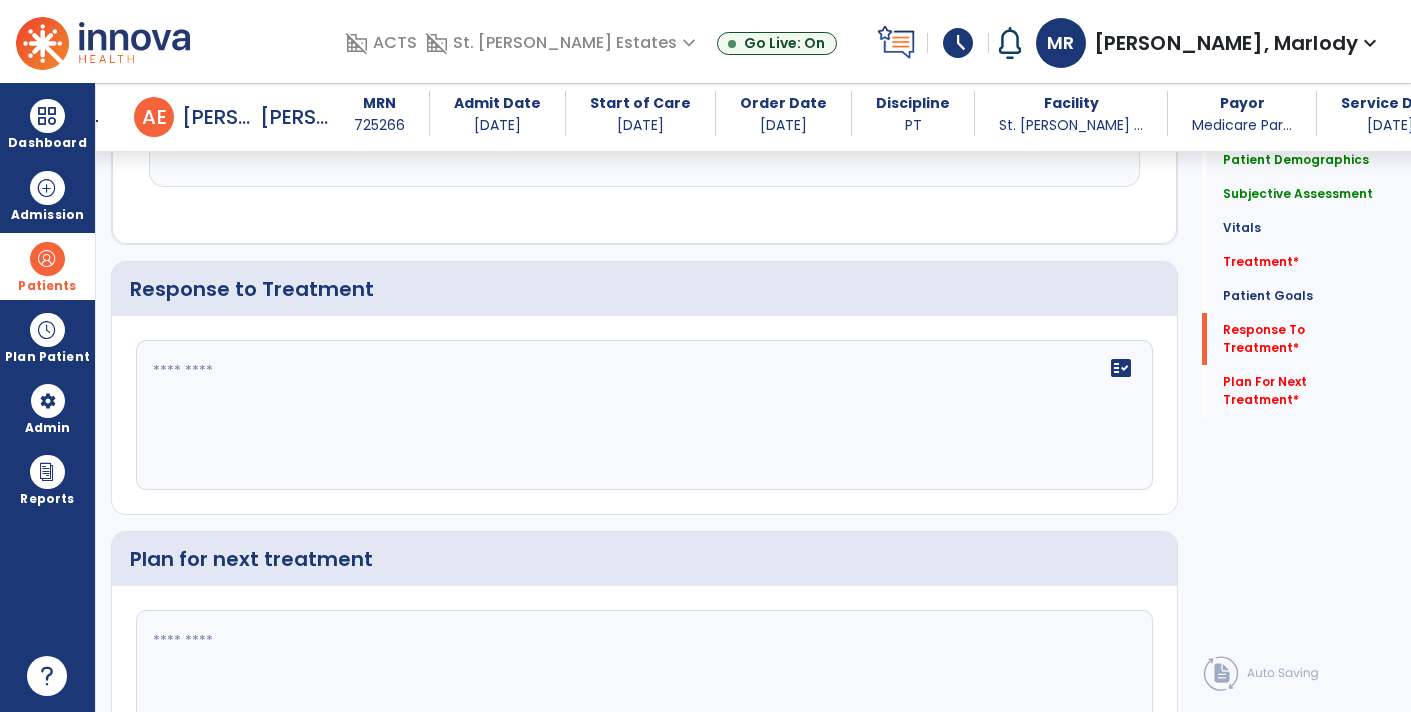 click on "fact_check" 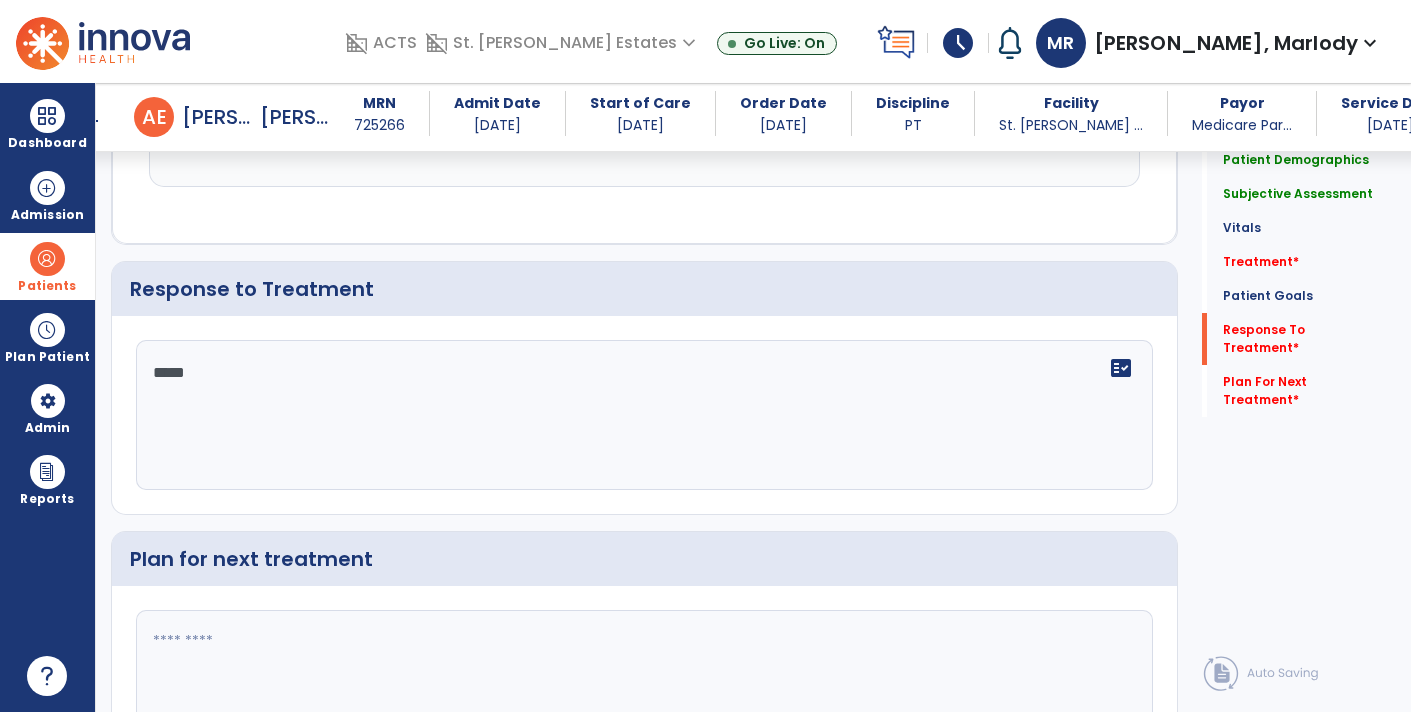 type on "******" 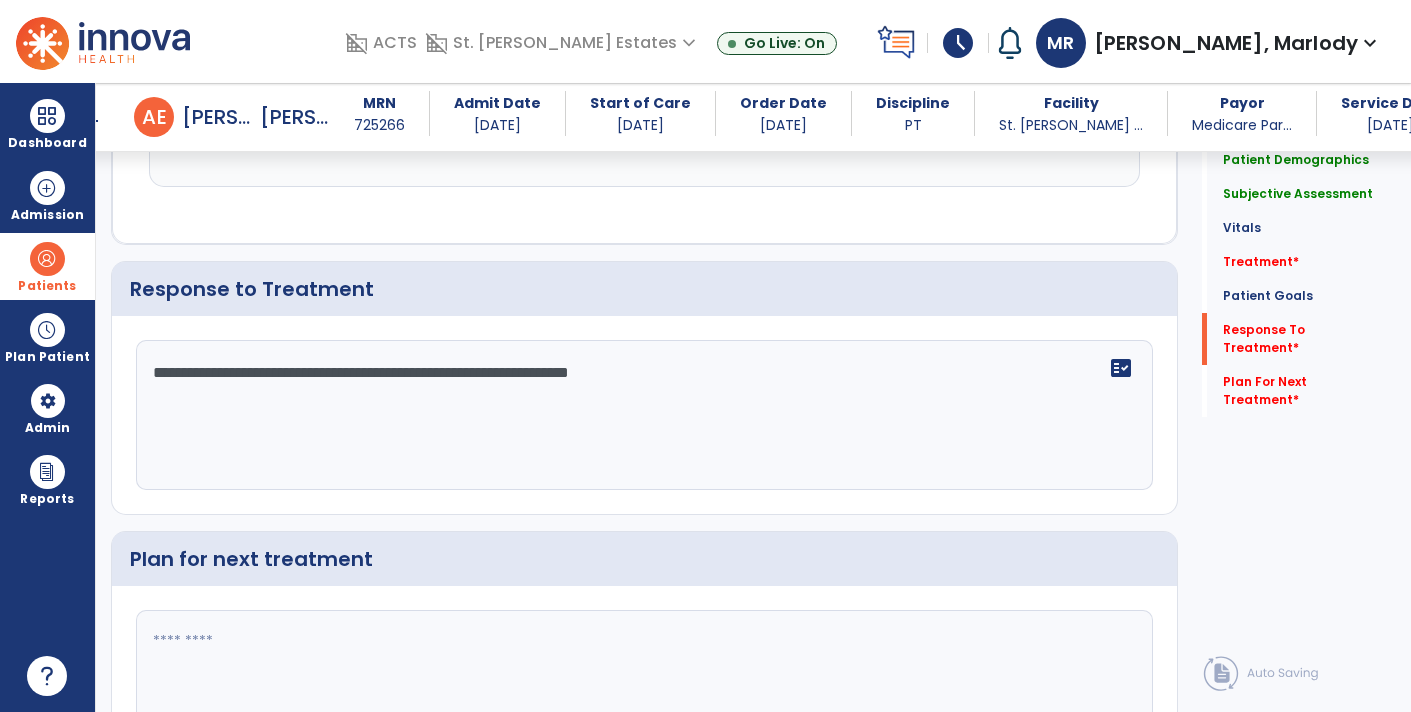 scroll, scrollTop: 2837, scrollLeft: 0, axis: vertical 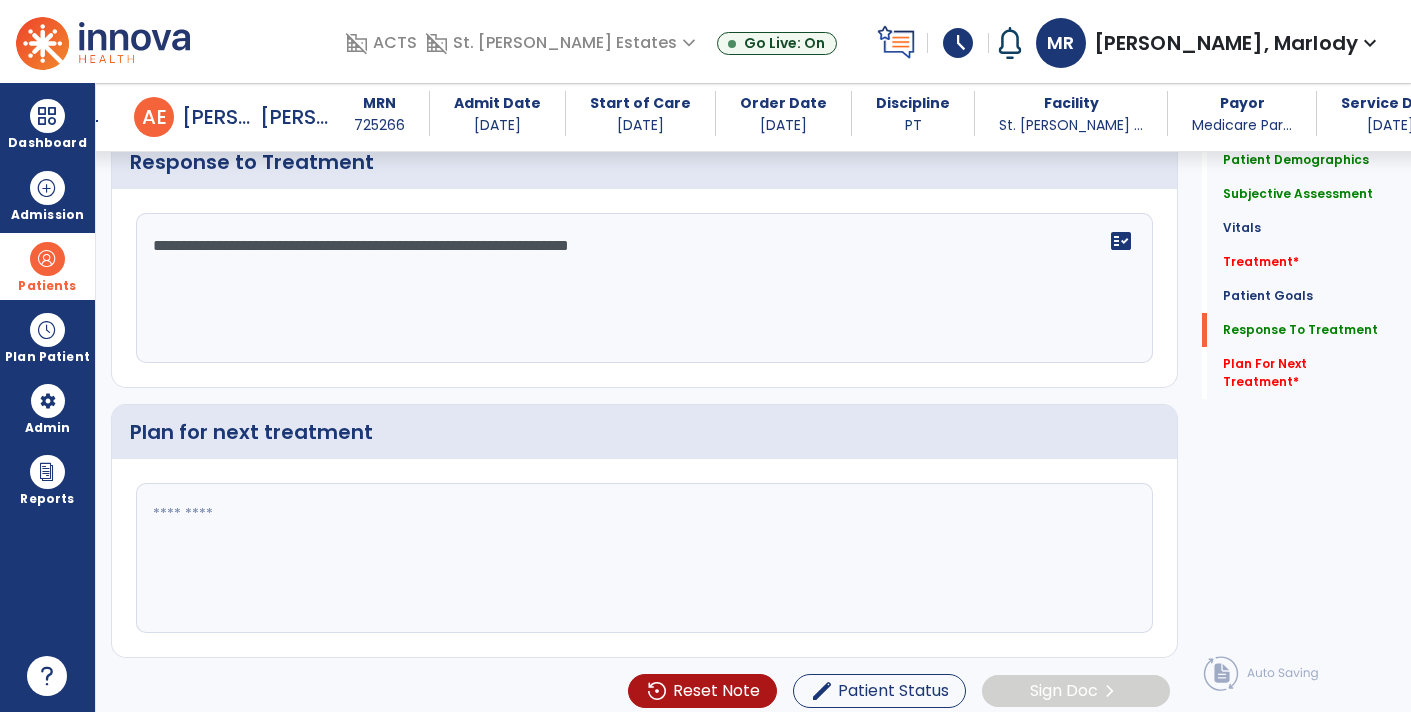 type on "**********" 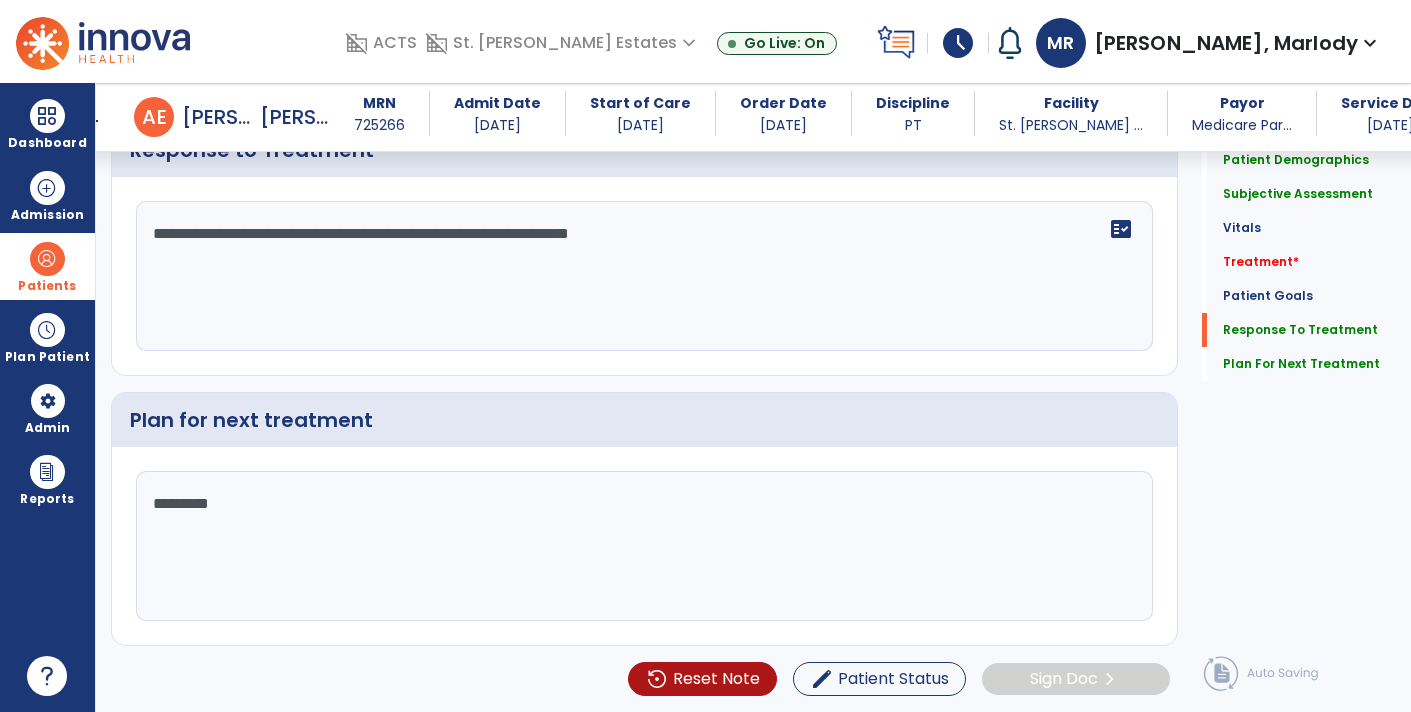 scroll, scrollTop: 2837, scrollLeft: 0, axis: vertical 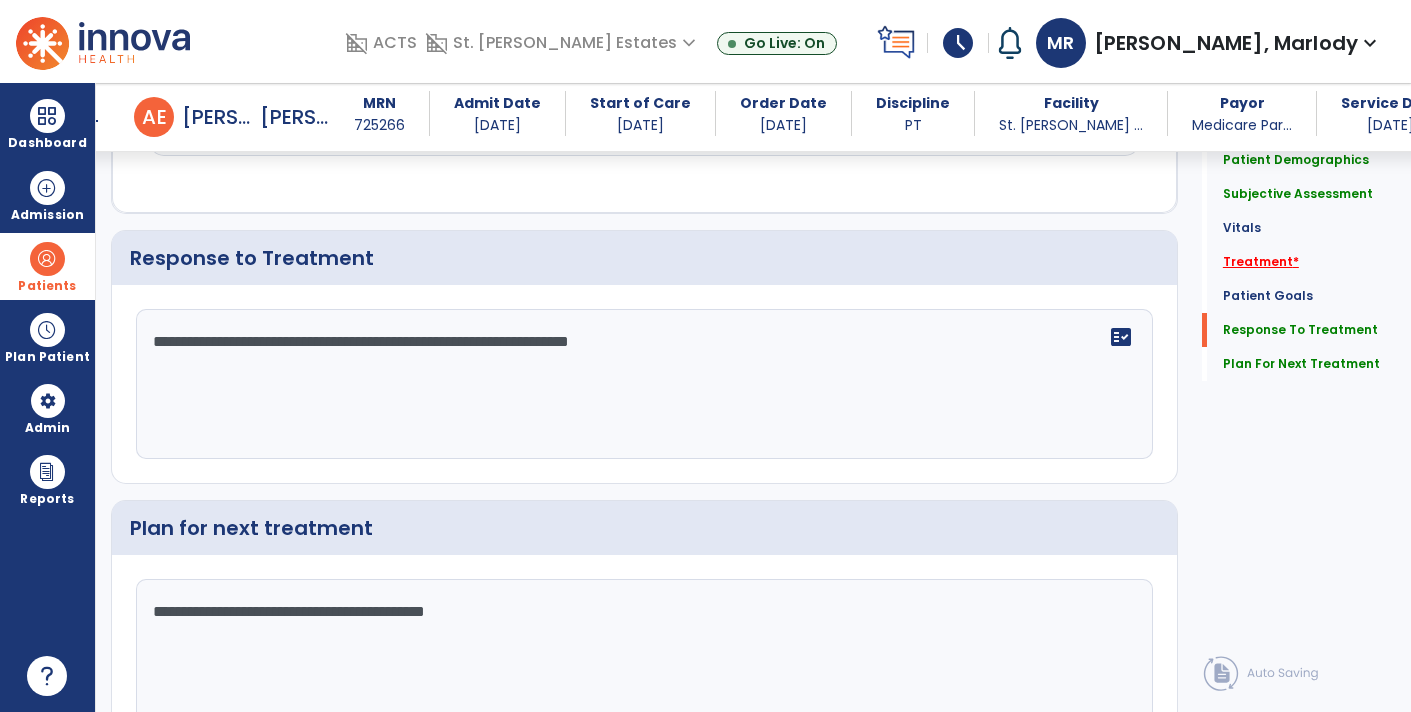 type on "**********" 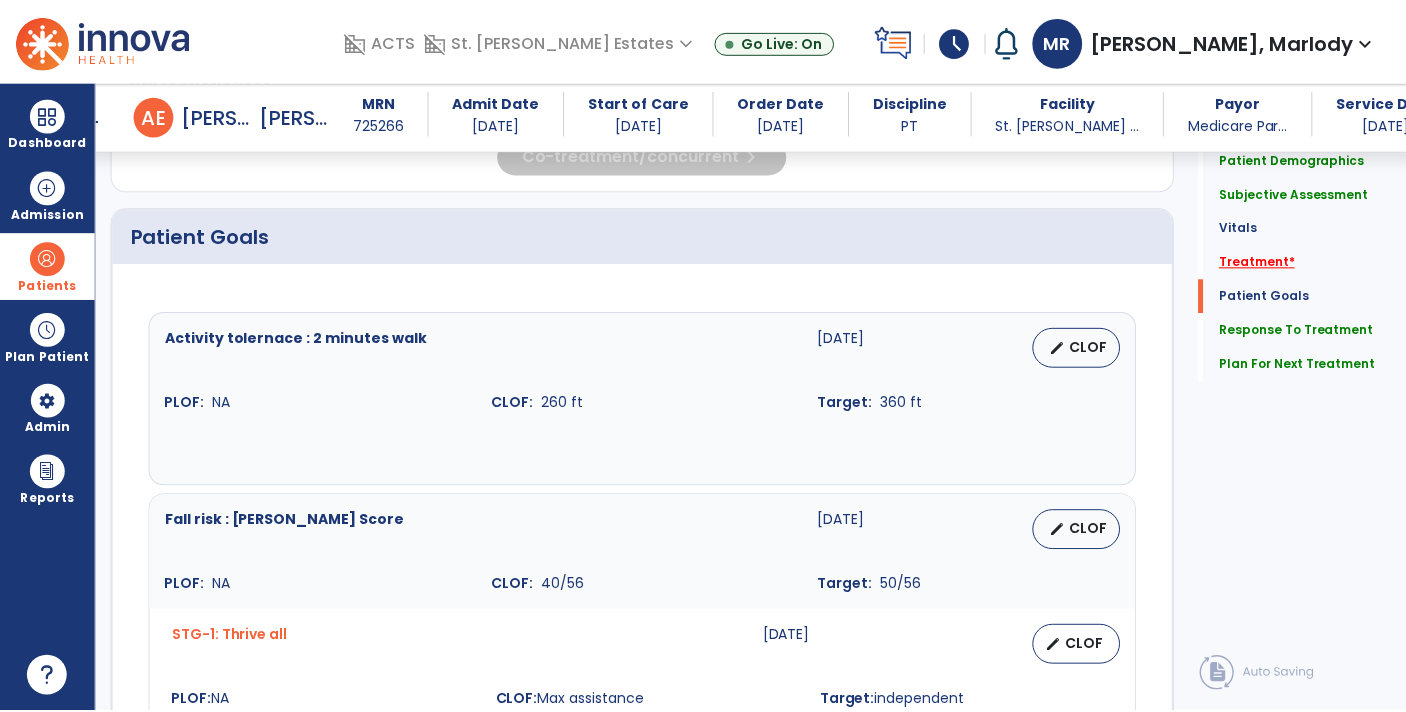scroll, scrollTop: 1024, scrollLeft: 0, axis: vertical 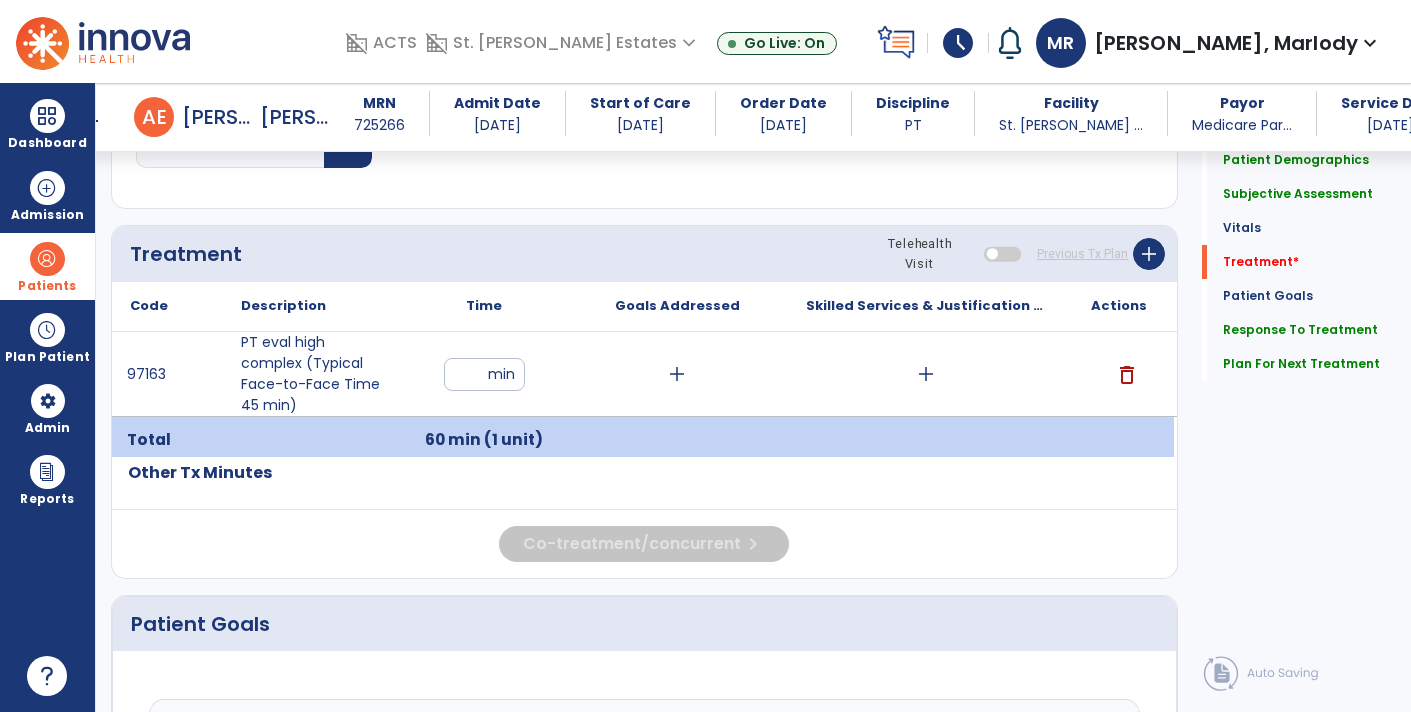 click on "add" at bounding box center (926, 374) 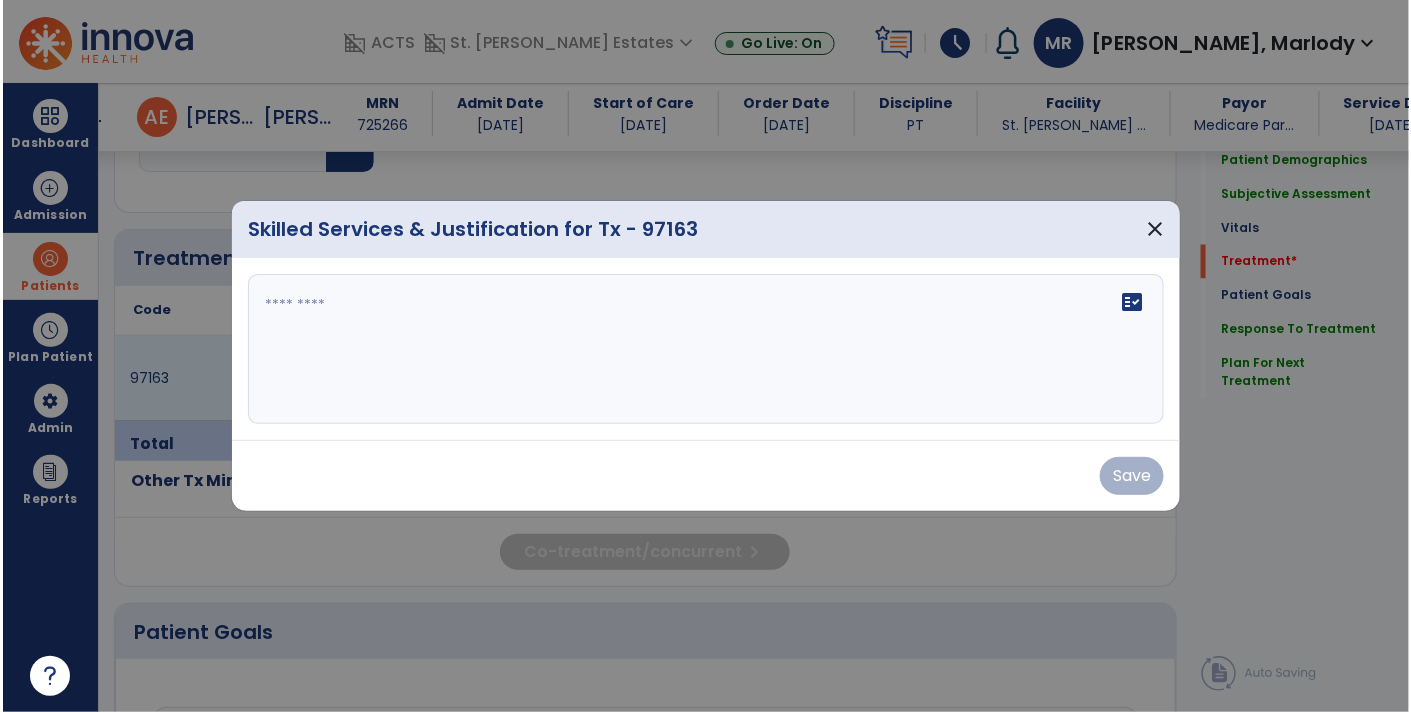 scroll, scrollTop: 1024, scrollLeft: 0, axis: vertical 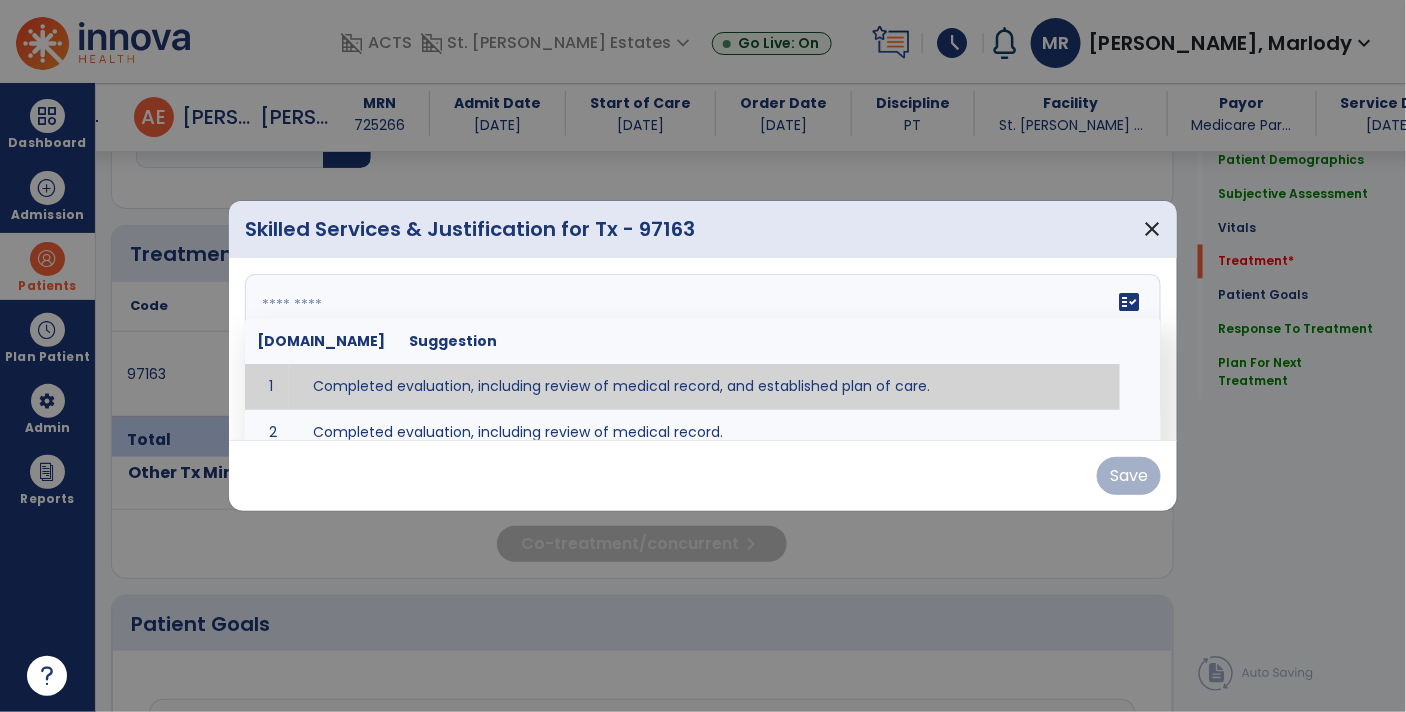 paste on "**********" 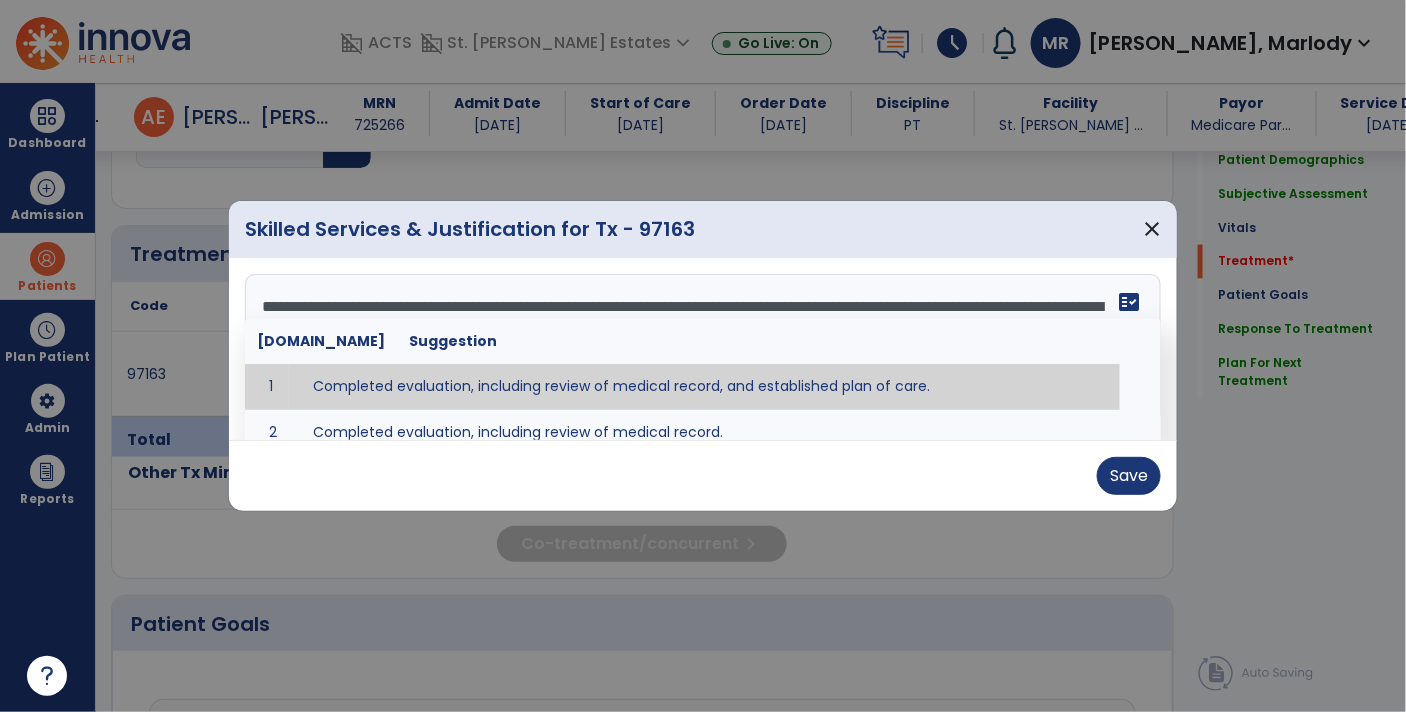 type on "**********" 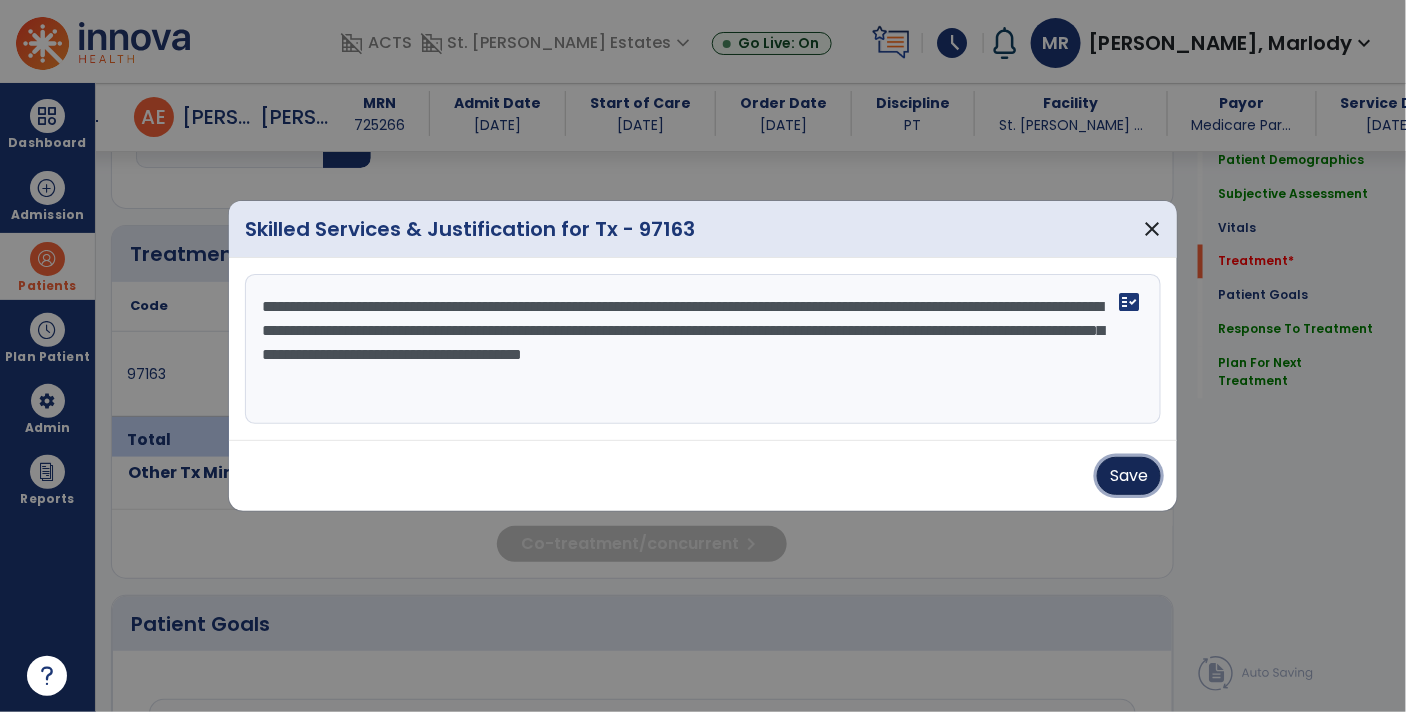 click on "Save" at bounding box center (1129, 476) 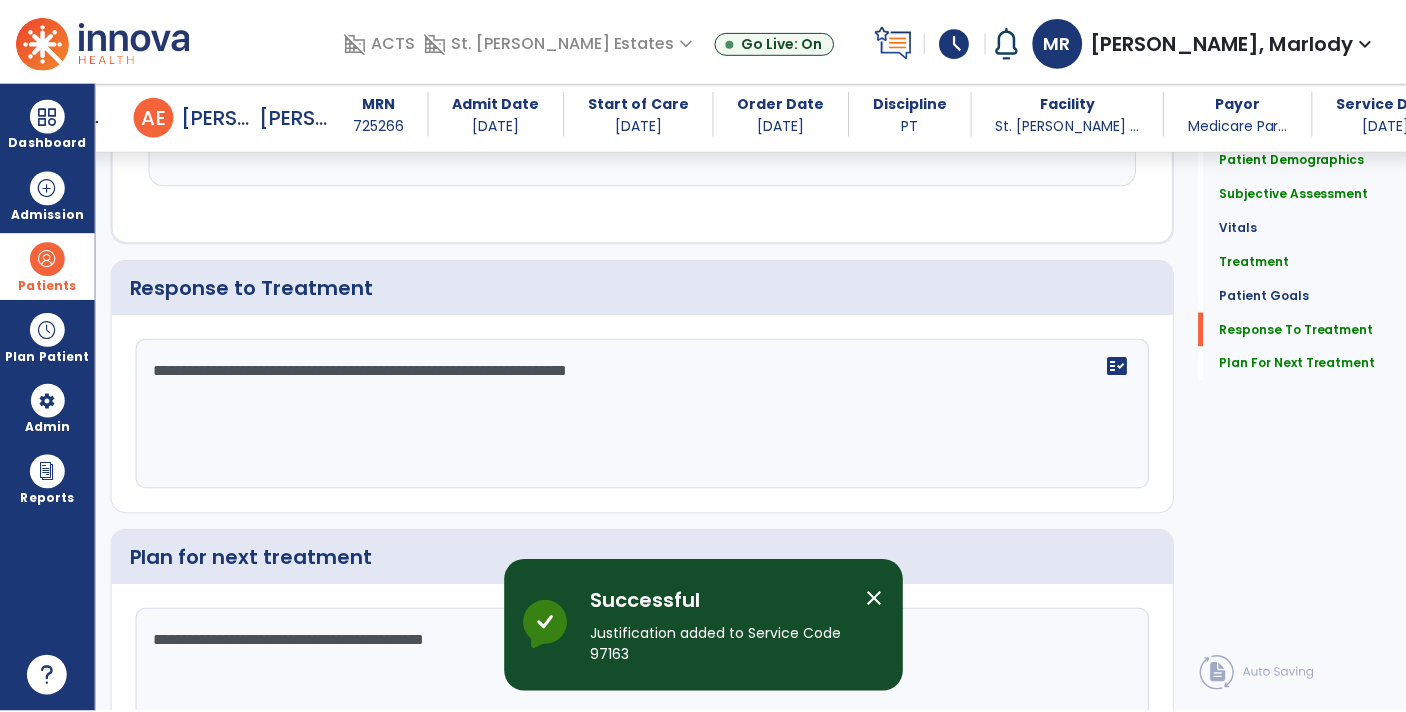 scroll, scrollTop: 2837, scrollLeft: 0, axis: vertical 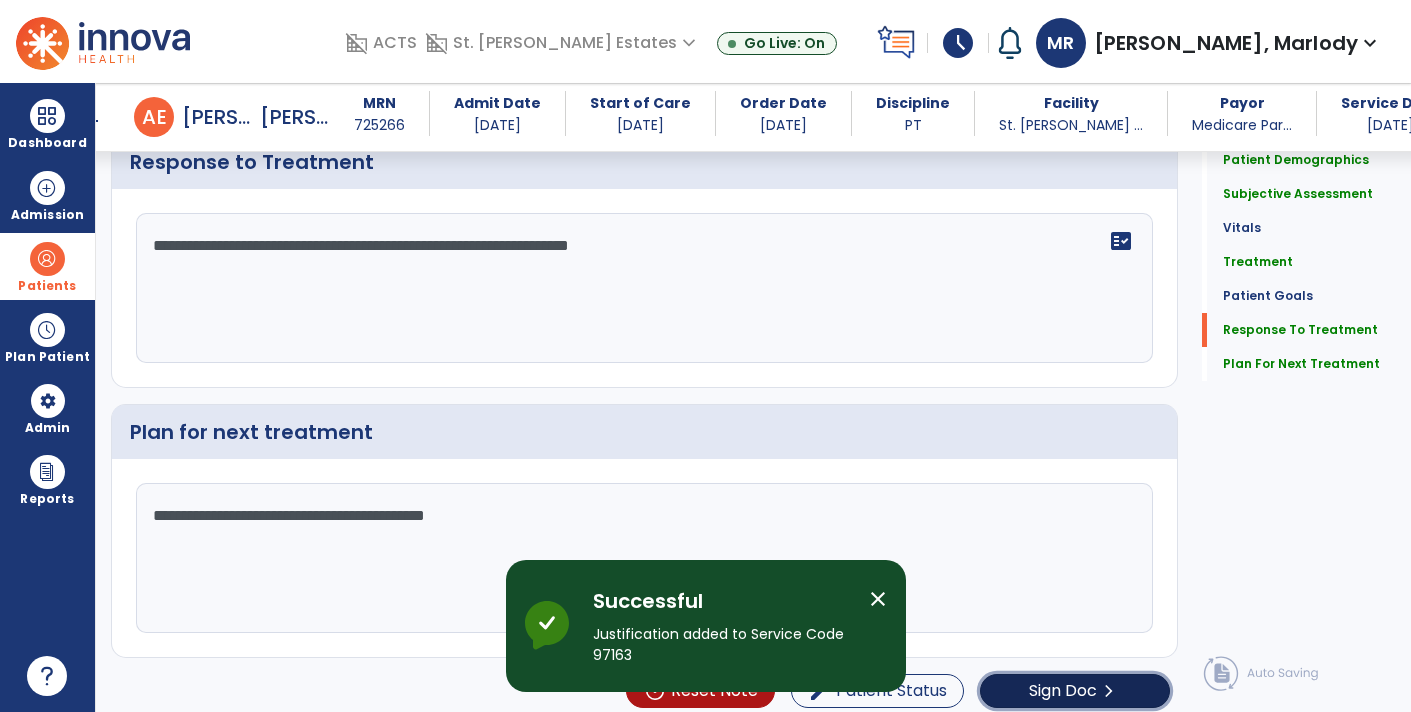 click on "Sign Doc  chevron_right" 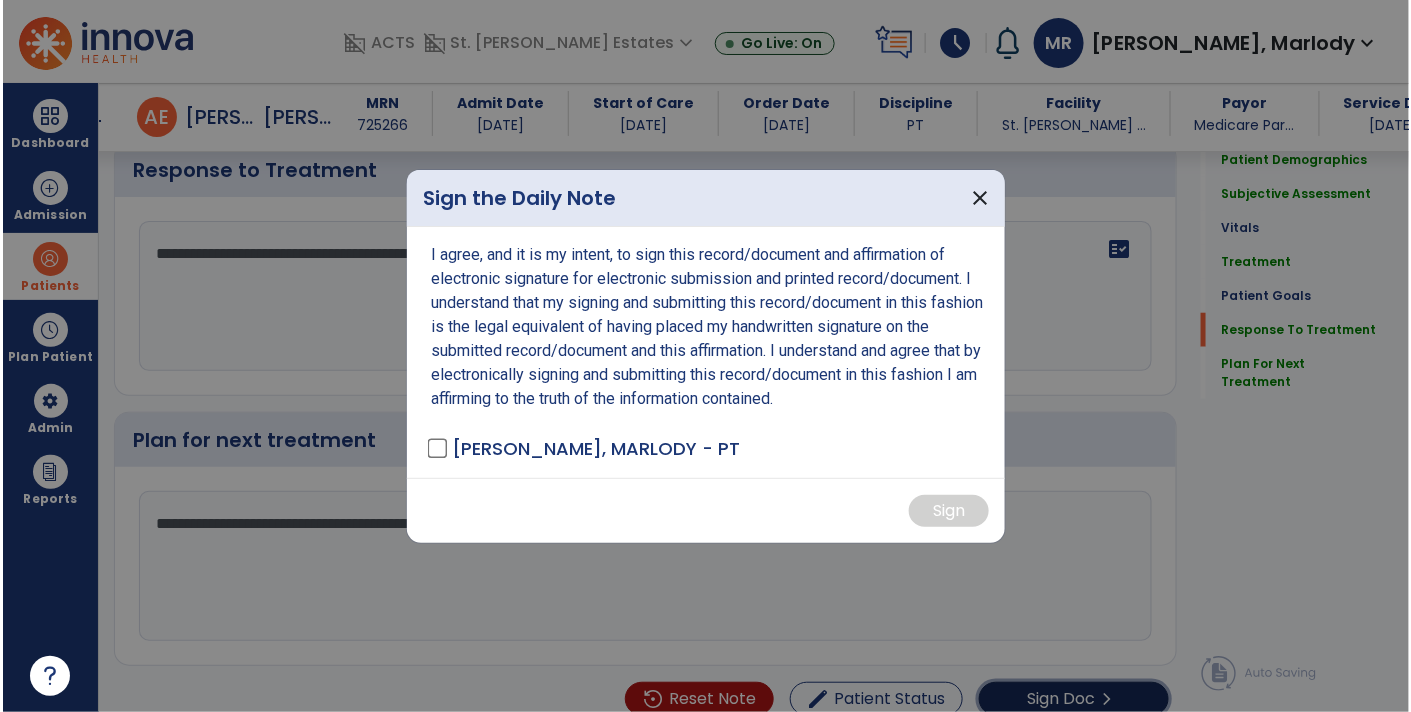scroll, scrollTop: 2837, scrollLeft: 0, axis: vertical 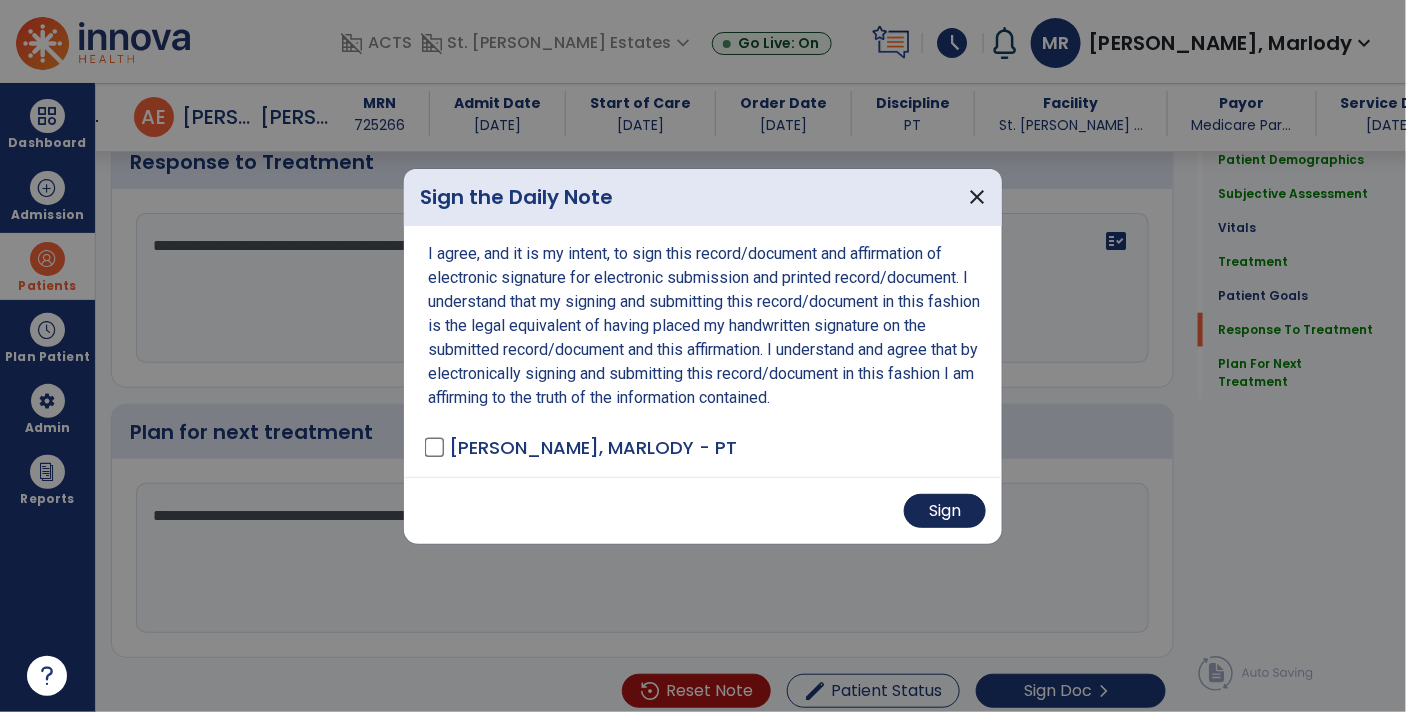 click on "Sign" at bounding box center [945, 511] 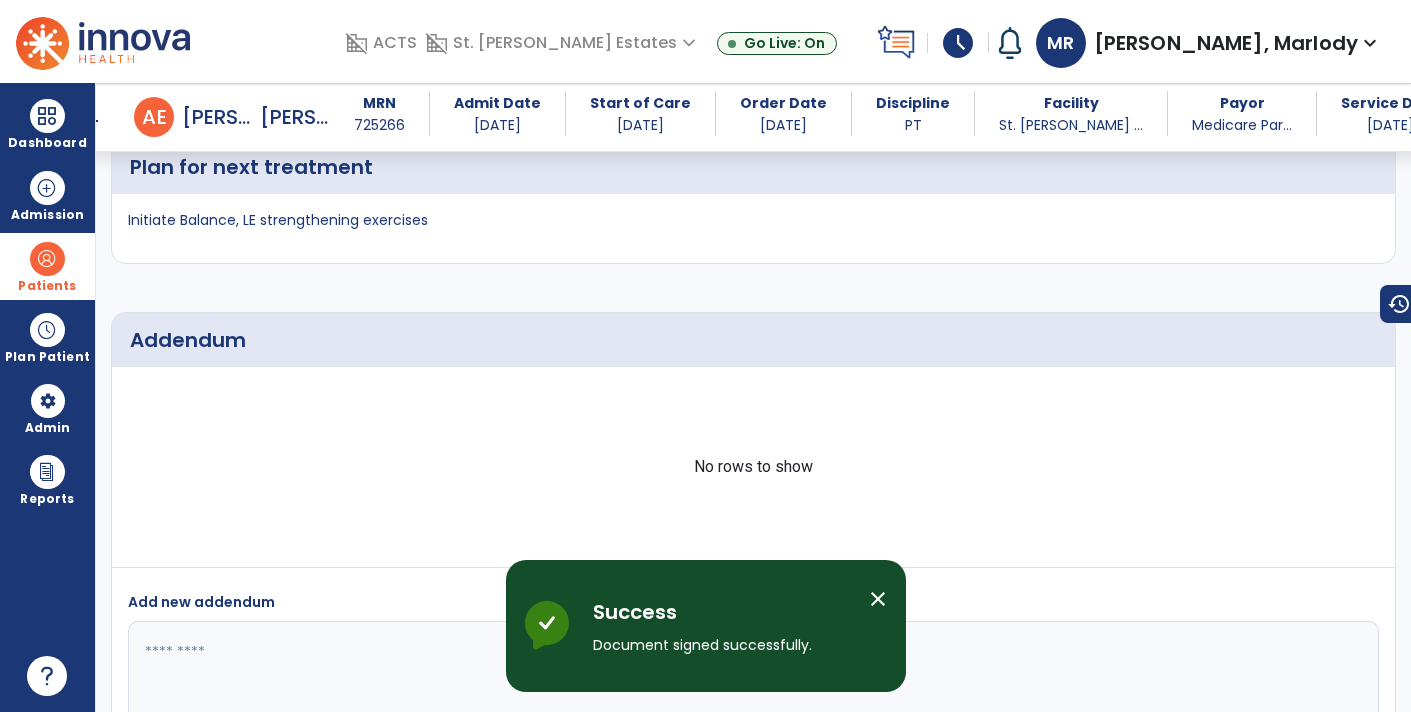 scroll, scrollTop: 3704, scrollLeft: 0, axis: vertical 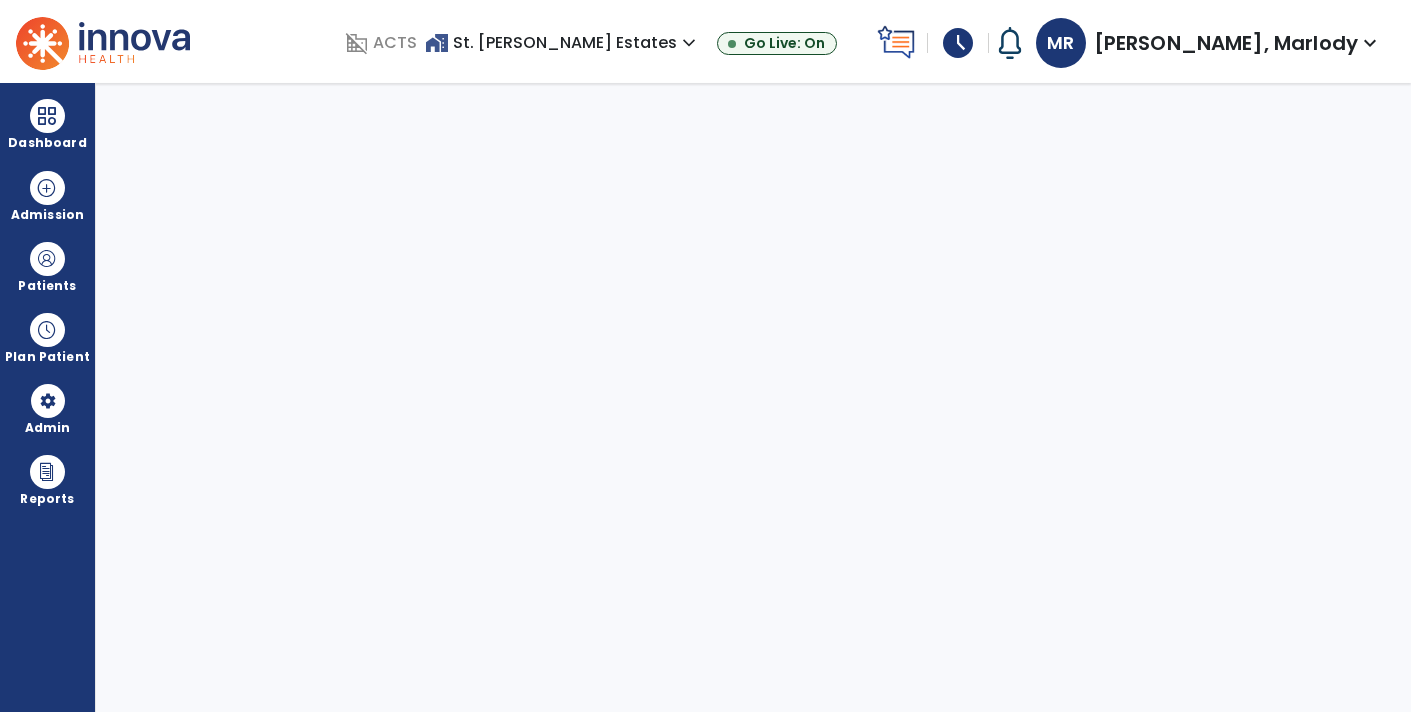 select on "****" 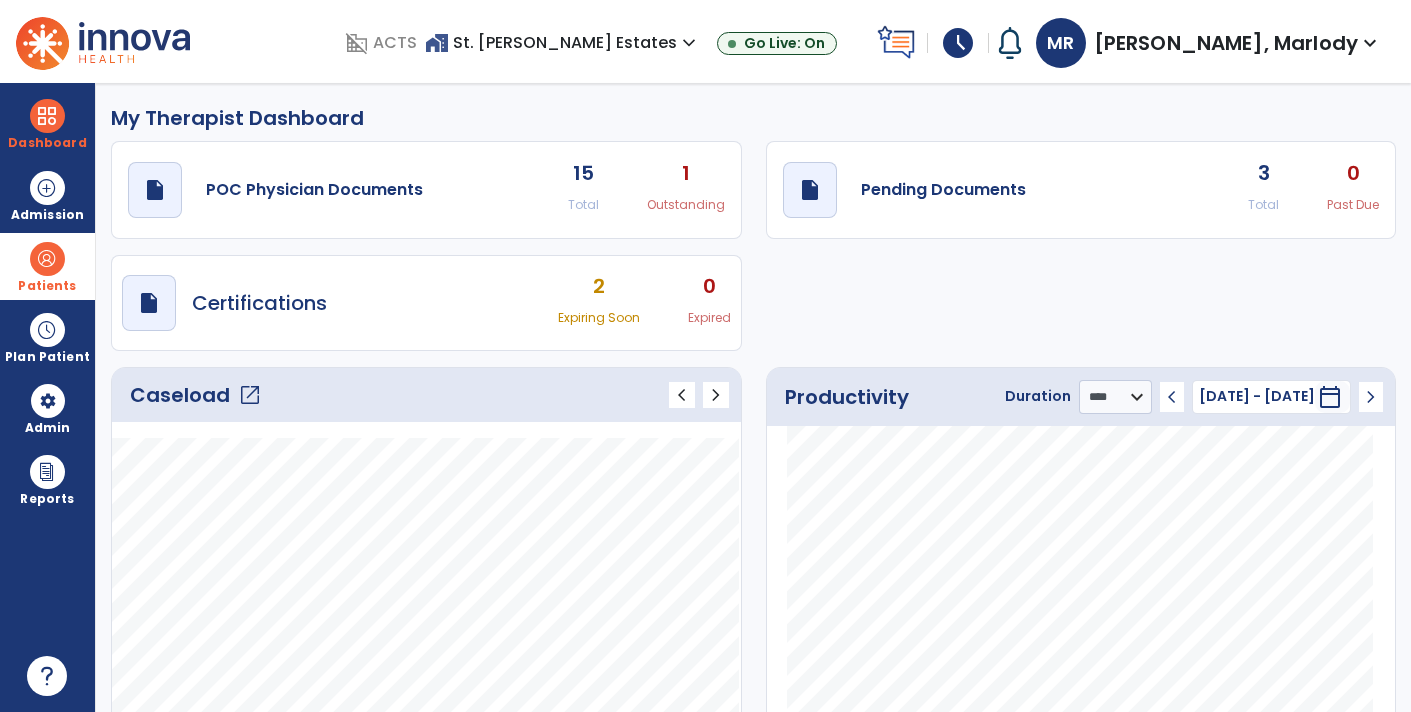click on "Patients" at bounding box center (47, 266) 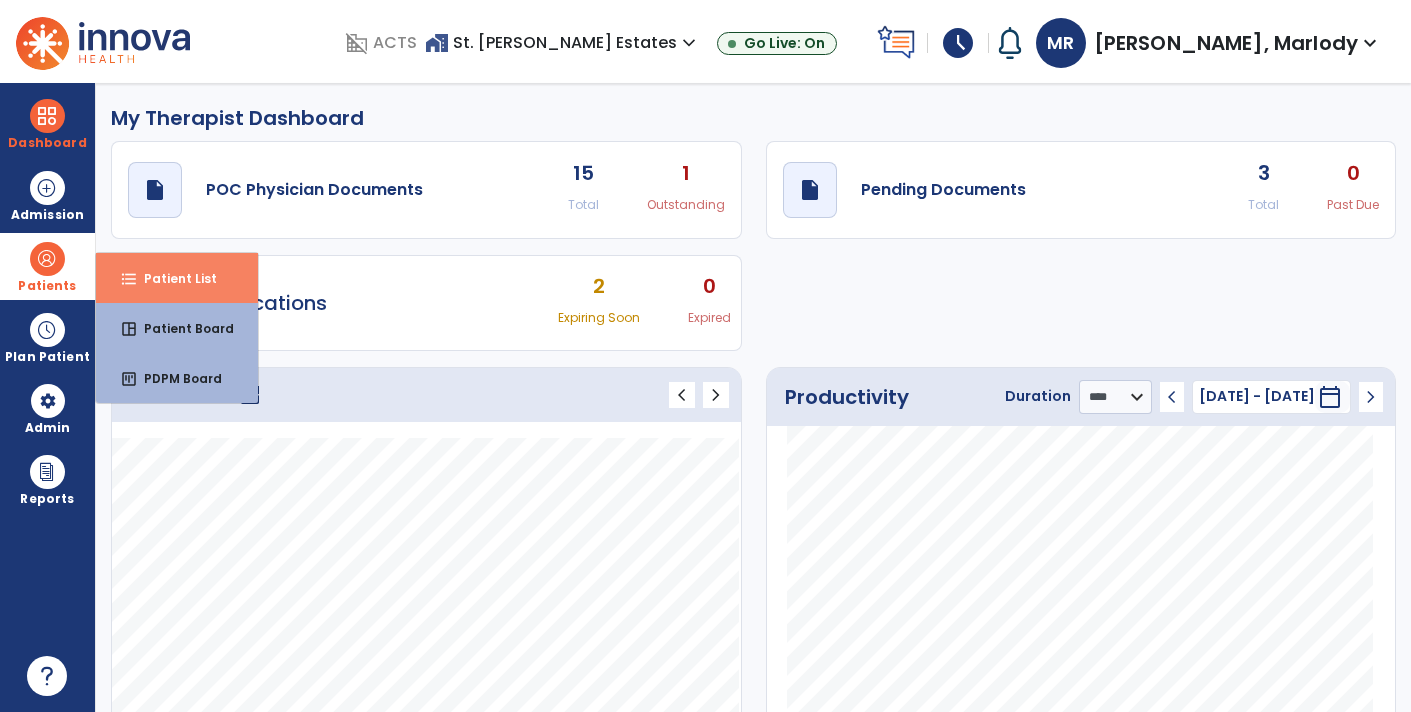 click on "Patient List" at bounding box center (172, 278) 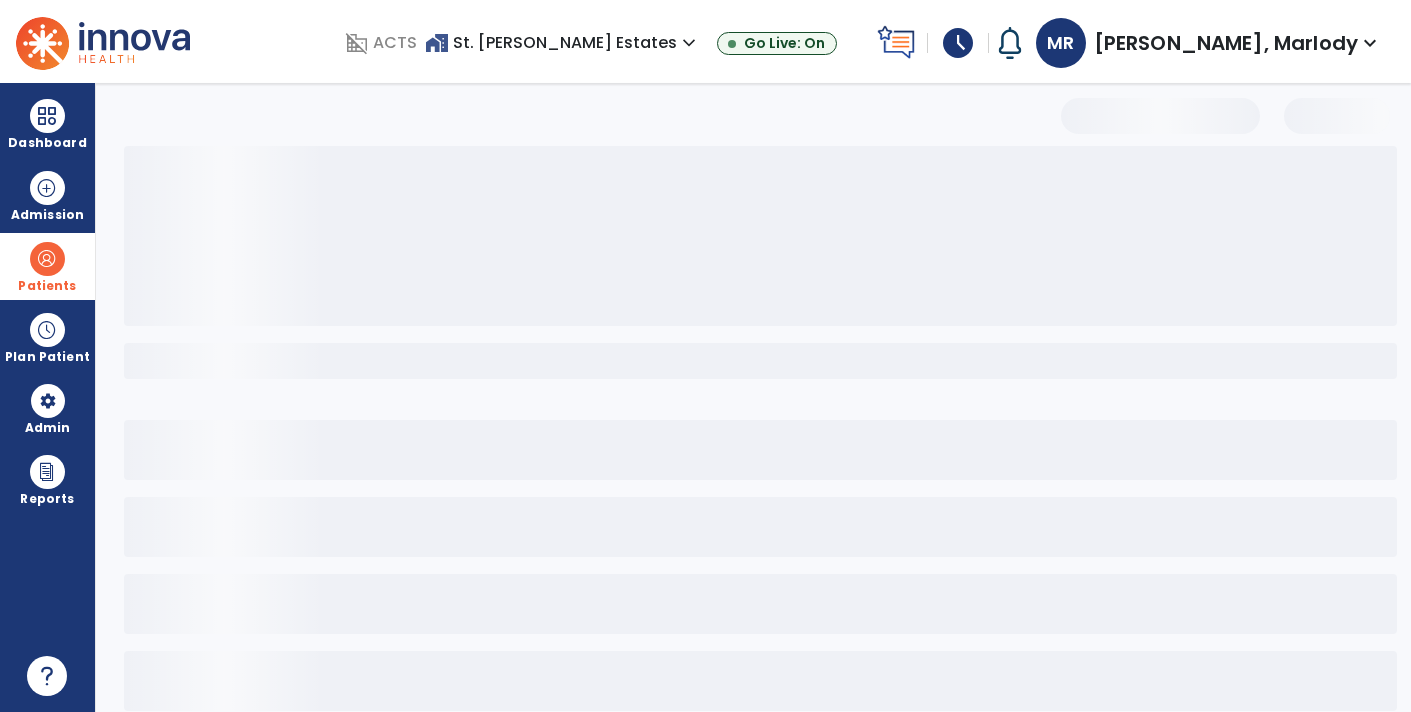 select on "***" 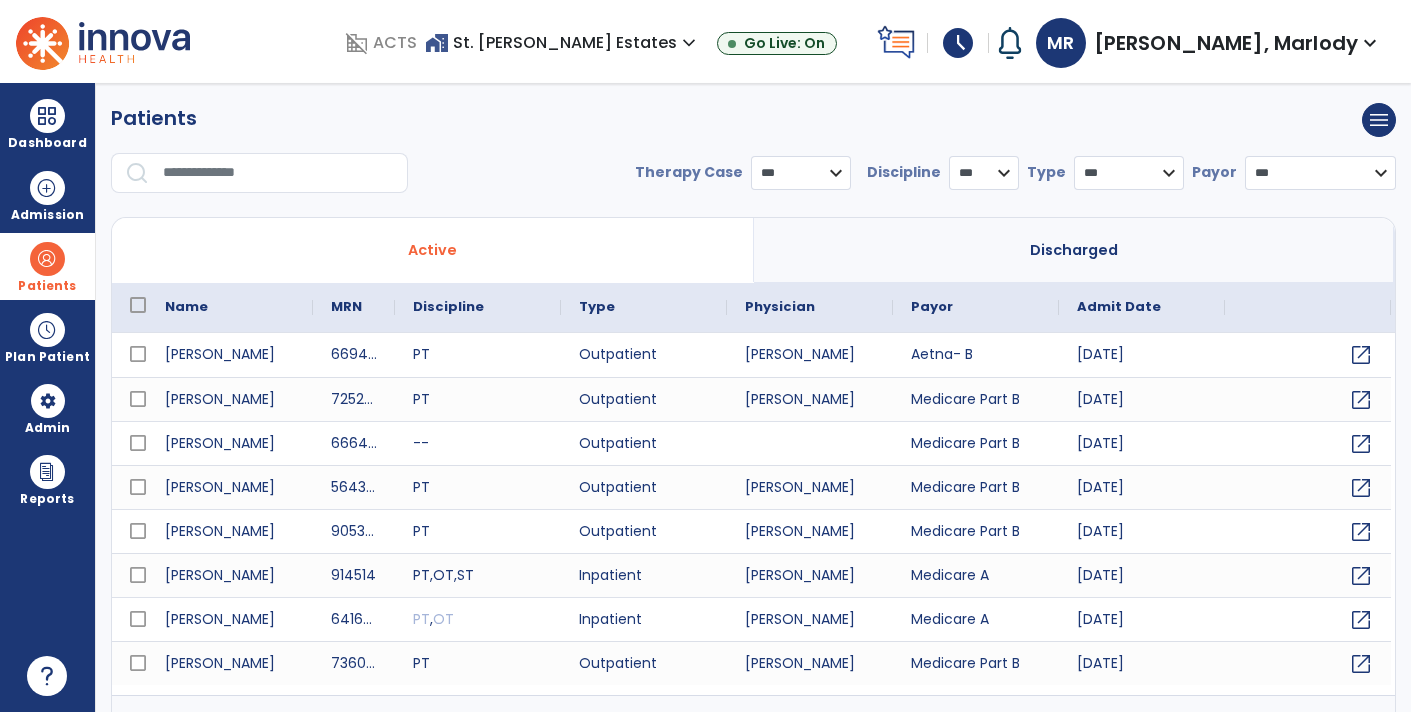 click at bounding box center (278, 173) 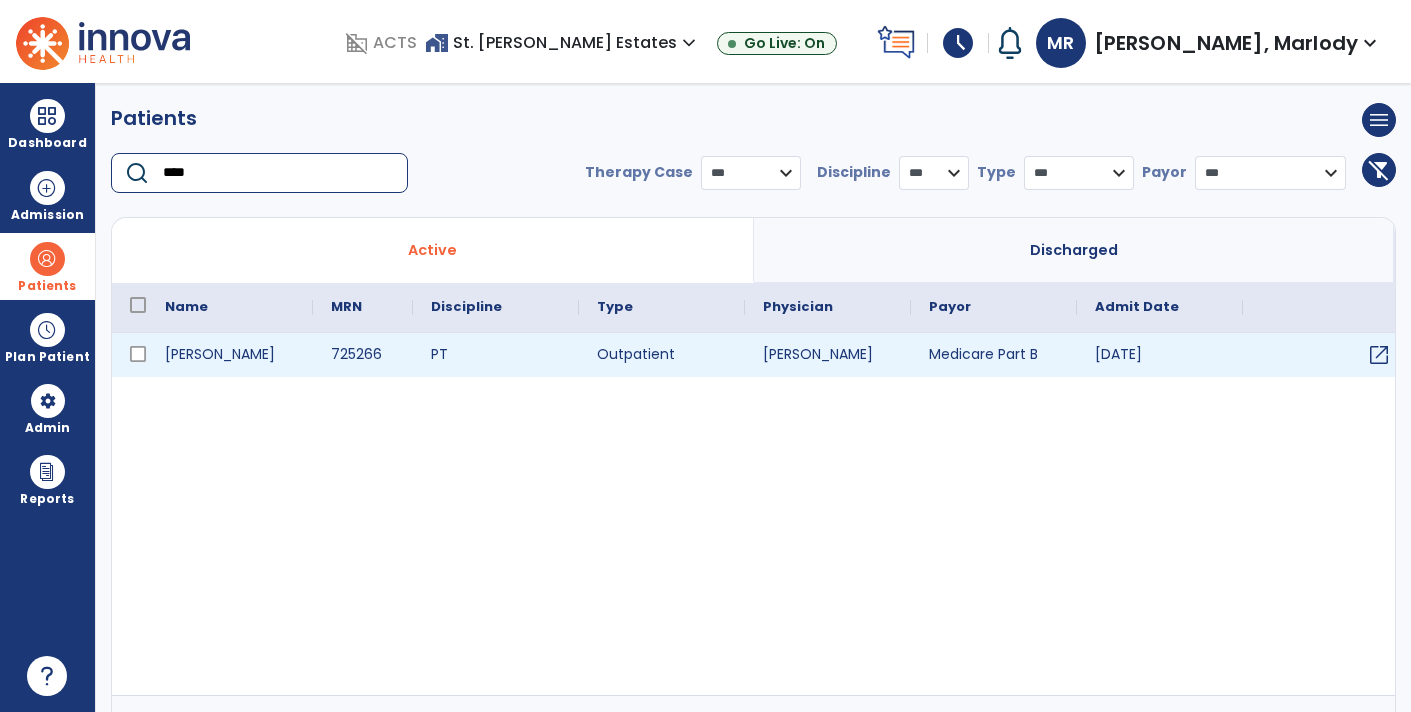 type on "****" 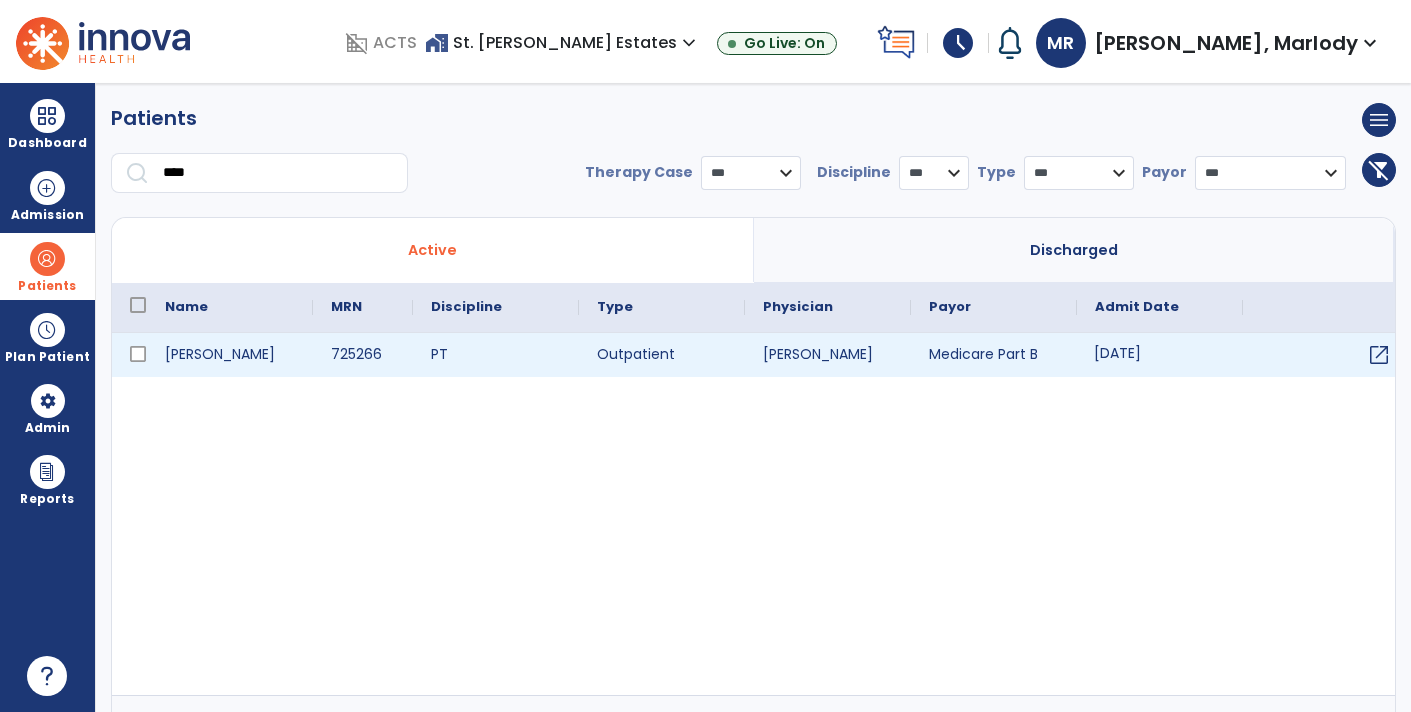 click on "[DATE]" at bounding box center (1160, 355) 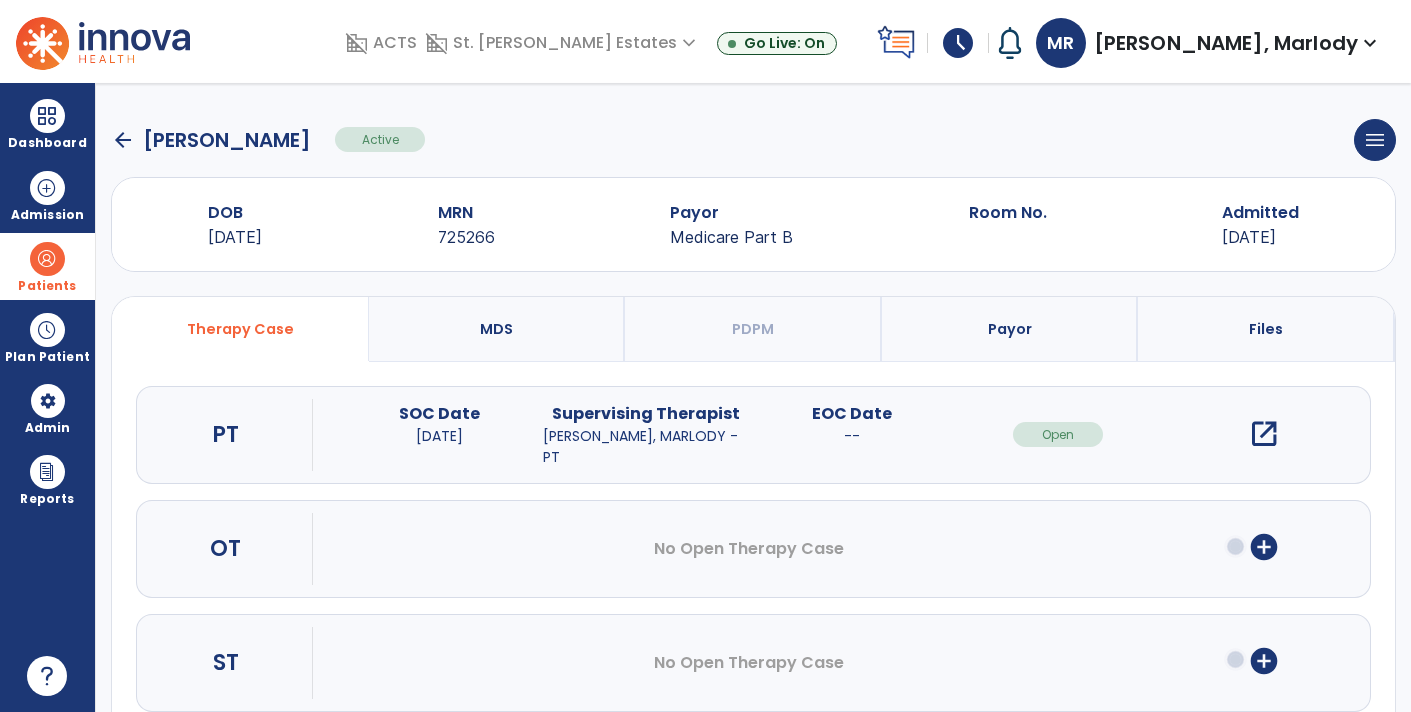 click on "open_in_new" at bounding box center (1264, 434) 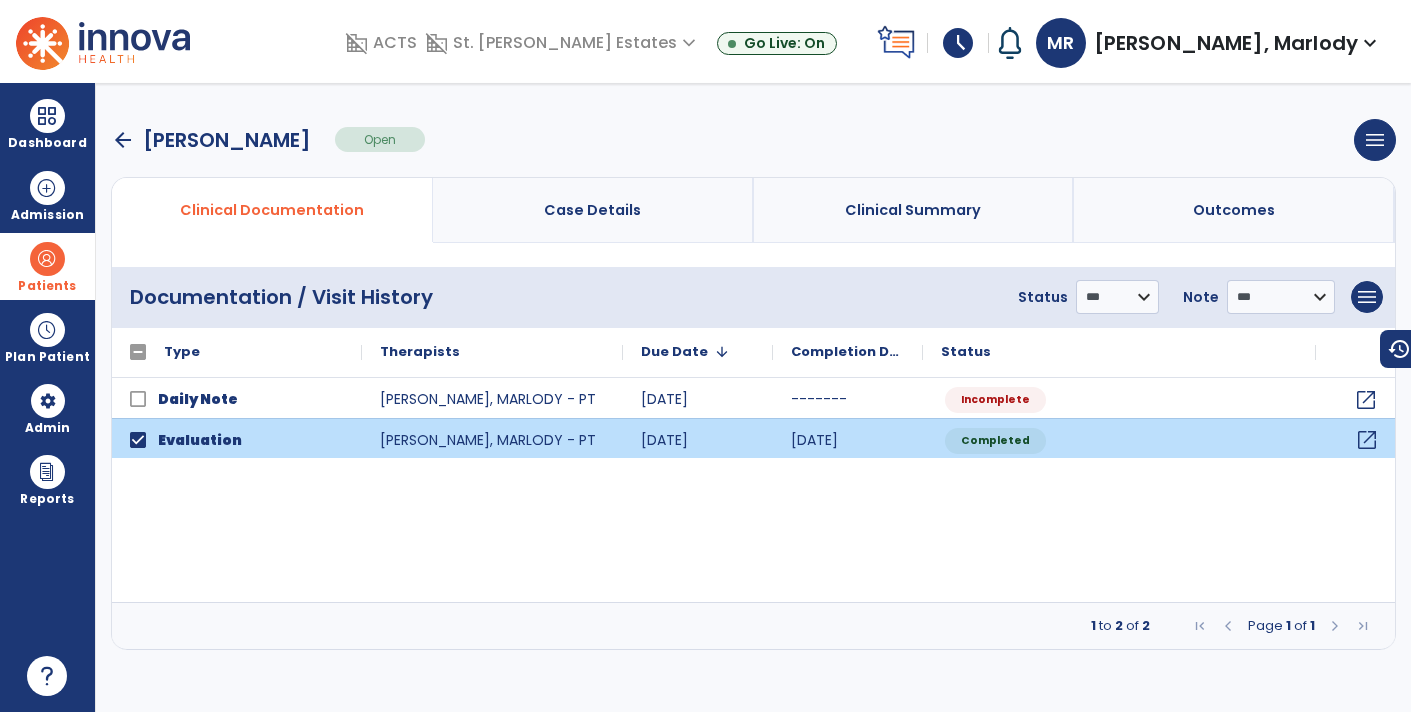 click on "open_in_new" 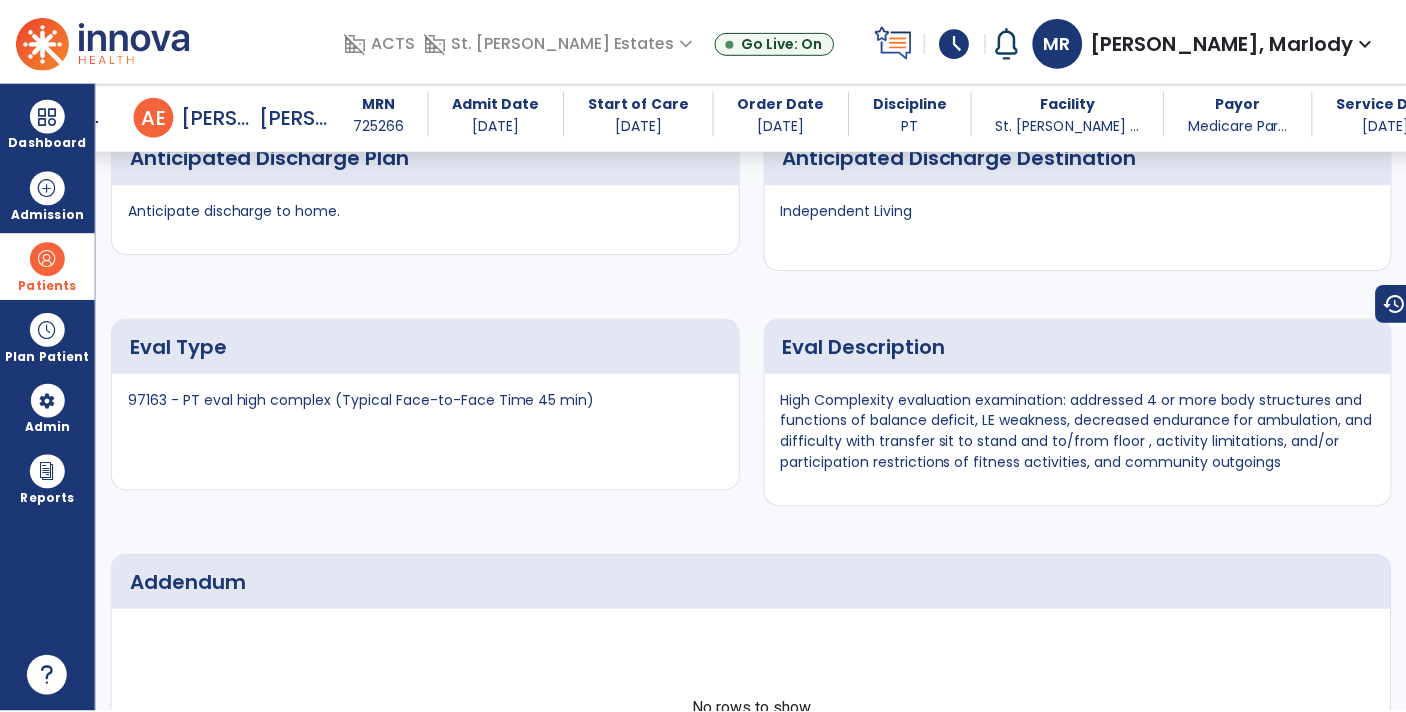 scroll, scrollTop: 6026, scrollLeft: 0, axis: vertical 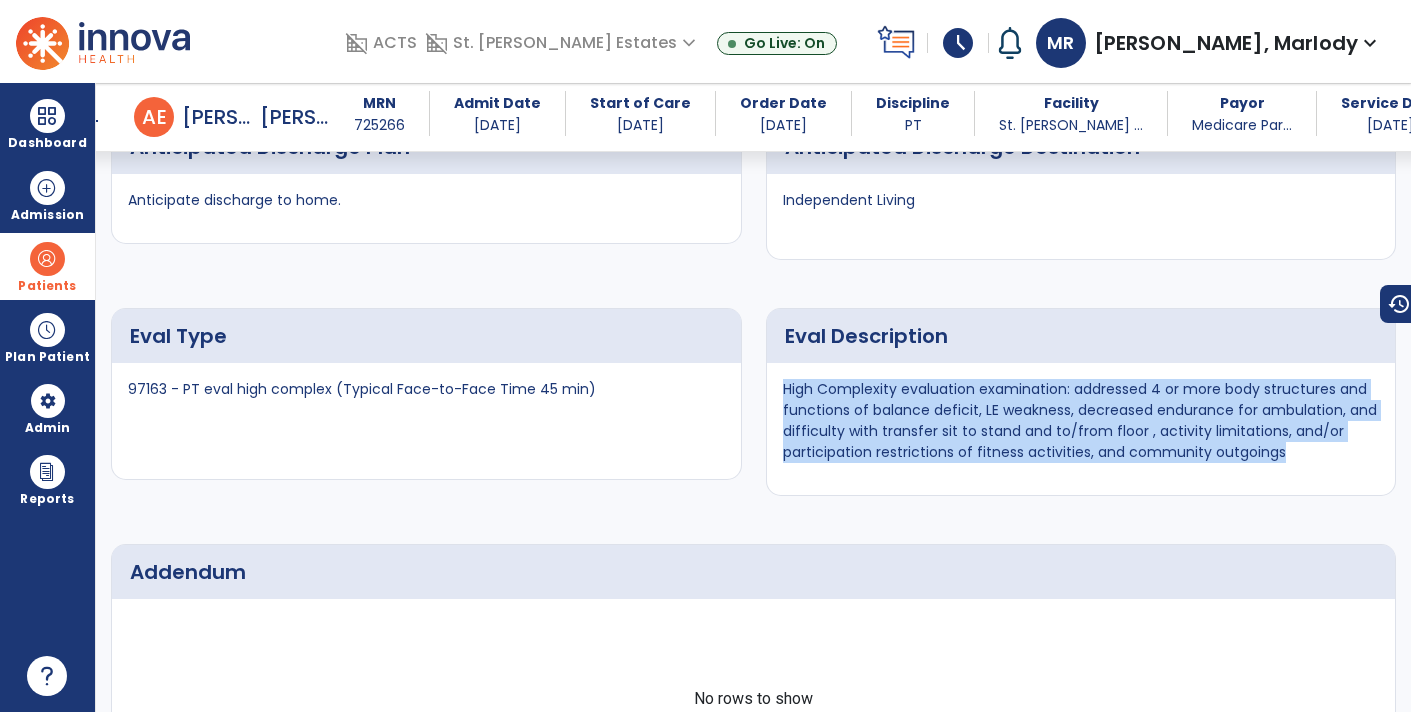 drag, startPoint x: 779, startPoint y: 410, endPoint x: 1266, endPoint y: 467, distance: 490.32437 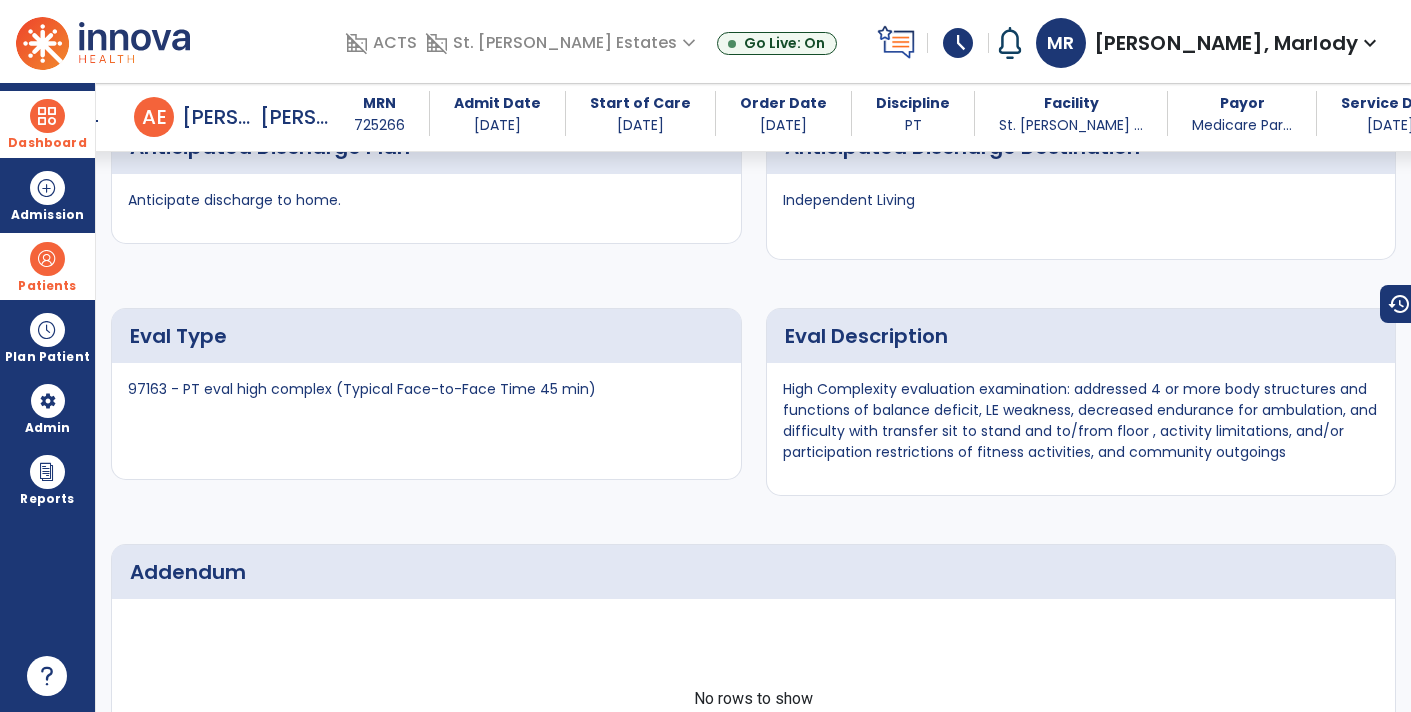 click at bounding box center (47, 116) 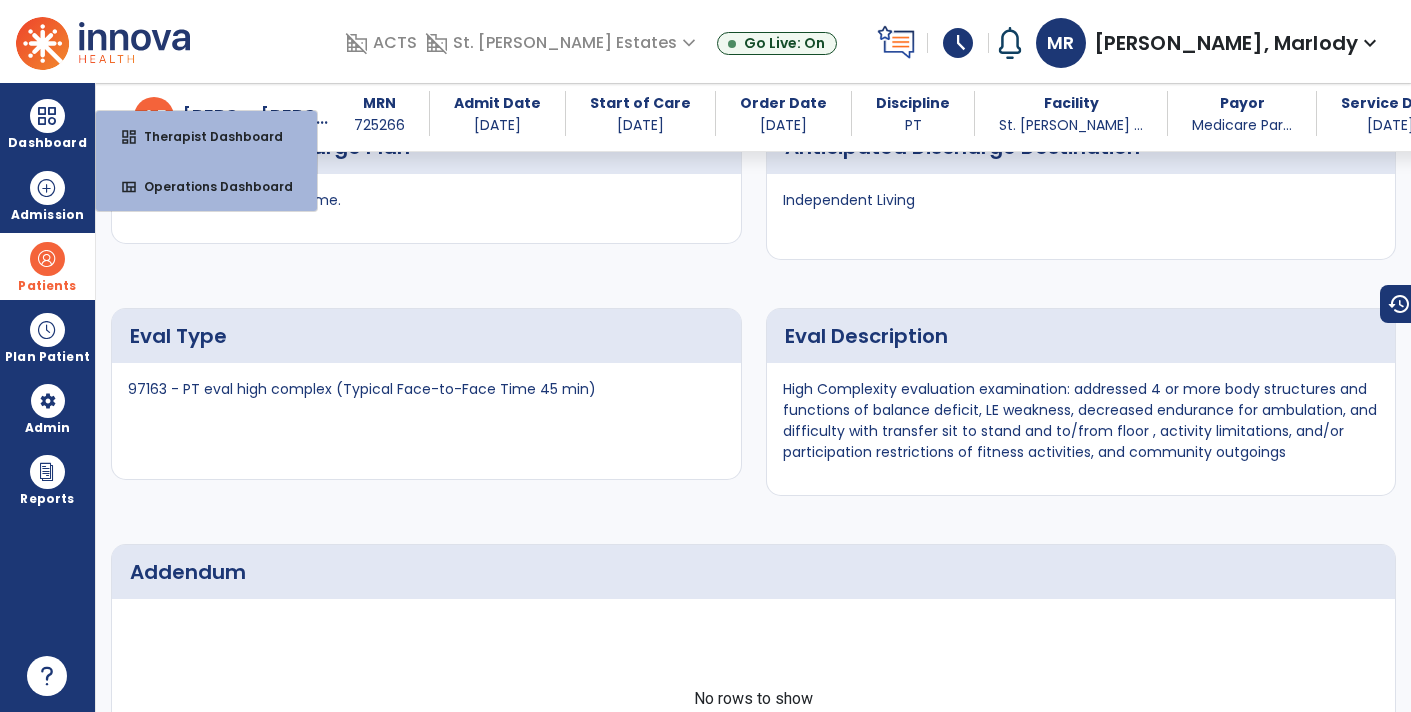 click on "schedule" at bounding box center [958, 43] 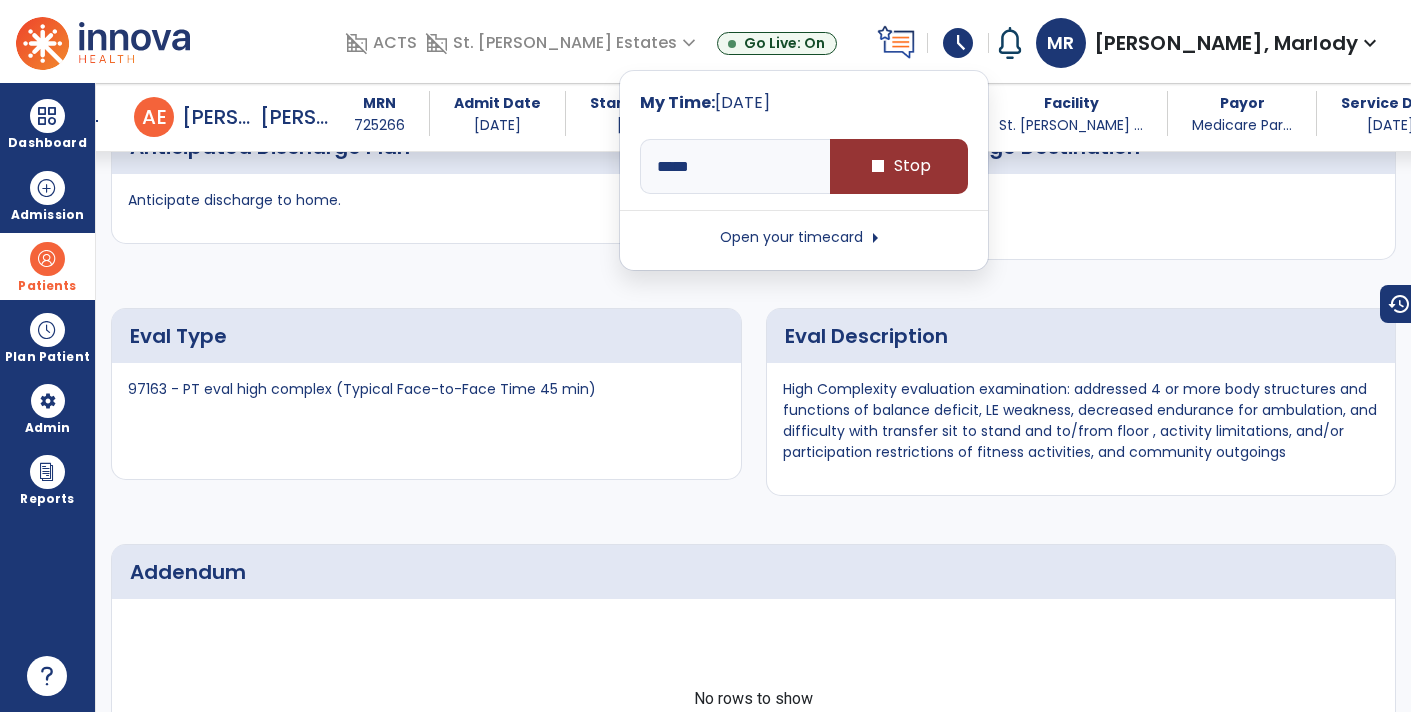 click on "stop  Stop" at bounding box center (899, 166) 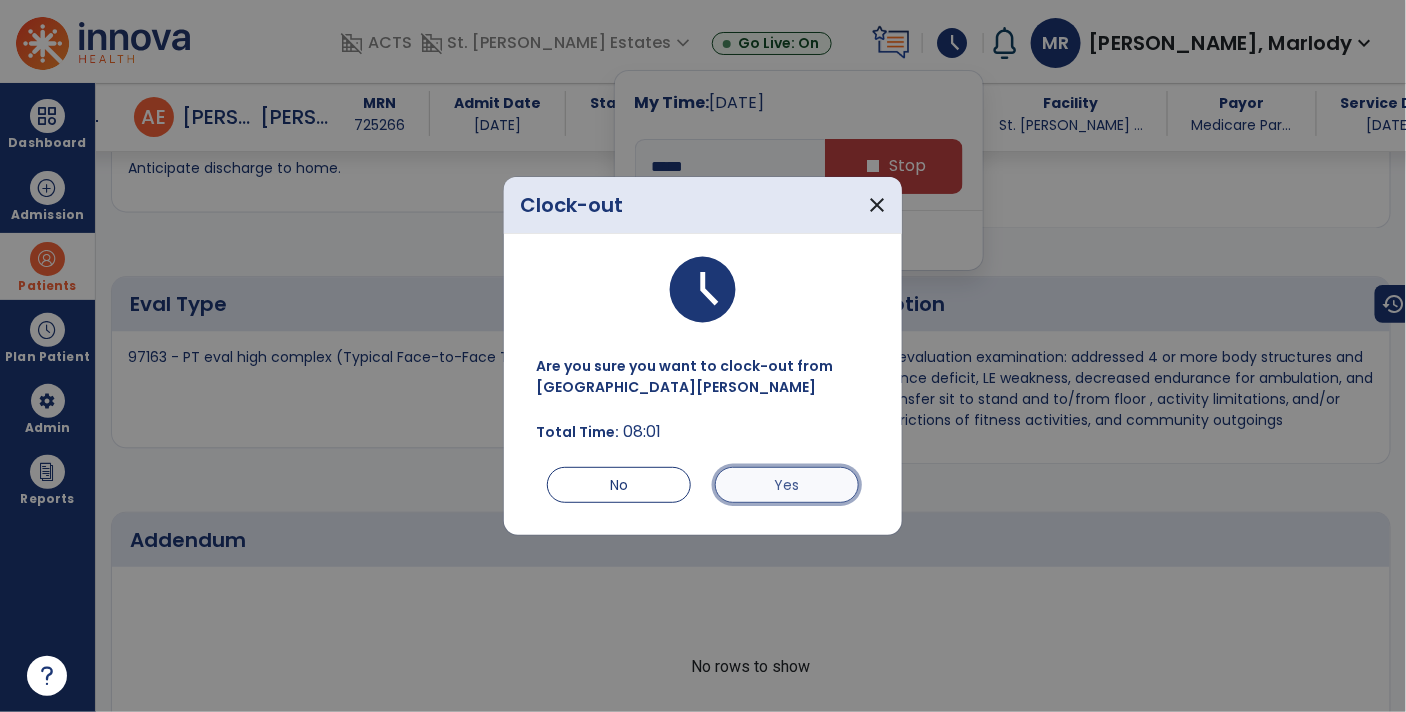 click on "Yes" at bounding box center [787, 485] 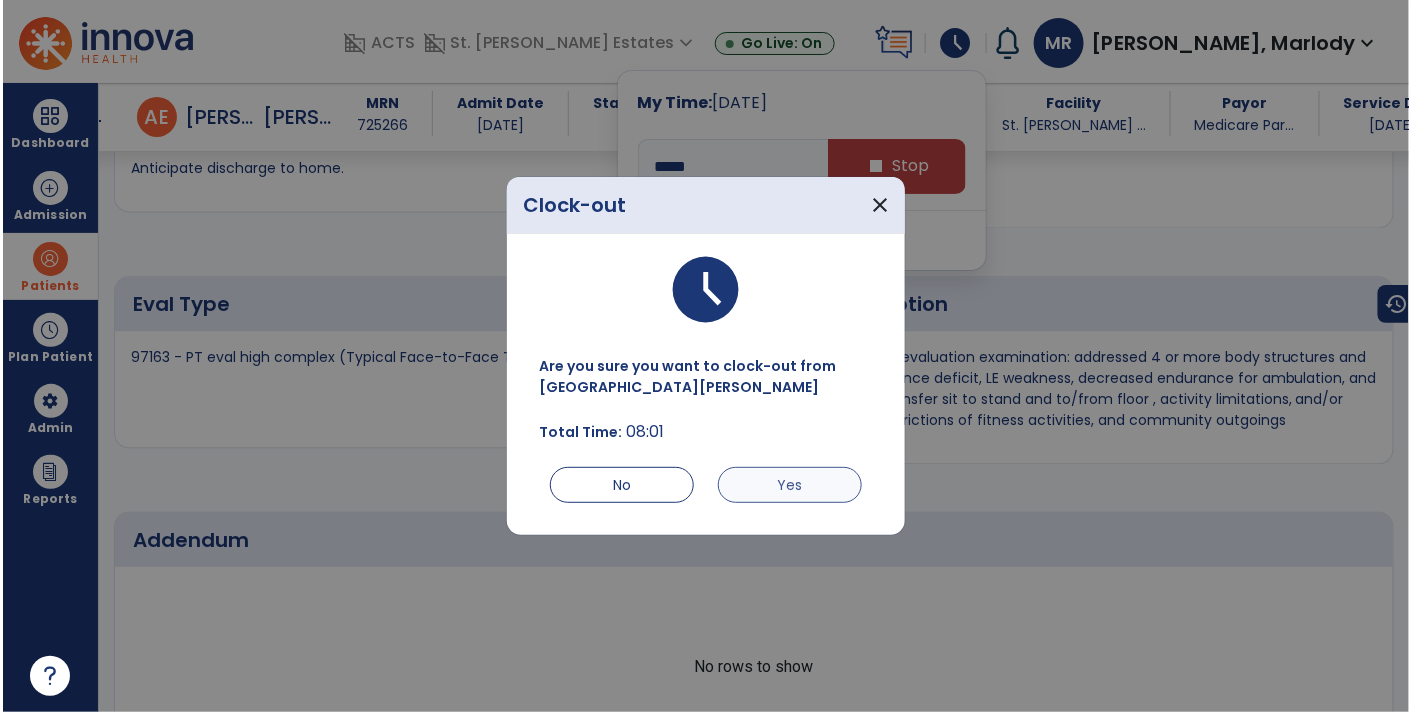 scroll, scrollTop: 6026, scrollLeft: 0, axis: vertical 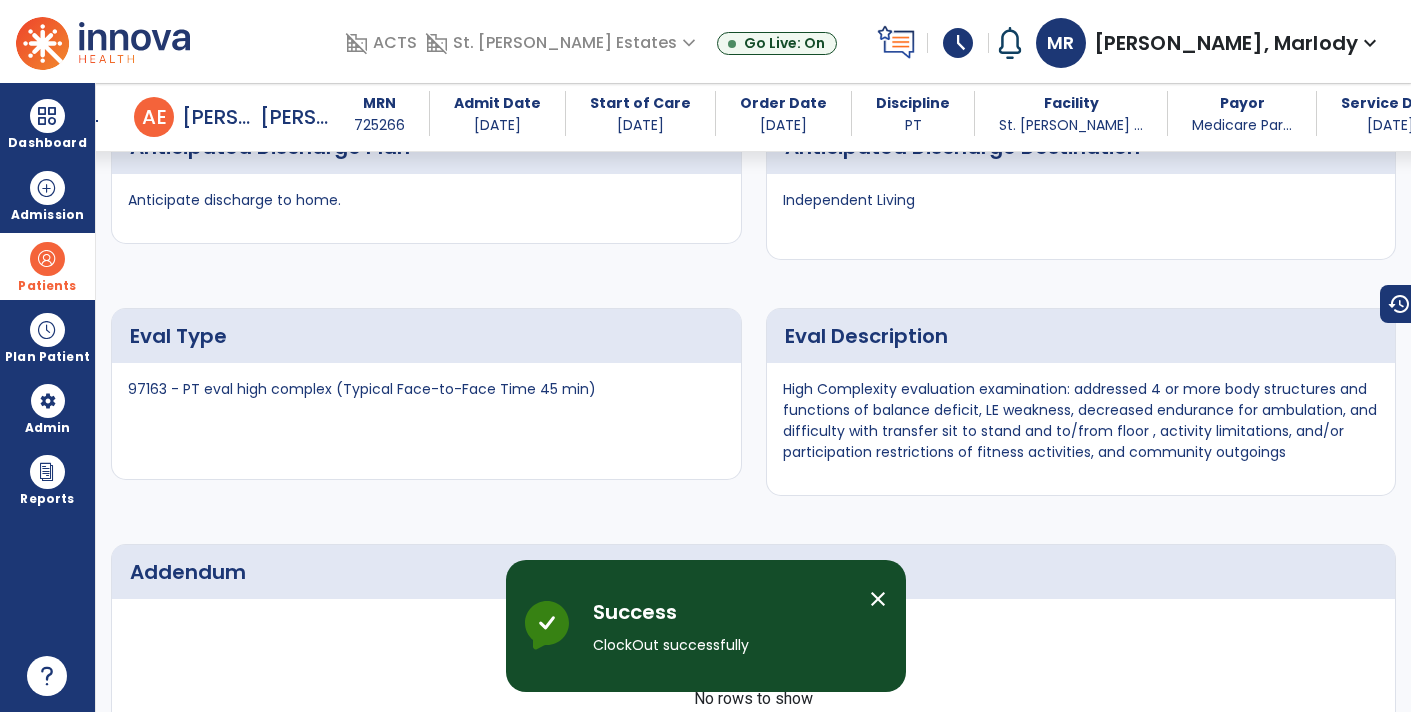 click on "schedule" at bounding box center (958, 43) 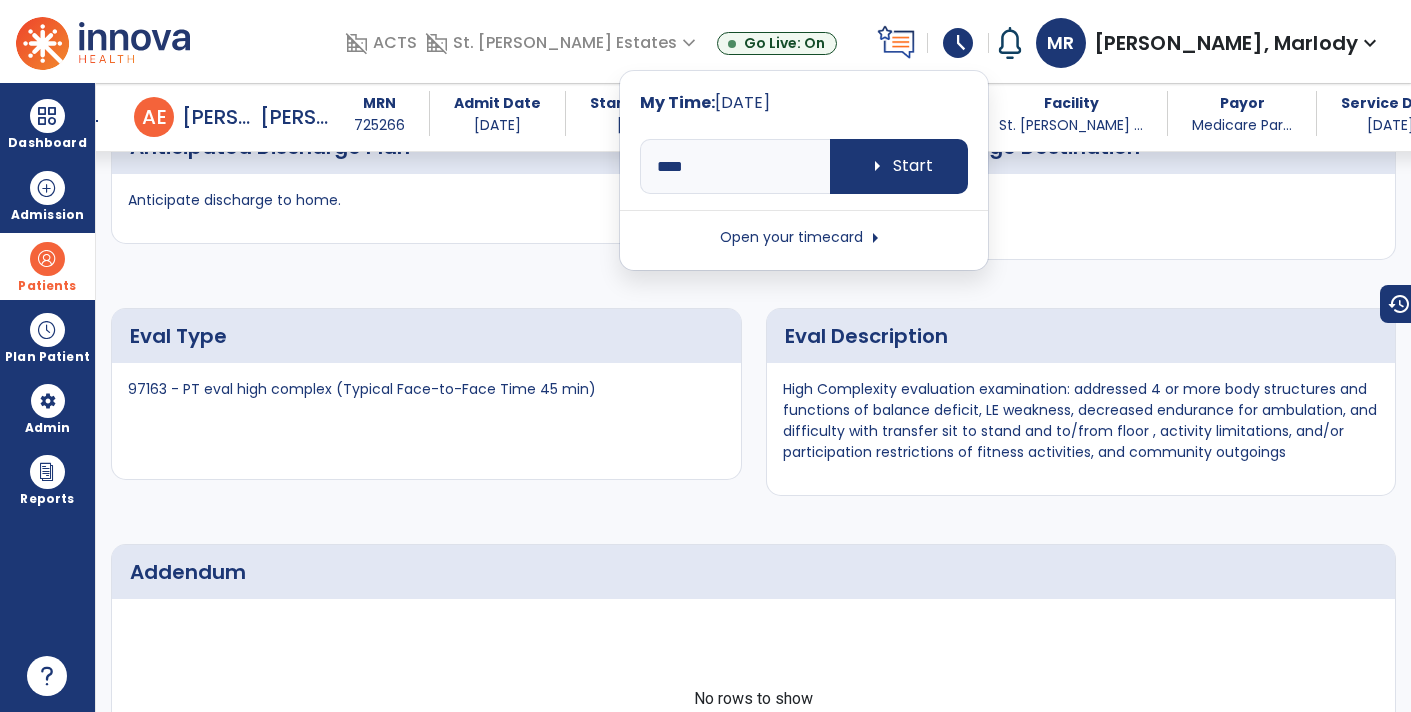 click on "Open your timecard  arrow_right" at bounding box center (804, 238) 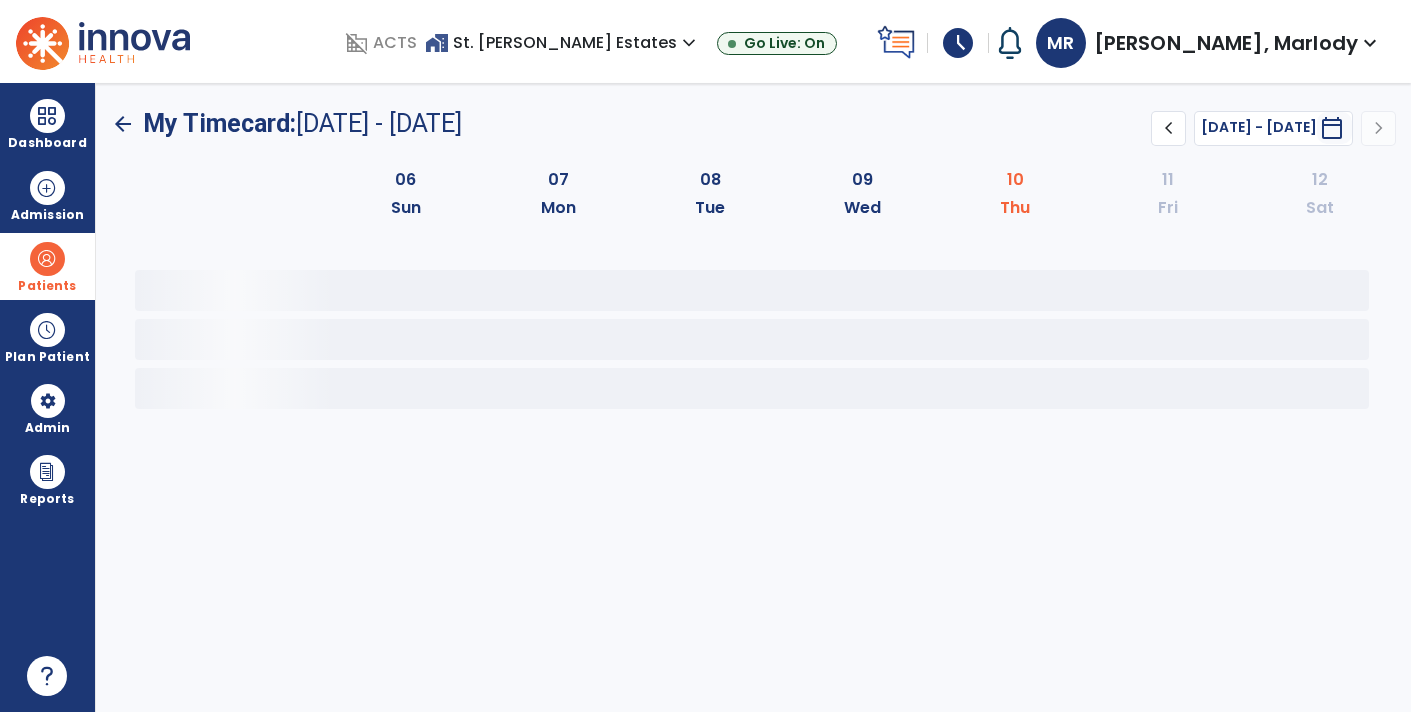 scroll, scrollTop: 0, scrollLeft: 0, axis: both 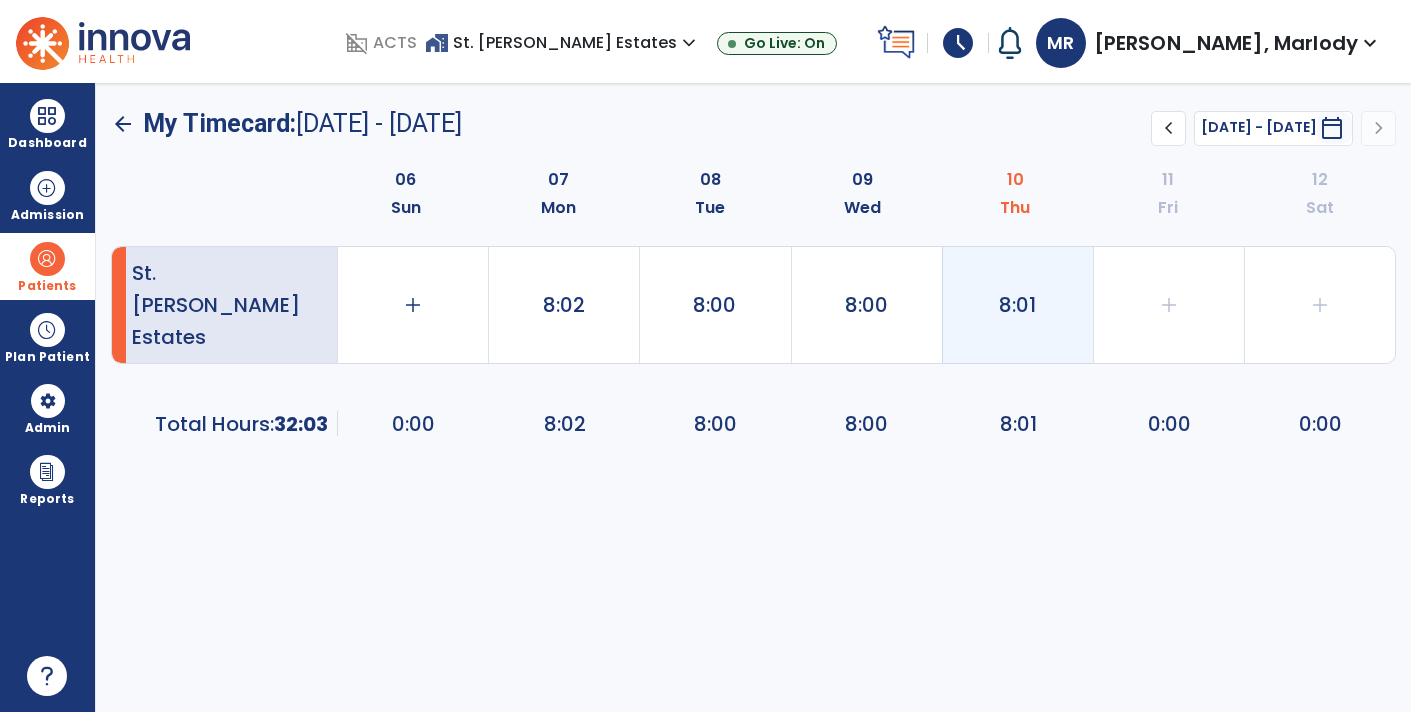 click on "8:01" 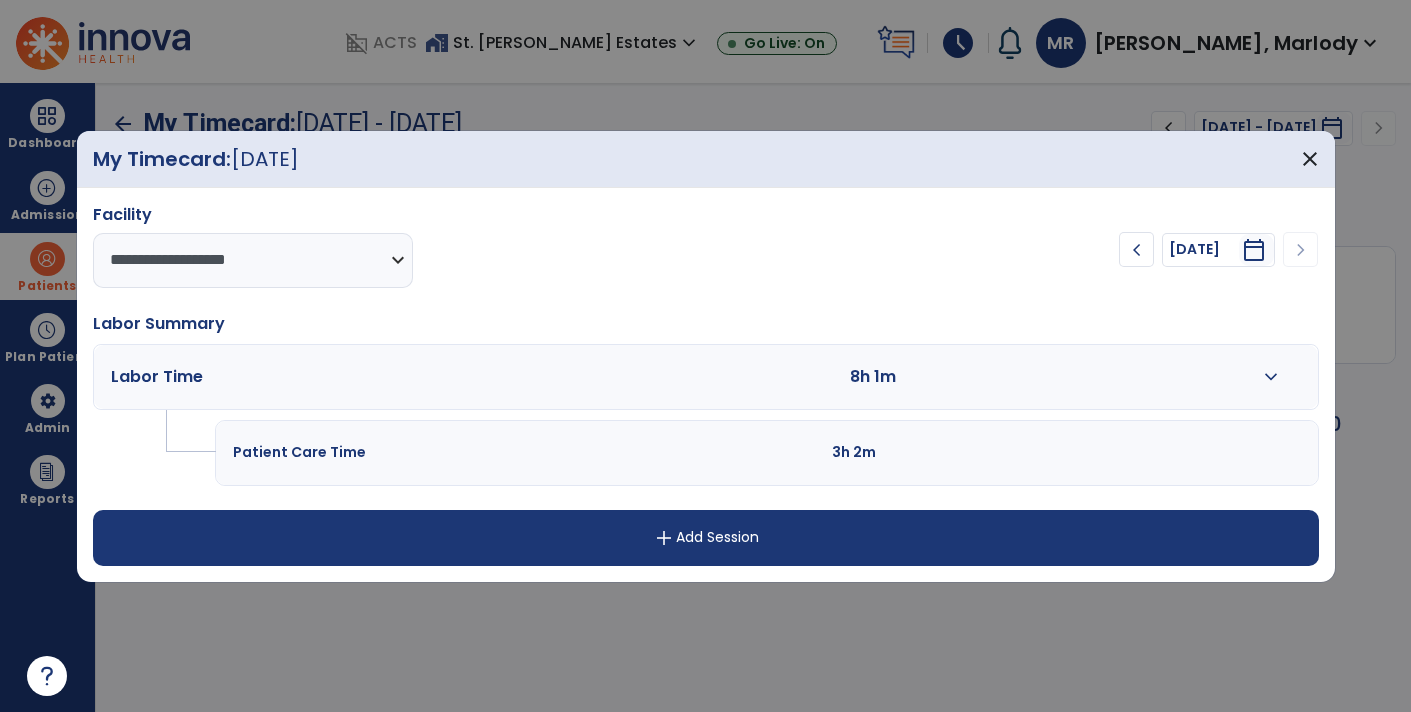 click on "add" at bounding box center [664, 538] 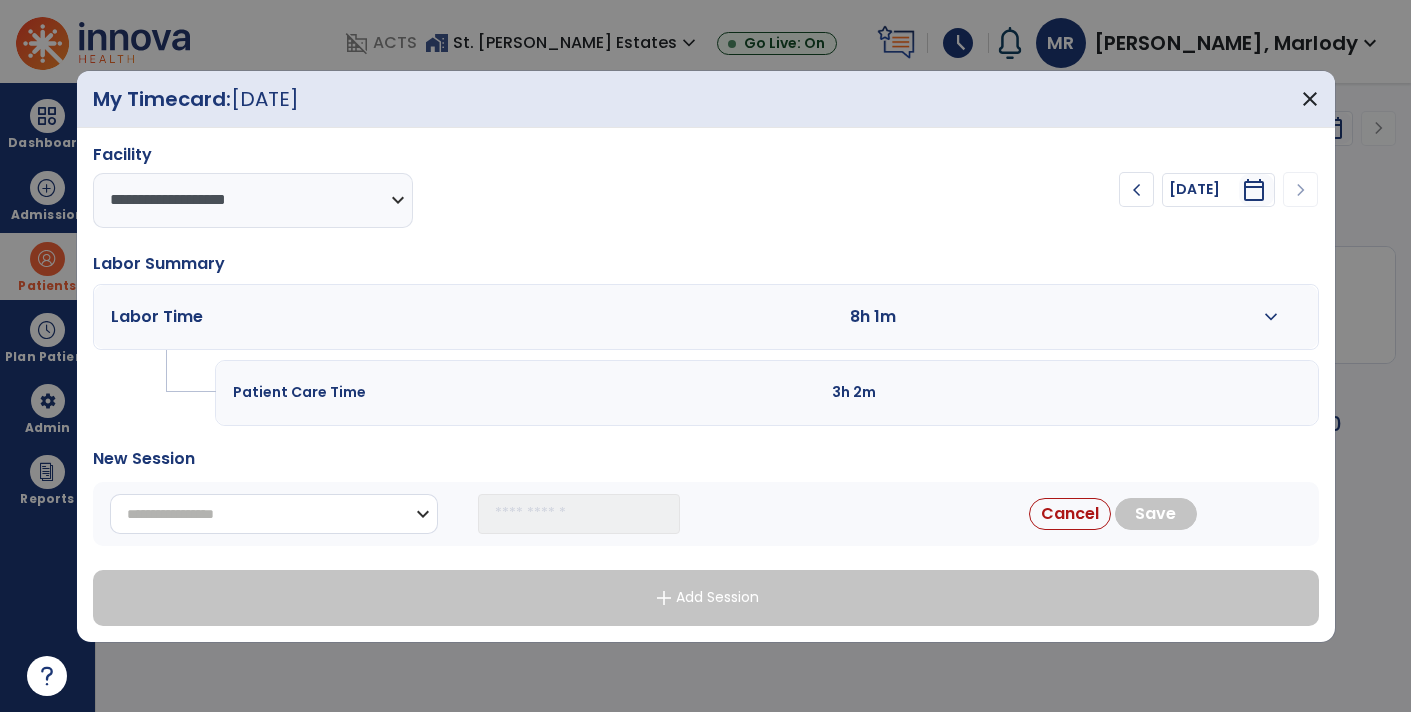 click on "**********" at bounding box center (274, 514) 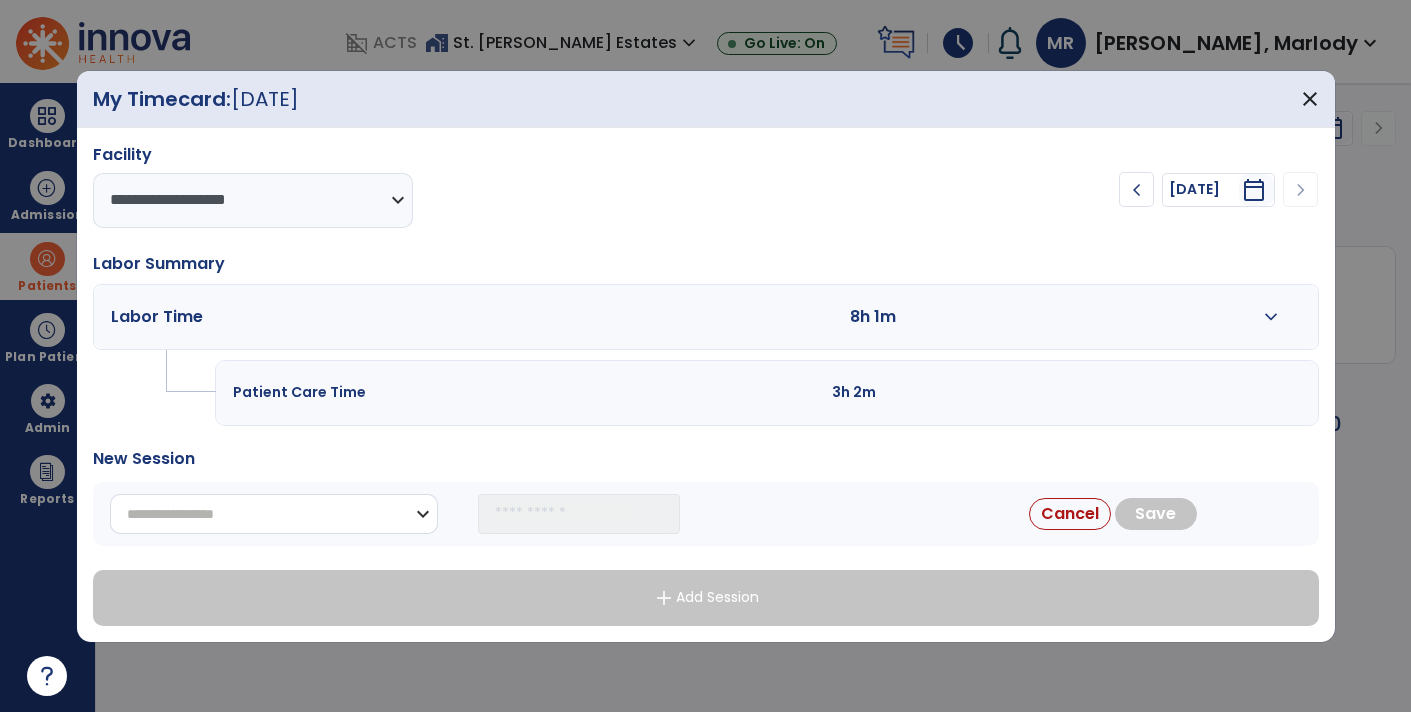select on "**********" 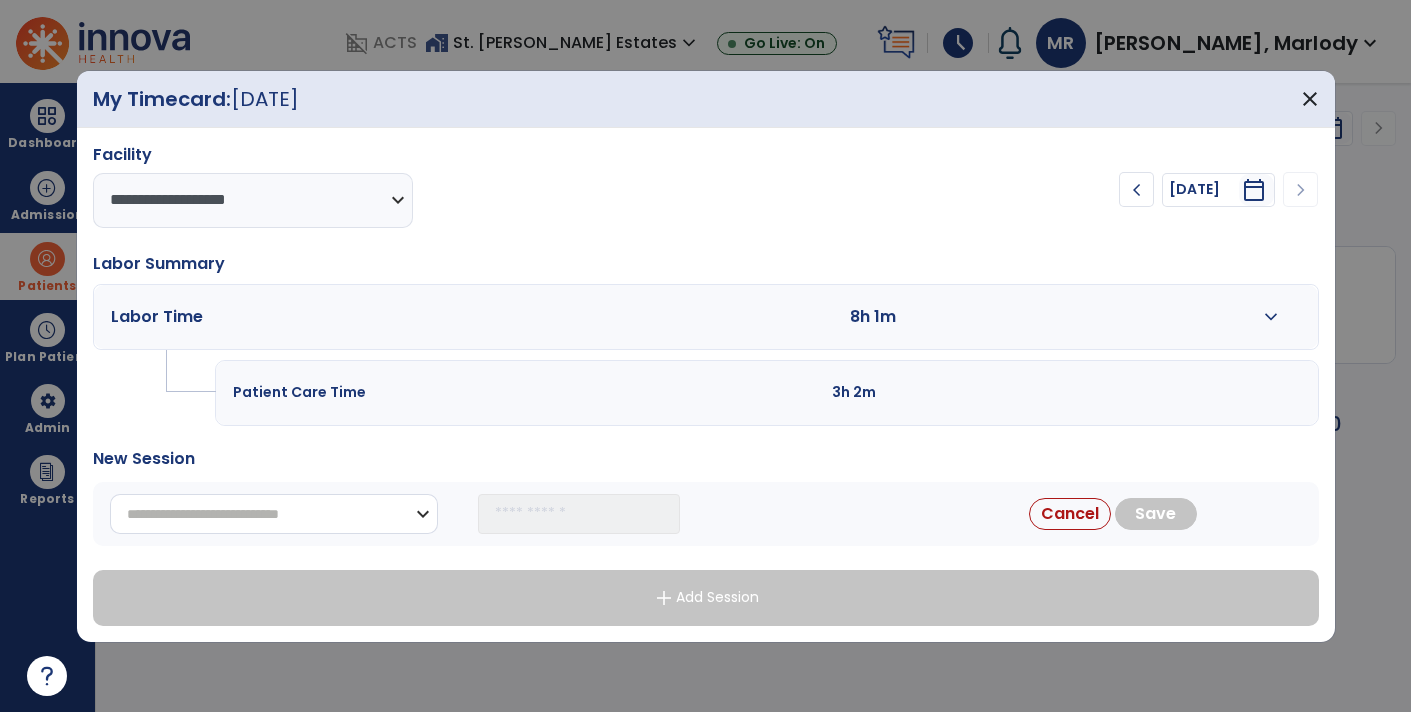 click on "**********" at bounding box center (274, 514) 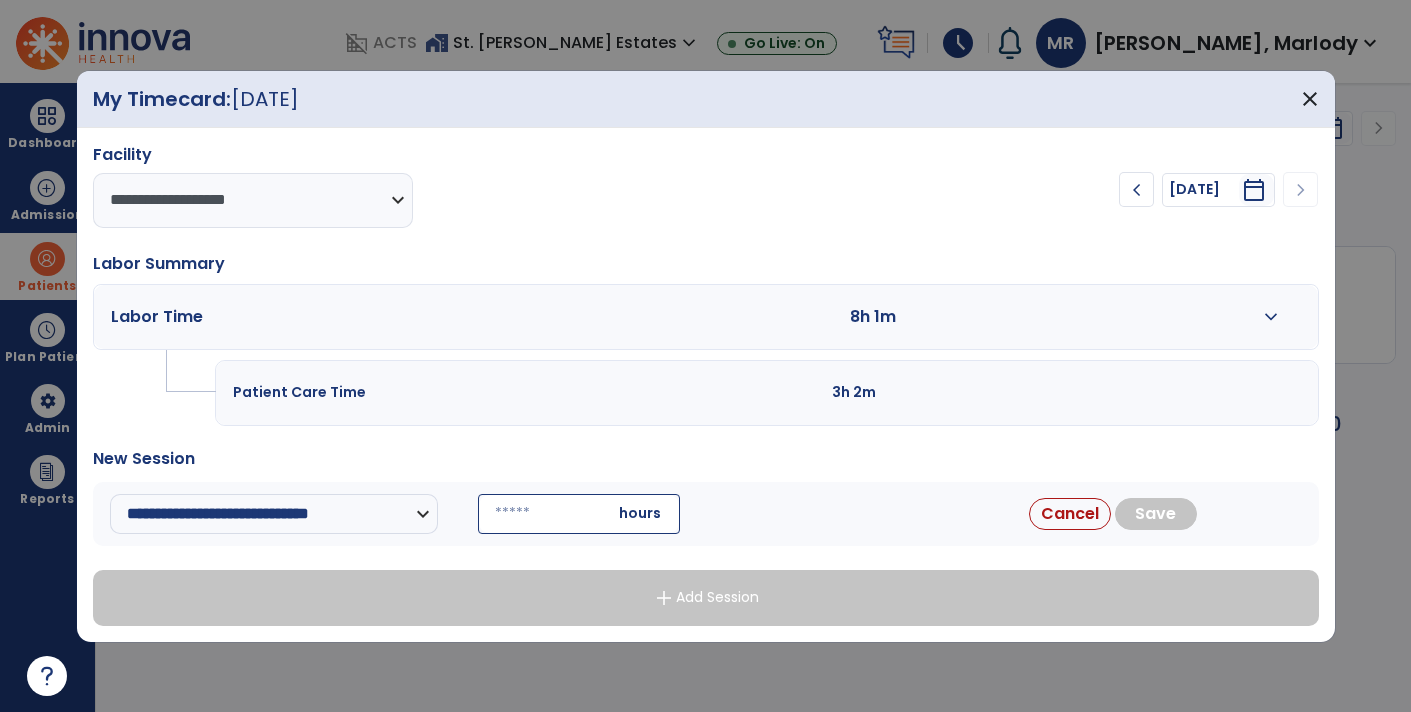 click at bounding box center [579, 514] 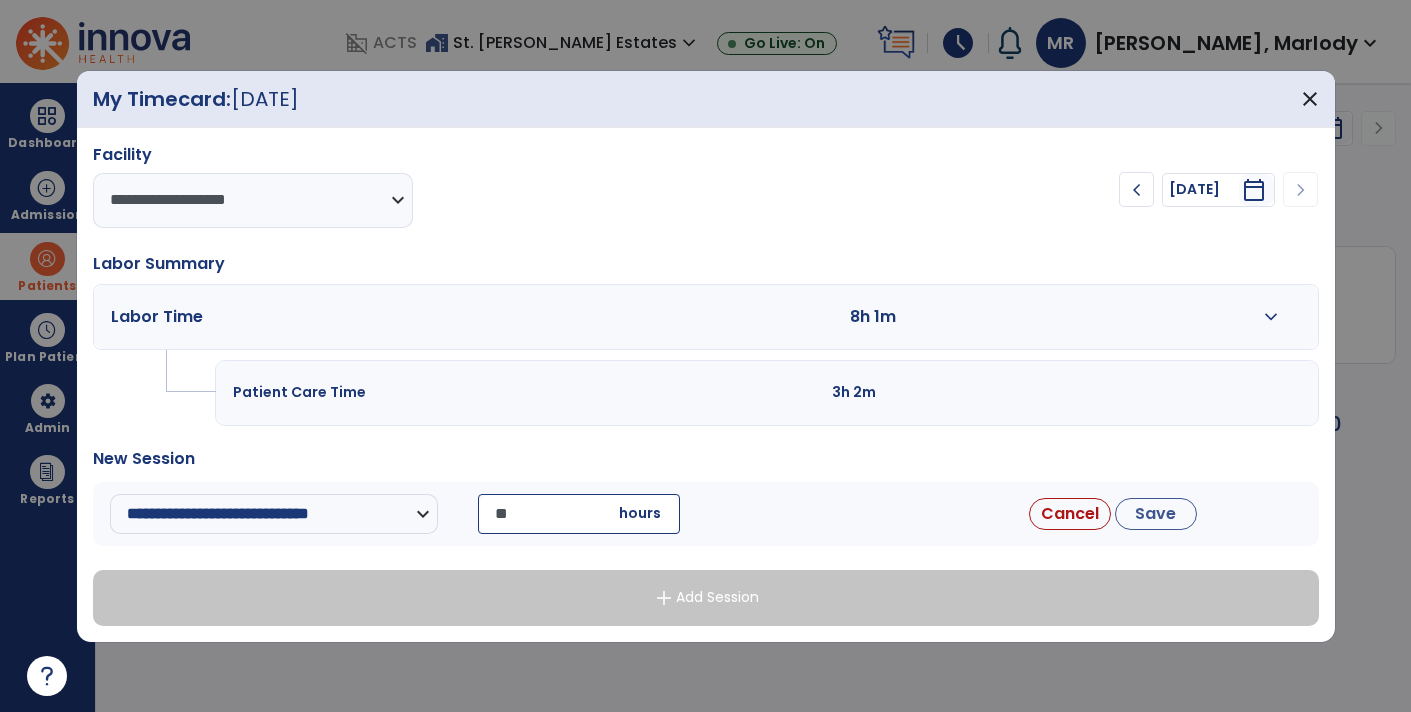 type on "*" 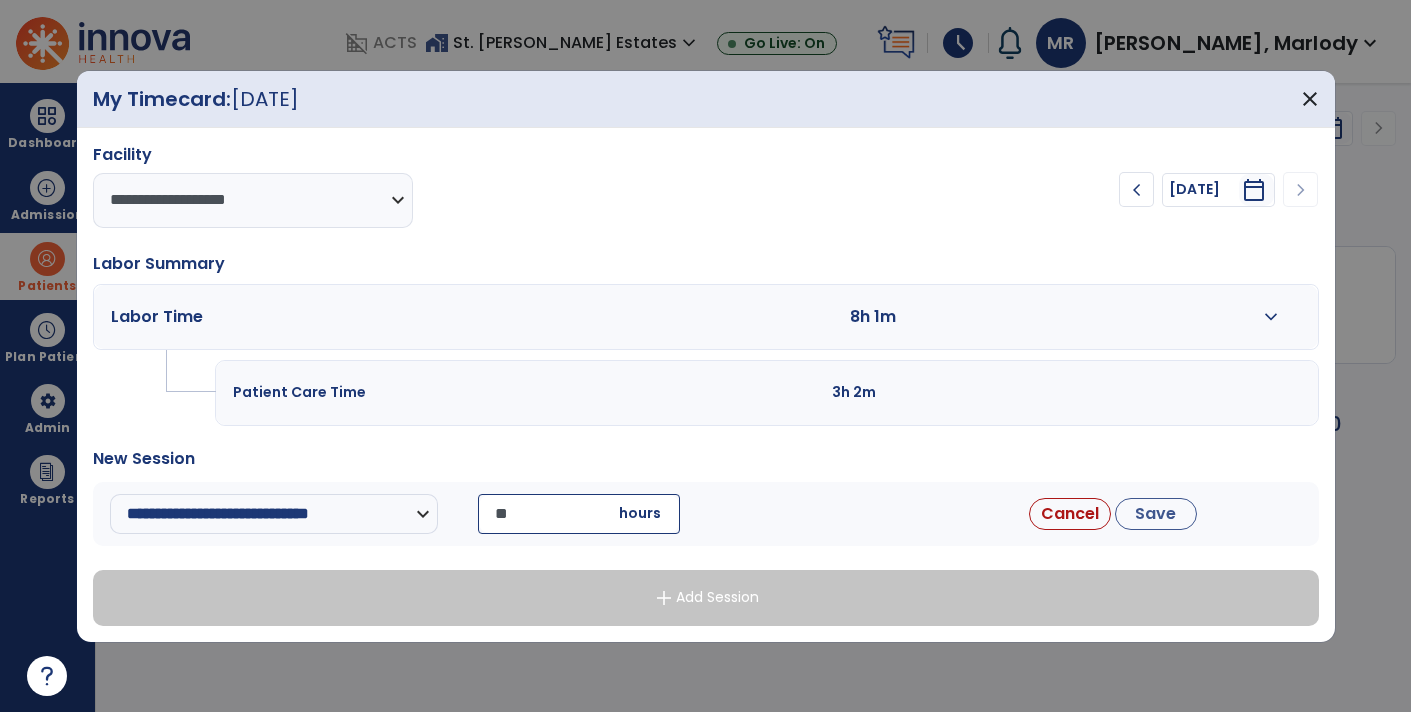 click on "**" at bounding box center [579, 514] 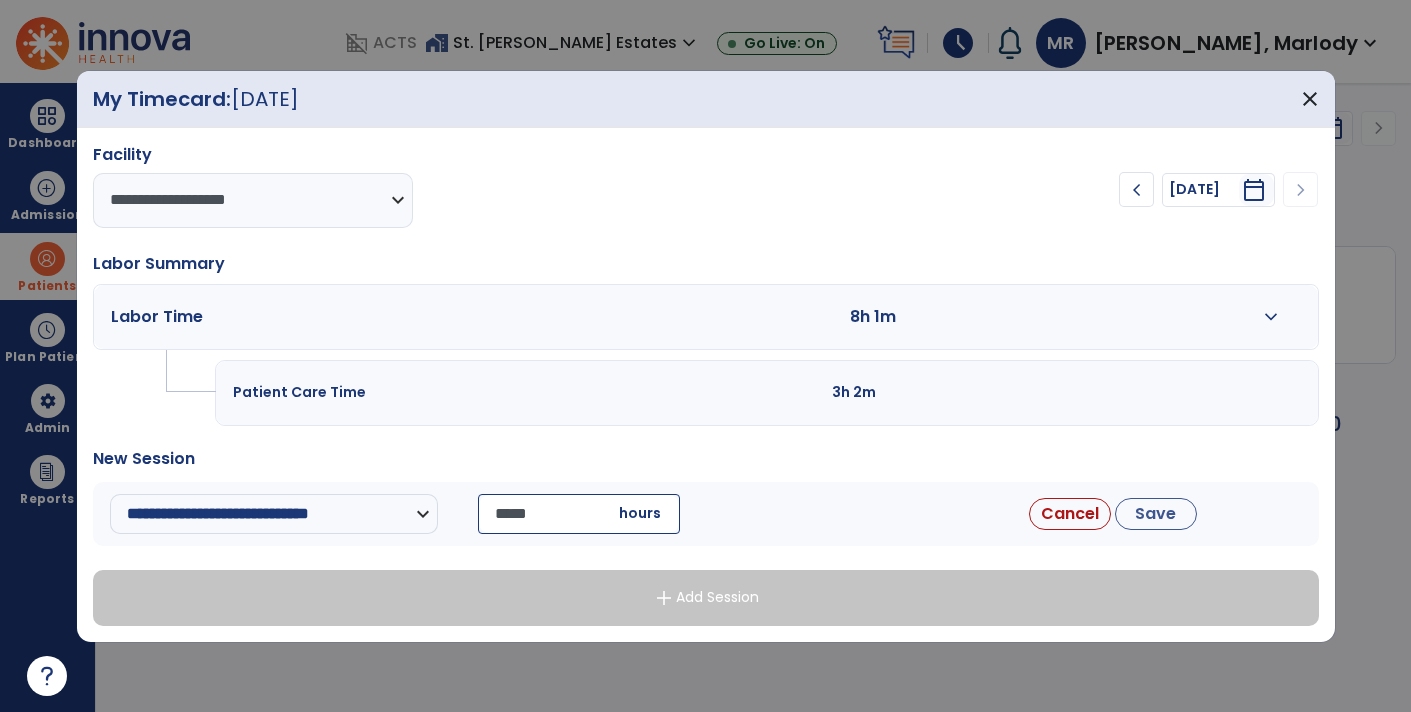 type on "*****" 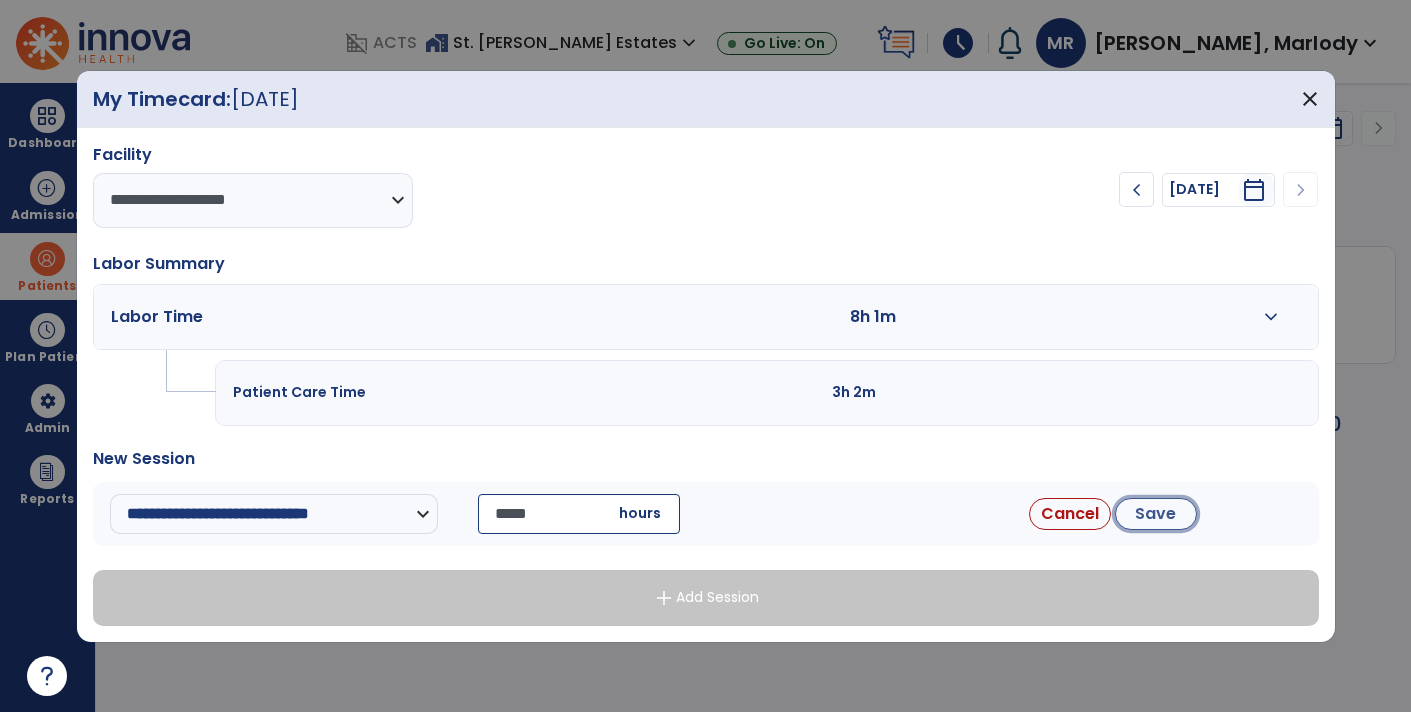 click on "Save" at bounding box center (1156, 514) 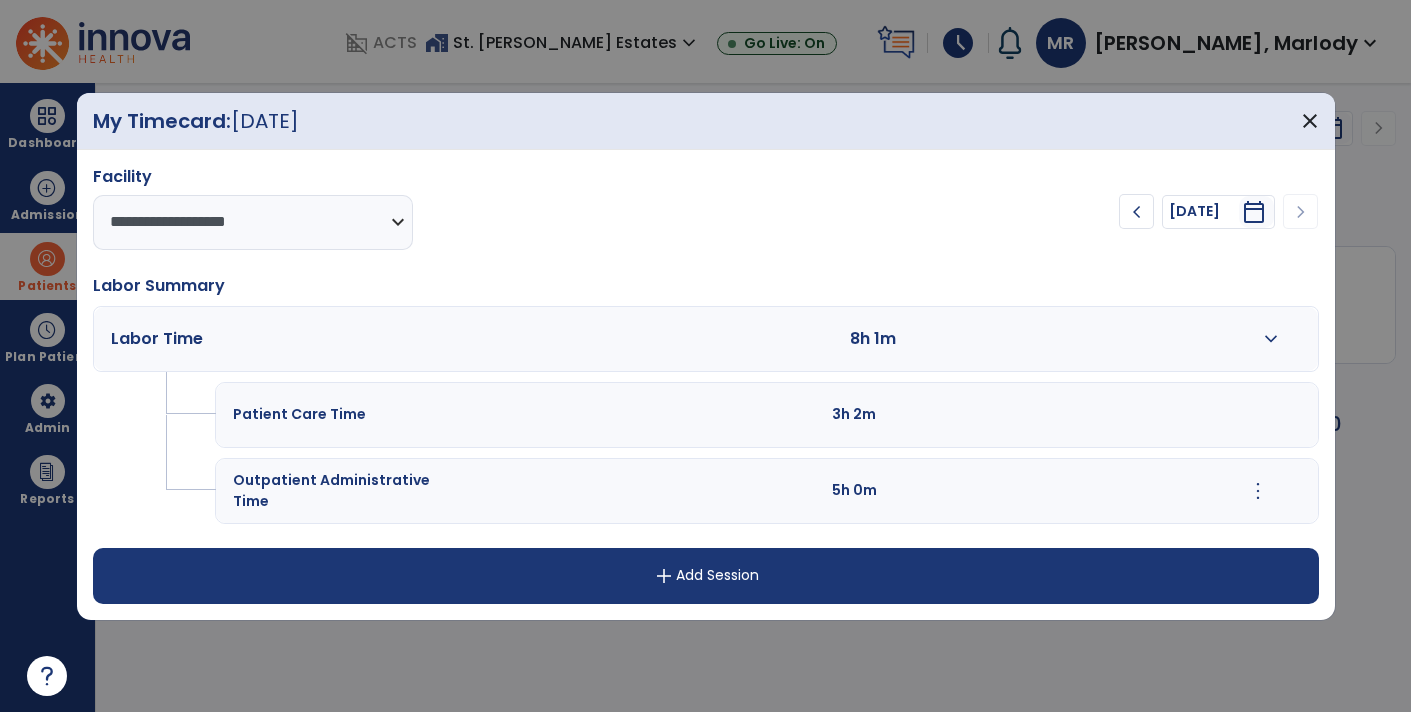 click at bounding box center [705, 356] 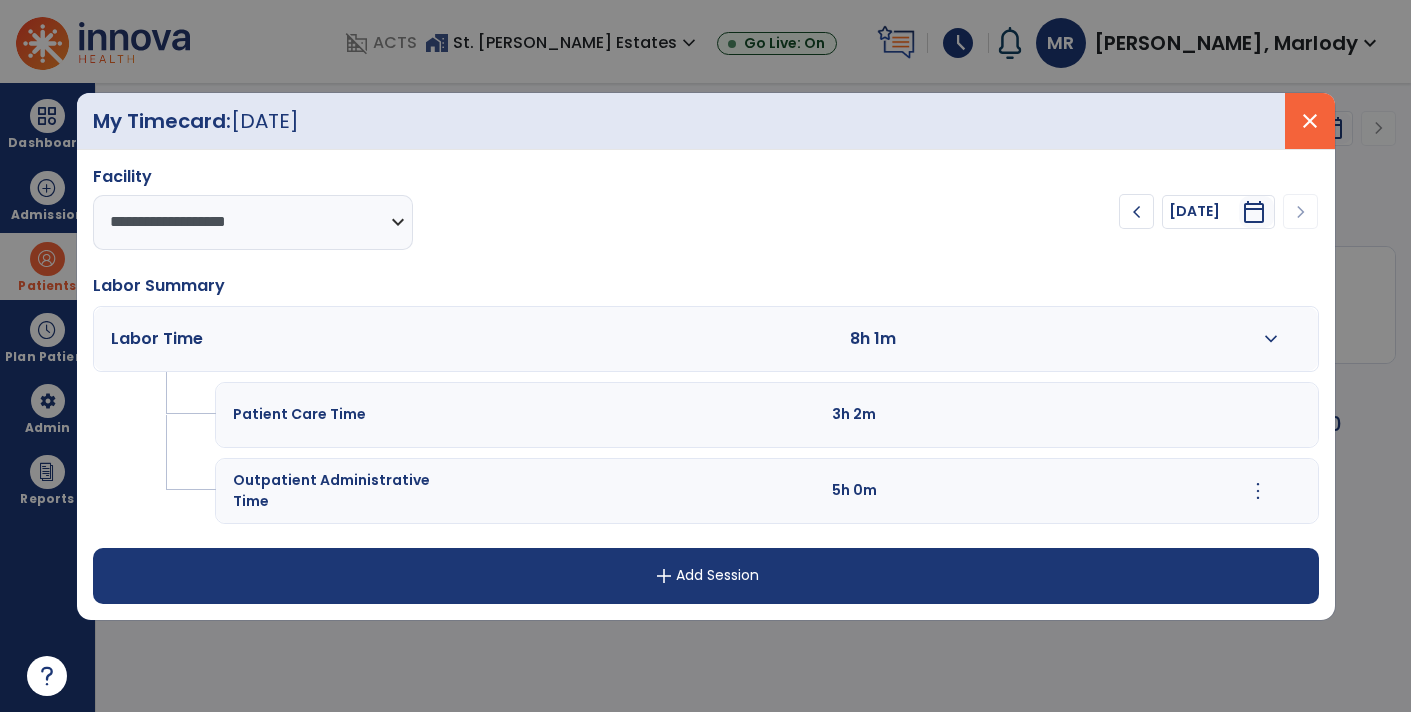 click on "close" at bounding box center (1310, 121) 